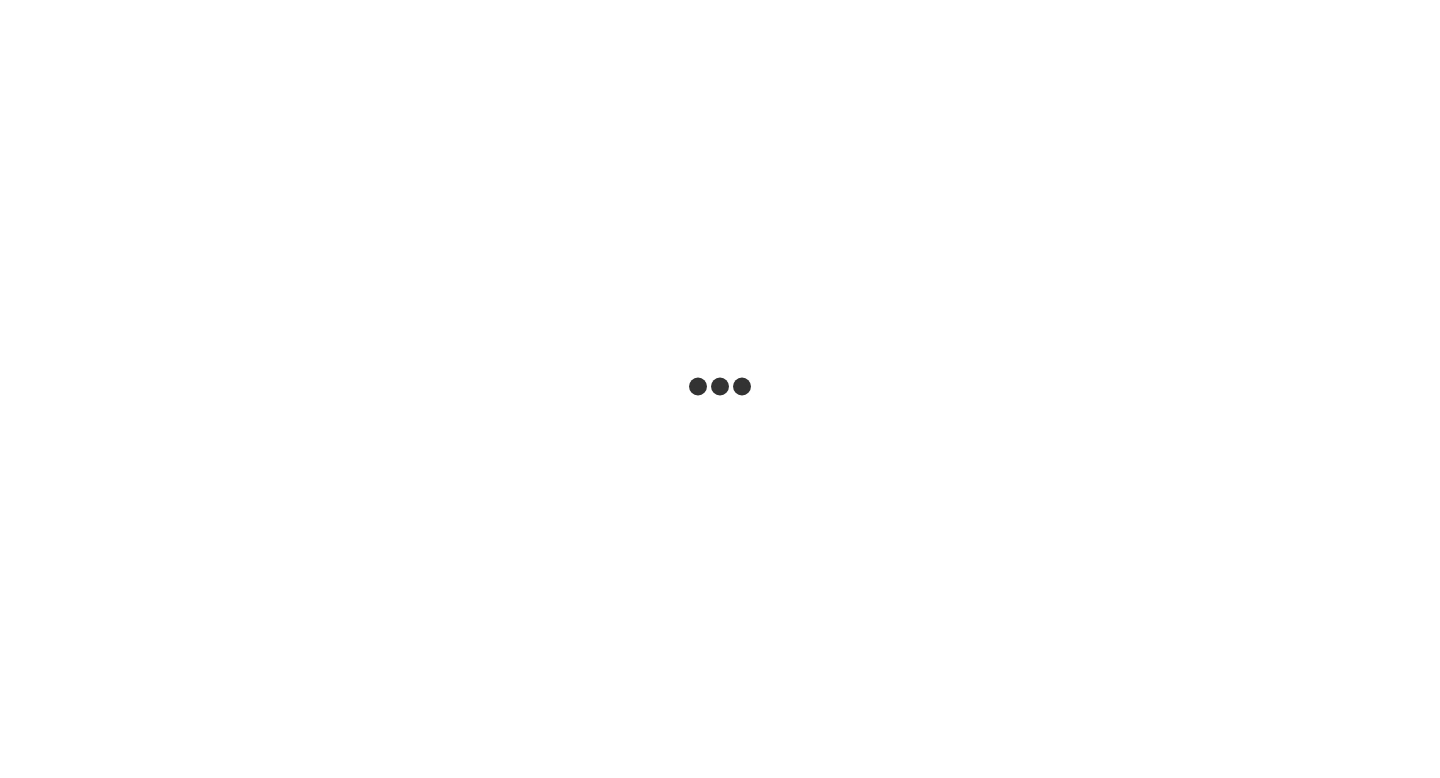 scroll, scrollTop: 0, scrollLeft: 0, axis: both 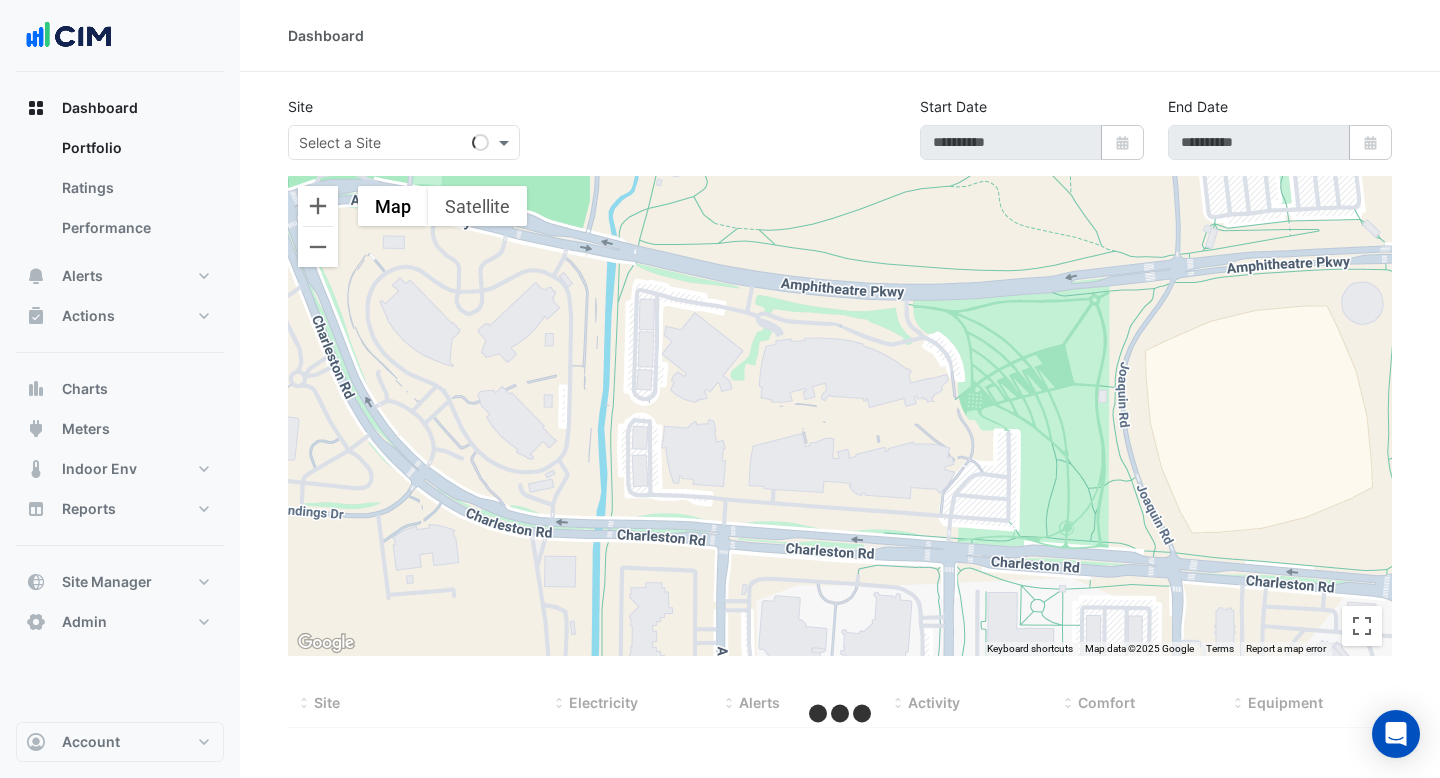 type on "**********" 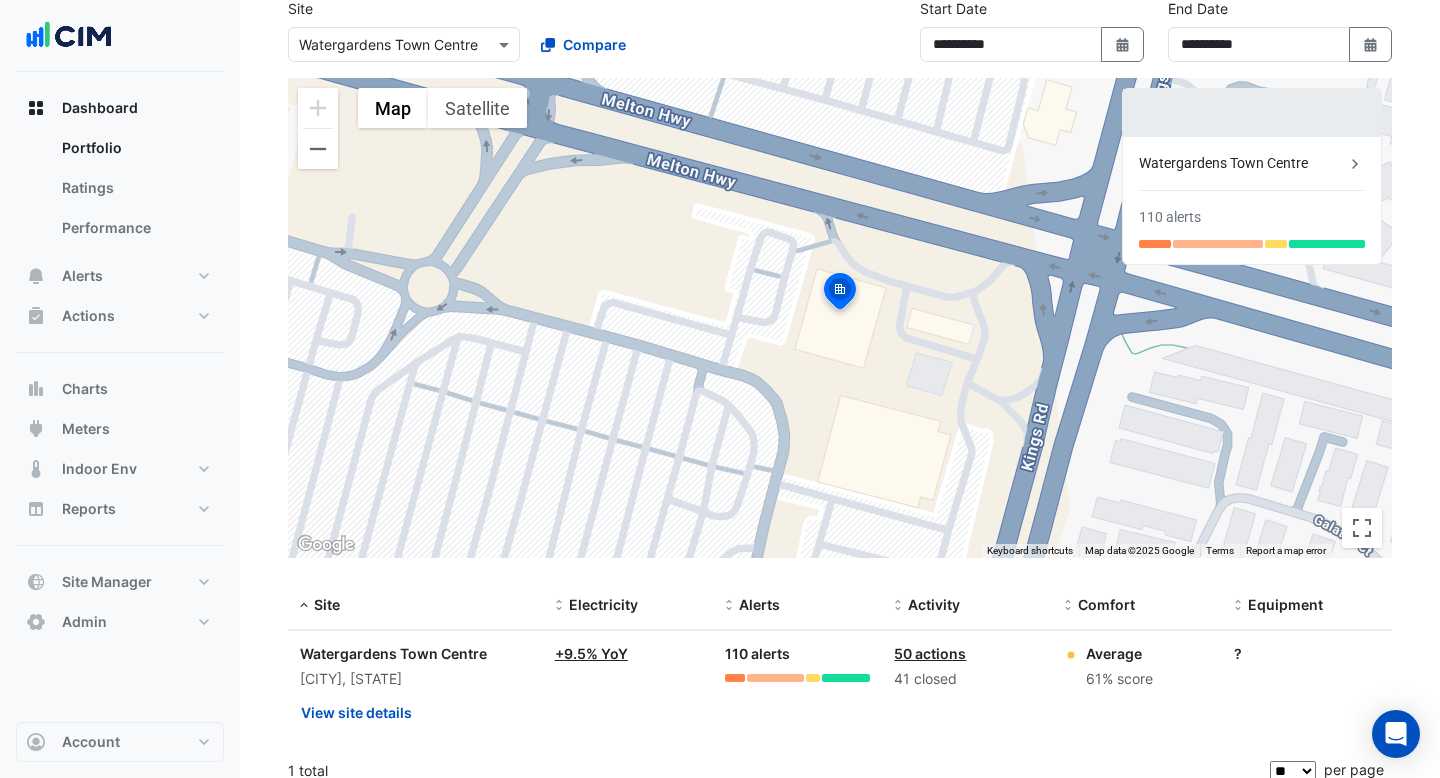 scroll, scrollTop: 116, scrollLeft: 0, axis: vertical 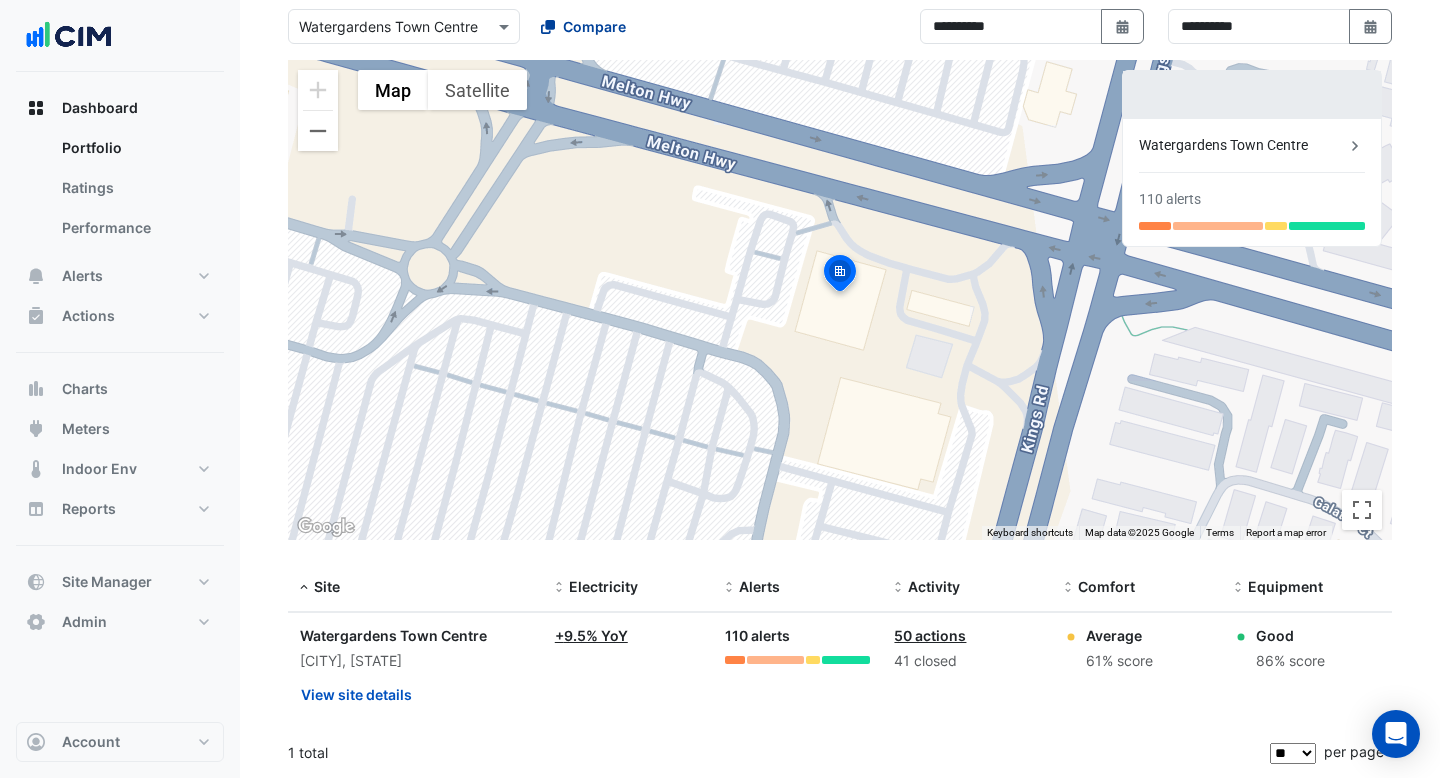click on "Compare" at bounding box center [594, 26] 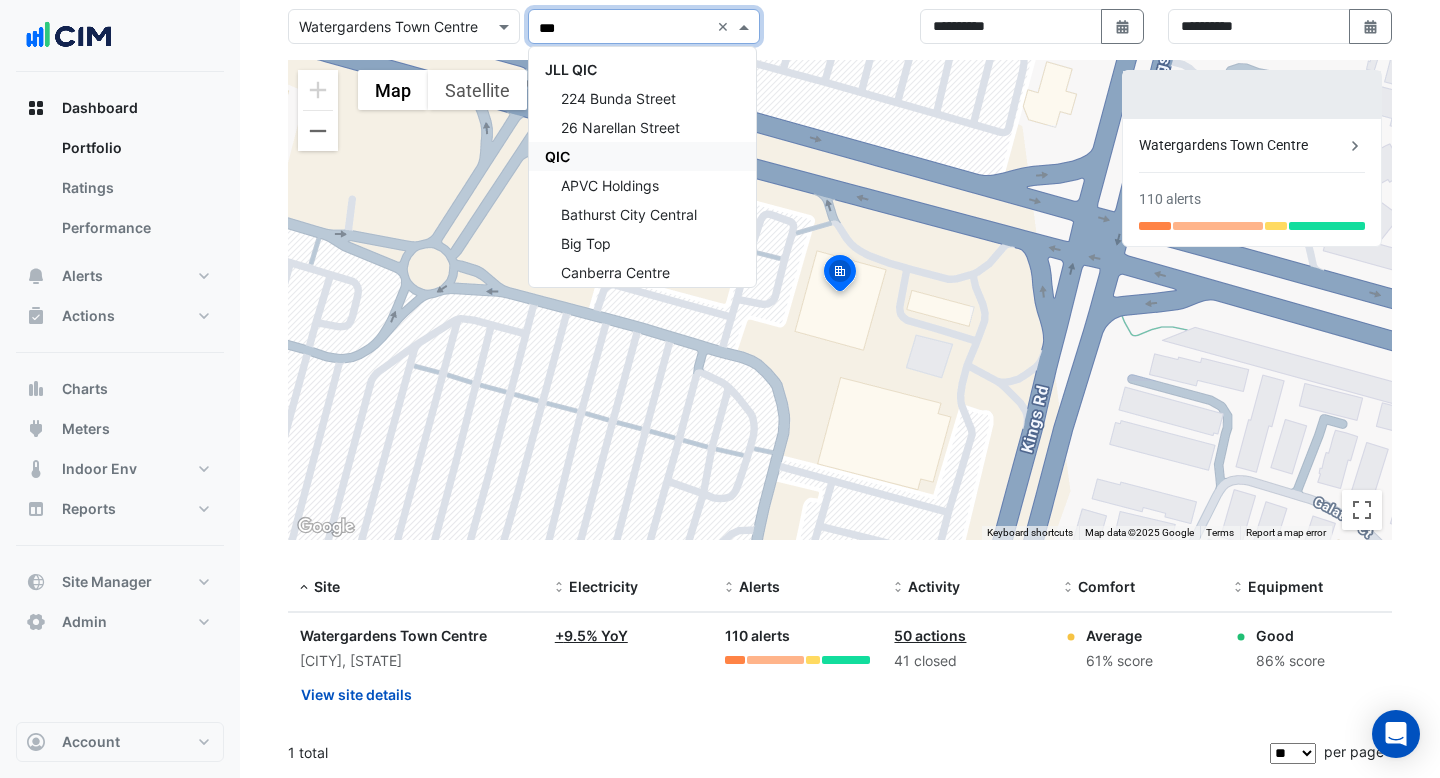 click on "QIC" at bounding box center (642, 156) 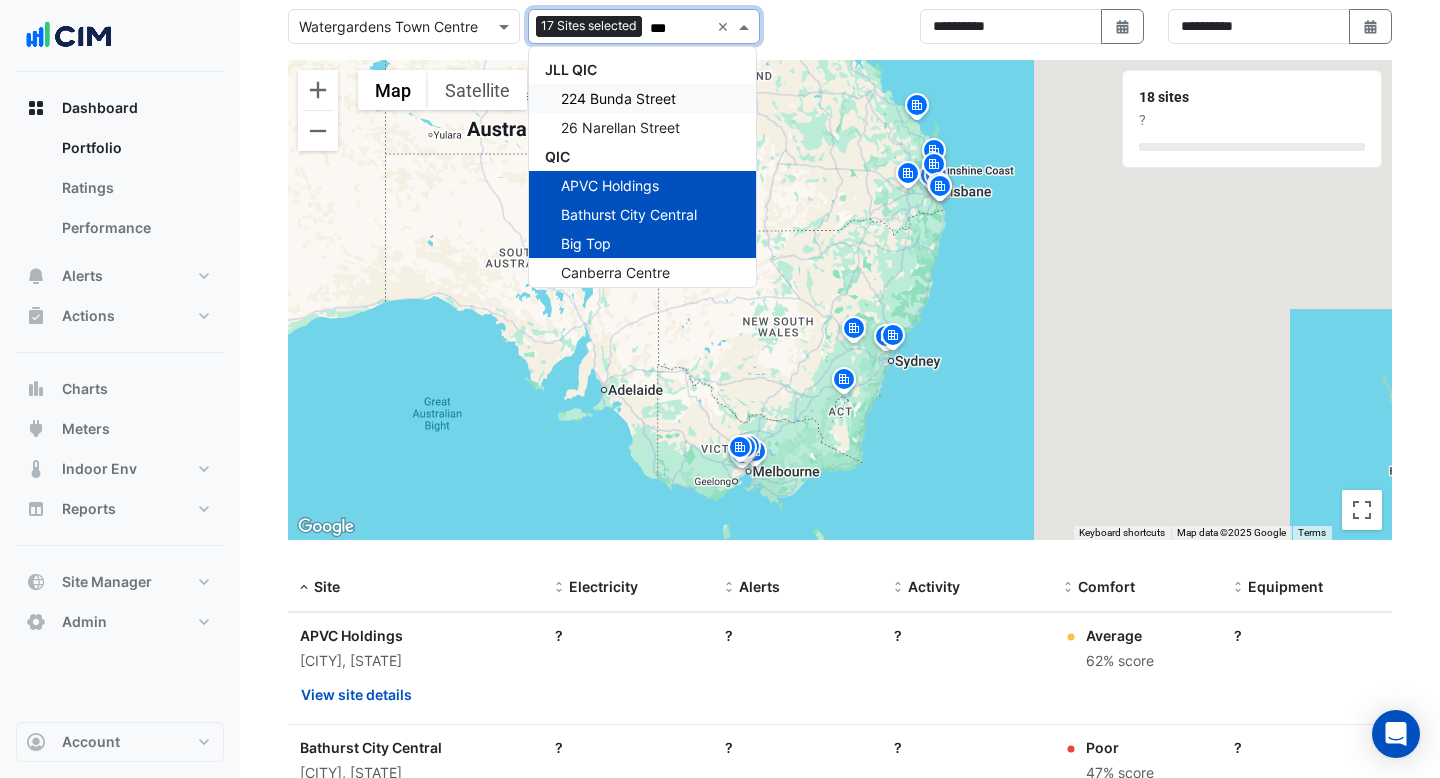 type on "***" 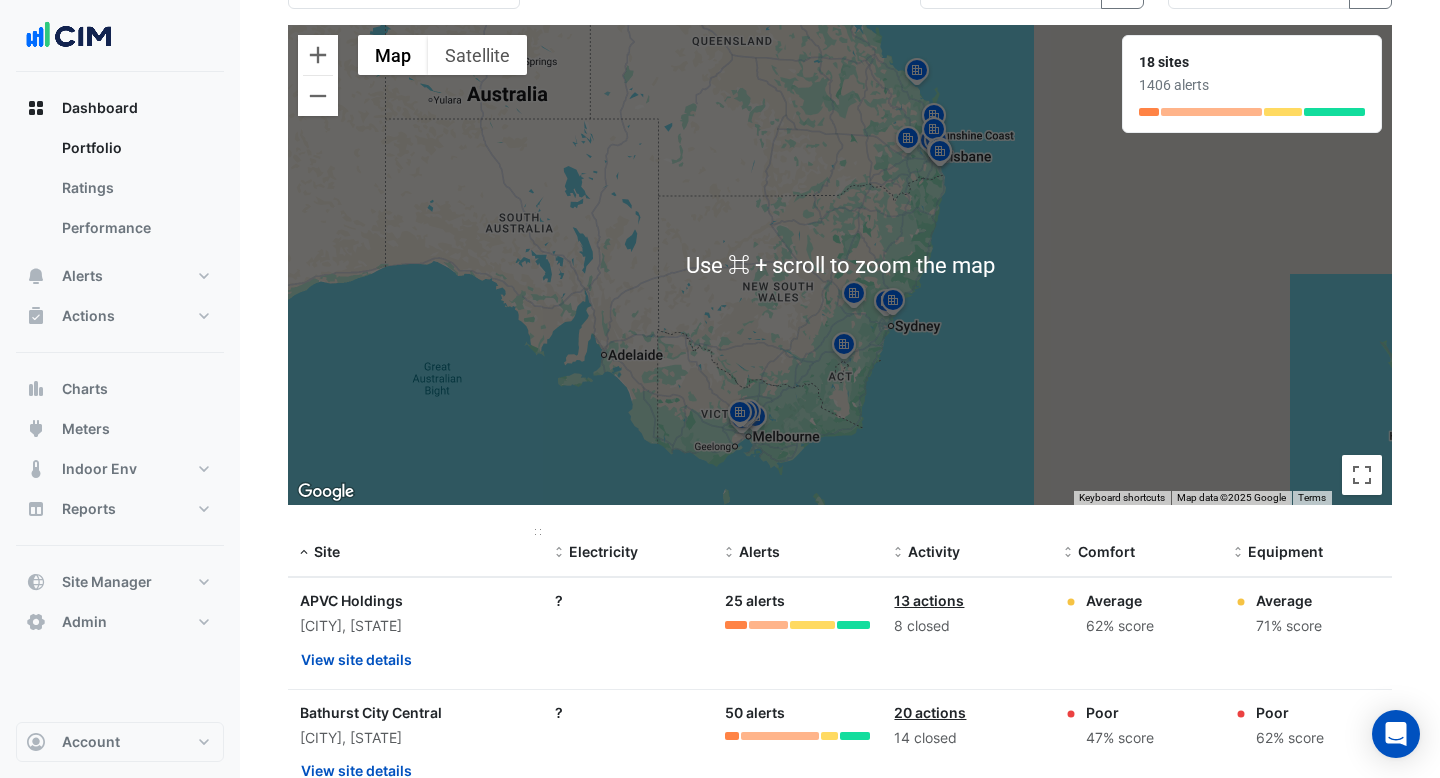 scroll, scrollTop: 228, scrollLeft: 0, axis: vertical 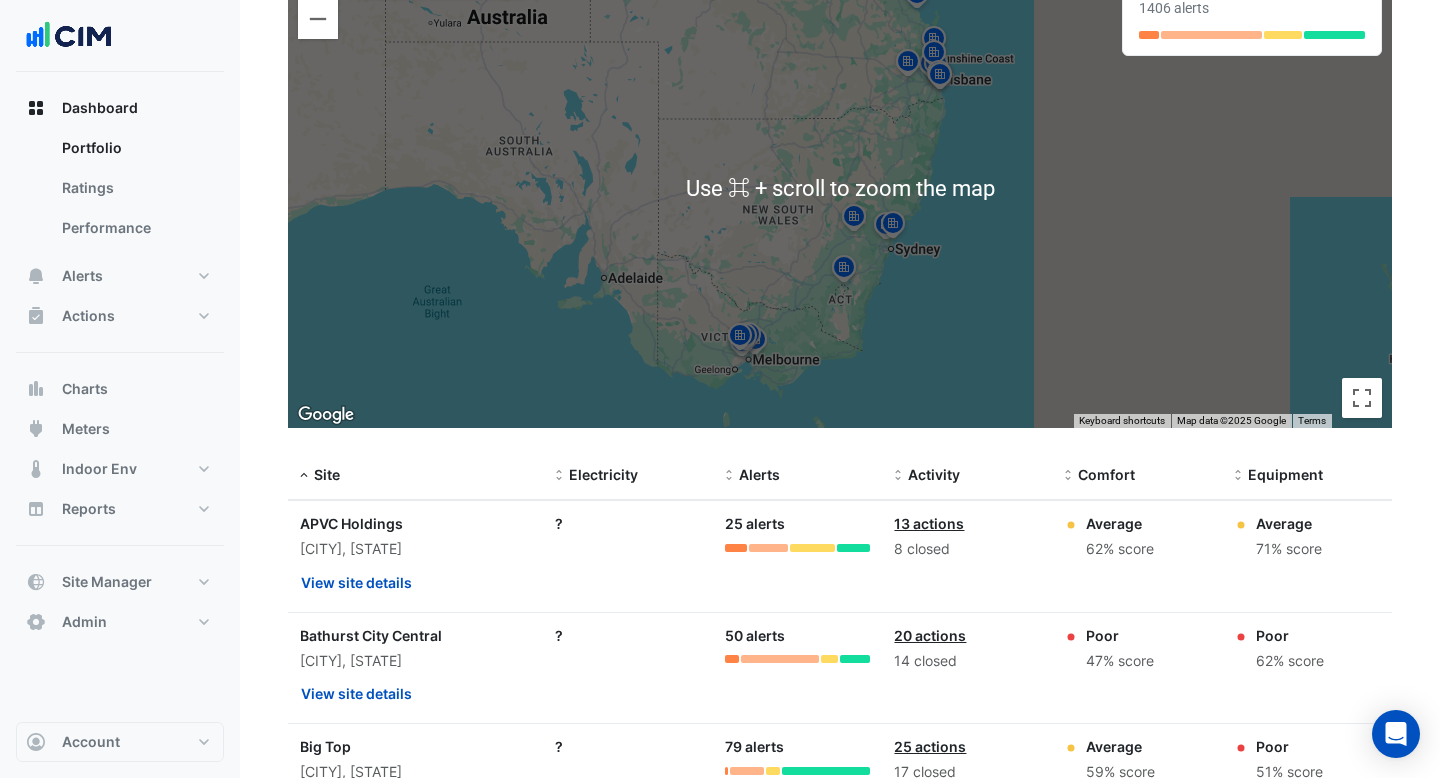 click on "**********" 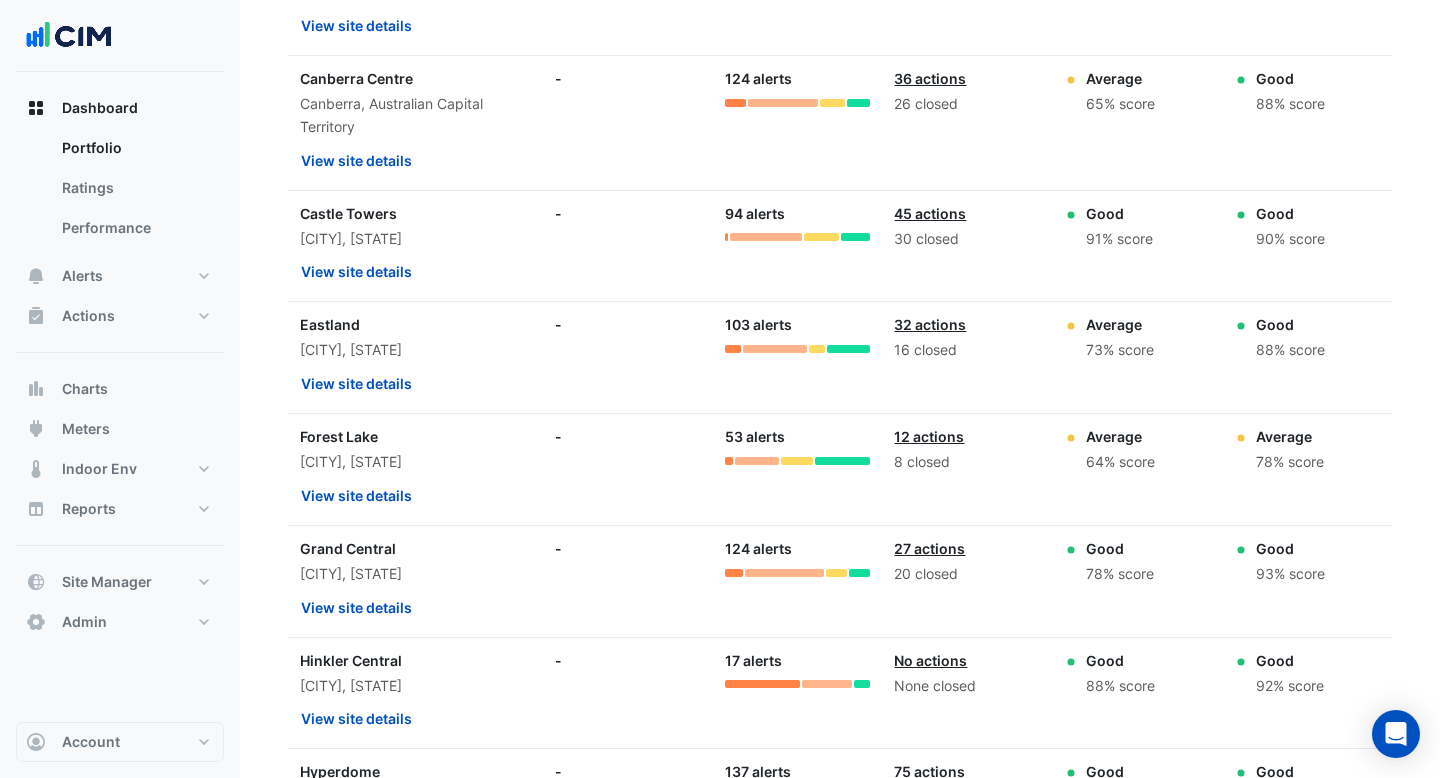 scroll, scrollTop: 916, scrollLeft: 0, axis: vertical 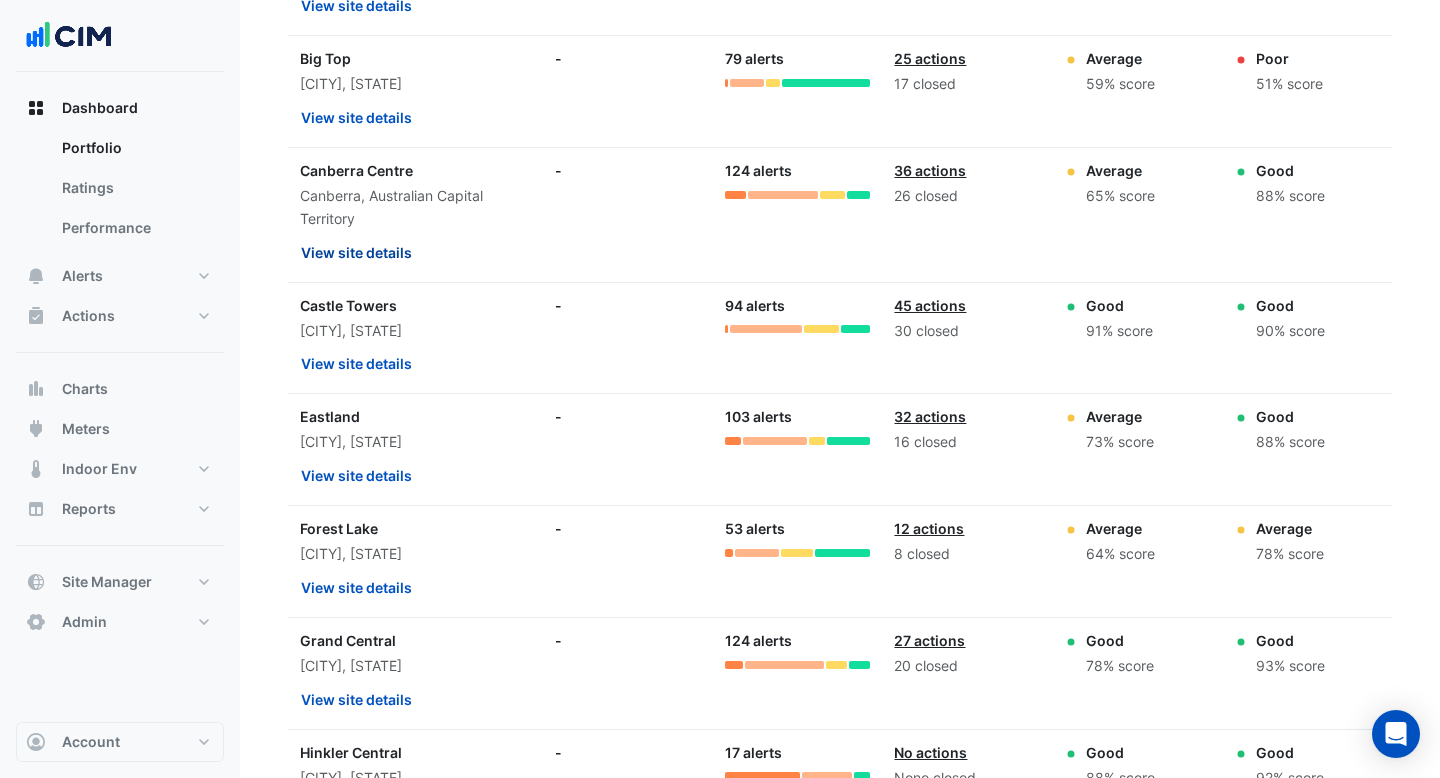 click on "View site details" 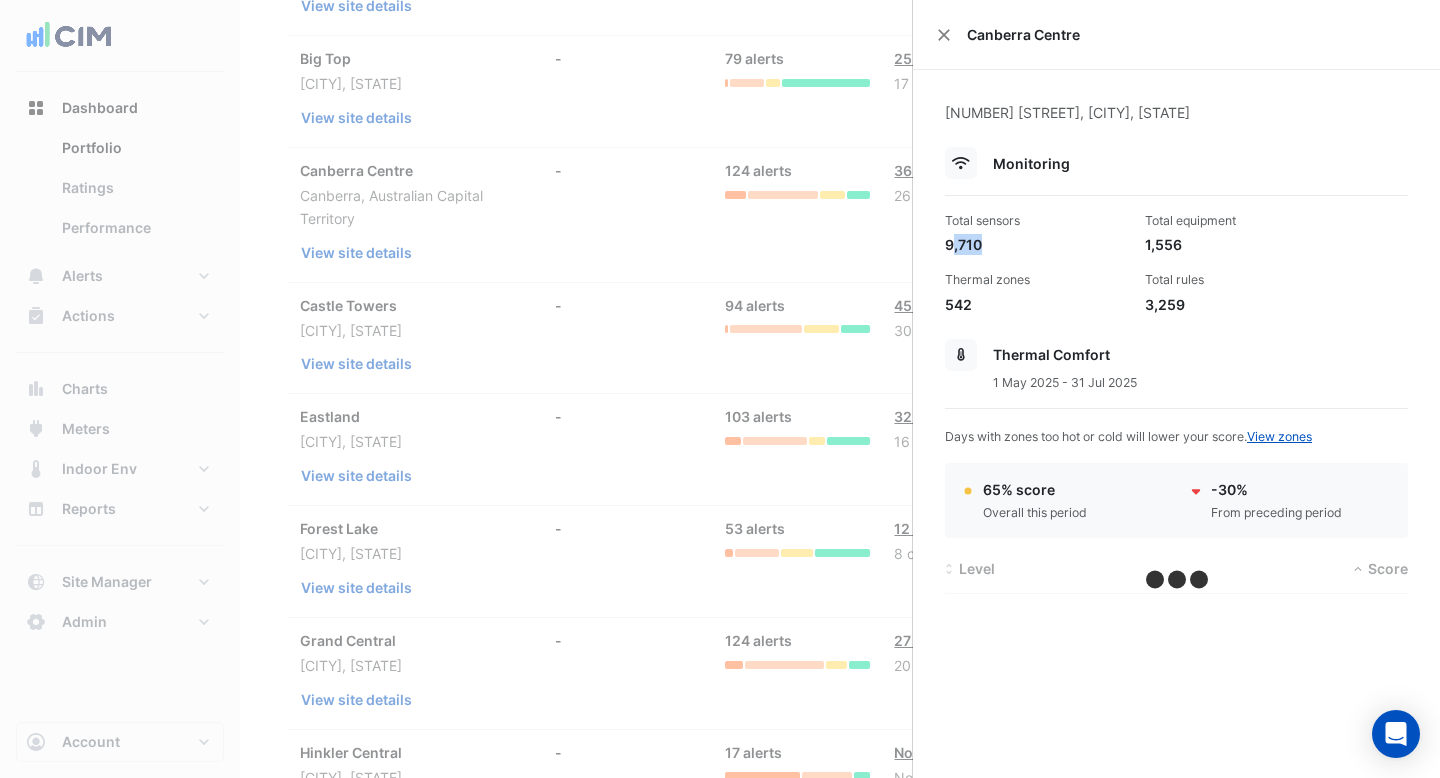 drag, startPoint x: 985, startPoint y: 247, endPoint x: 948, endPoint y: 247, distance: 37 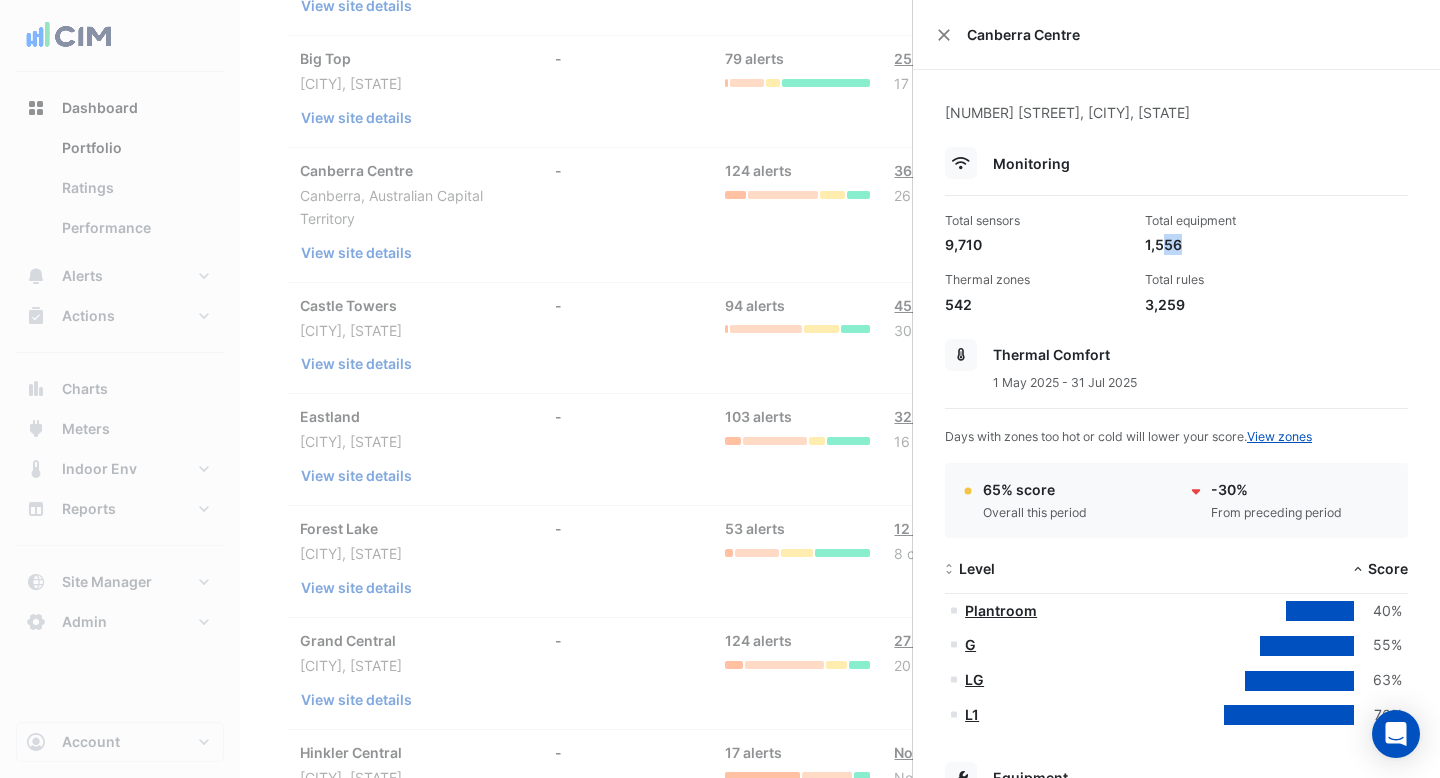 drag, startPoint x: 1186, startPoint y: 244, endPoint x: 1157, endPoint y: 245, distance: 29.017237 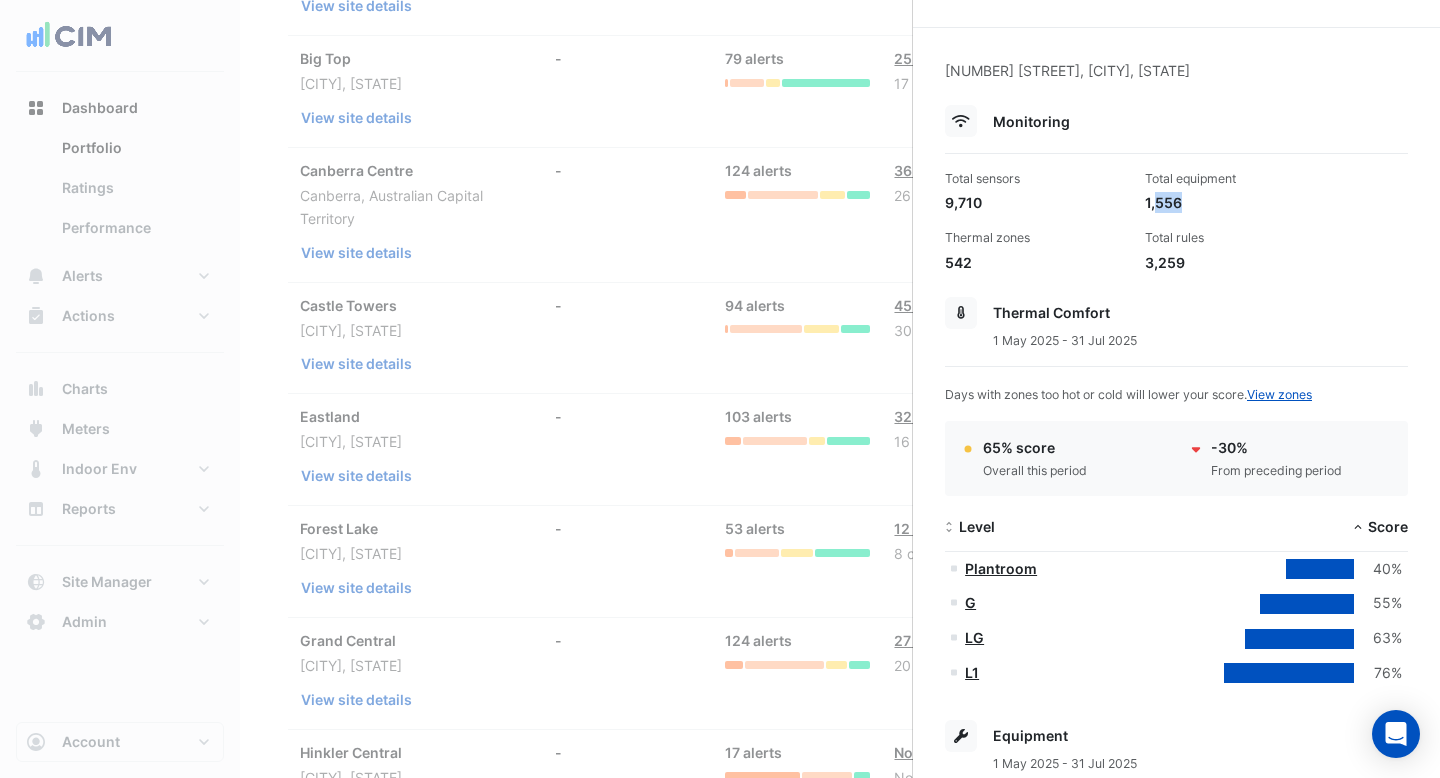 scroll, scrollTop: 44, scrollLeft: 0, axis: vertical 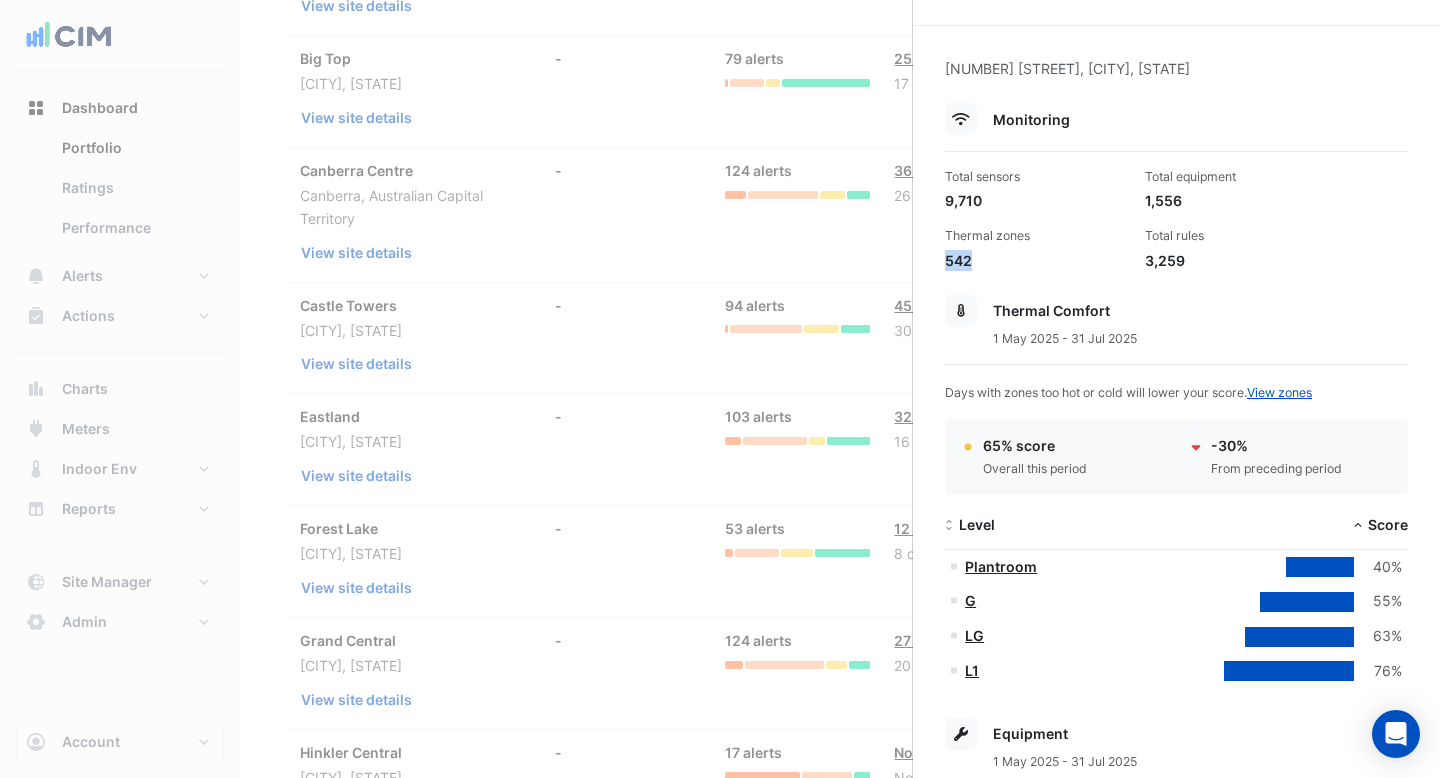 drag, startPoint x: 986, startPoint y: 254, endPoint x: 948, endPoint y: 254, distance: 38 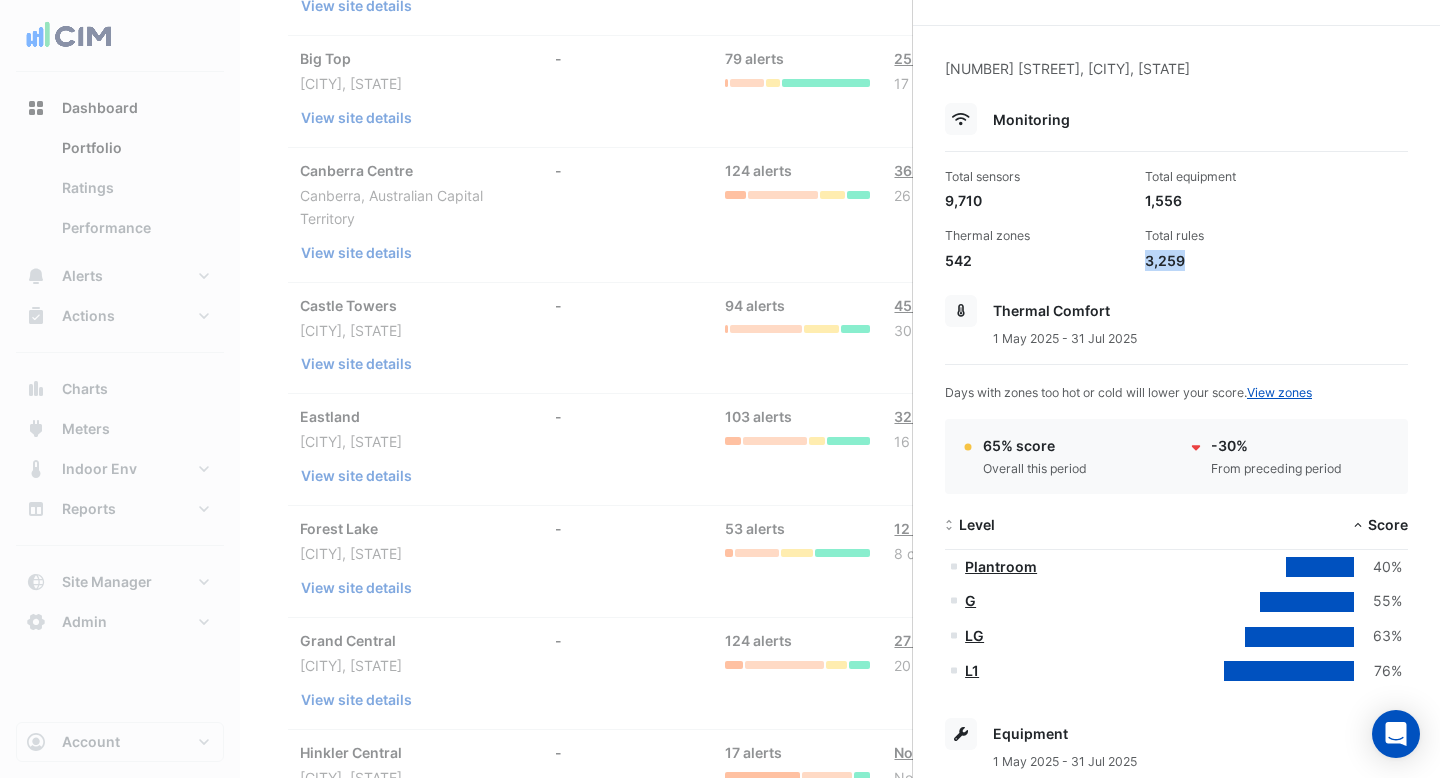 drag, startPoint x: 1184, startPoint y: 260, endPoint x: 1143, endPoint y: 260, distance: 41 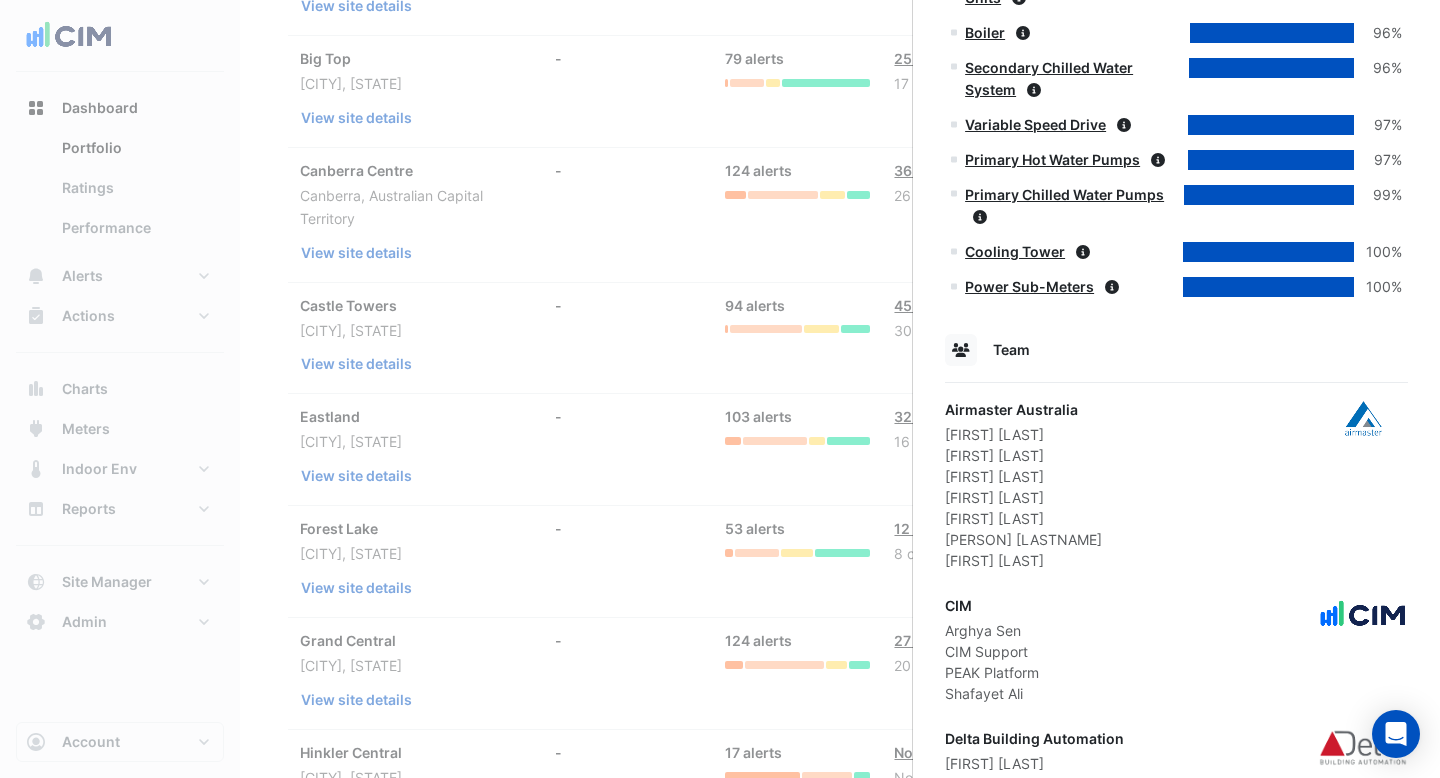 scroll, scrollTop: 1473, scrollLeft: 0, axis: vertical 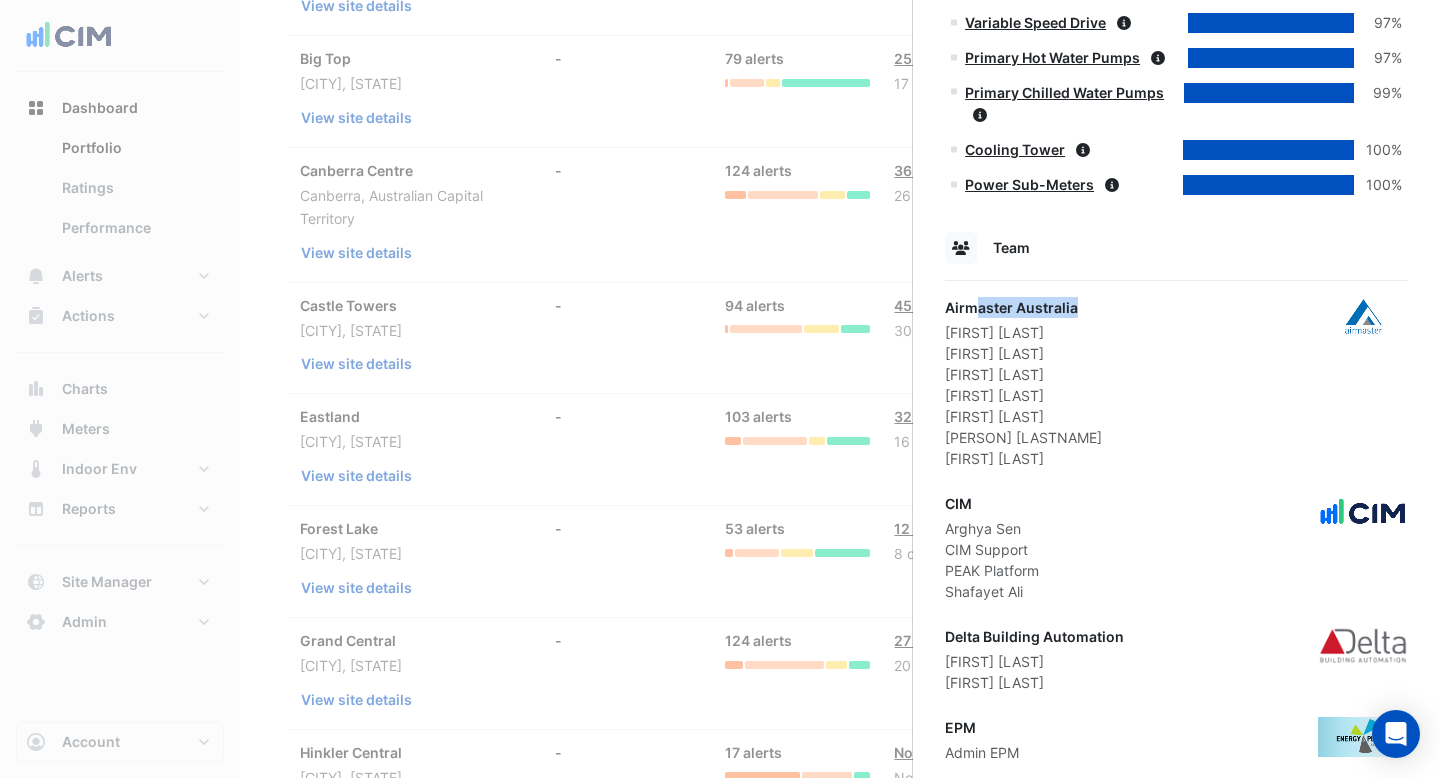 drag, startPoint x: 972, startPoint y: 306, endPoint x: 1091, endPoint y: 306, distance: 119 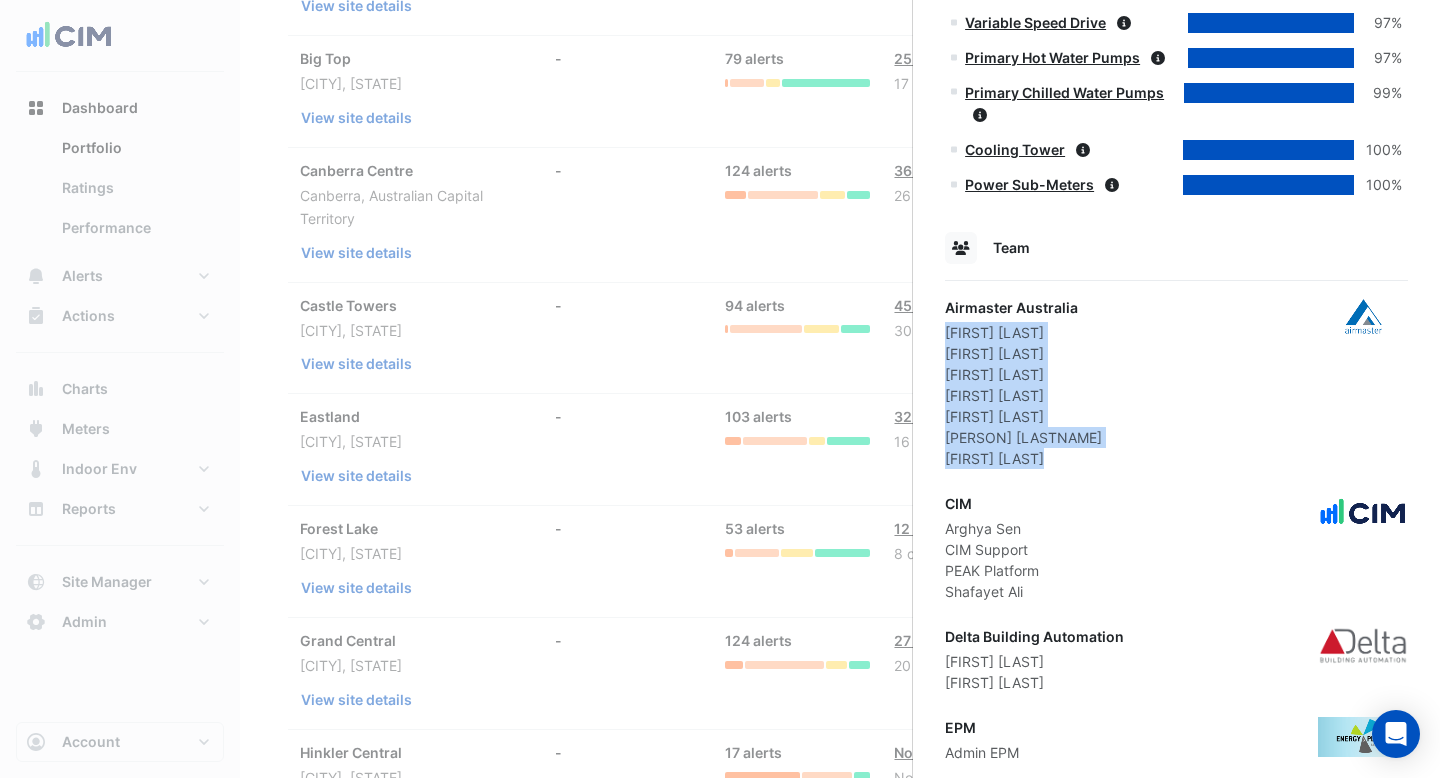 drag, startPoint x: 1044, startPoint y: 450, endPoint x: 944, endPoint y: 330, distance: 156.20499 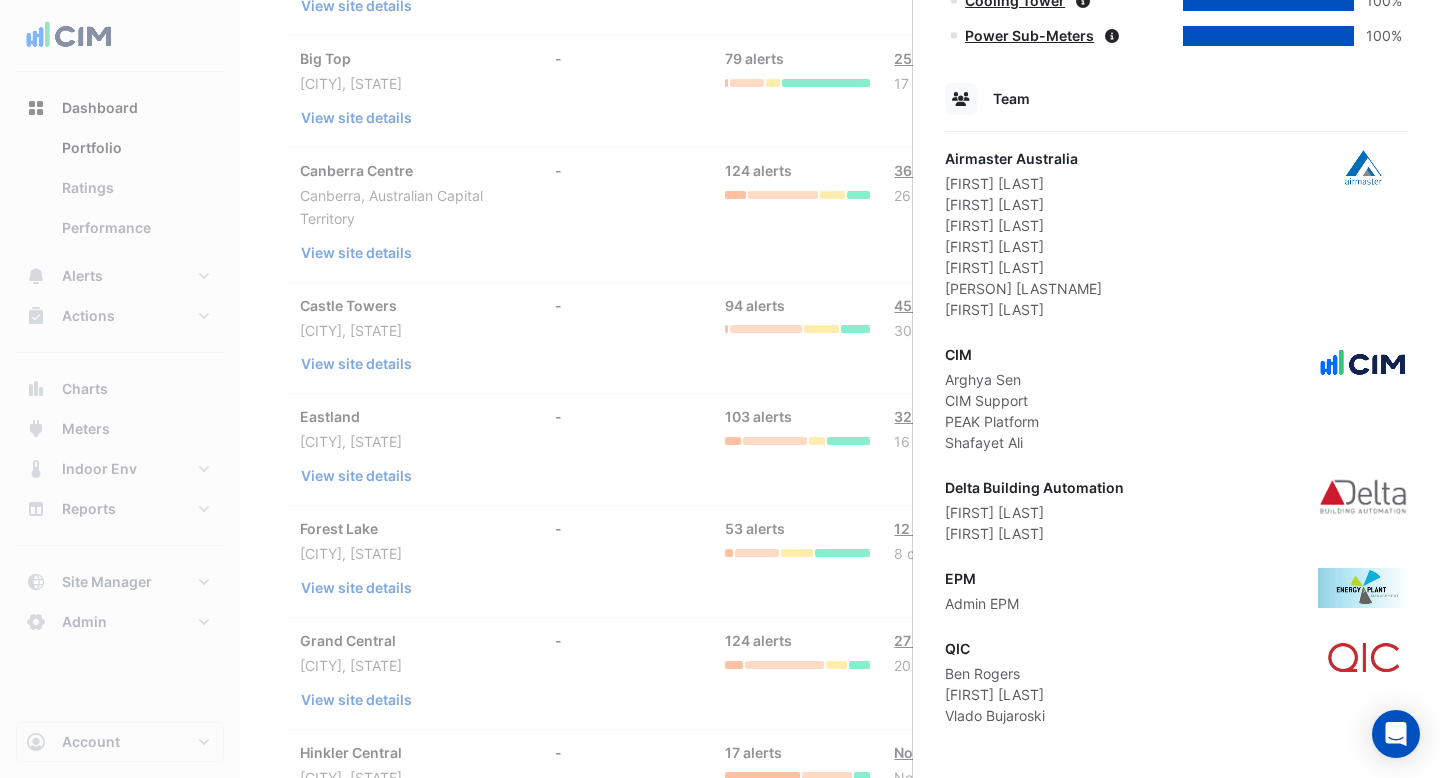 scroll, scrollTop: 1625, scrollLeft: 0, axis: vertical 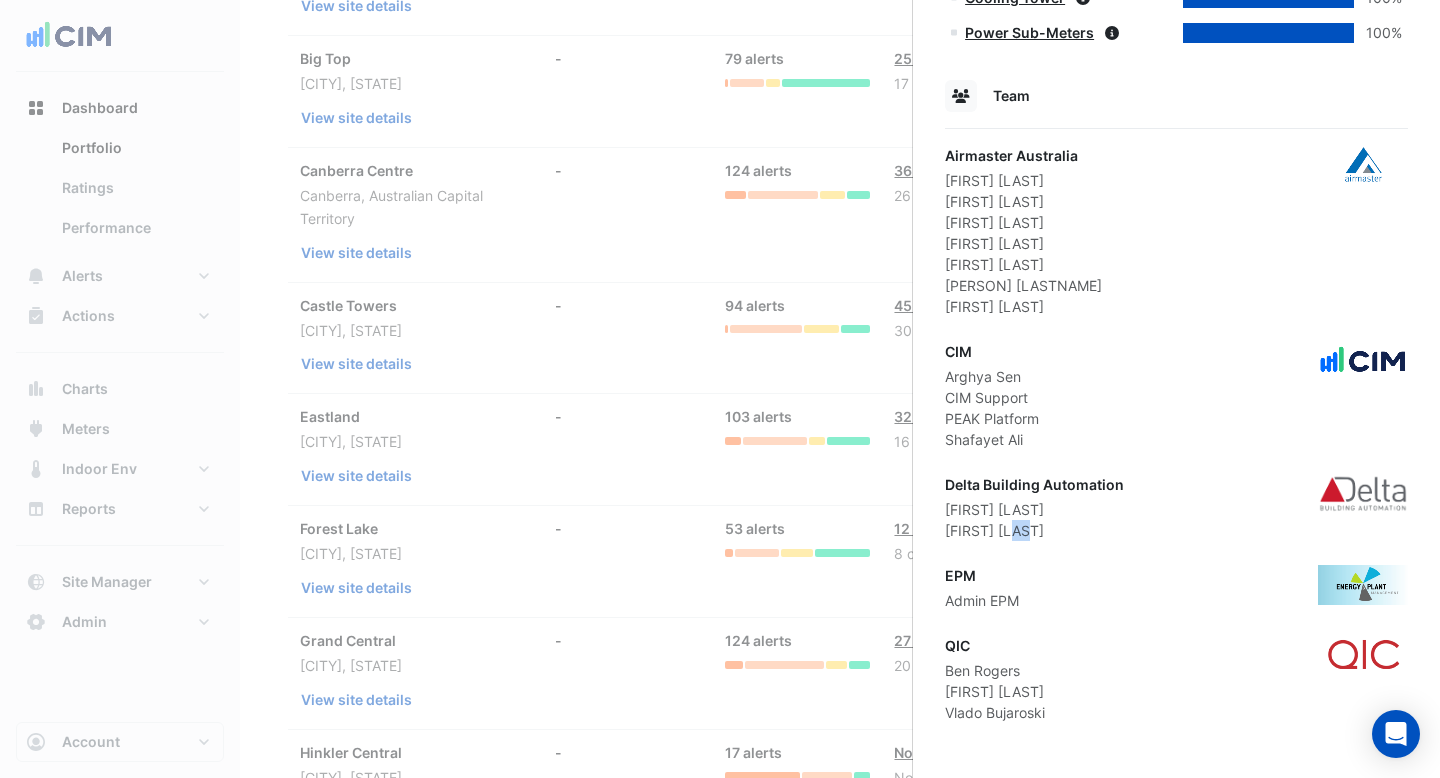 drag, startPoint x: 1029, startPoint y: 524, endPoint x: 1002, endPoint y: 523, distance: 27.018513 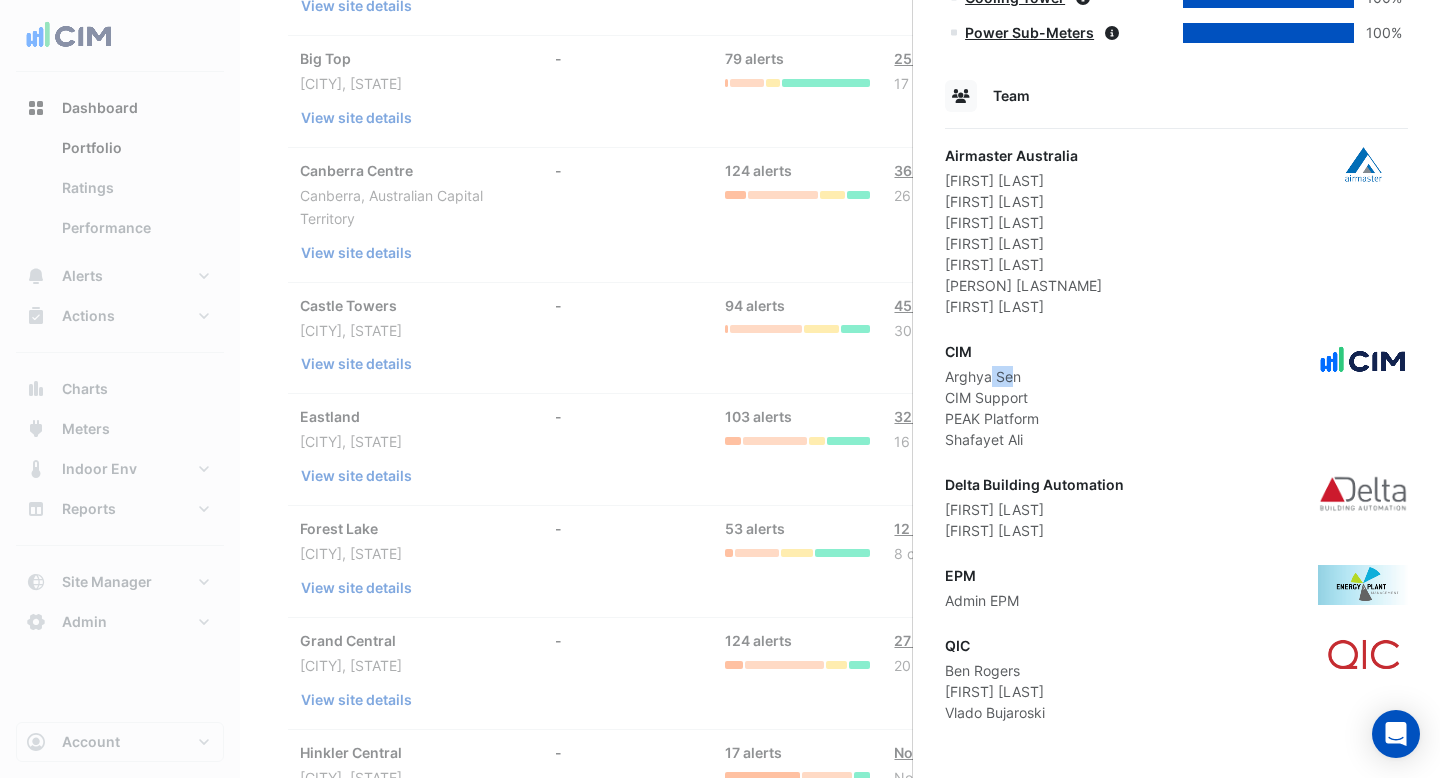 drag, startPoint x: 1016, startPoint y: 377, endPoint x: 974, endPoint y: 377, distance: 42 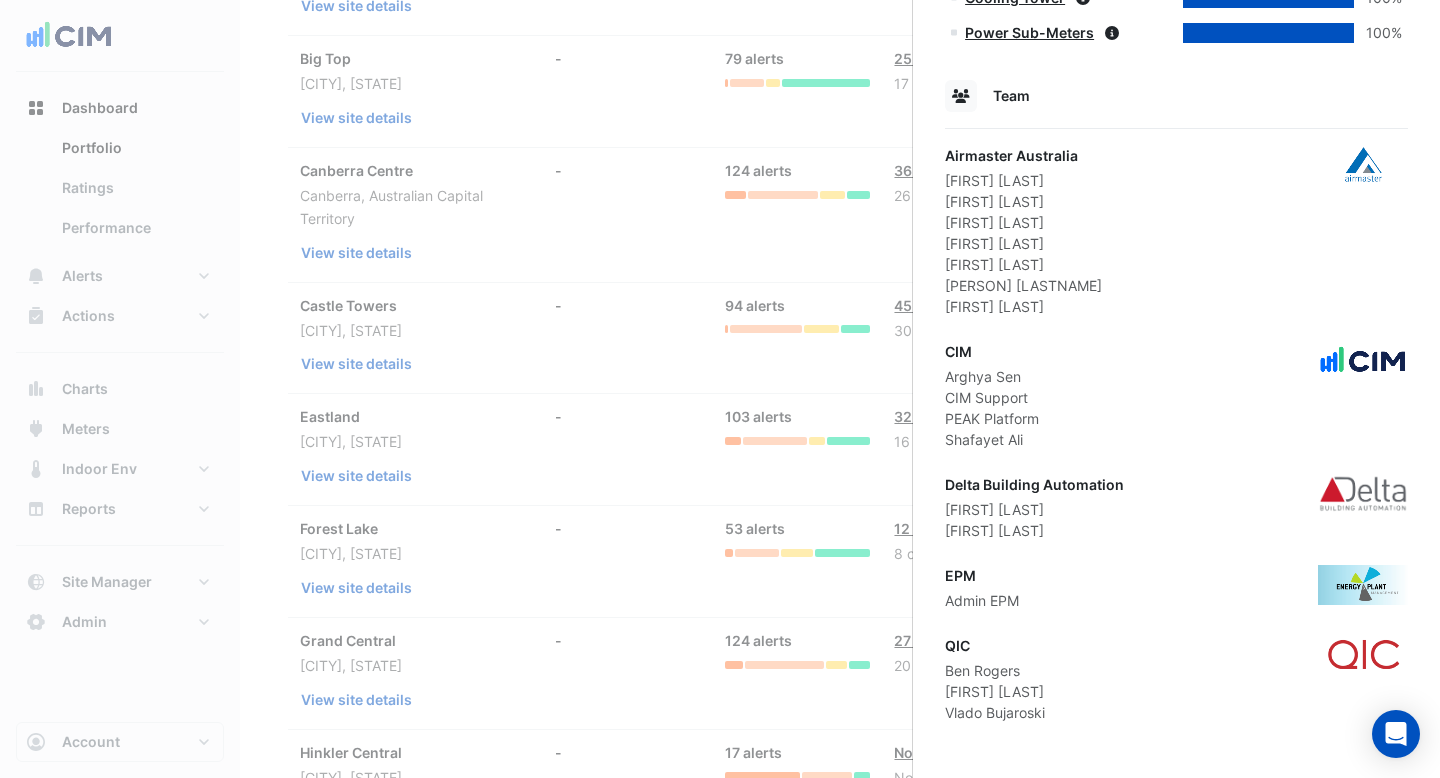 click on "Arghya Sen" 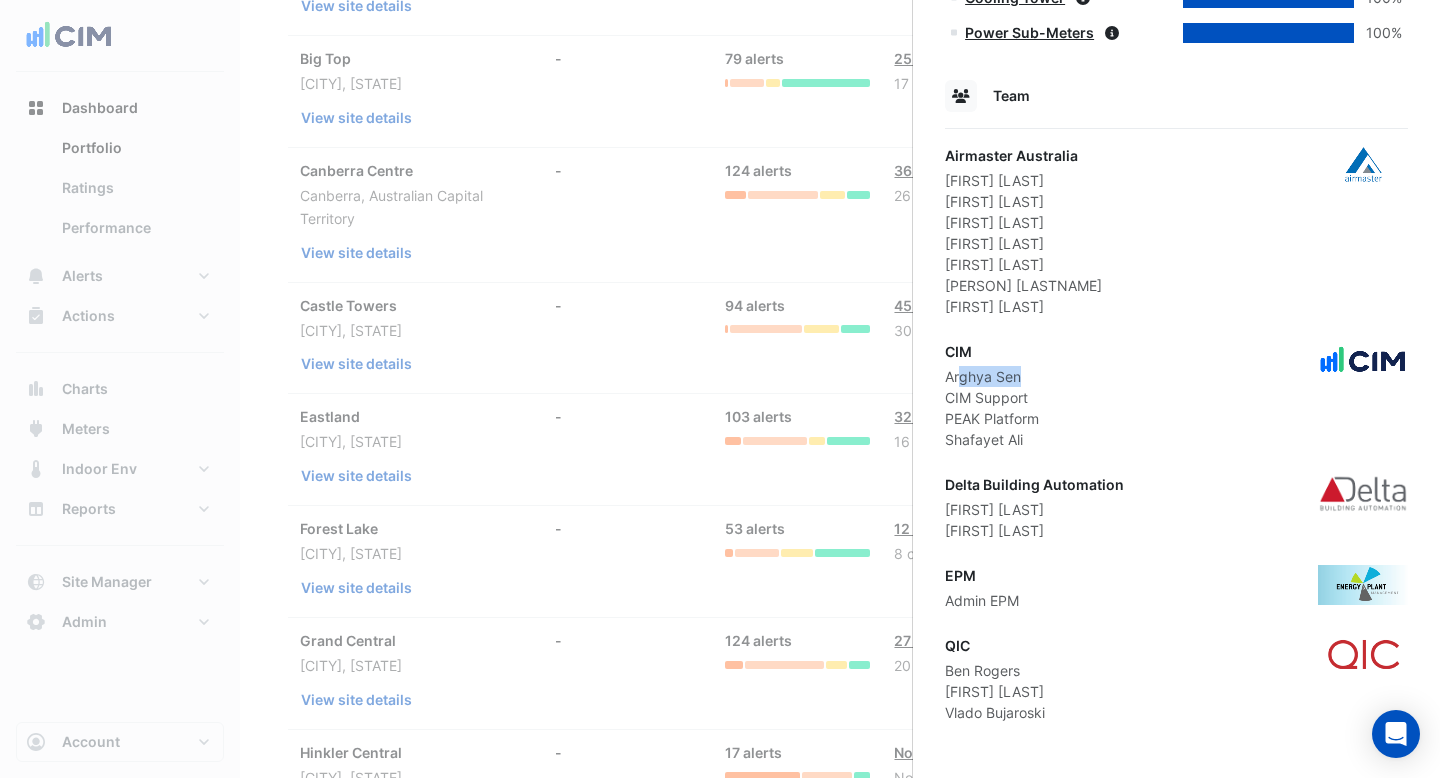 drag, startPoint x: 1019, startPoint y: 378, endPoint x: 956, endPoint y: 378, distance: 63 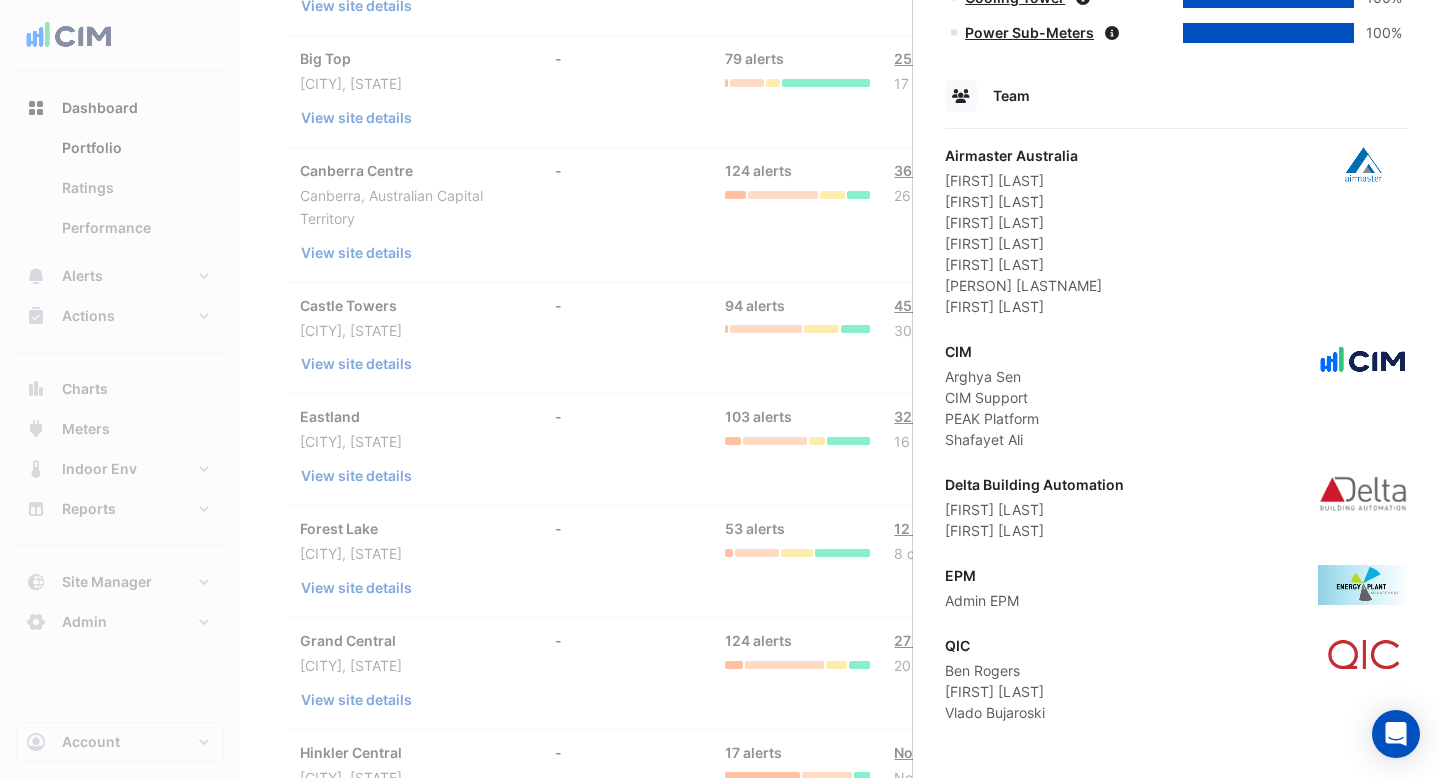click on "CIM Support" 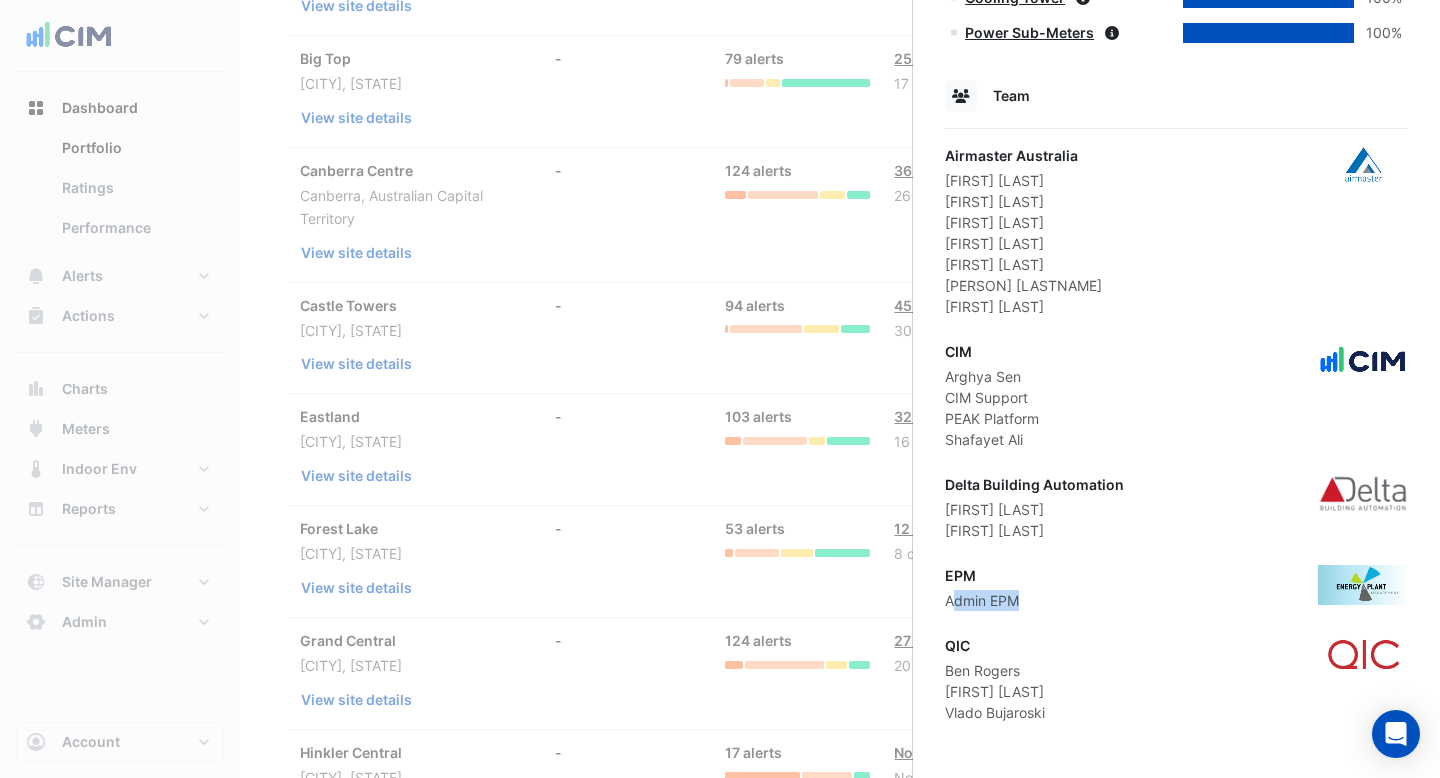 drag, startPoint x: 1020, startPoint y: 602, endPoint x: 955, endPoint y: 604, distance: 65.03076 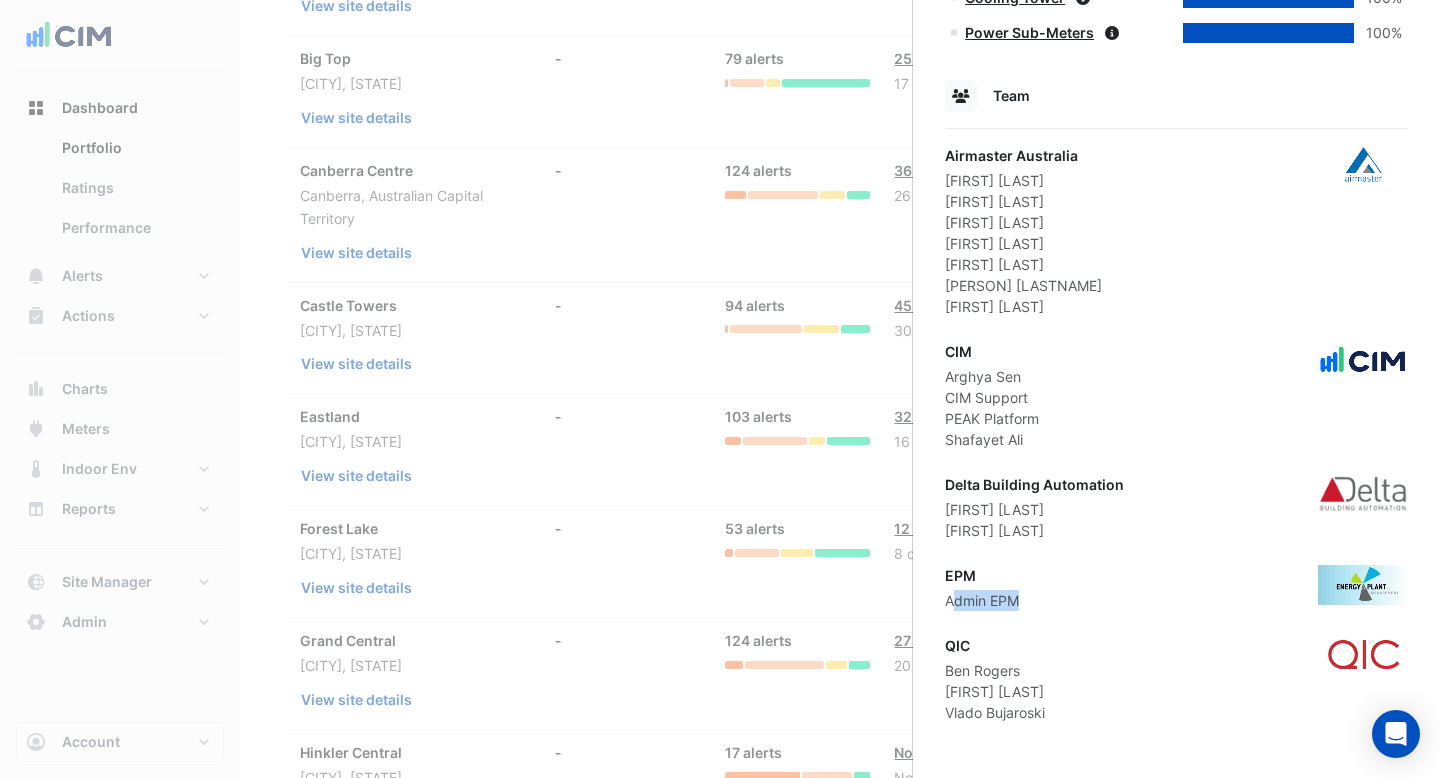 click on "Admin EPM" 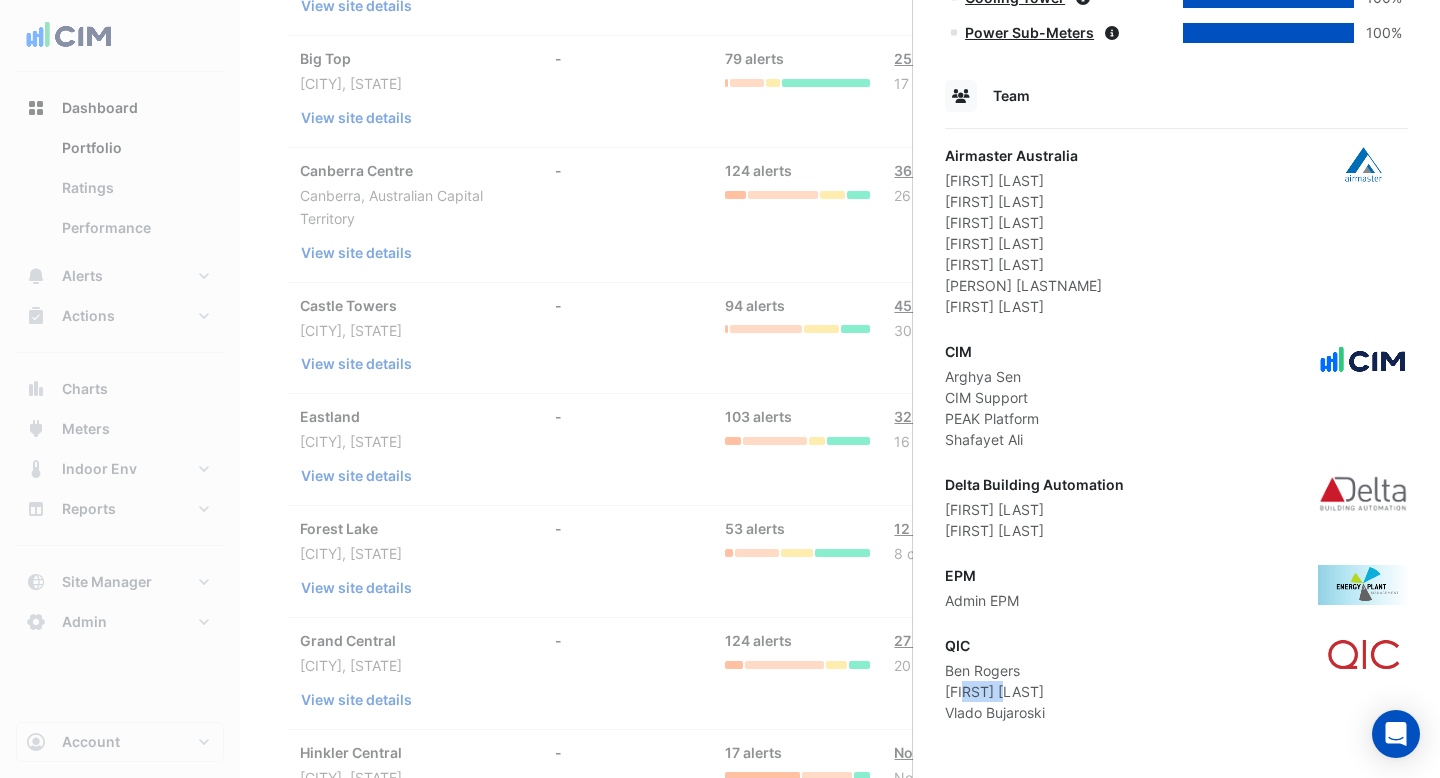 drag, startPoint x: 1011, startPoint y: 699, endPoint x: 965, endPoint y: 691, distance: 46.69047 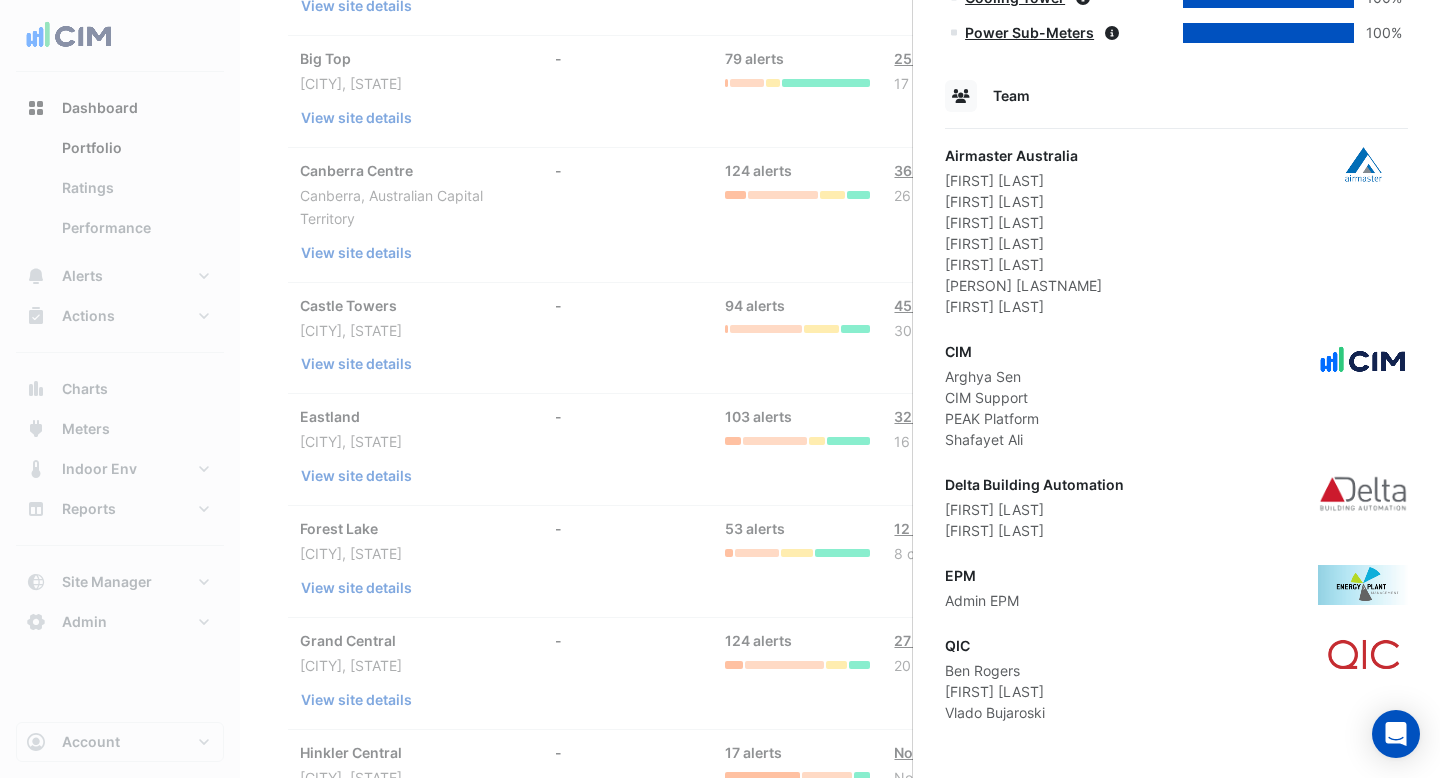 click on "[FIRST] [LAST]" 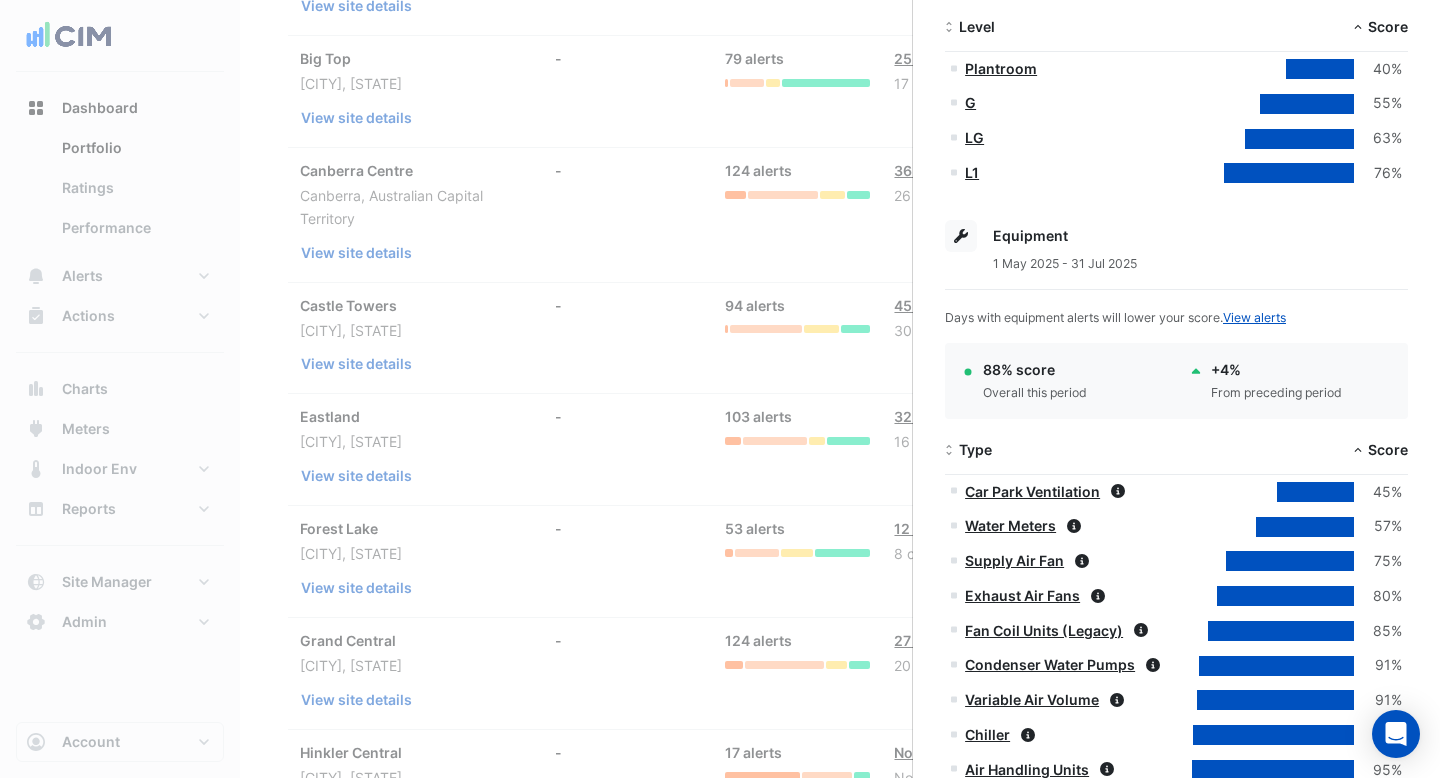 scroll, scrollTop: 0, scrollLeft: 0, axis: both 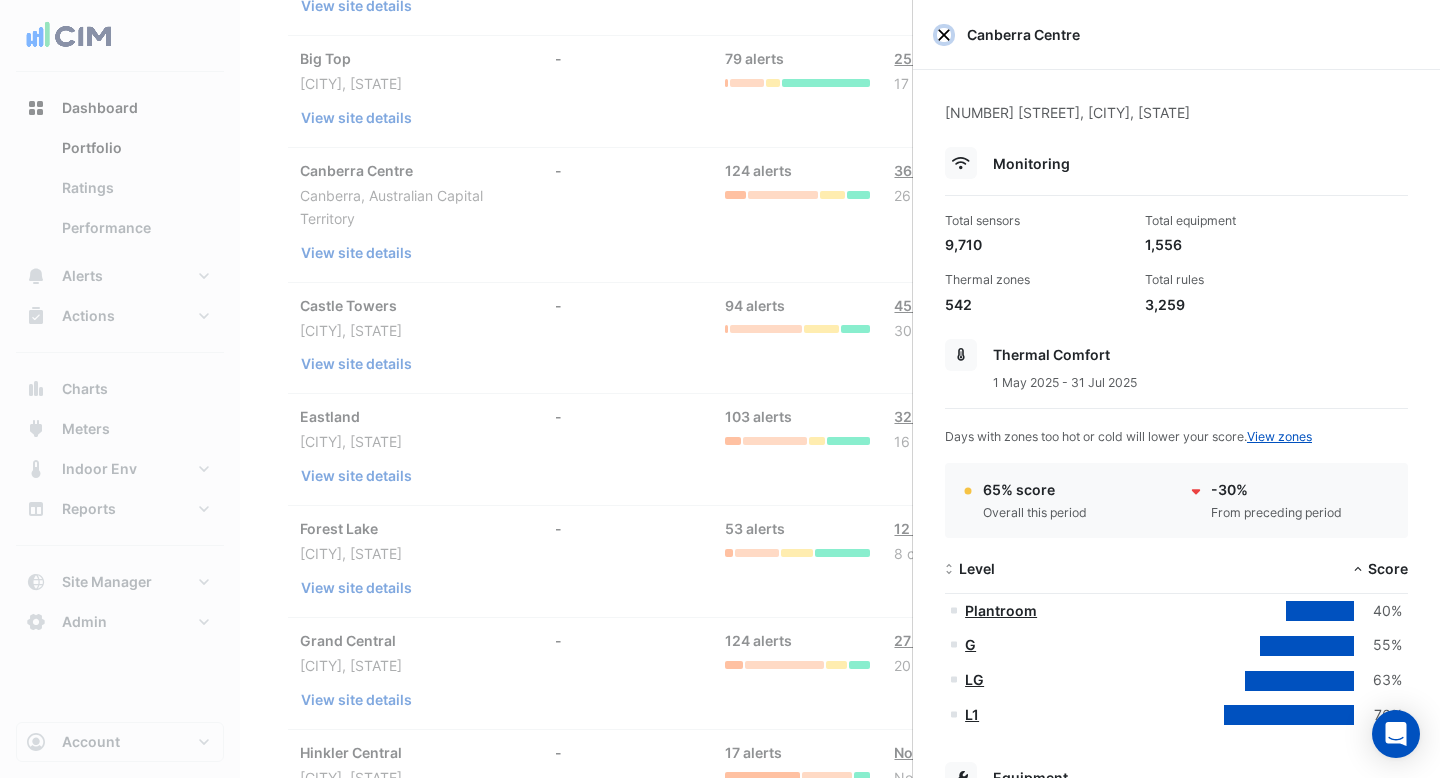 click 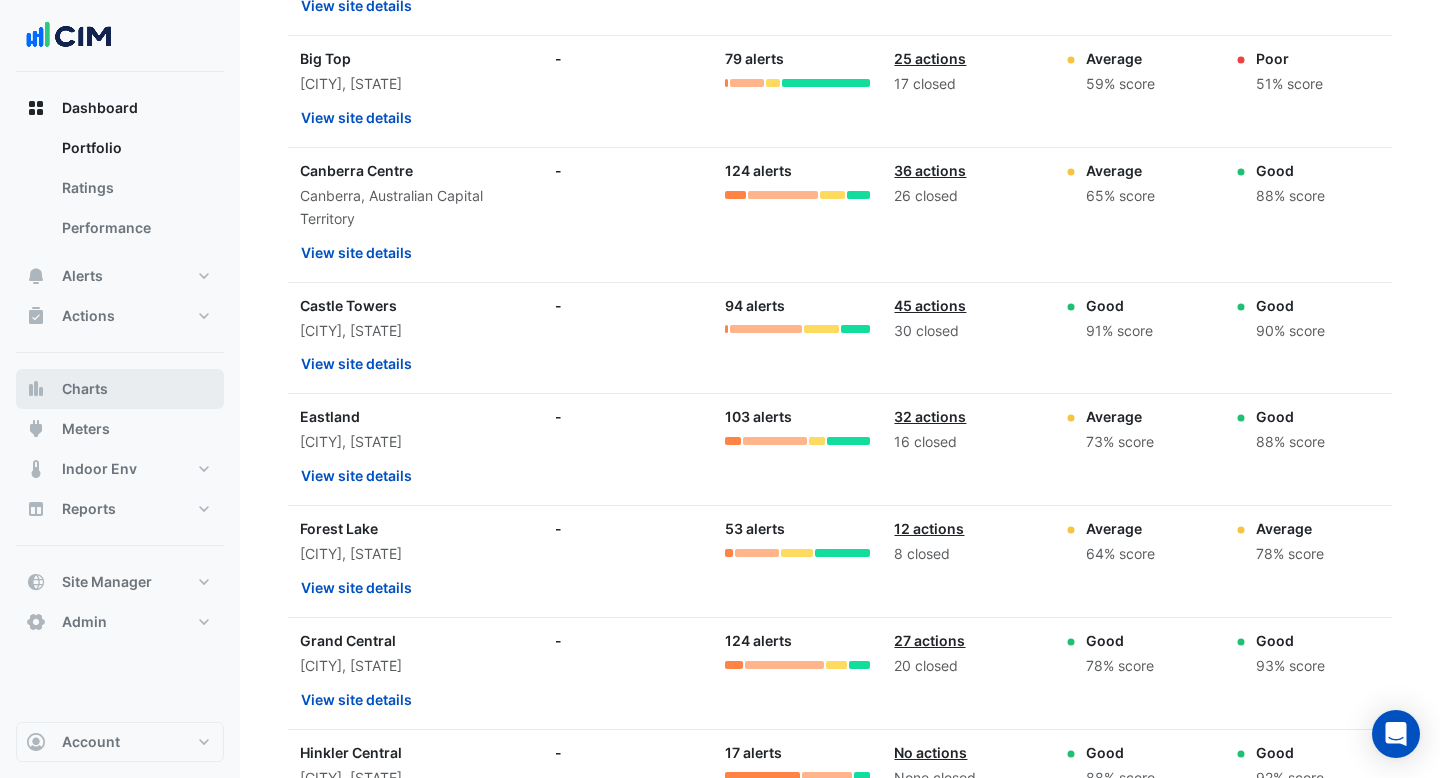 click on "Charts" at bounding box center [85, 389] 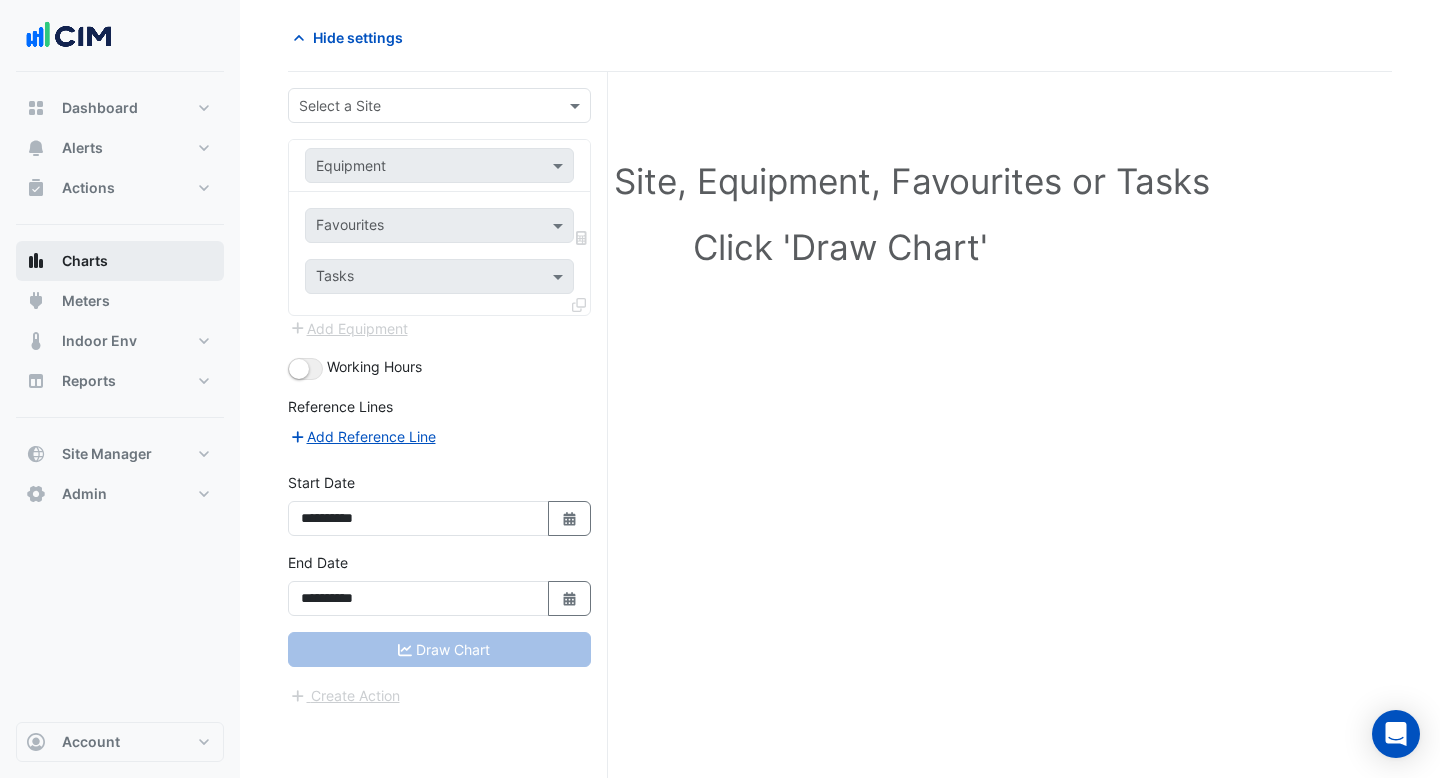 scroll, scrollTop: 76, scrollLeft: 0, axis: vertical 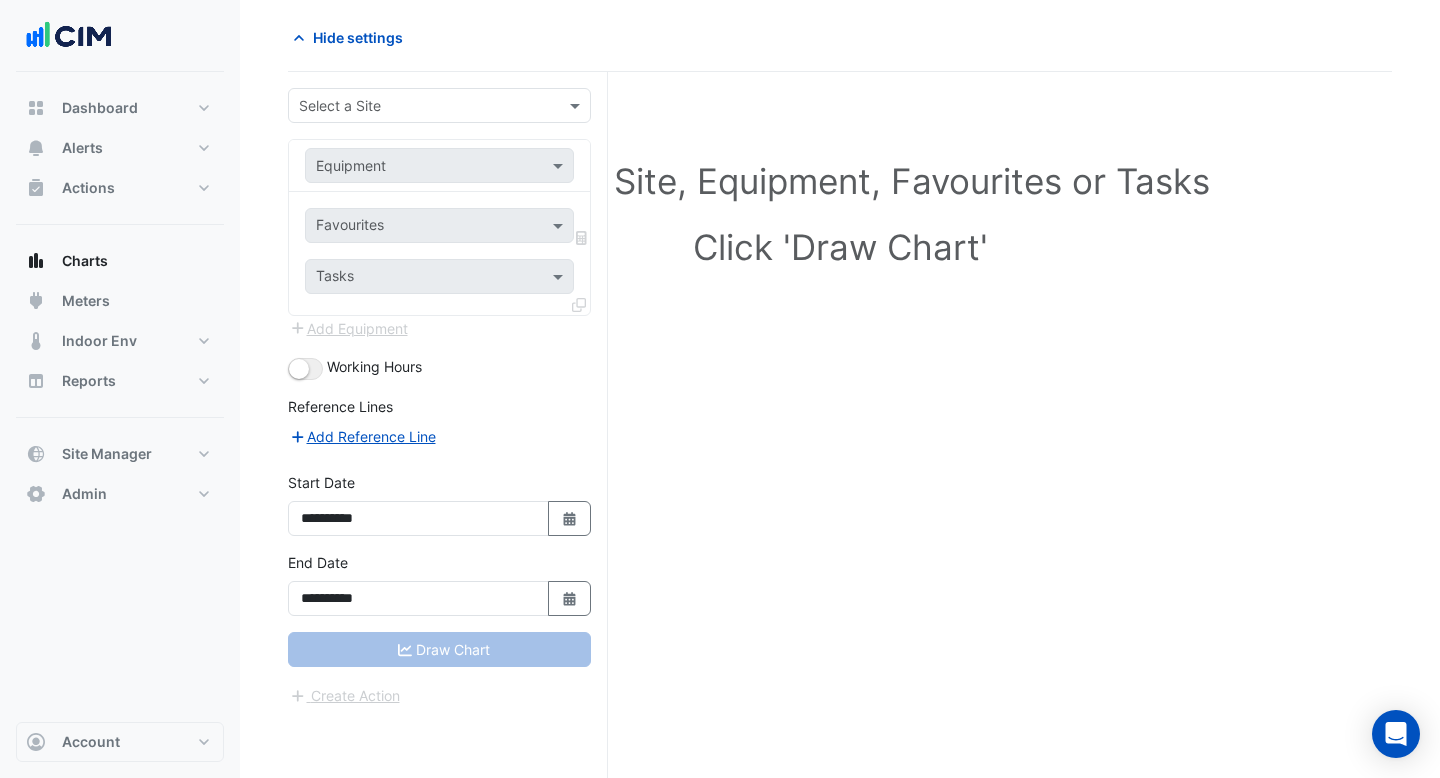 click at bounding box center [419, 106] 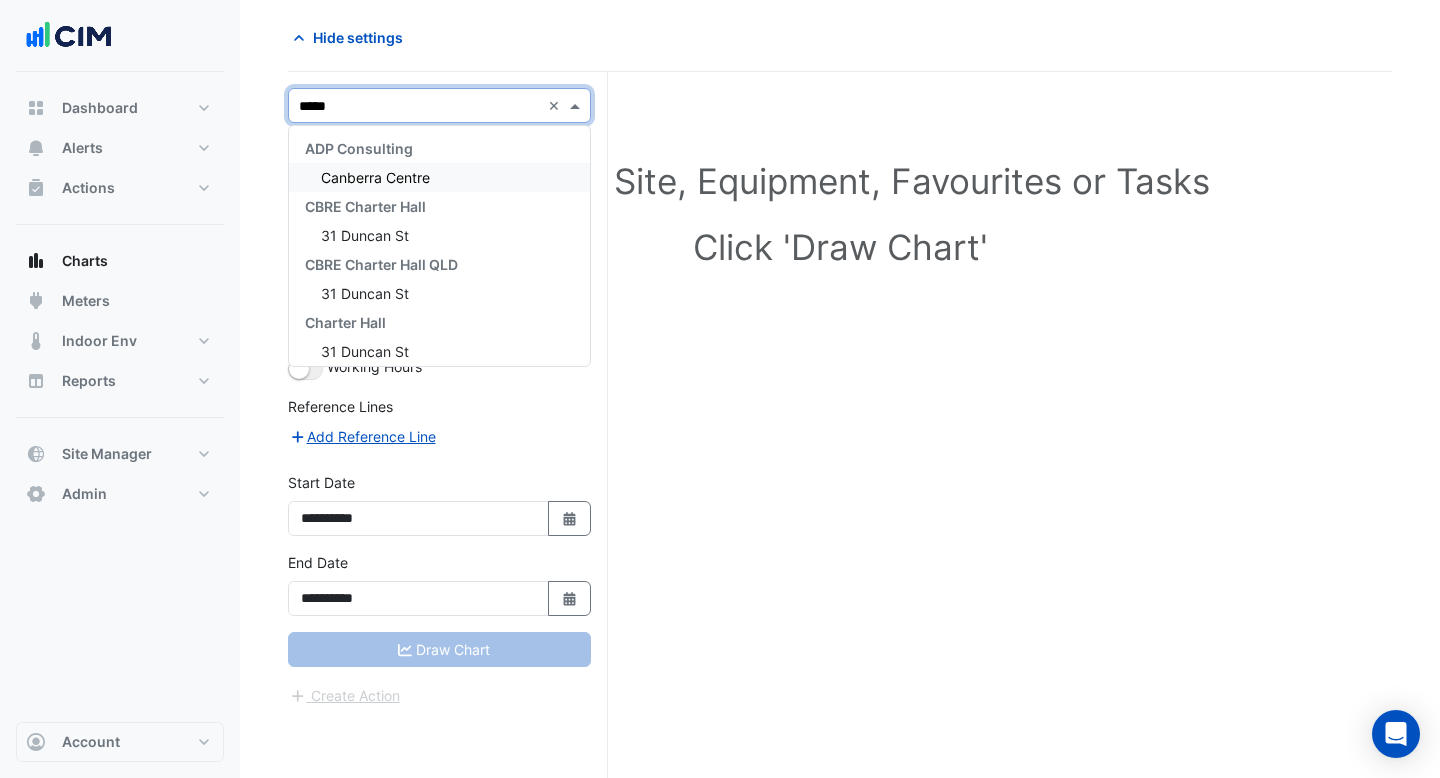 type on "******" 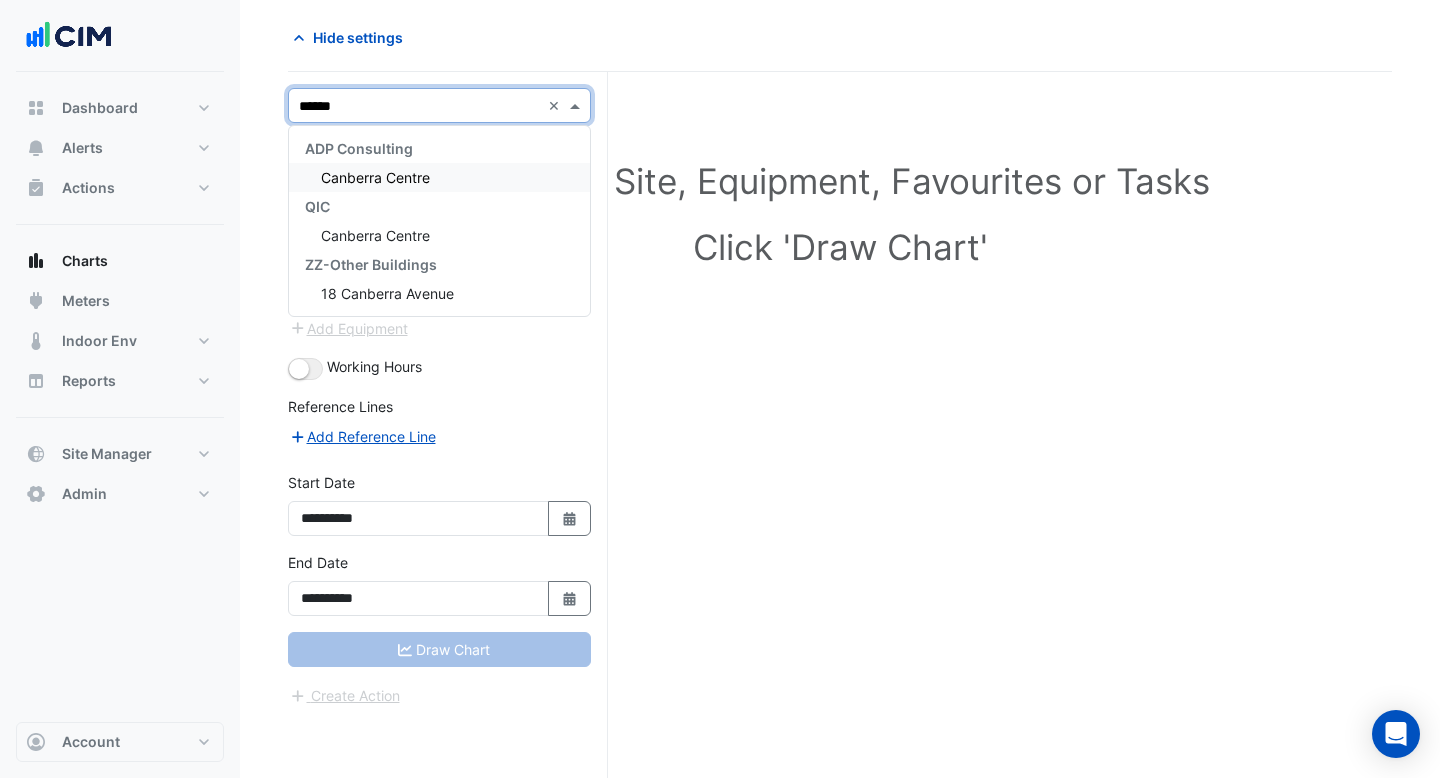 click on "Canberra Centre" at bounding box center [375, 177] 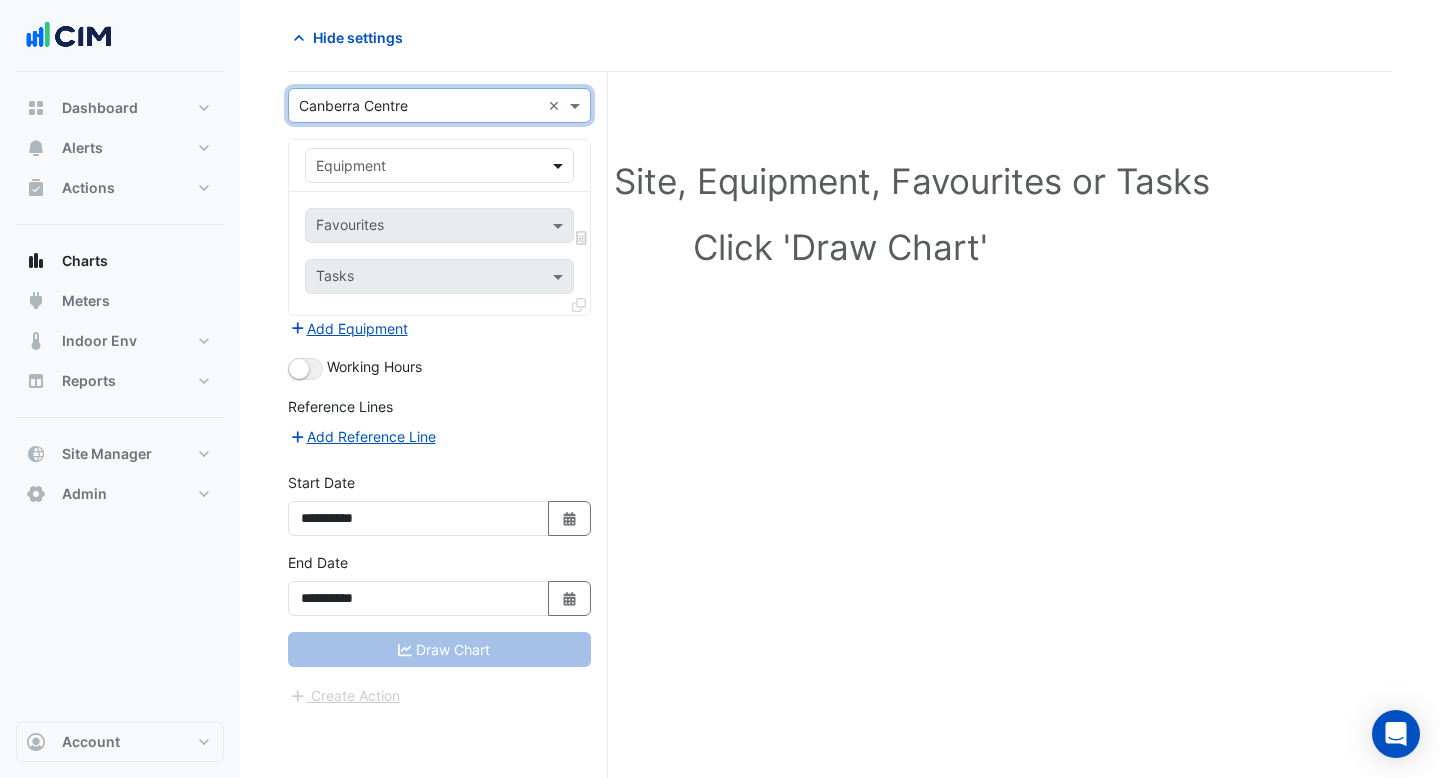 click at bounding box center (560, 165) 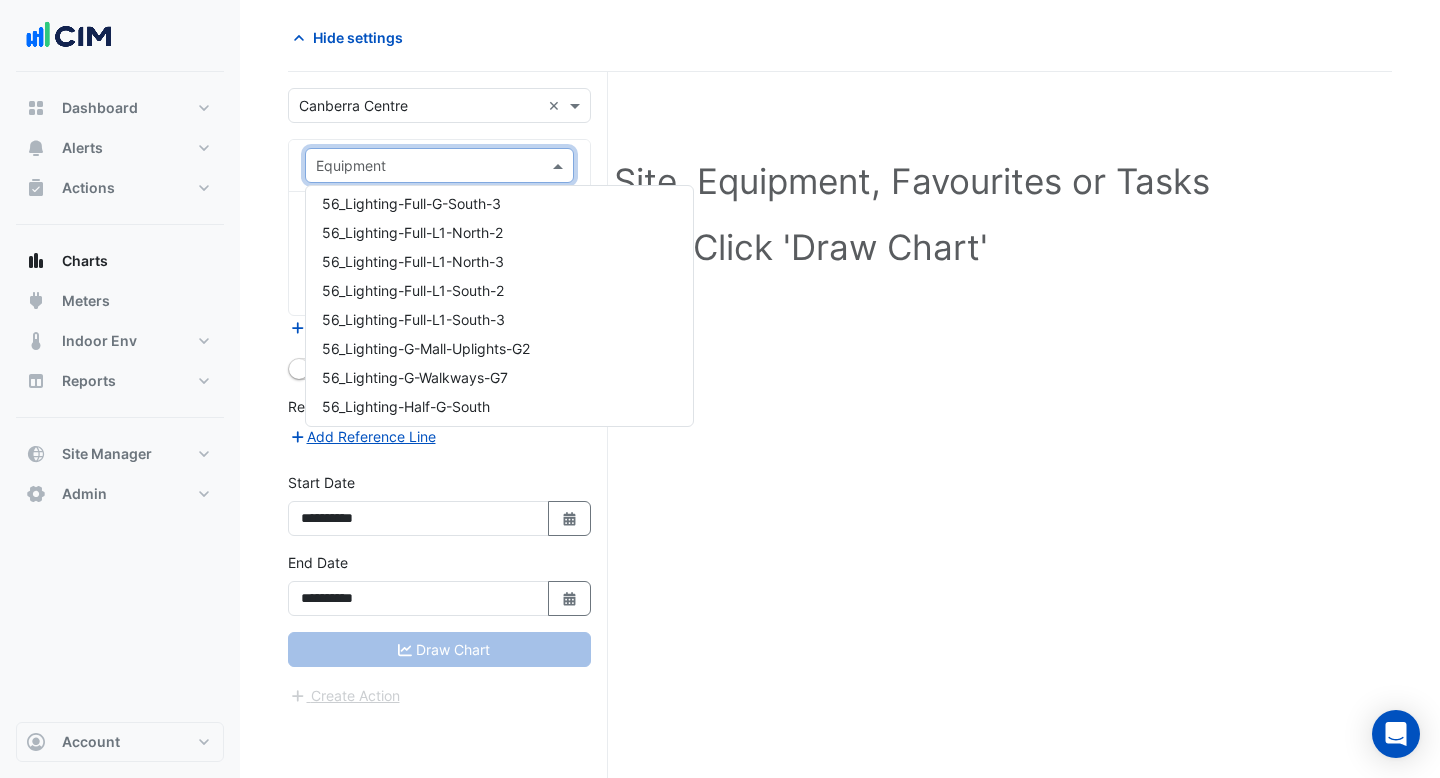scroll, scrollTop: 4045, scrollLeft: 0, axis: vertical 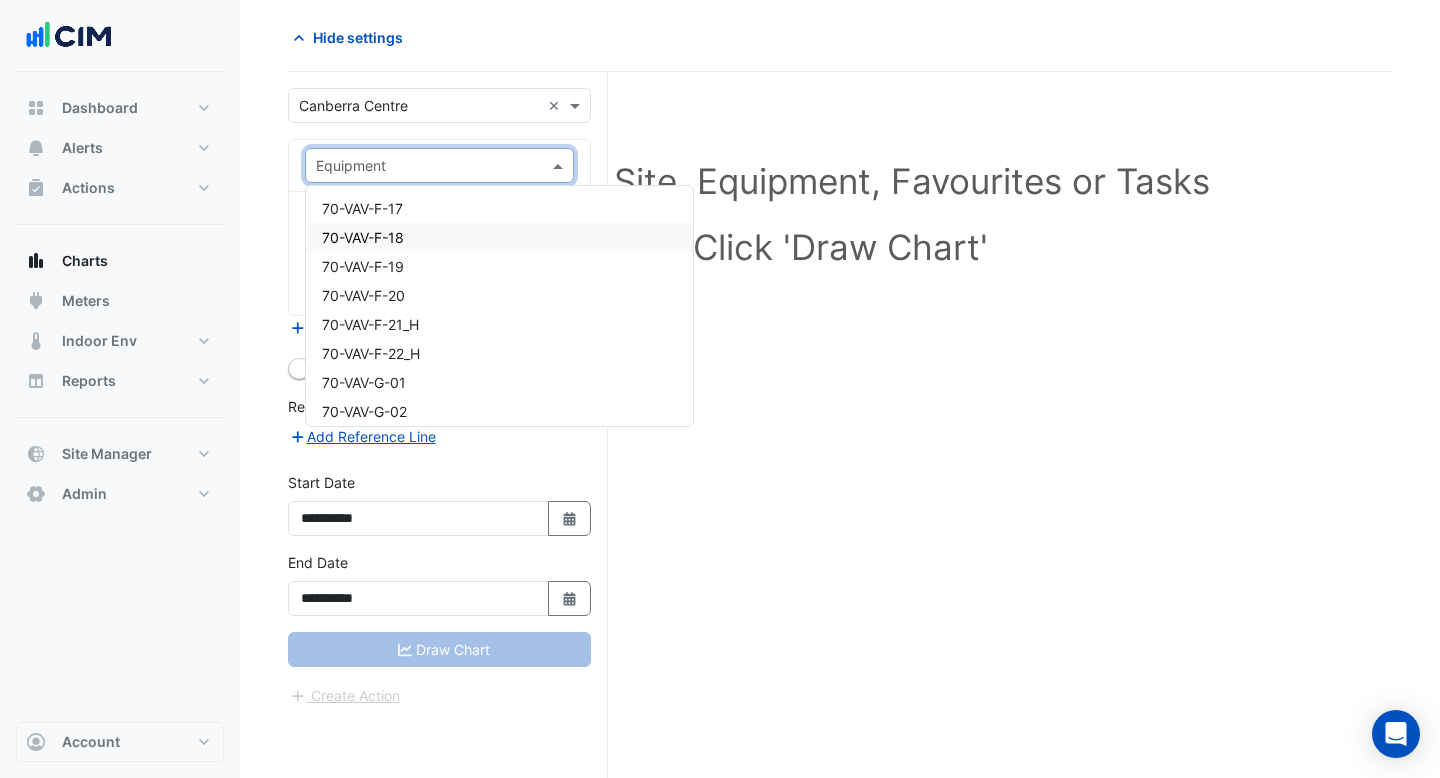 click on "70-VAV-F-18" at bounding box center [499, 237] 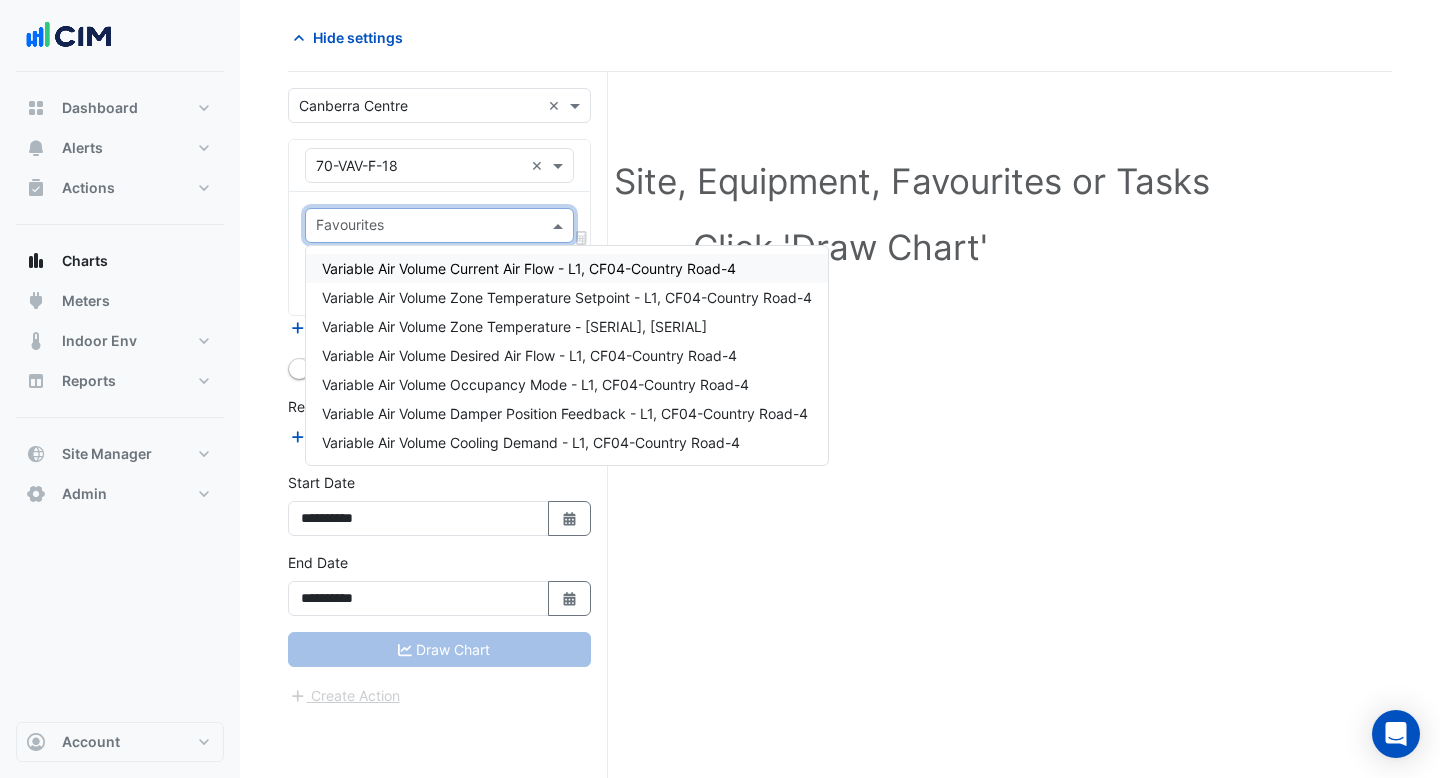 click on "Favourites" at bounding box center [439, 225] 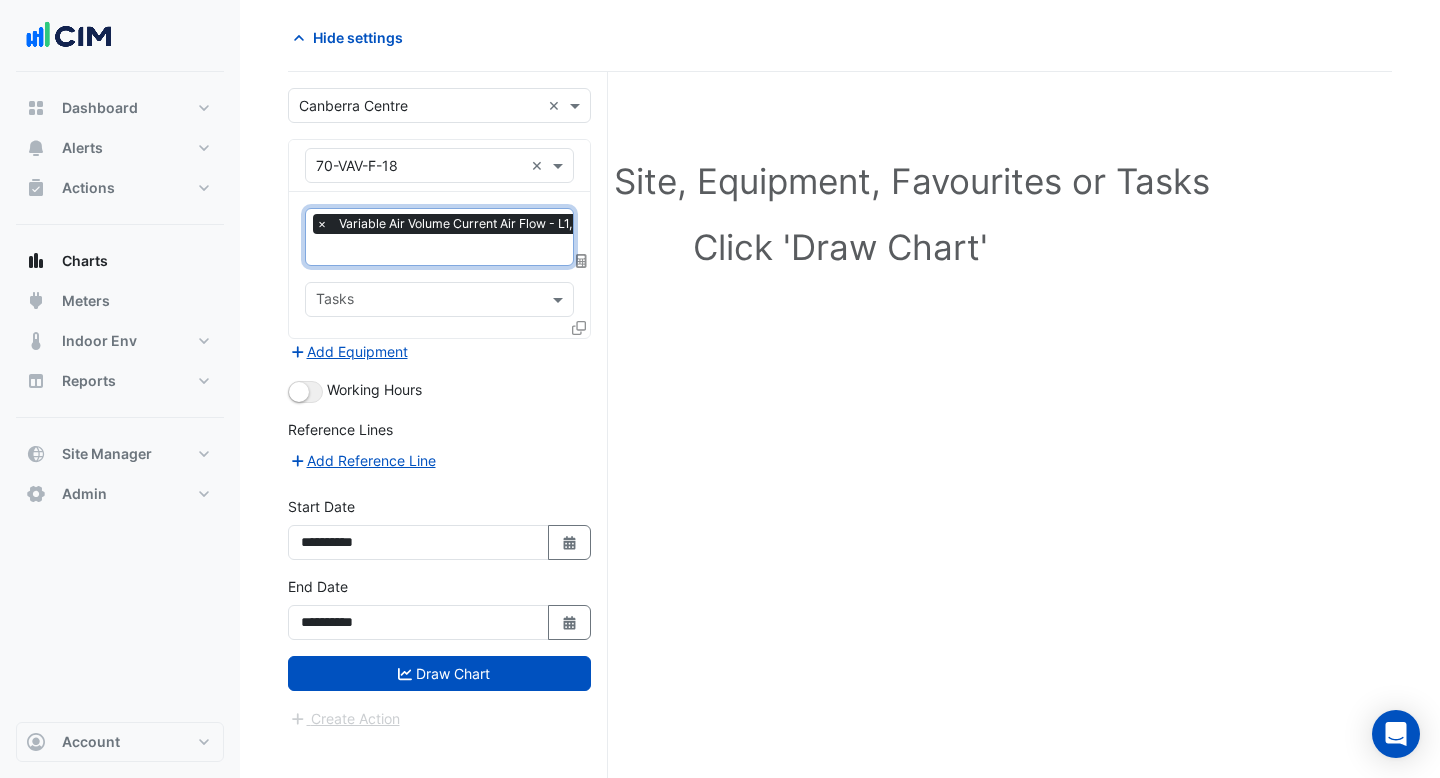 click at bounding box center [516, 251] 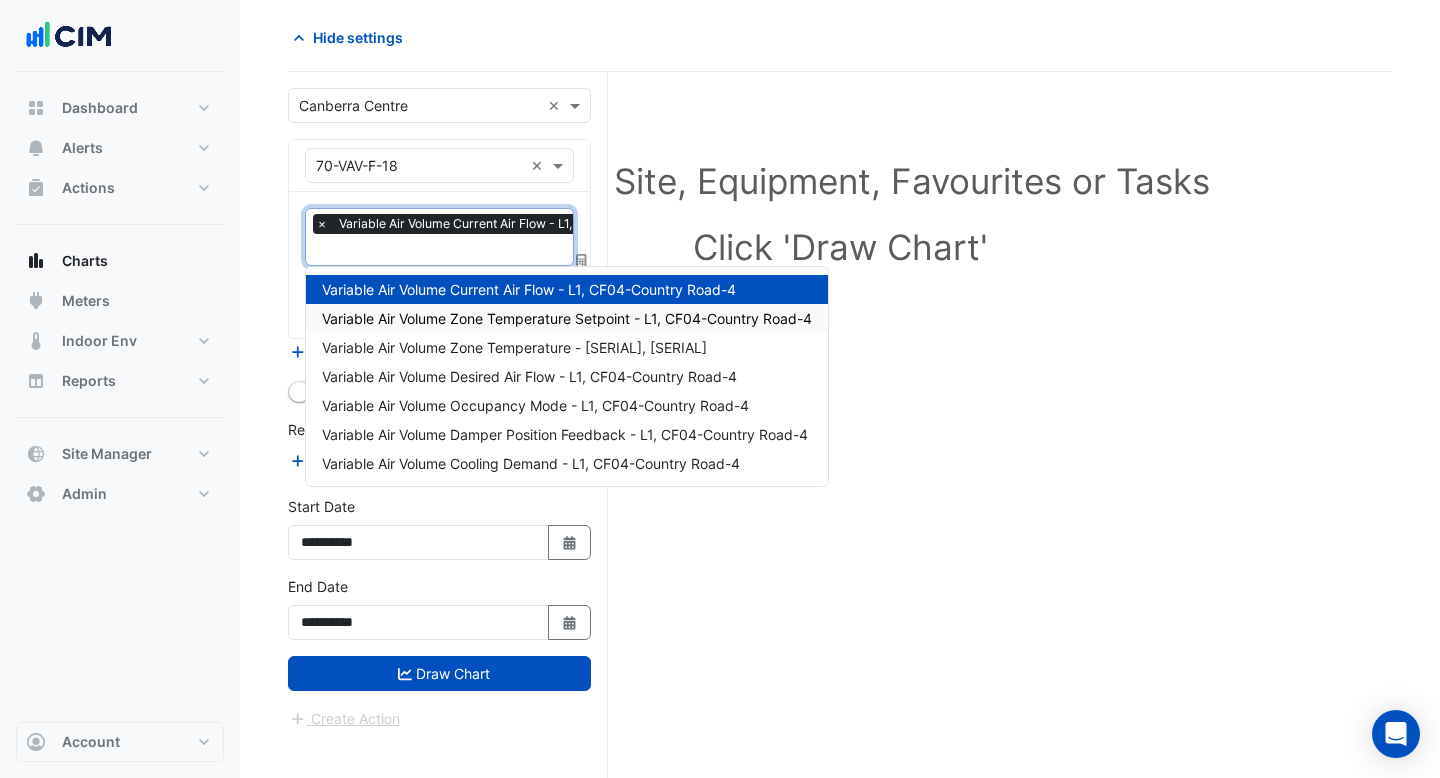 click on "Variable Air Volume Zone Temperature Setpoint - L1, CF04-Country Road-4" at bounding box center (567, 318) 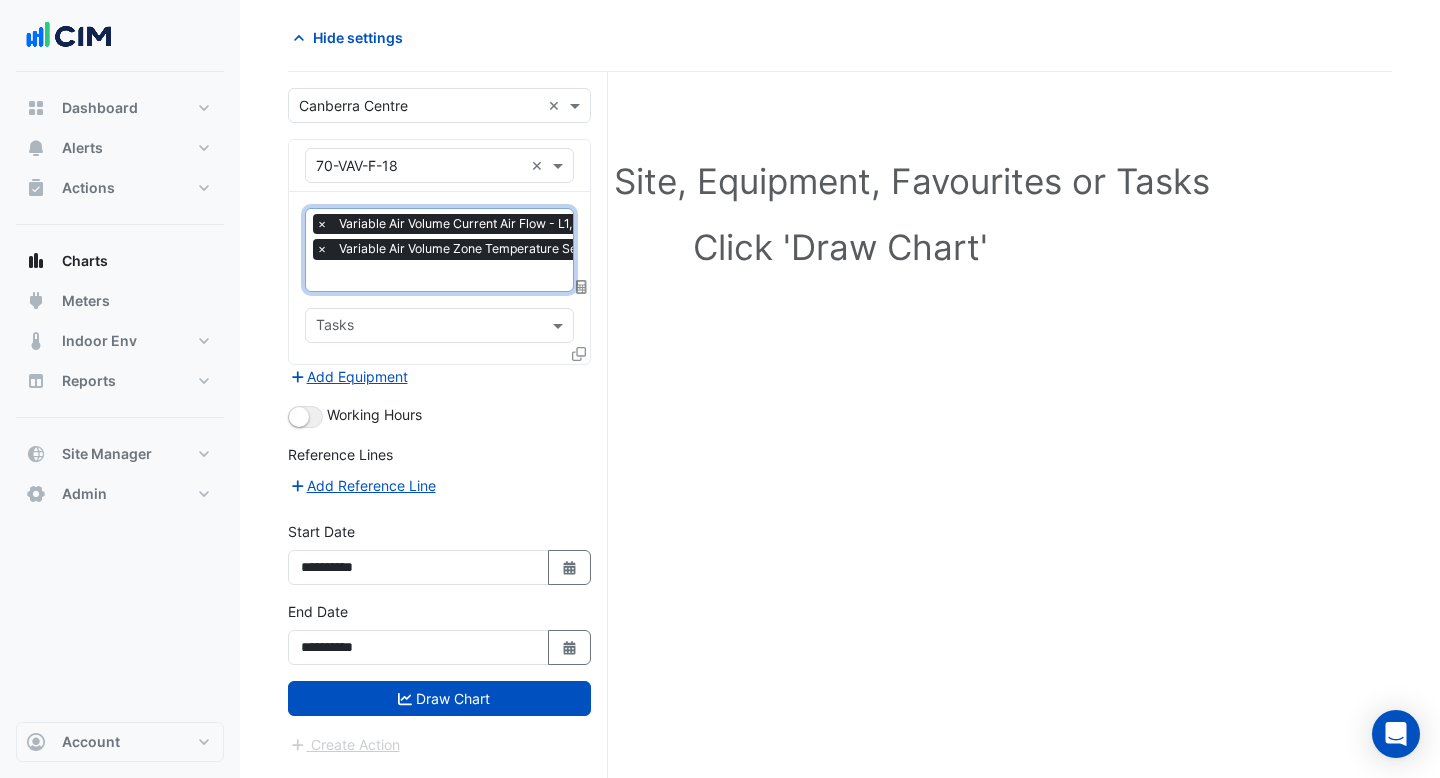 click at bounding box center [547, 277] 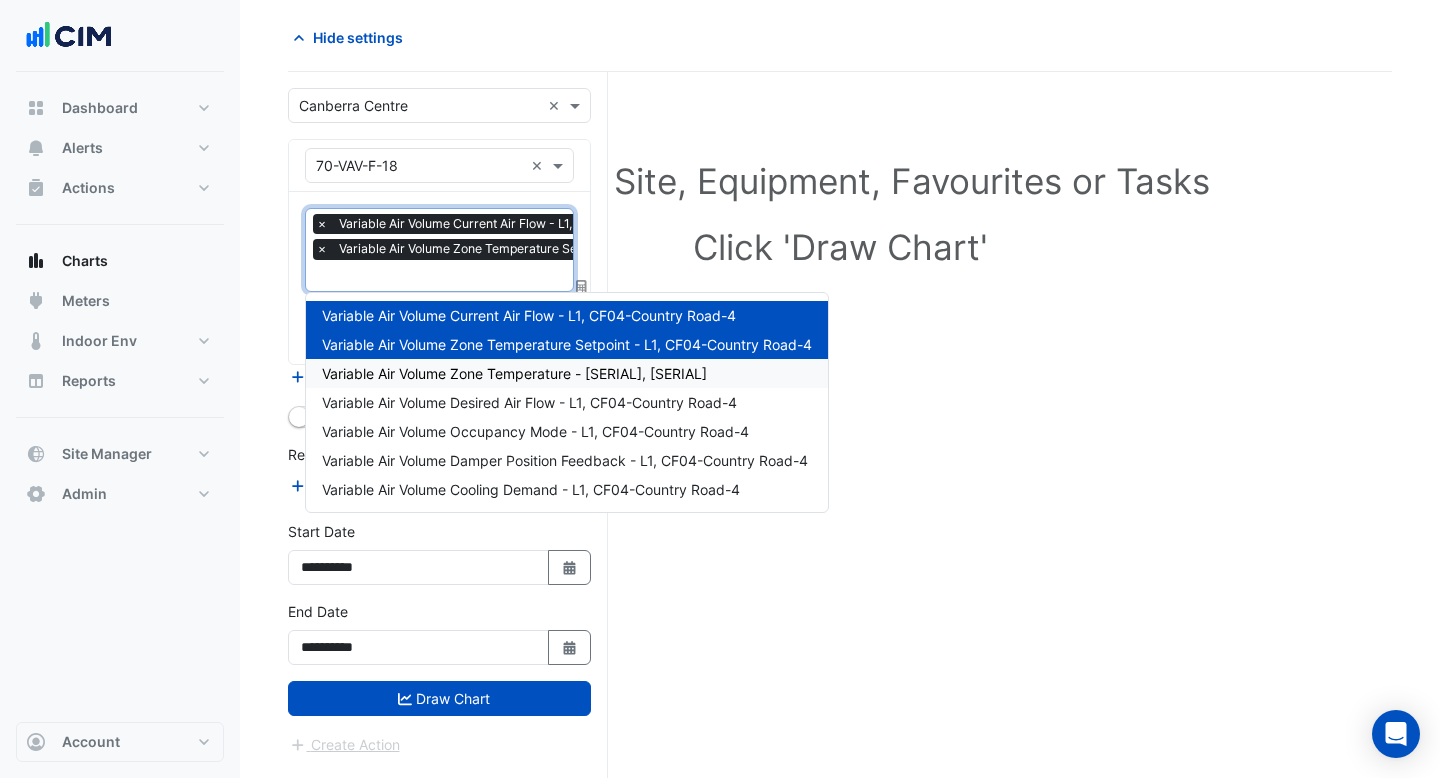 click on "Variable Air Volume Zone Temperature - [SERIAL], [SERIAL]" at bounding box center [514, 373] 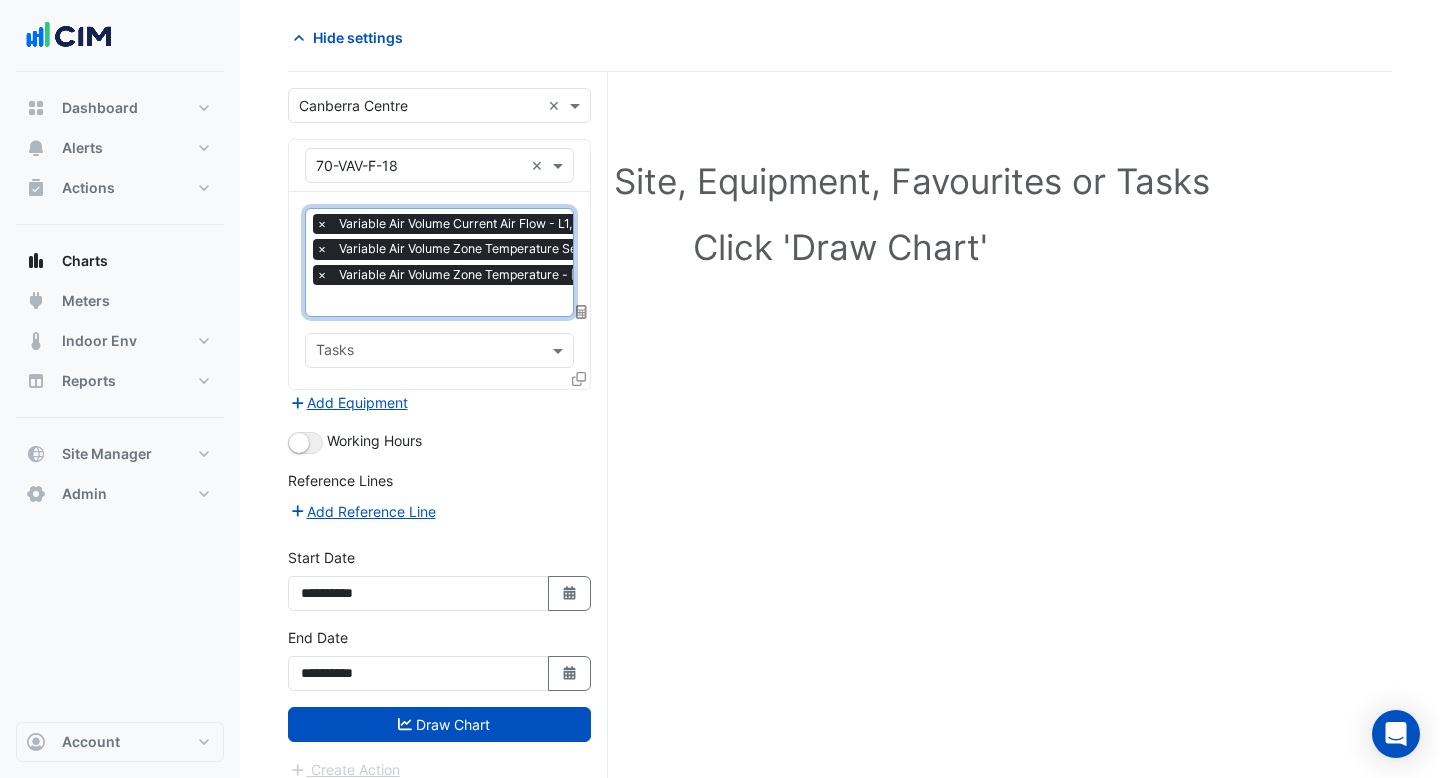 click at bounding box center (547, 302) 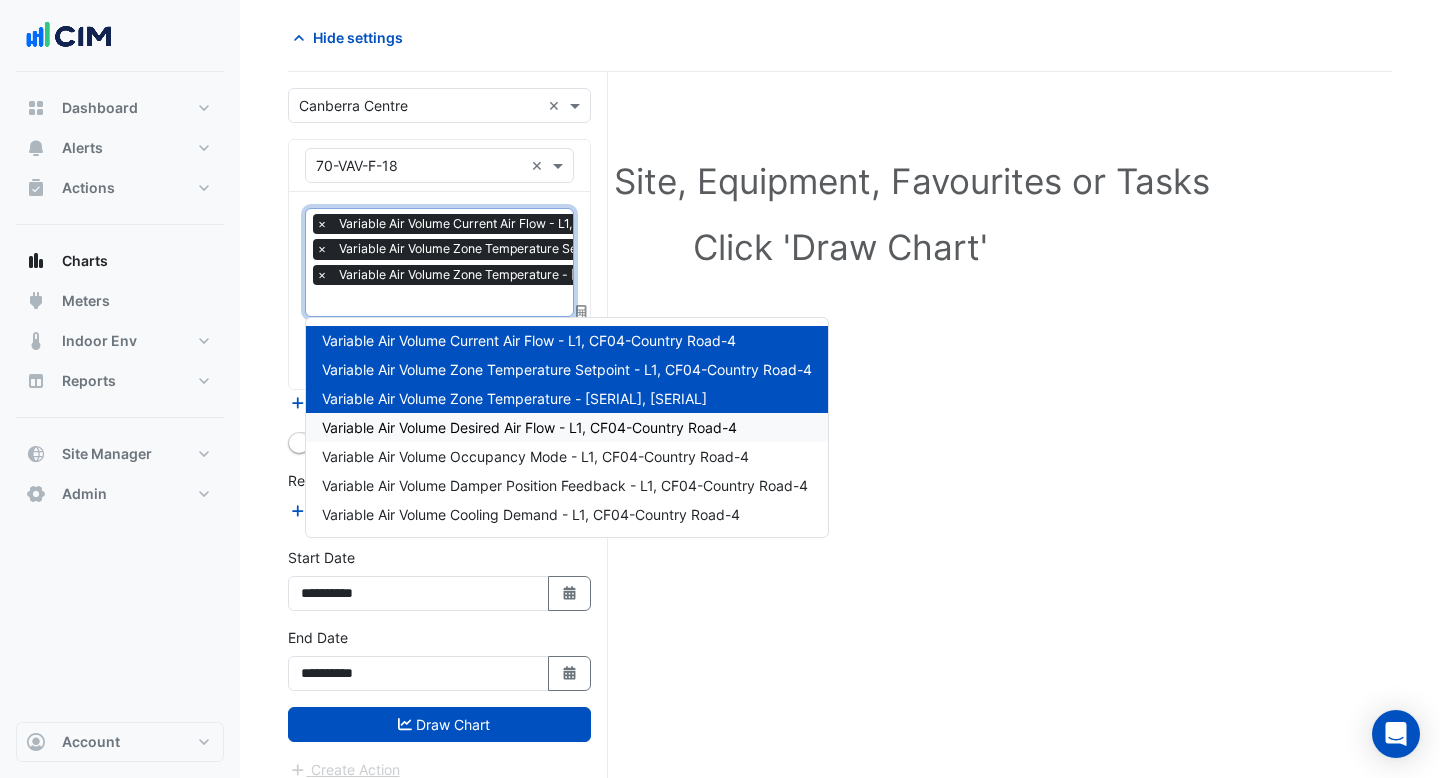 click on "Variable Air Volume Desired Air Flow - L1, CF04-Country Road-4" at bounding box center [529, 427] 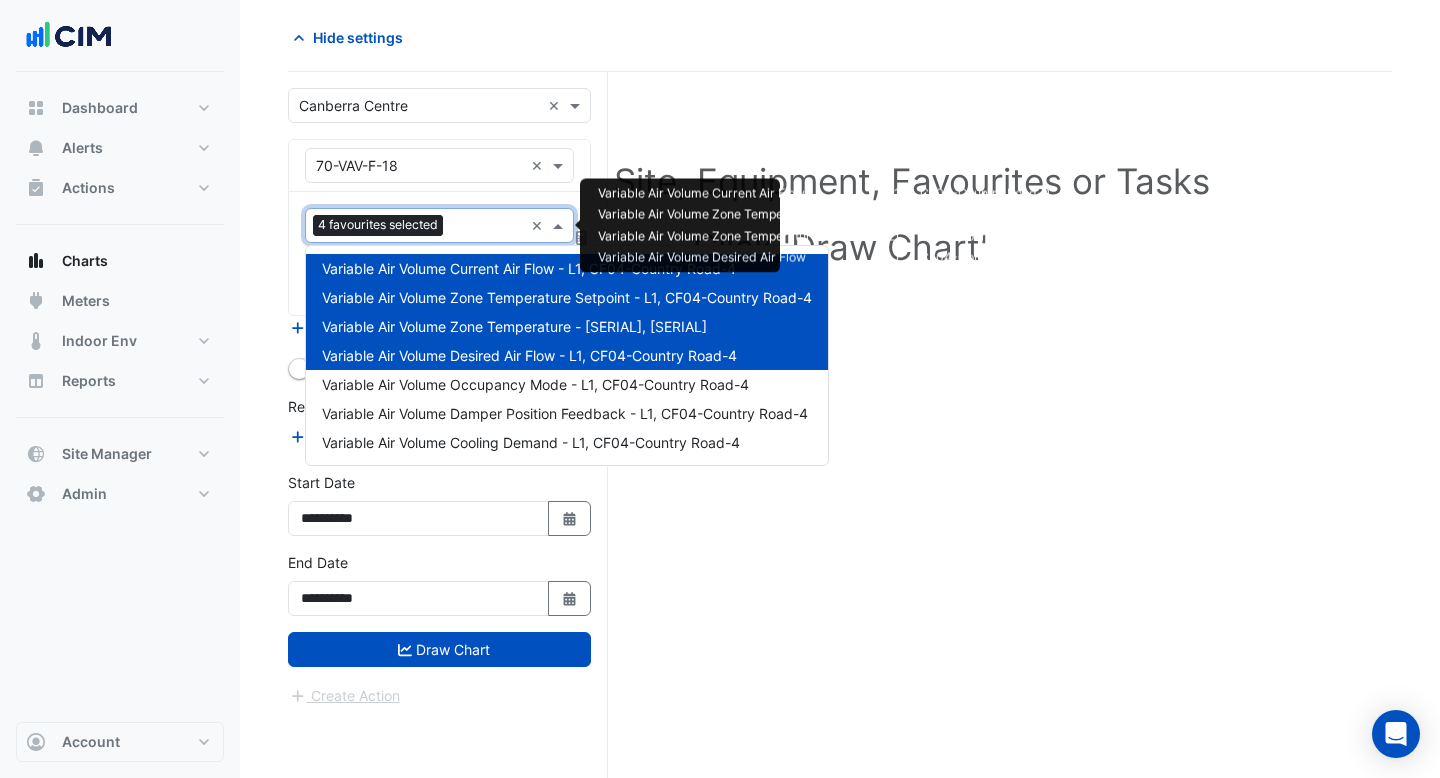 click at bounding box center (487, 227) 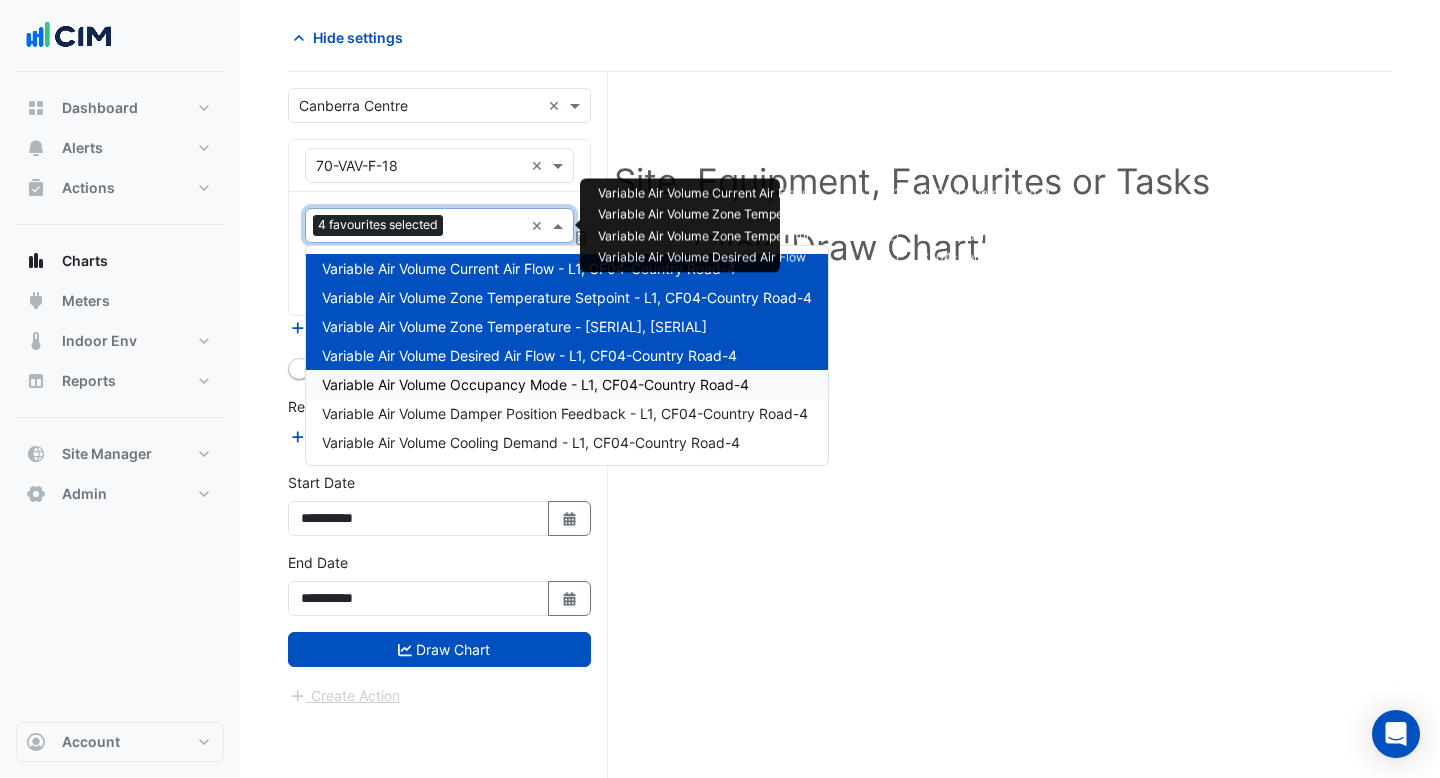 click on "Variable Air Volume Occupancy Mode - L1, CF04-Country Road-4" at bounding box center [535, 384] 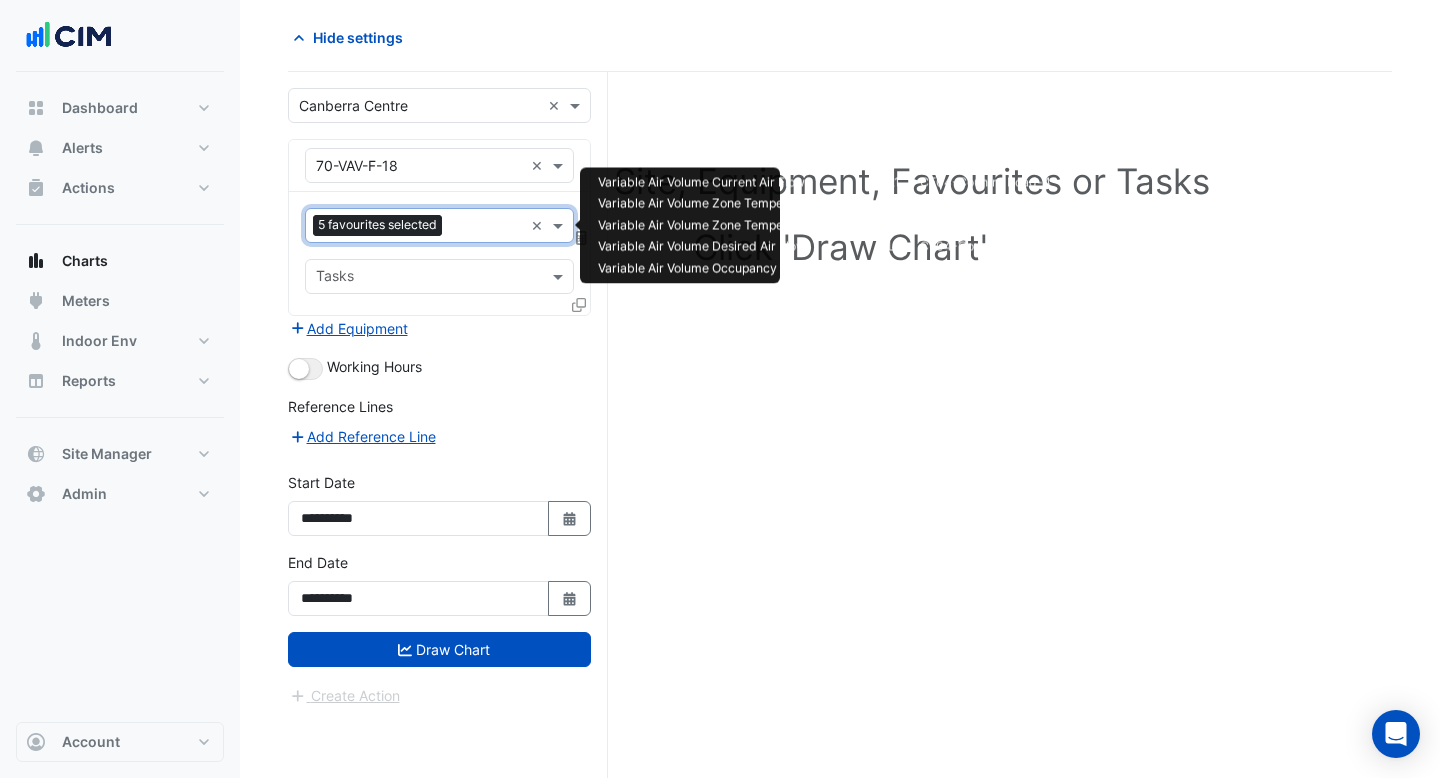 click at bounding box center [486, 227] 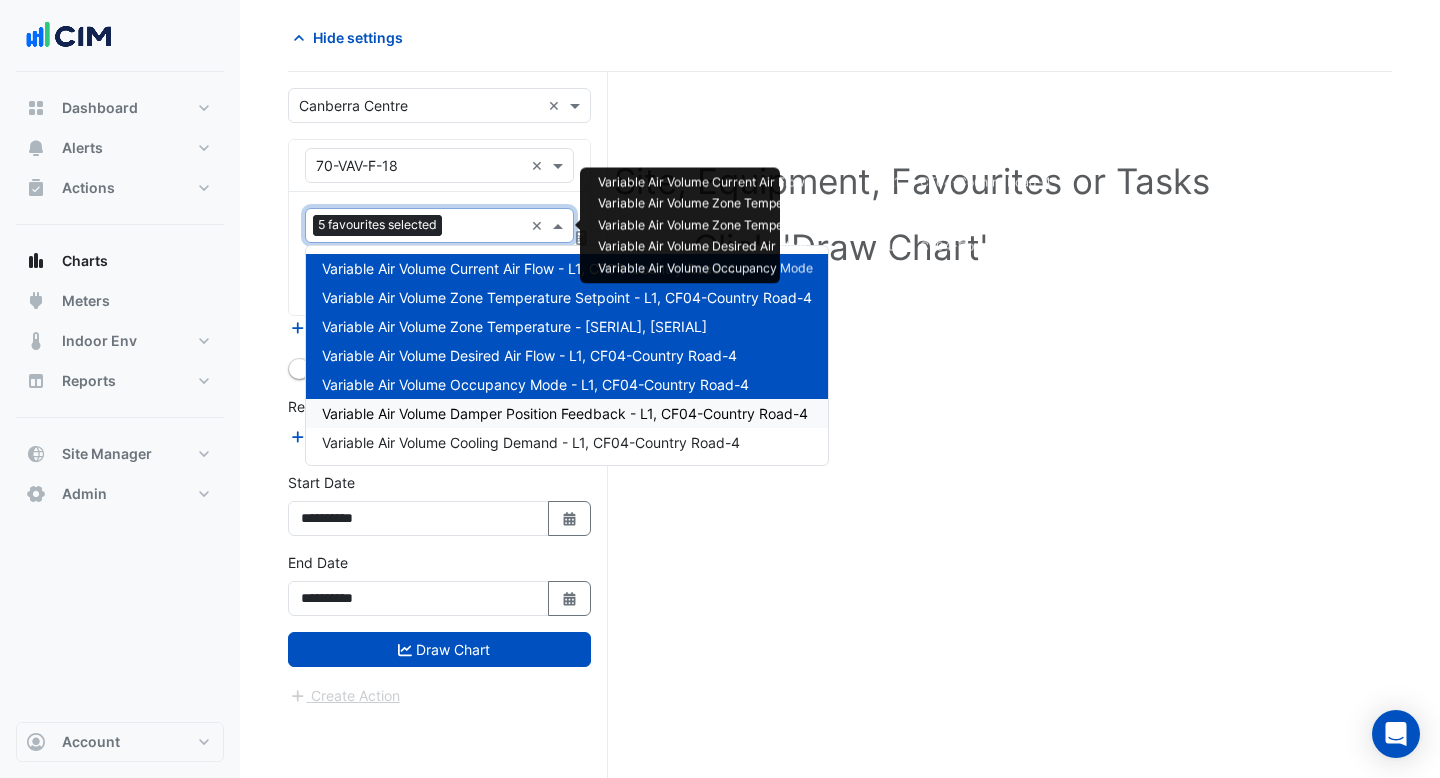 click on "Variable Air Volume Damper Position Feedback - L1, CF04-Country Road-4" at bounding box center [567, 413] 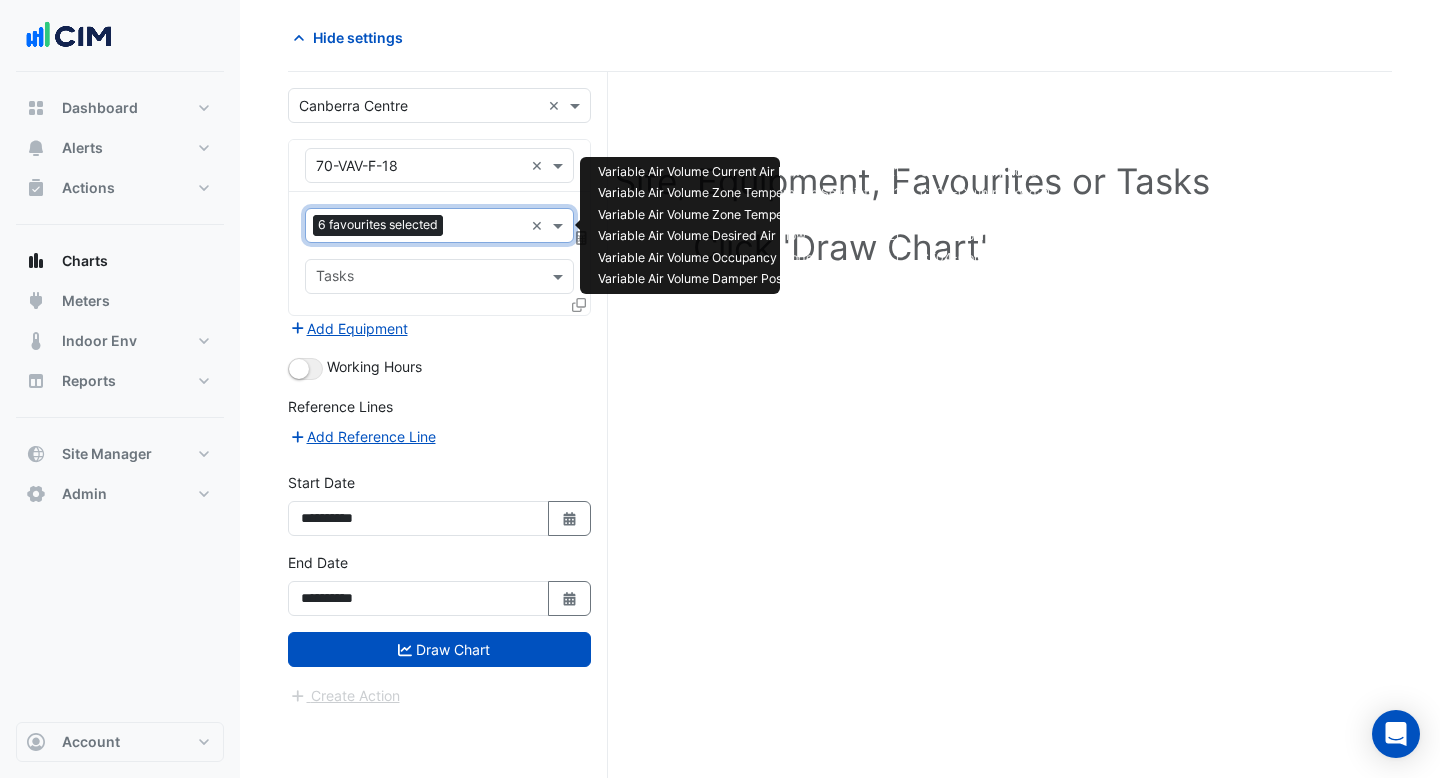 click at bounding box center (487, 227) 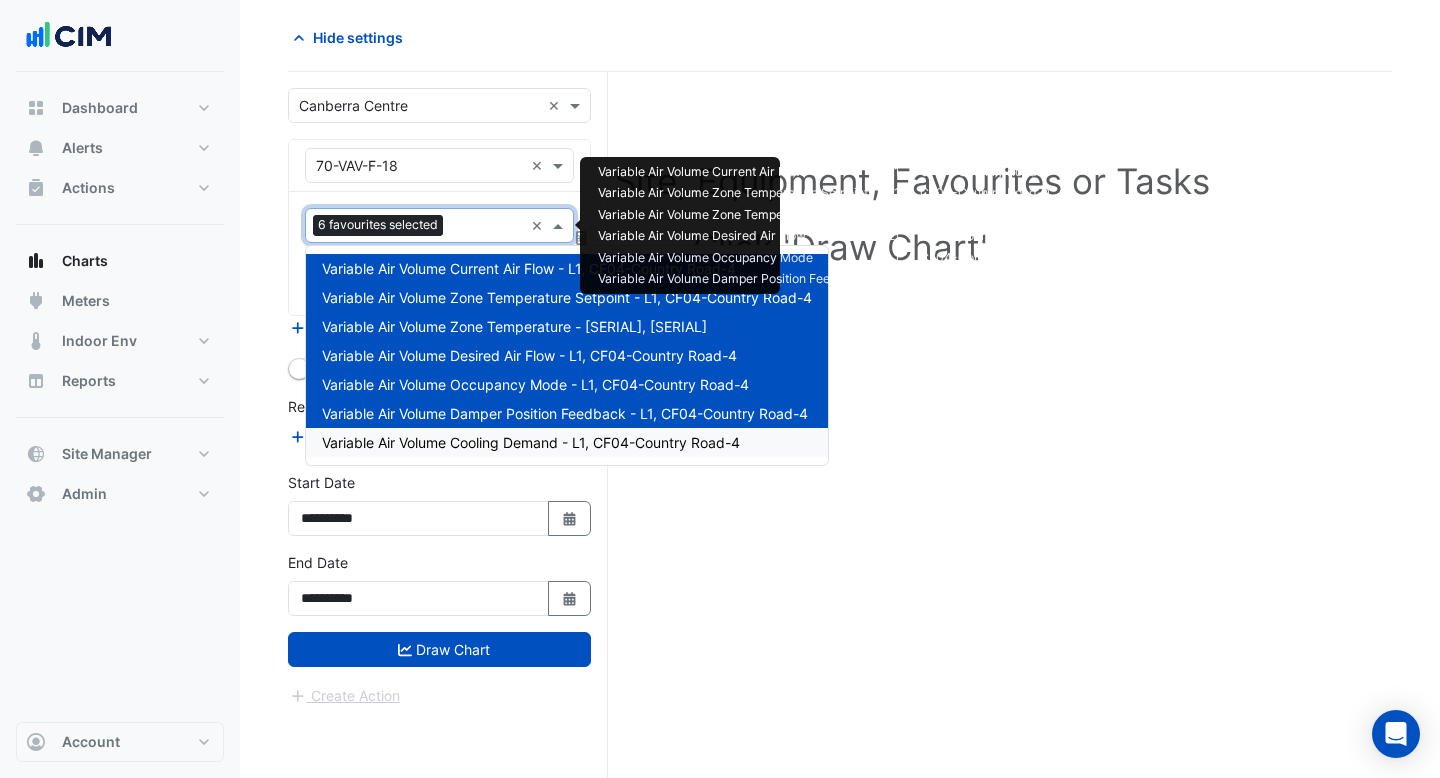 click on "Variable Air Volume Cooling Demand - L1, CF04-Country Road-4" at bounding box center (531, 442) 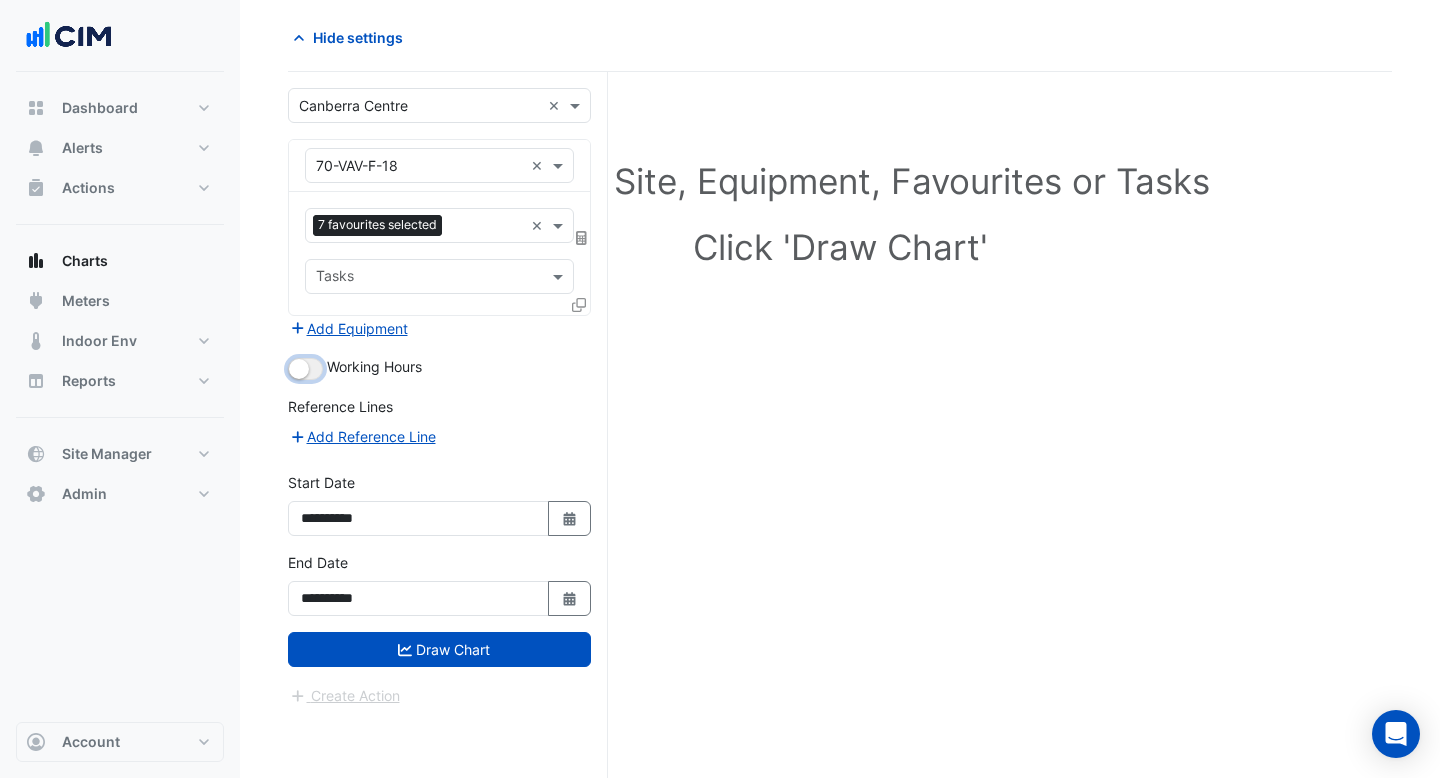 click at bounding box center [305, 369] 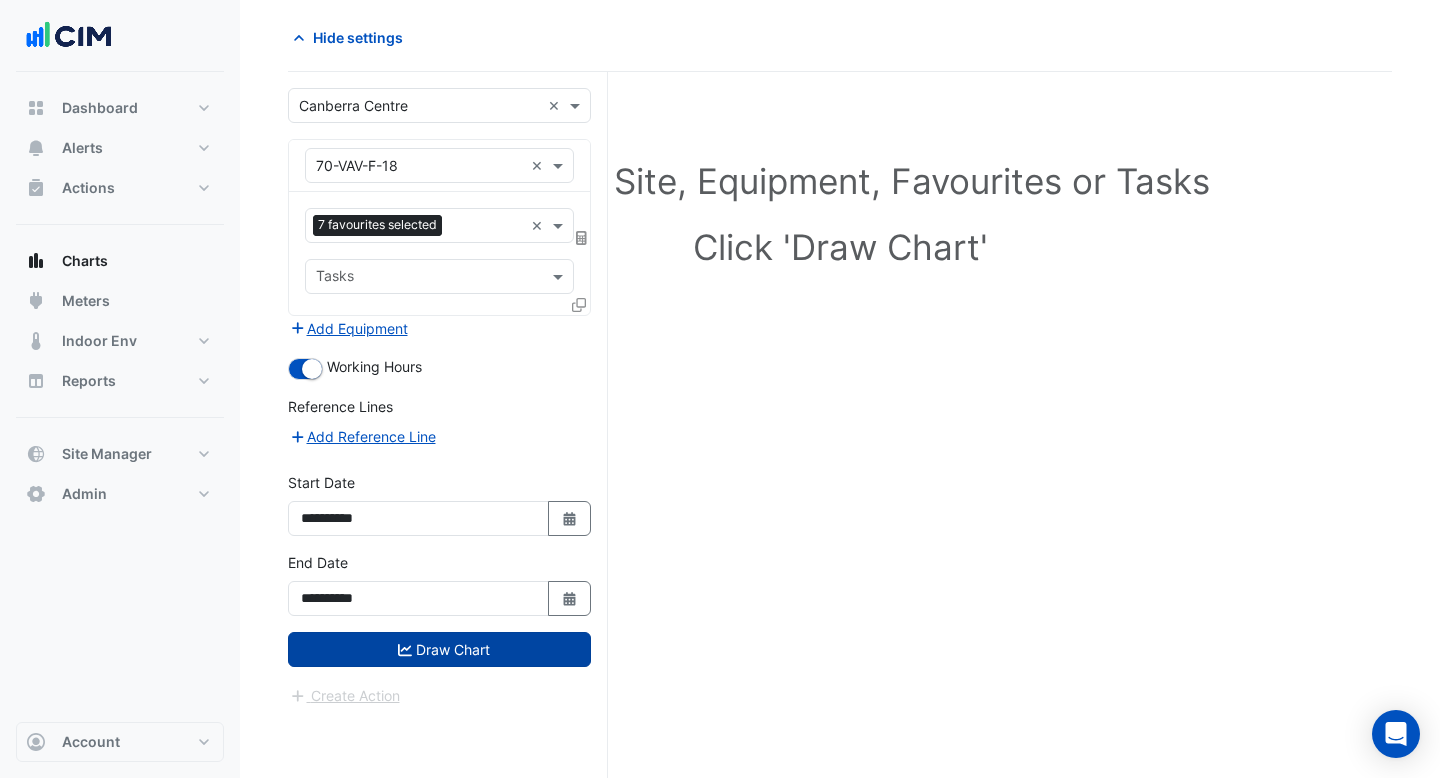 click on "Draw Chart" at bounding box center [439, 649] 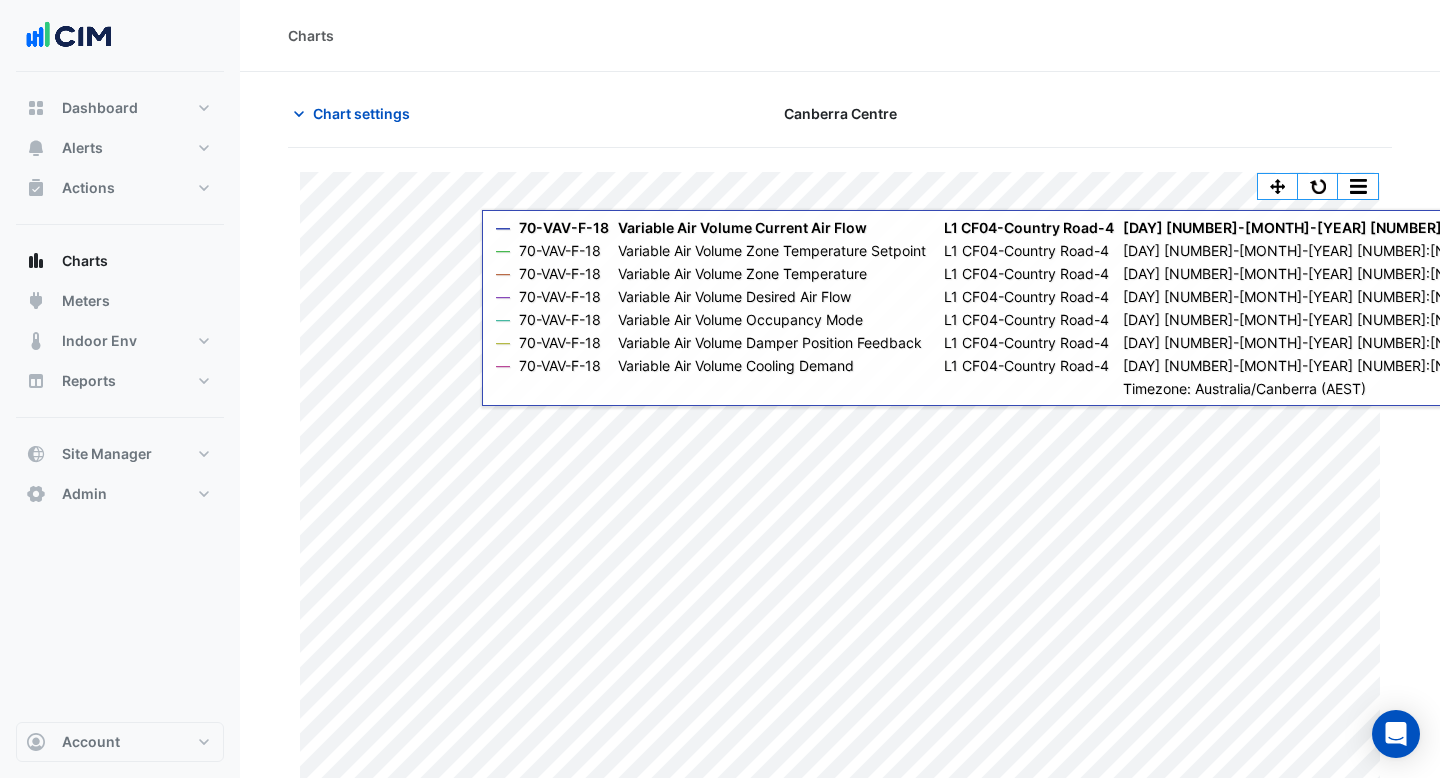 scroll, scrollTop: 34, scrollLeft: 0, axis: vertical 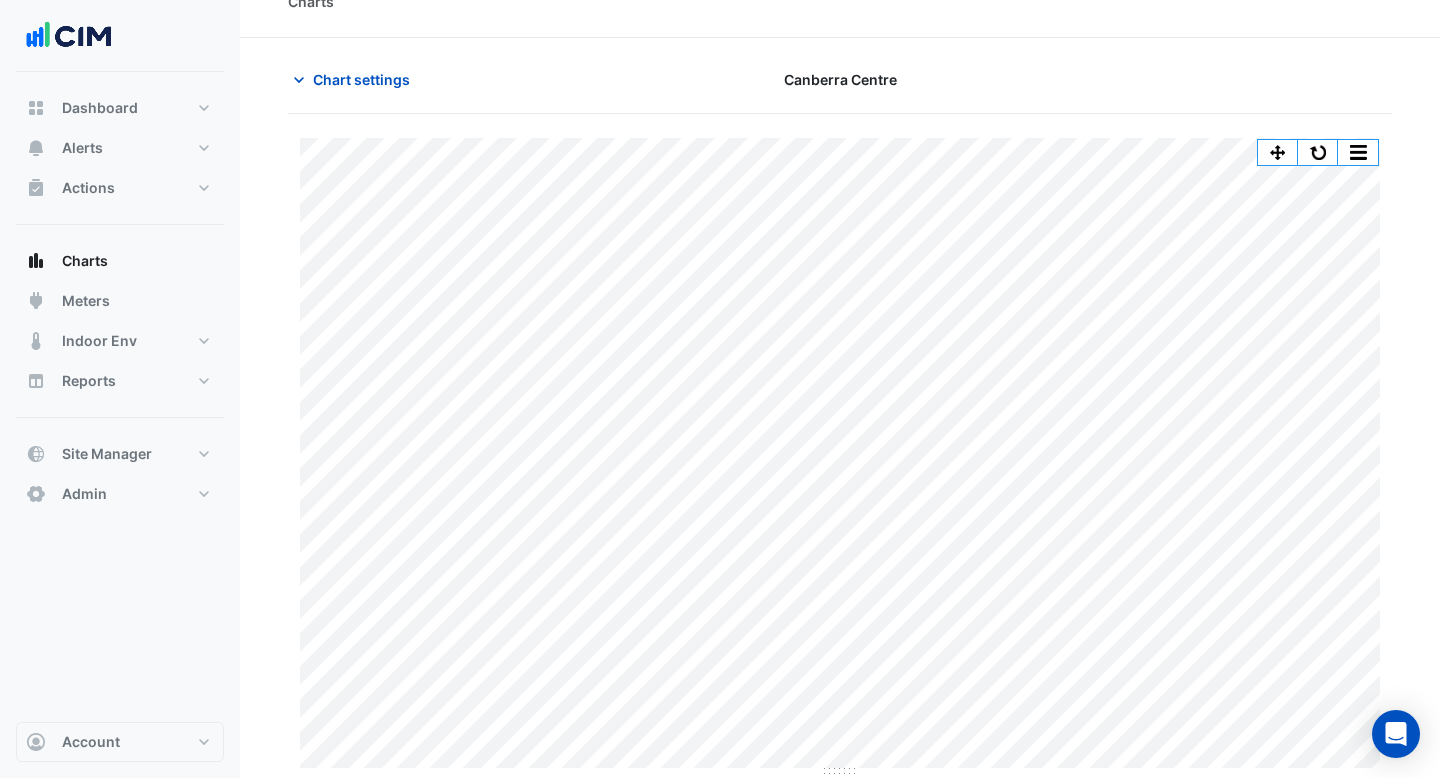 click on "Split by Unit Split All Print Save as JPEG Save as PNG Pivot Data Table Export CSV - Flat Export CSV - Pivot Select Chart Type Select Timezone    —    [SERIAL]    Variable Air Volume Current Air Flow       [SERIAL]    [DAY] [MONTH]-[YEAR] [NUMBER]:[NUMBER]       [NUMBER] l/s       —    [SERIAL]    Variable Air Volume Zone Temperature Setpoint       [SERIAL]    [DAY] [MONTH]-[YEAR] [NUMBER]:[NUMBER]       [NUMBER] °C       —    [SERIAL]    Variable Air Volume Zone Temperature       [SERIAL]    [DAY] [MONTH]-[YEAR] [NUMBER]:[NUMBER]       [NUMBER].[NUMBER] °C       —    [SERIAL]    Variable Air Volume Desired Air Flow       [SERIAL]    [DAY] [MONTH]-[YEAR] [NUMBER]:[NUMBER]       [NUMBER] l/s       —    [SERIAL]    Variable Air Volume Occupancy Mode       [SERIAL]    [DAY] [MONTH]-[YEAR] [NUMBER]:[NUMBER]       Off ([NUMBER])       —    [SERIAL]    Variable Air Volume Damper Position Feedback       [SERIAL]    [DAY] [MONTH]-[YEAR] [NUMBER]:[NUMBER]       [NUMBER].[NUMBER] %       —    [SERIAL]" 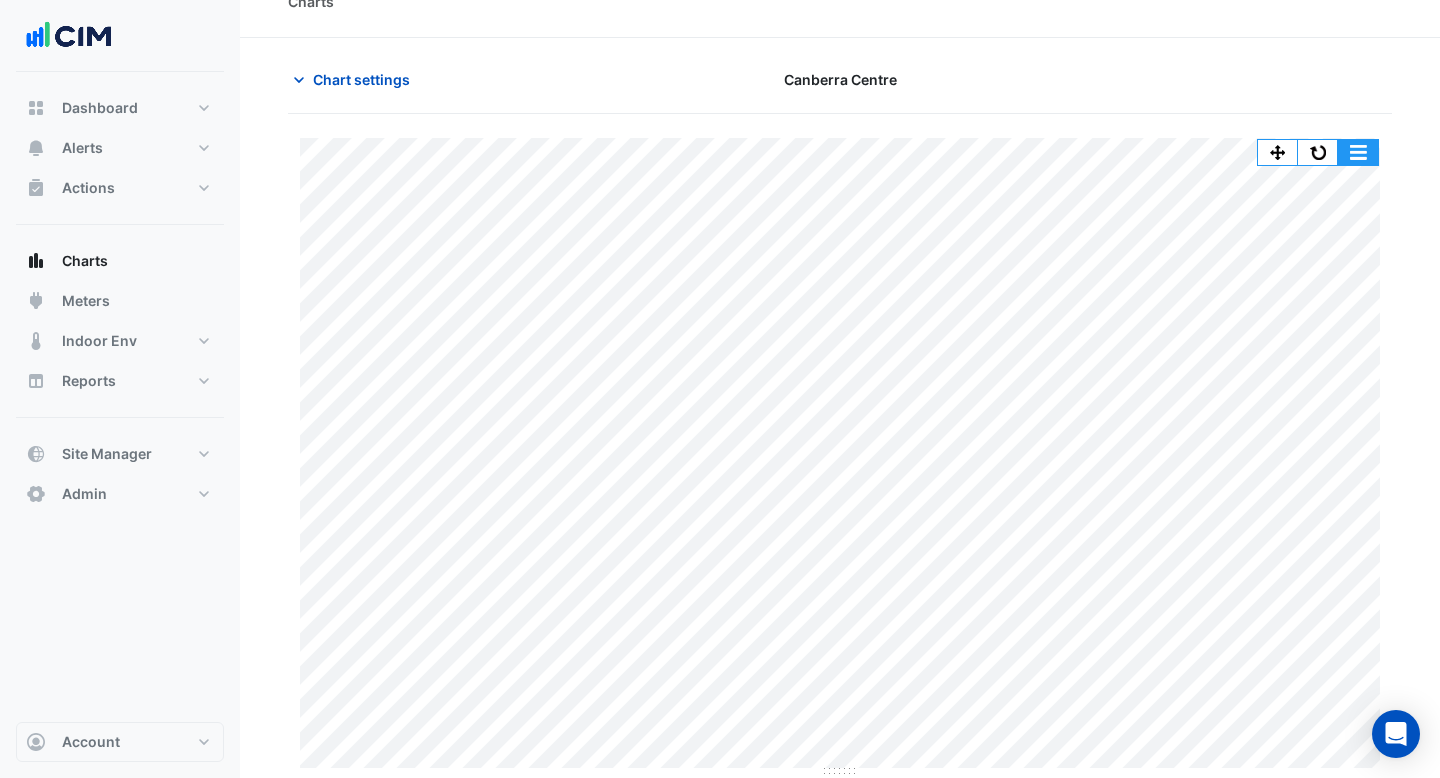 click 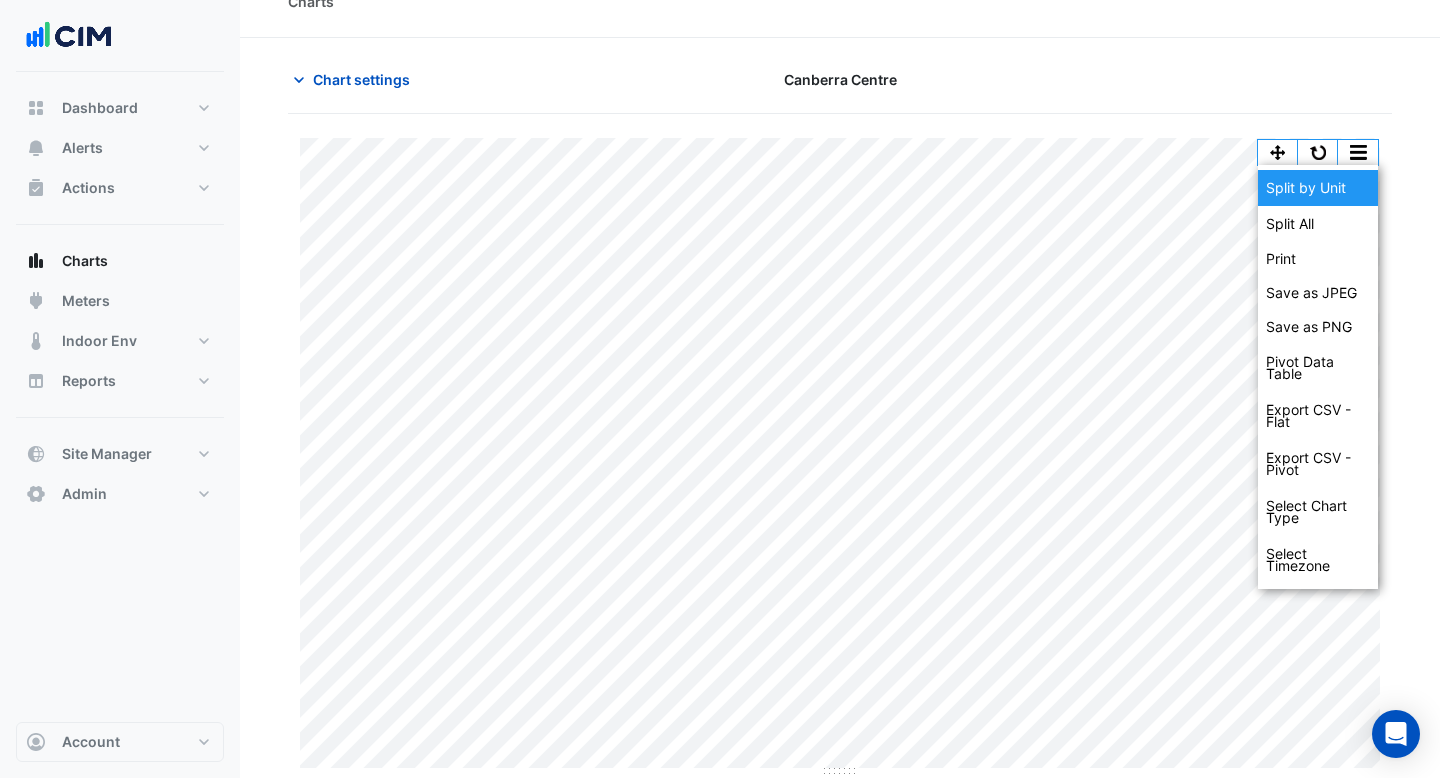 click on "Split by Unit" 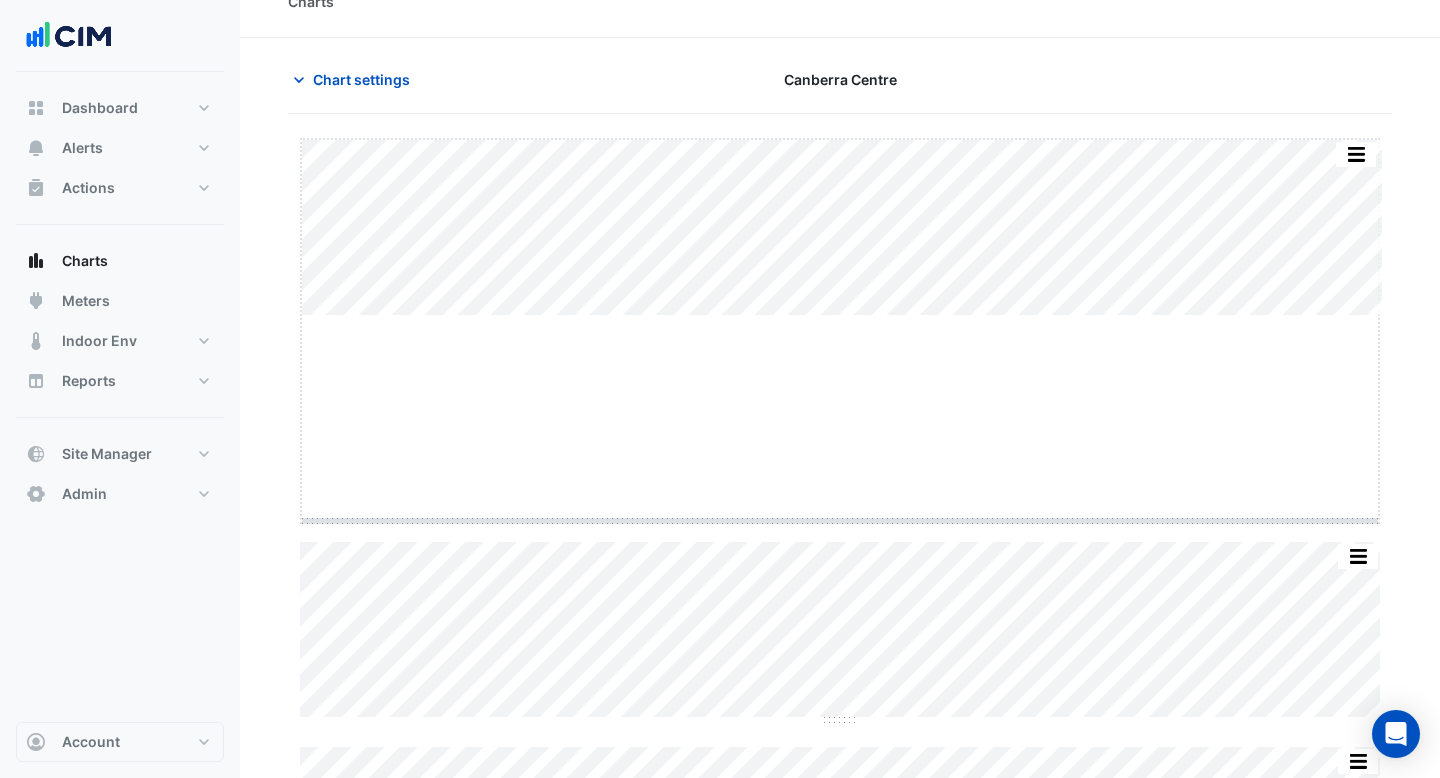 drag, startPoint x: 848, startPoint y: 318, endPoint x: 848, endPoint y: 537, distance: 219 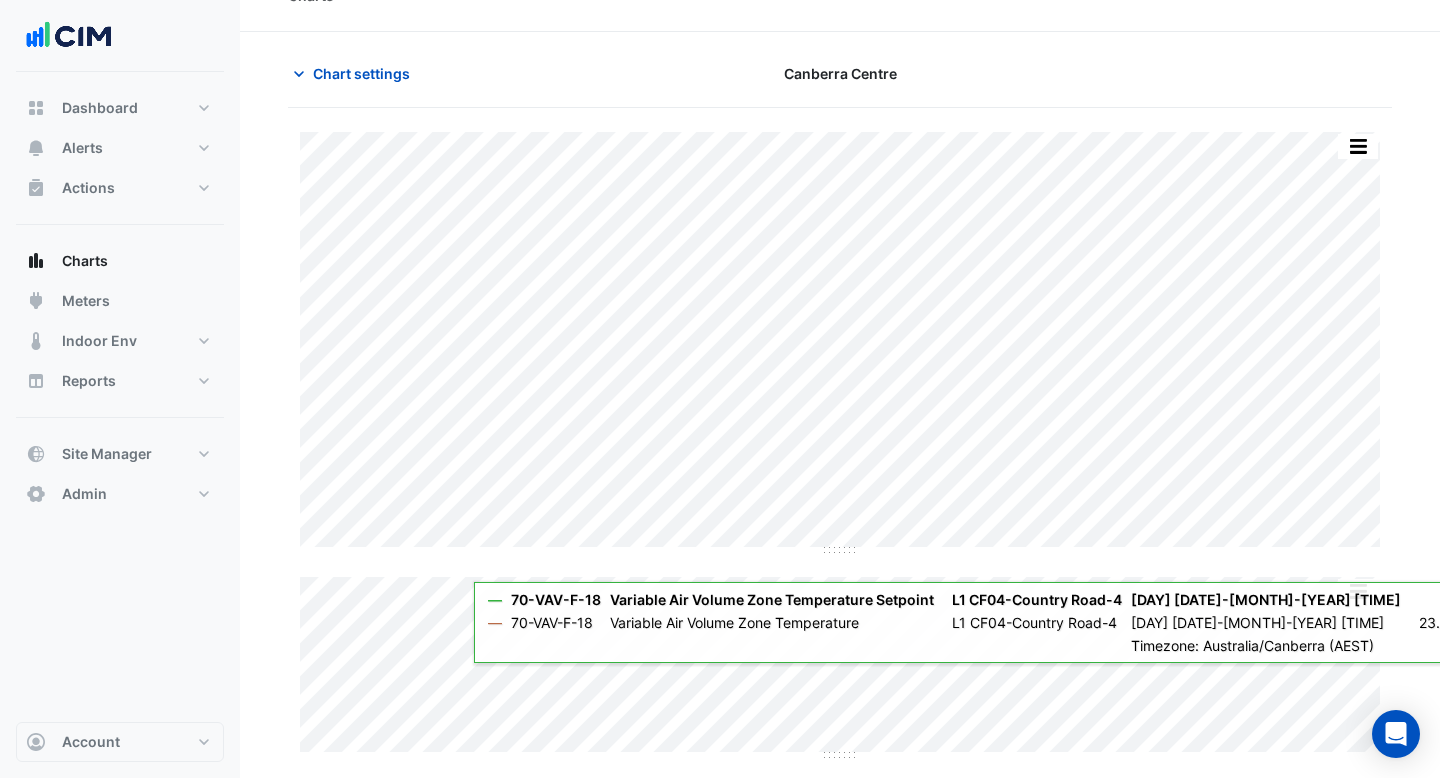 scroll, scrollTop: 0, scrollLeft: 0, axis: both 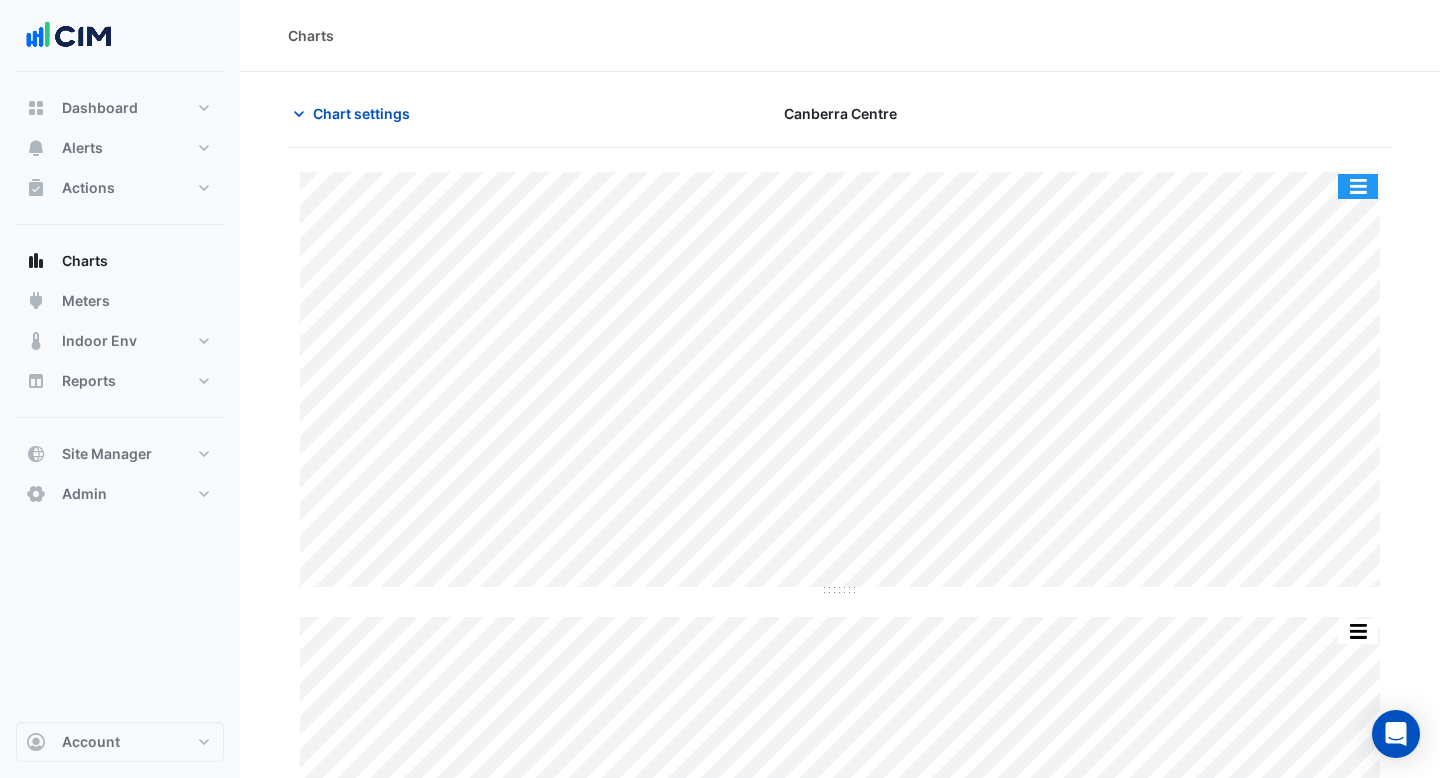 click 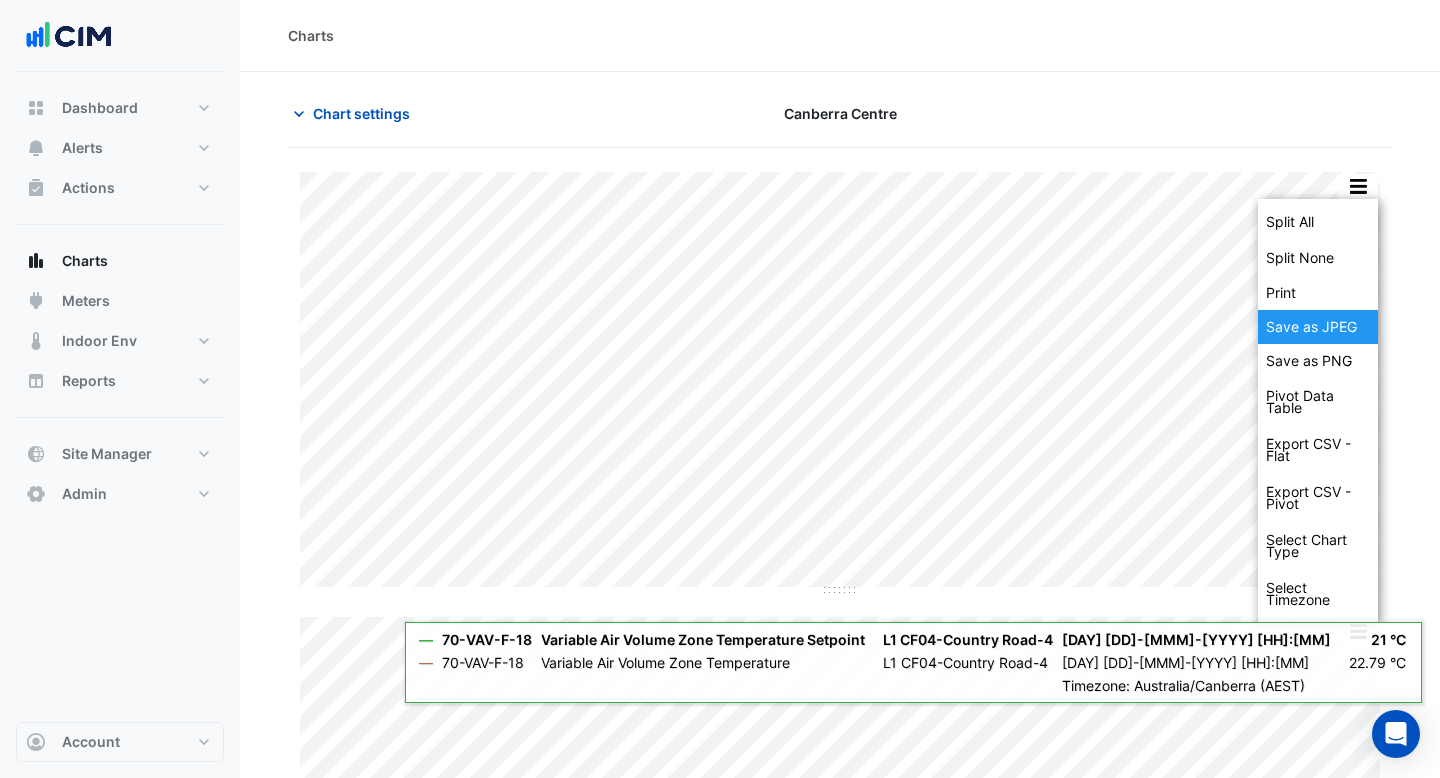 click on "Save as JPEG" 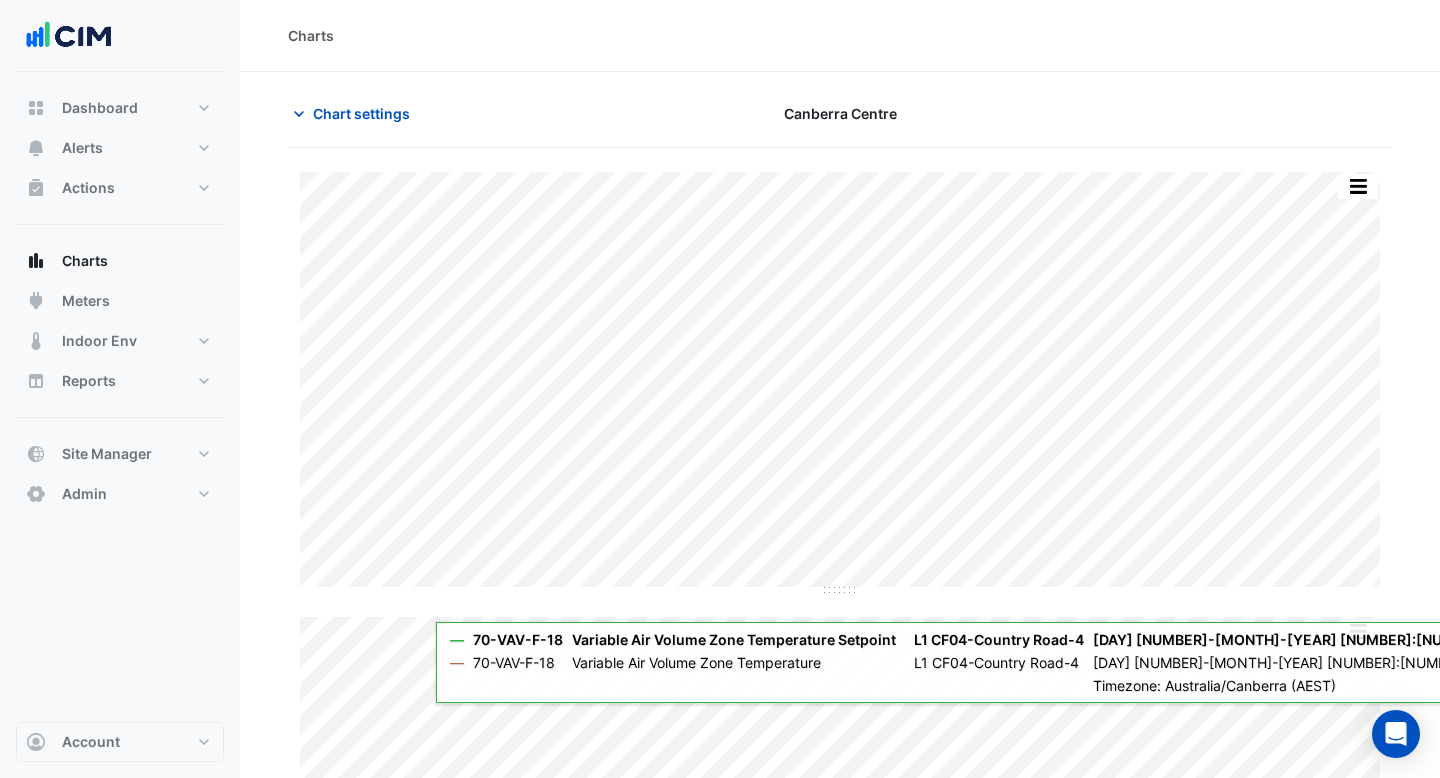 click on "Timezone: [LOCATION] ([TIMEZONE])
Split All Split None Print Save as JPEG Save as PNG Pivot Data Table Export CSV - Flat Export CSV - Pivot Select Chart Type Select Timezone    —    70-VAV-F-18    Variable Air Volume Zone Temperature Setpoint       L1 CF04-Country Road-4    Tue [DATE]-[MONTH]-[YEAR] [TIME]       [NUMBER] °C       —    70-VAV-F-18    Variable Air Volume Zone Temperature       L1 CF04-Country Road-4" 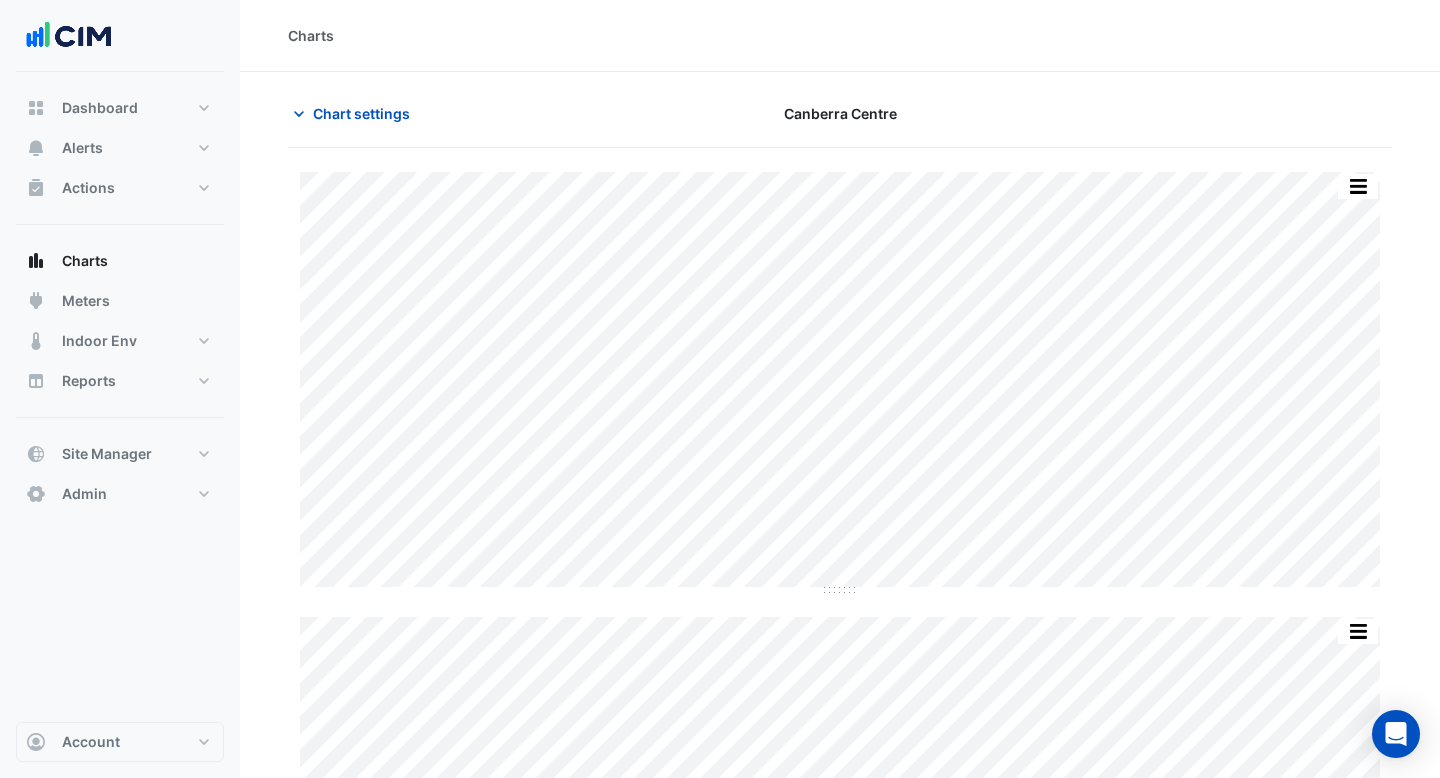 click on "Chart settings
[CITY]
Split All Split None Print Save as JPEG Save as PNG Pivot Data Table Export CSV - Flat Export CSV - Pivot Select Chart Type Select Timezone    —    [SERIAL]    Variable Air Volume Current Air Flow       [SERIAL]    [DAY] [MONTH]-[YEAR] [NUMBER]:[NUMBER]       [NUMBER].[NUMBER] l/s       —    [SERIAL]    Variable Air Volume Desired Air Flow       [SERIAL]    [DAY] [MONTH]-[YEAR] [NUMBER]:[NUMBER]       [NUMBER] l/s    Timezone: [TERM]
Split All Split None Print Save as JPEG Save as PNG Pivot Data Table Export CSV - Flat Export CSV - Pivot Select Chart Type Select Timezone    —    [SERIAL]    Variable Air Volume Zone Temperature Setpoint       [SERIAL]    [DAY] [MONTH]-[YEAR] [NUMBER]:[NUMBER]       [NUMBER] °C       —    [SERIAL]    Variable Air Volume Zone Temperature       [SERIAL]" 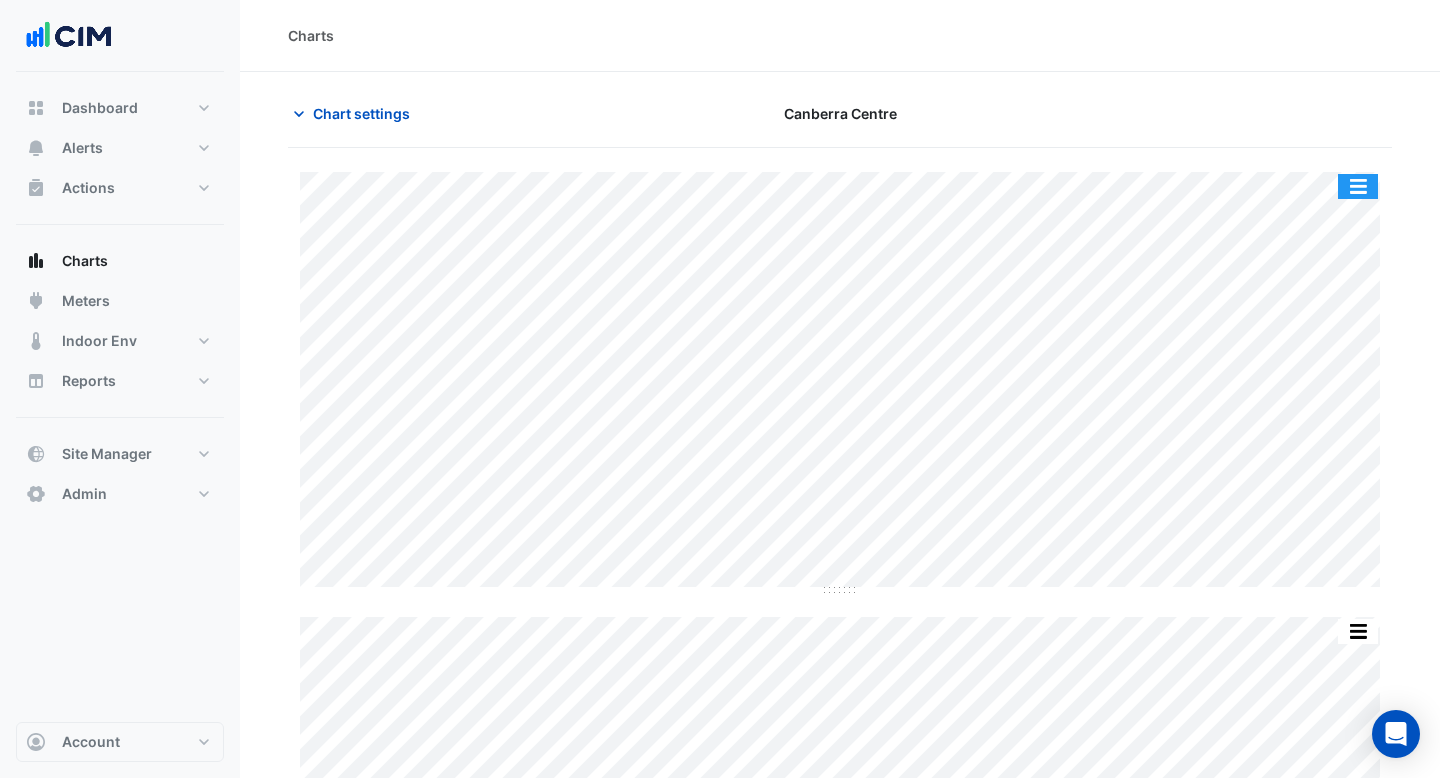 click 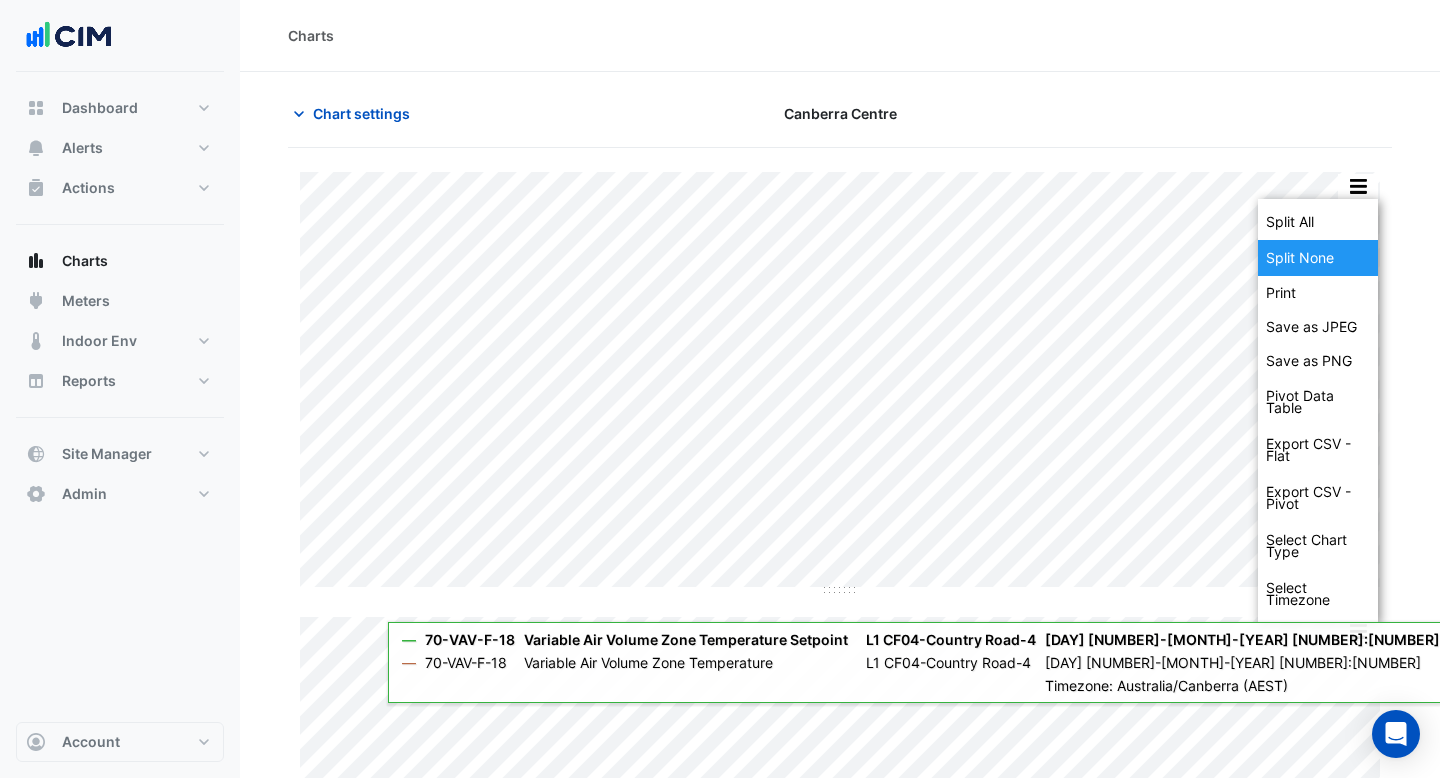 click on "Split None" 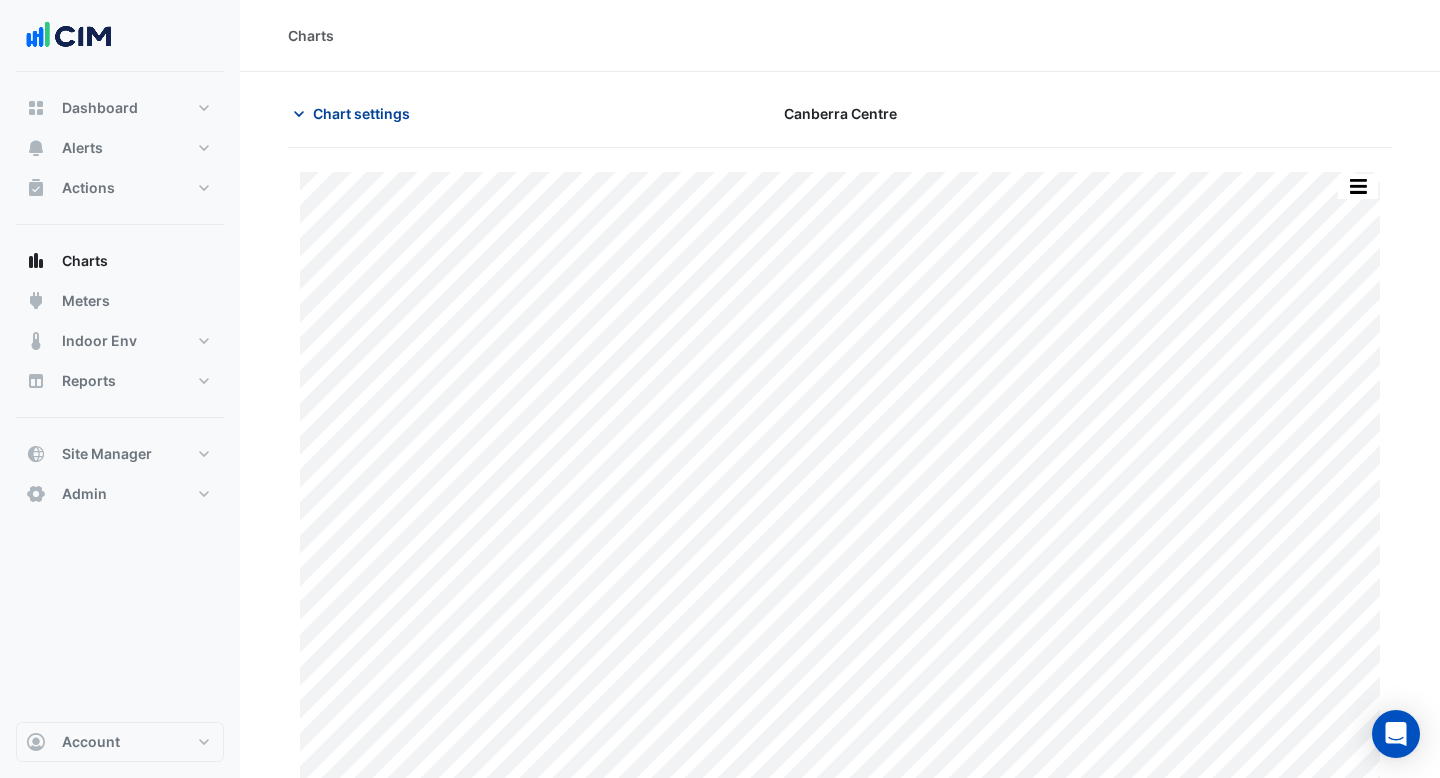 click on "Chart settings" 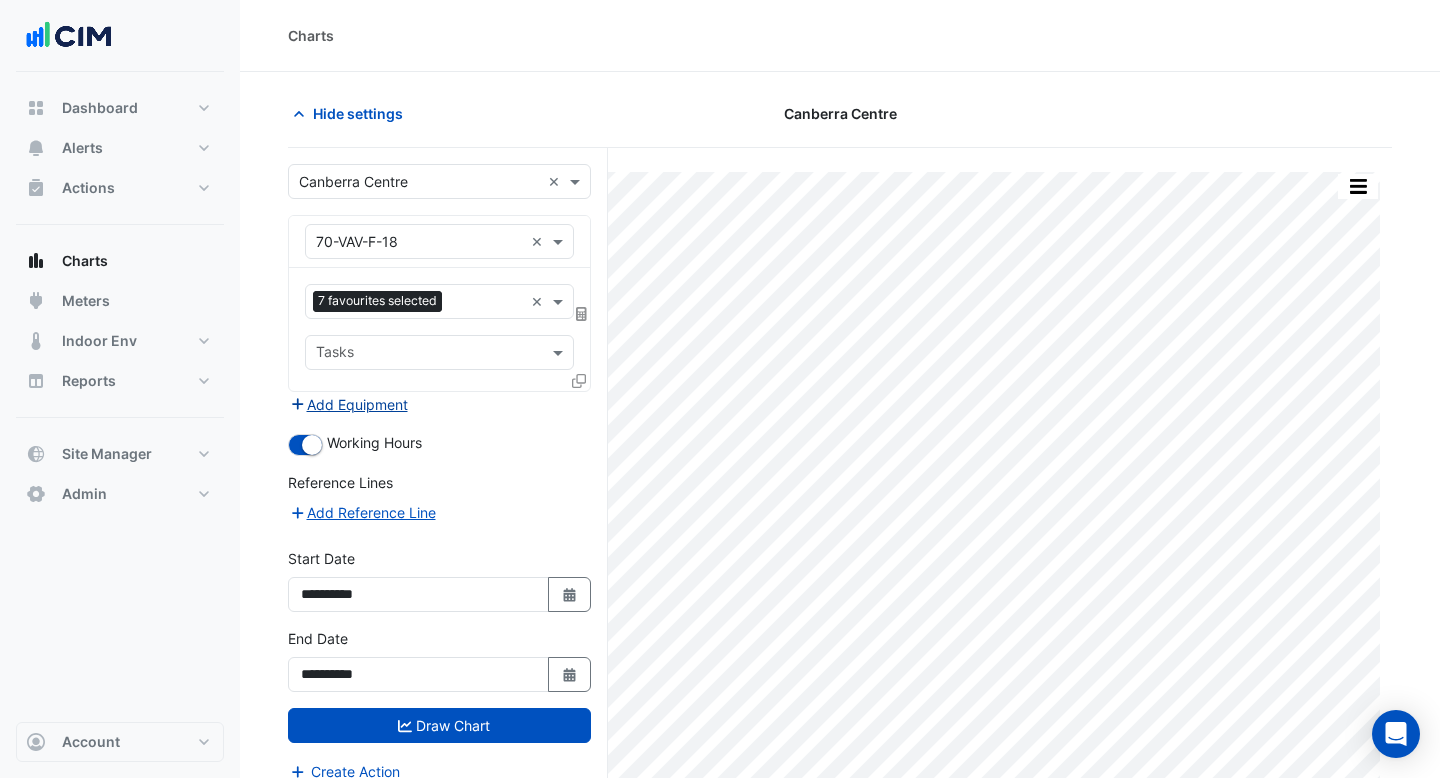 click on "Add Equipment" at bounding box center (348, 404) 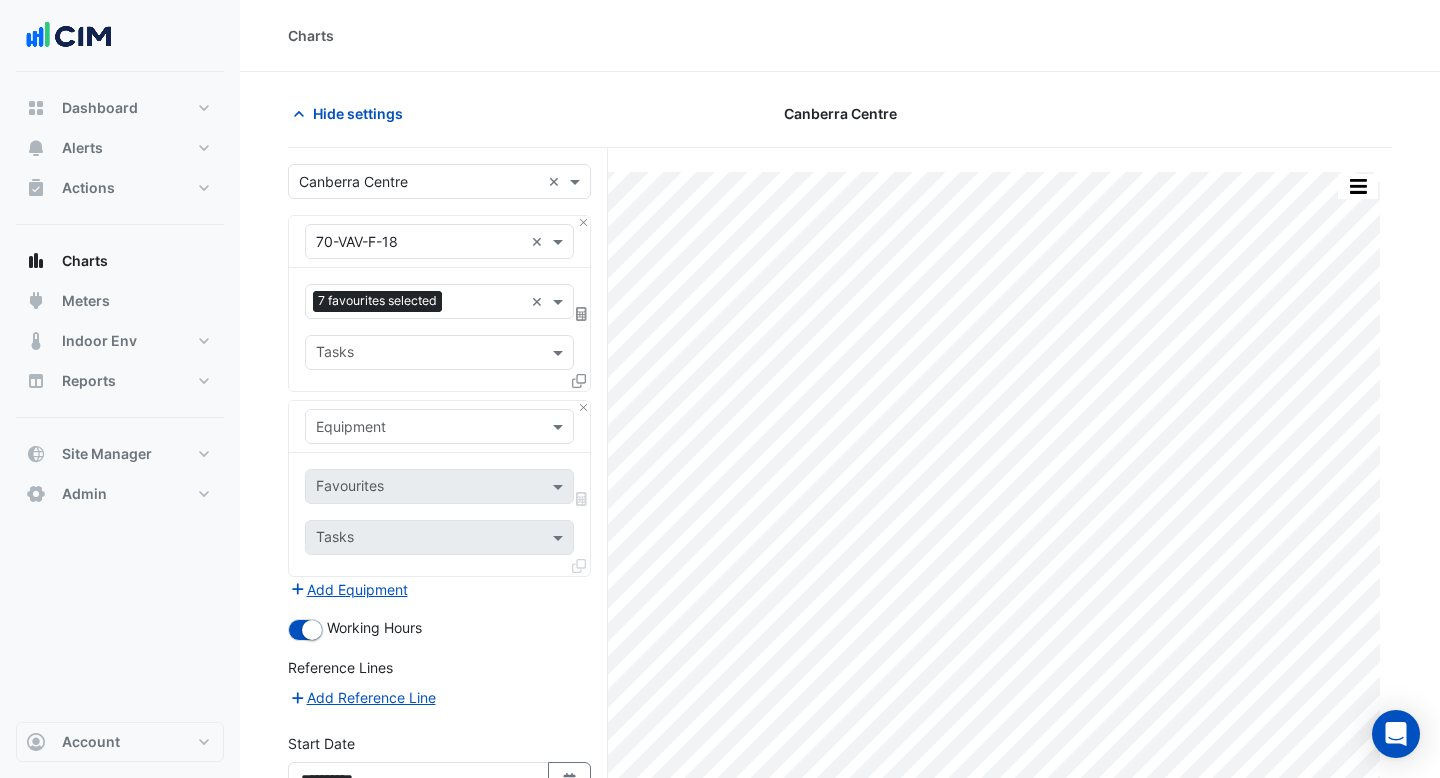 click on "Equipment" at bounding box center (423, 426) 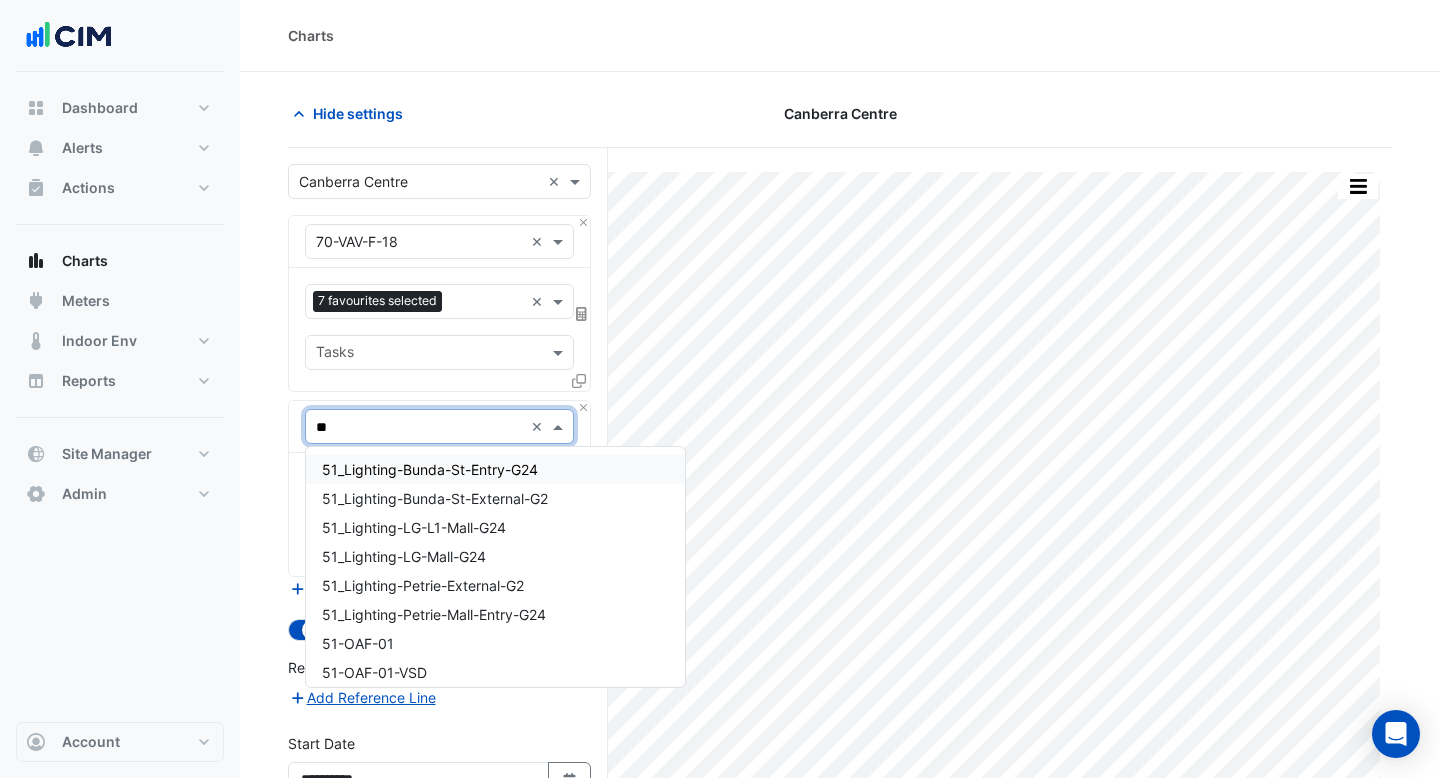 type on "***" 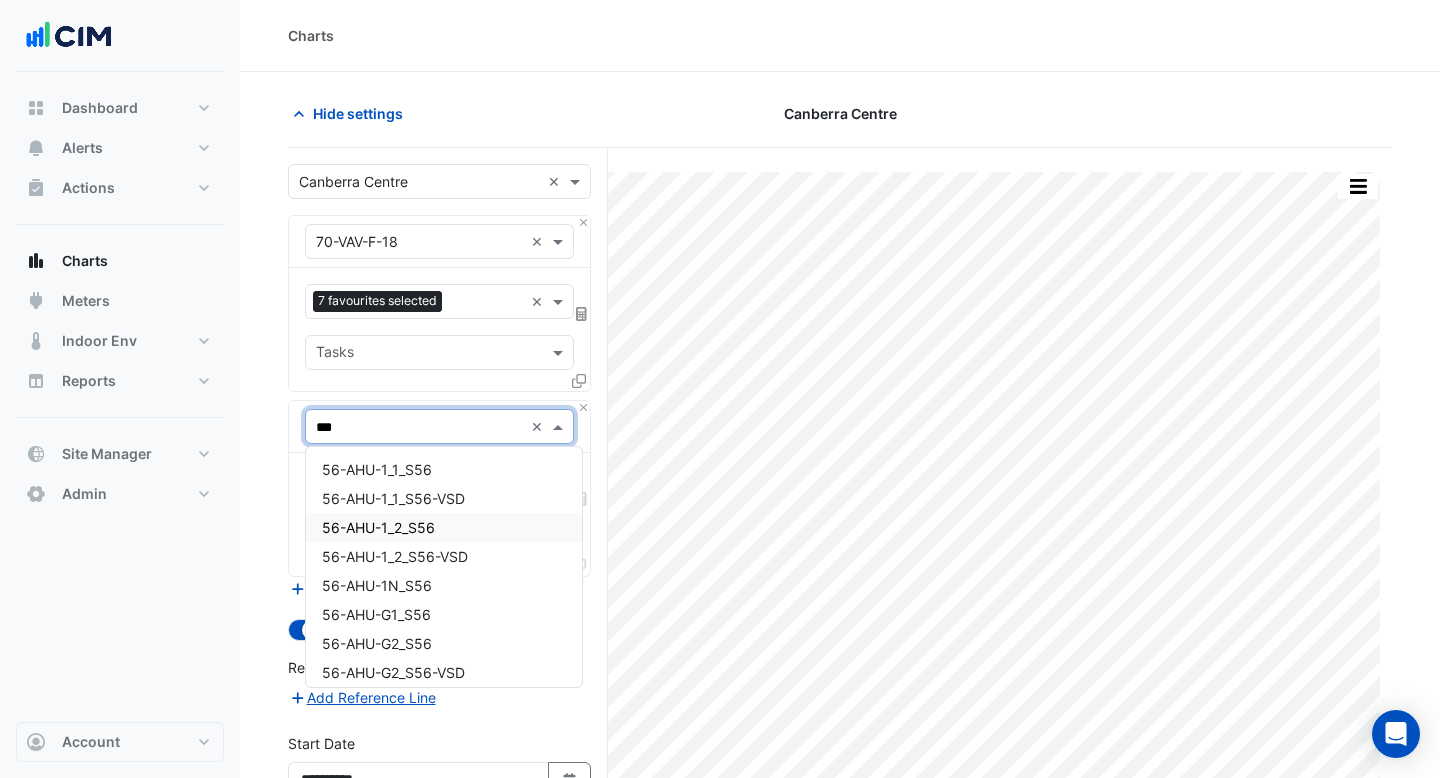 click on "56-AHU-1_2_S56" at bounding box center (444, 527) 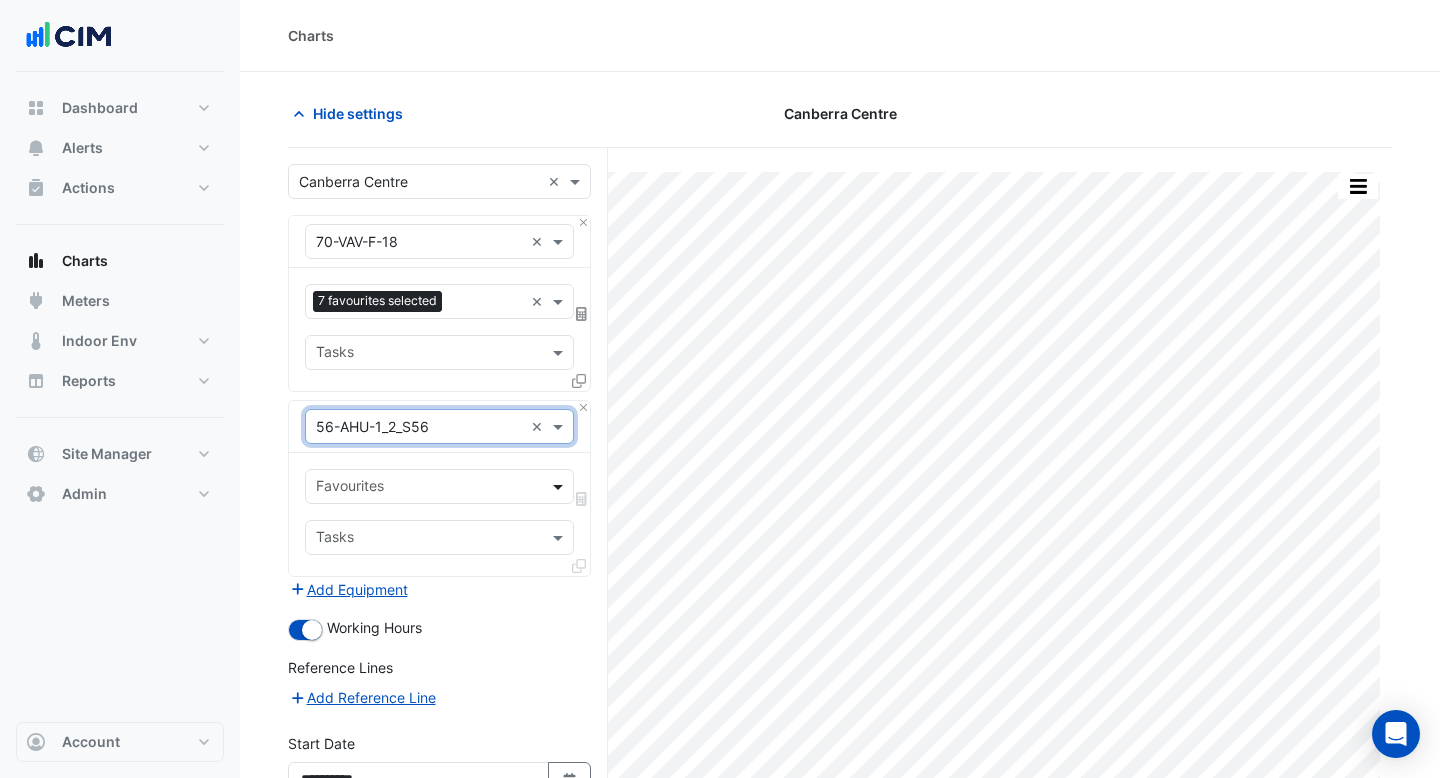 click at bounding box center (560, 486) 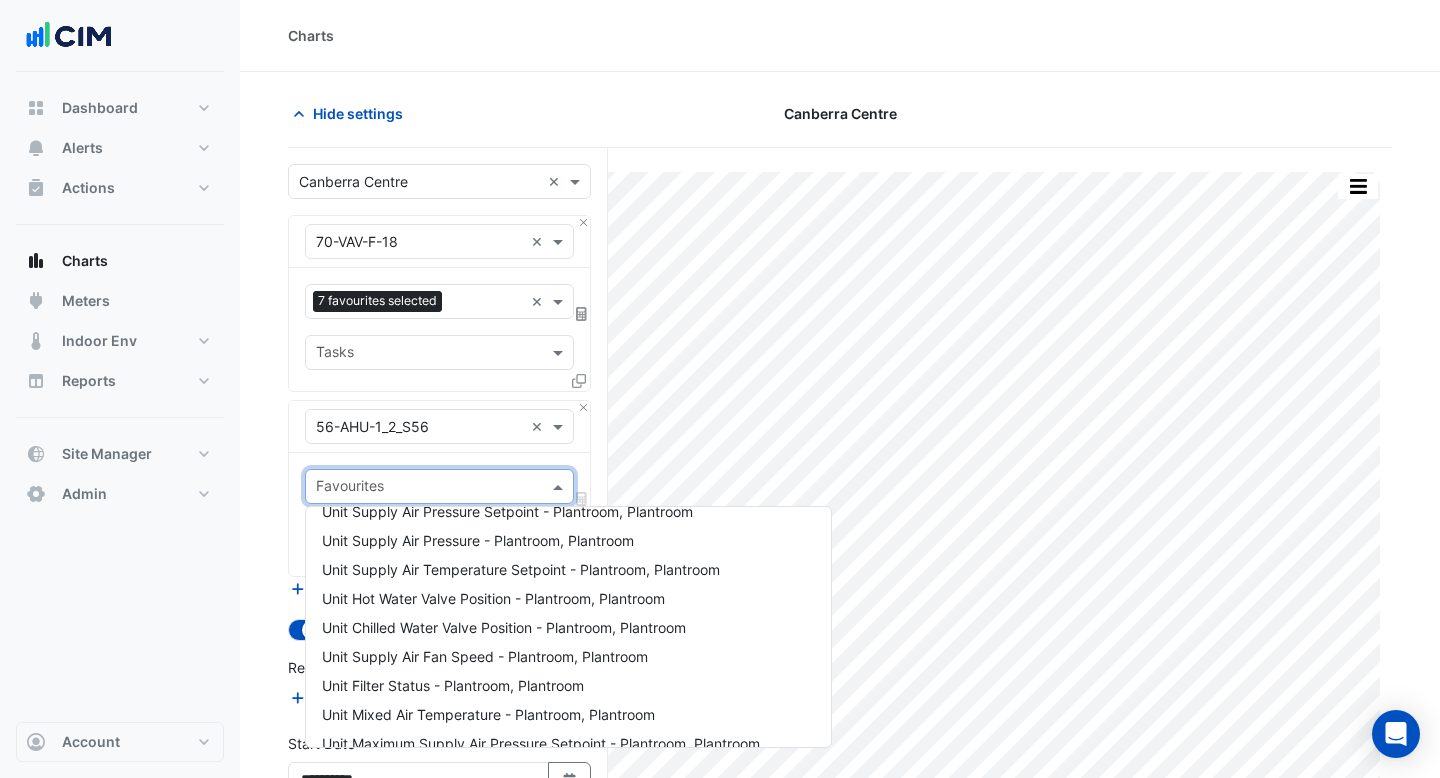 scroll, scrollTop: 0, scrollLeft: 0, axis: both 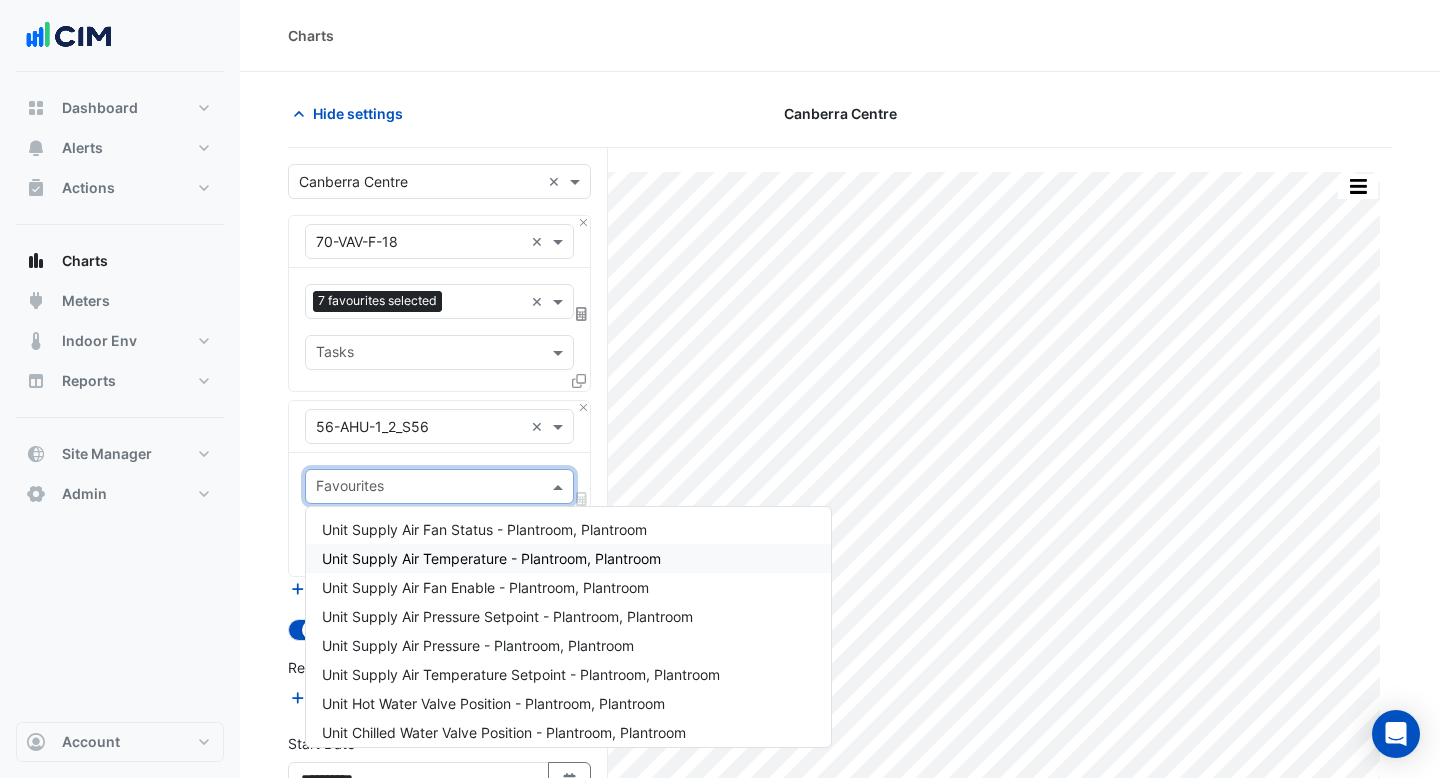 click on "Unit Supply Air Temperature - Plantroom, Plantroom" at bounding box center (491, 558) 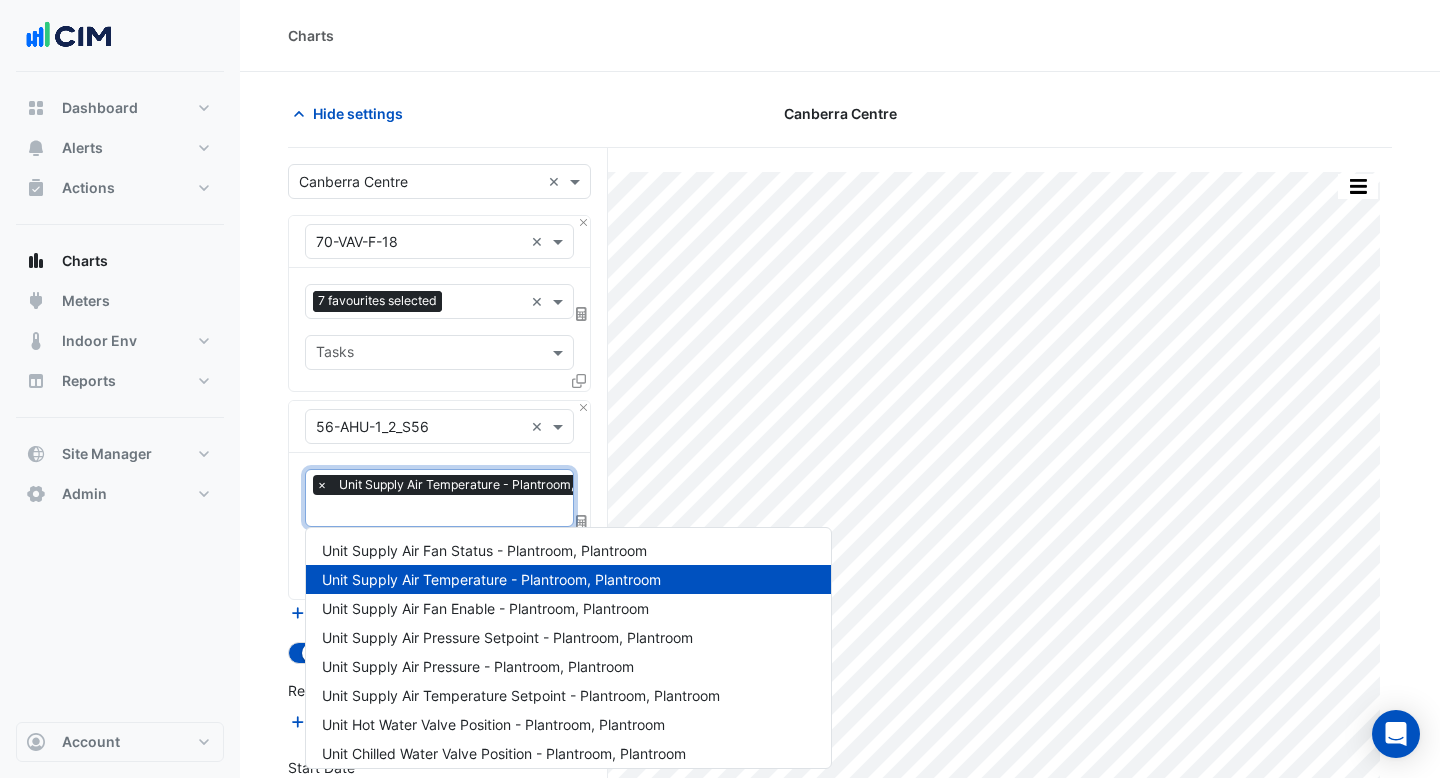 click at bounding box center (481, 512) 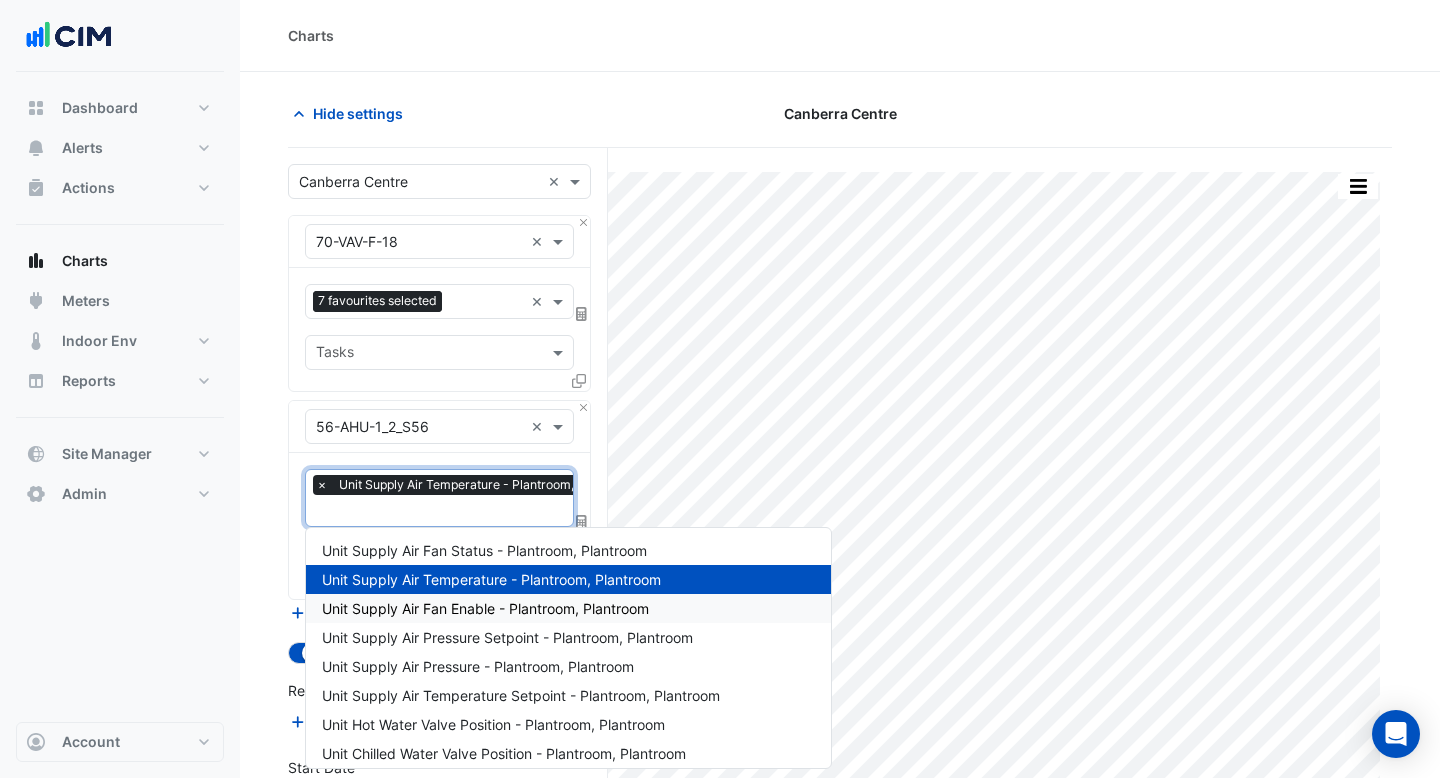 click on "Unit Supply Air Fan Enable - Plantroom, Plantroom" at bounding box center (568, 608) 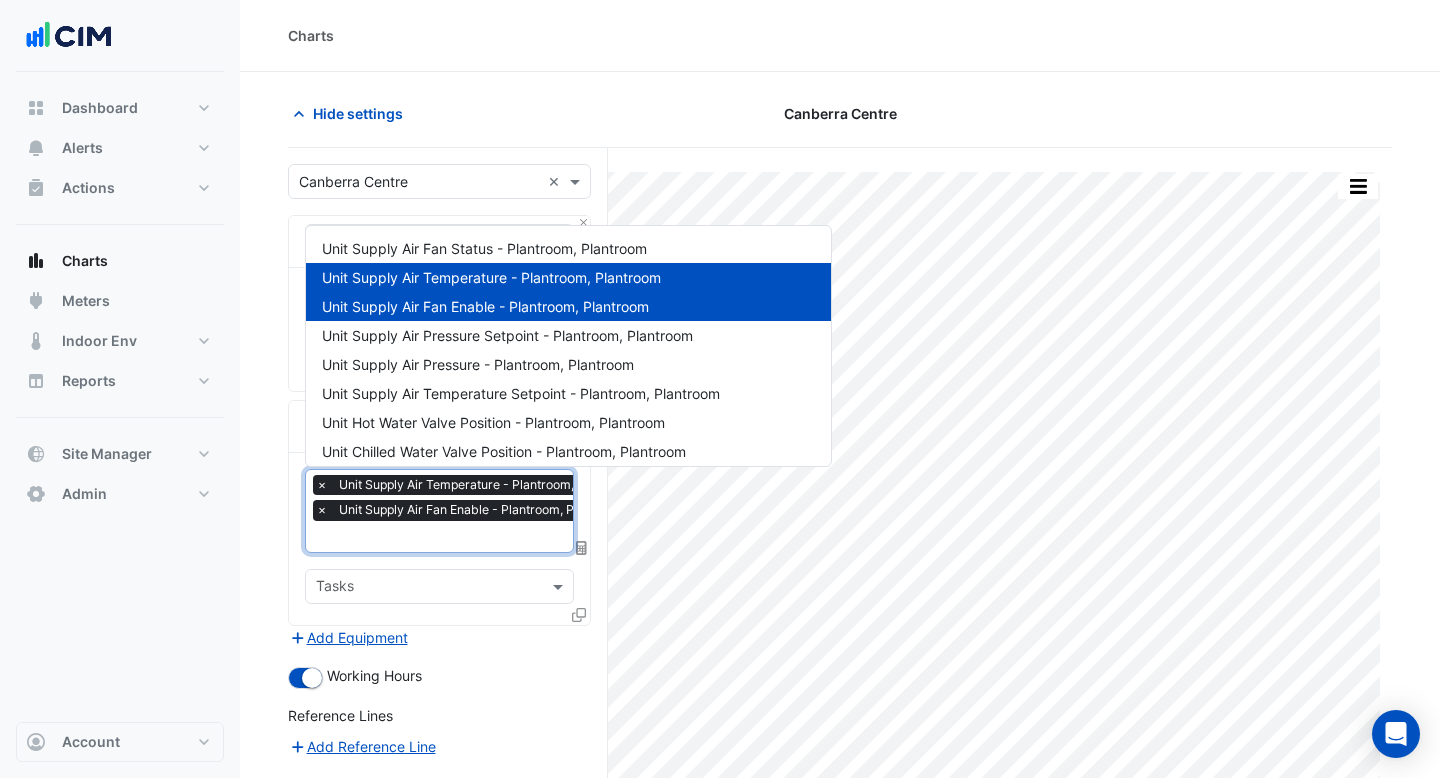 click at bounding box center [481, 538] 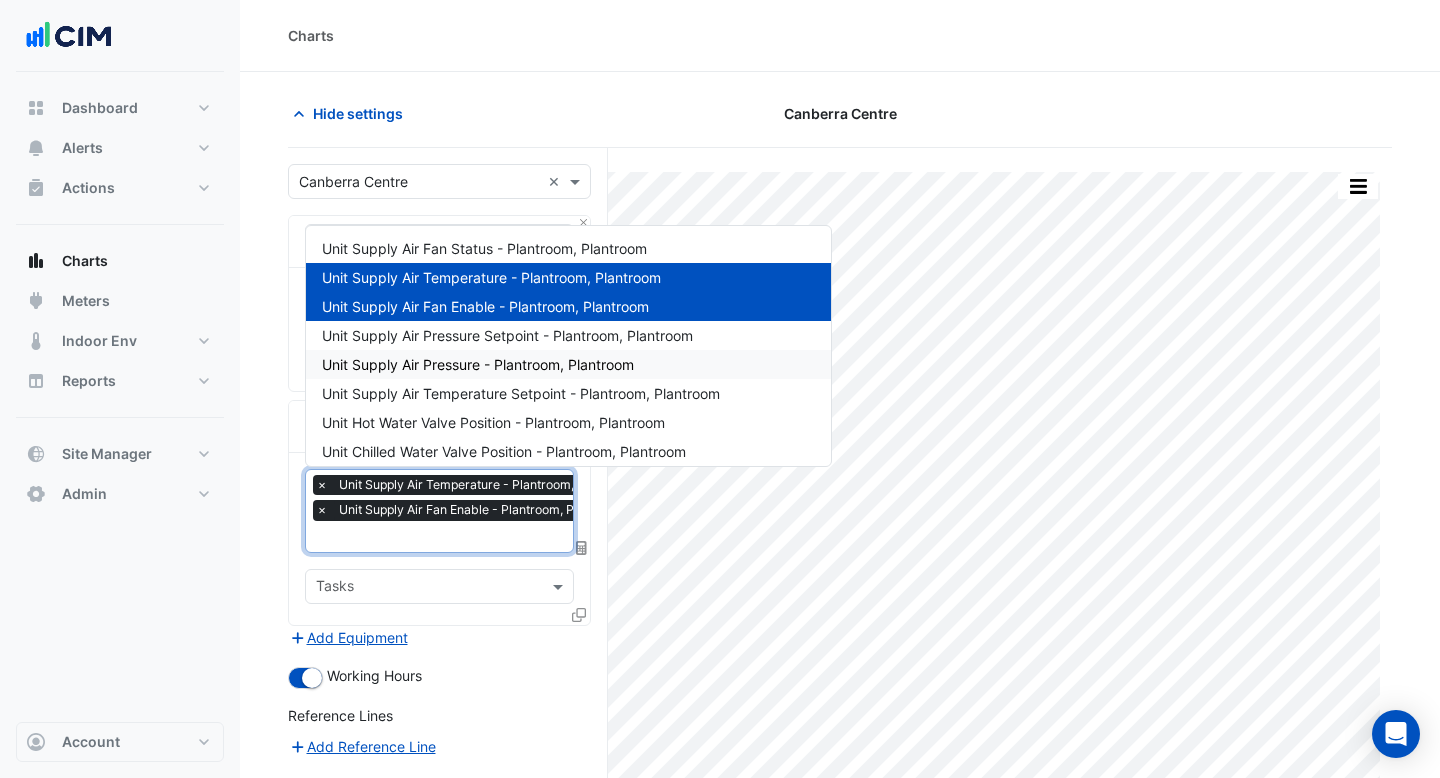 click on "Unit Supply Air Pressure - Plantroom, Plantroom" at bounding box center (478, 364) 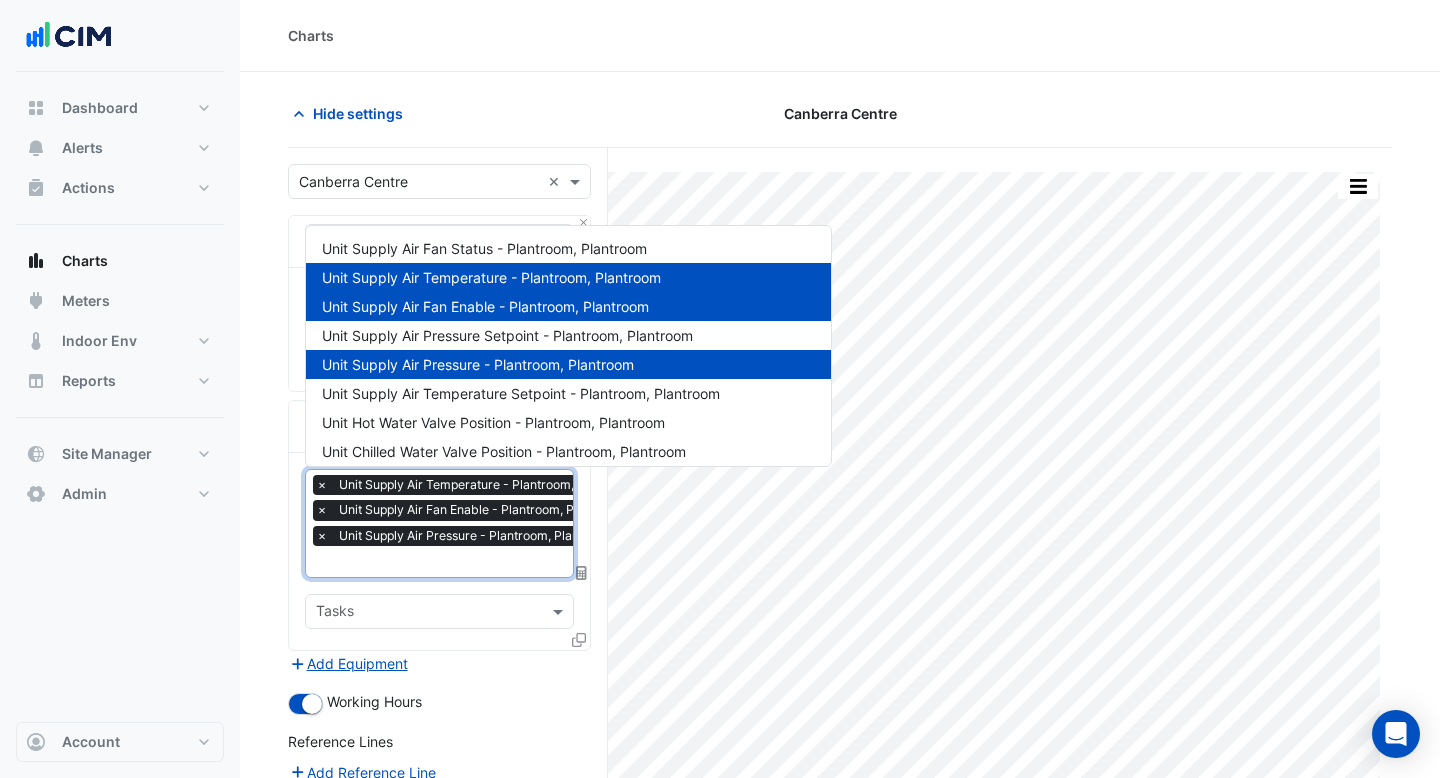 click at bounding box center [479, 564] 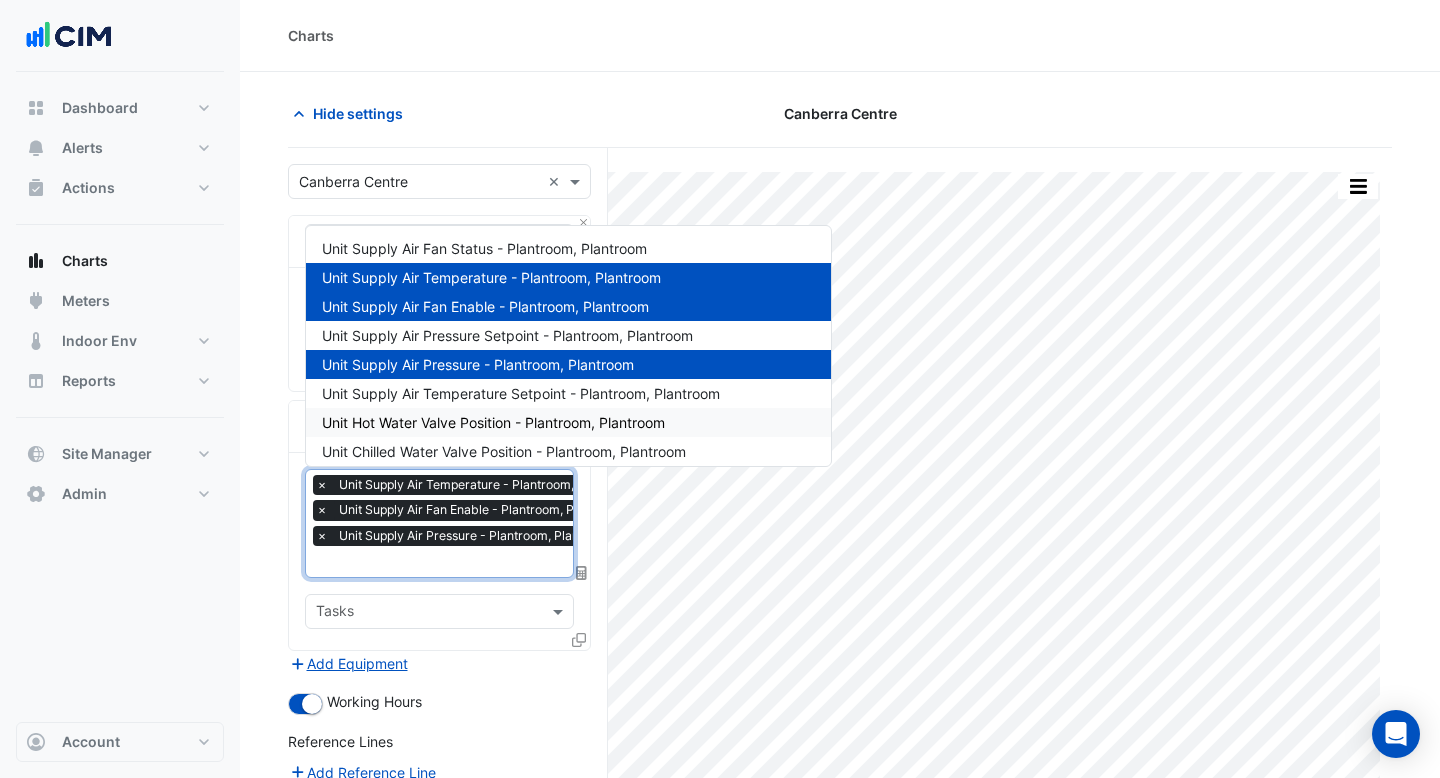 click on "Unit Hot Water Valve Position - Plantroom, Plantroom" at bounding box center [493, 422] 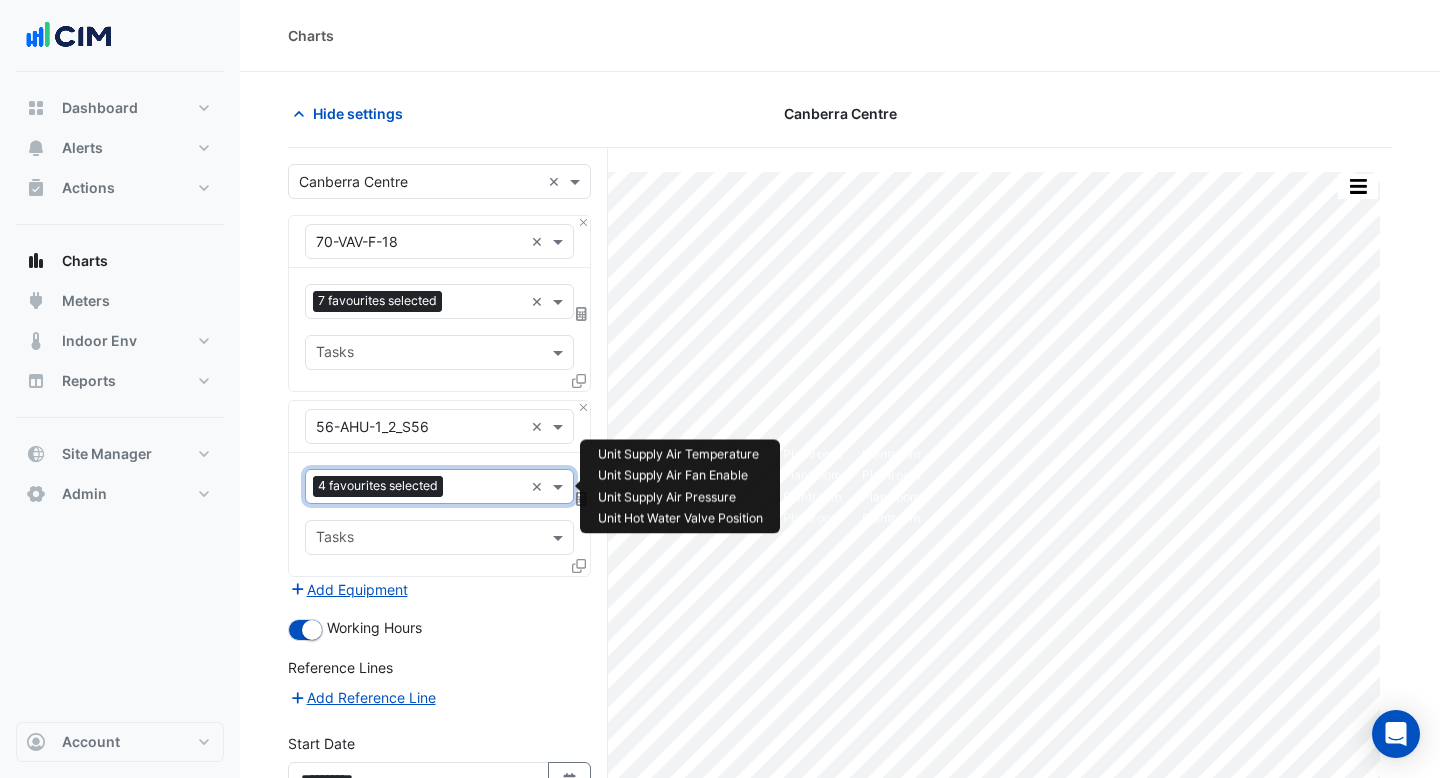 click at bounding box center [487, 488] 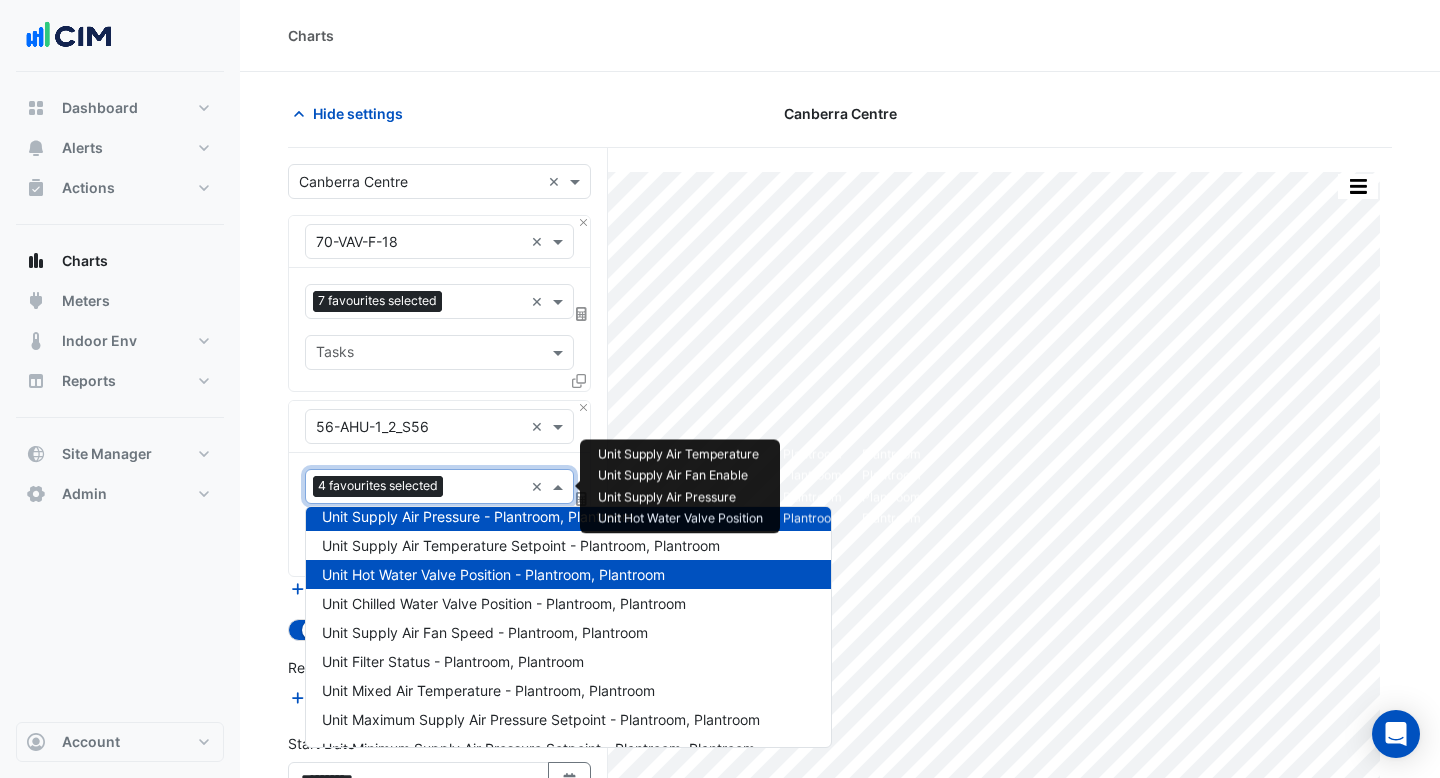 scroll, scrollTop: 211, scrollLeft: 0, axis: vertical 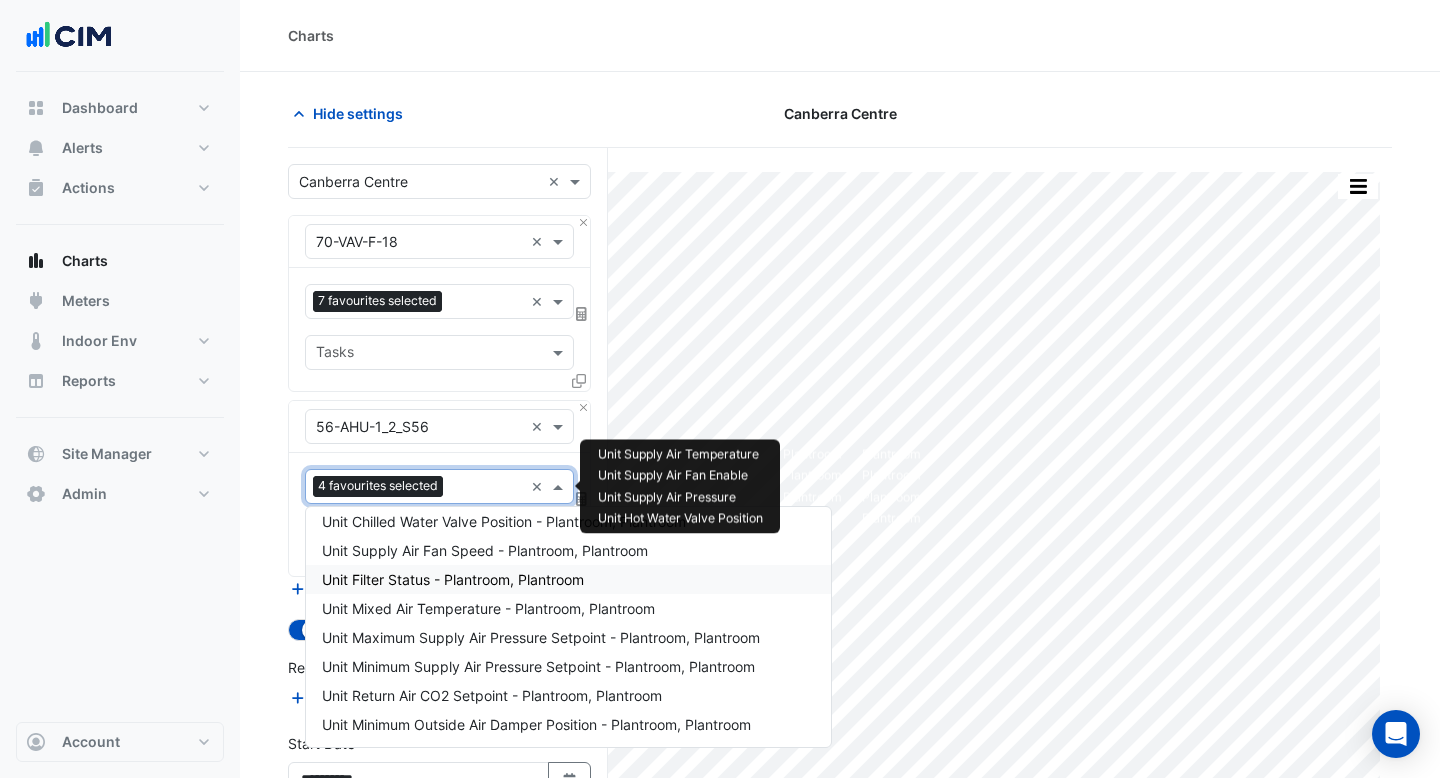 click on "Unit Filter Status - Plantroom, Plantroom" at bounding box center [568, 579] 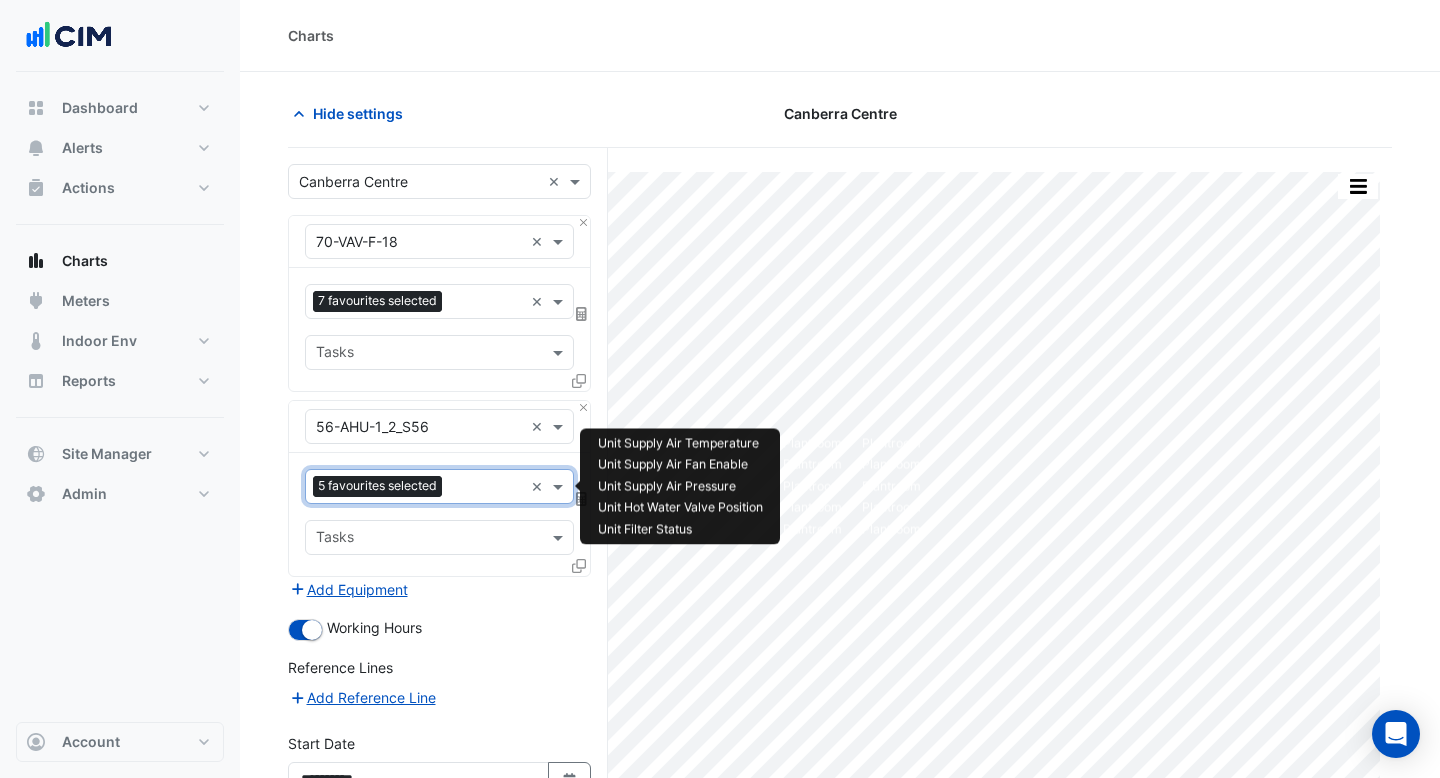 click at bounding box center (486, 488) 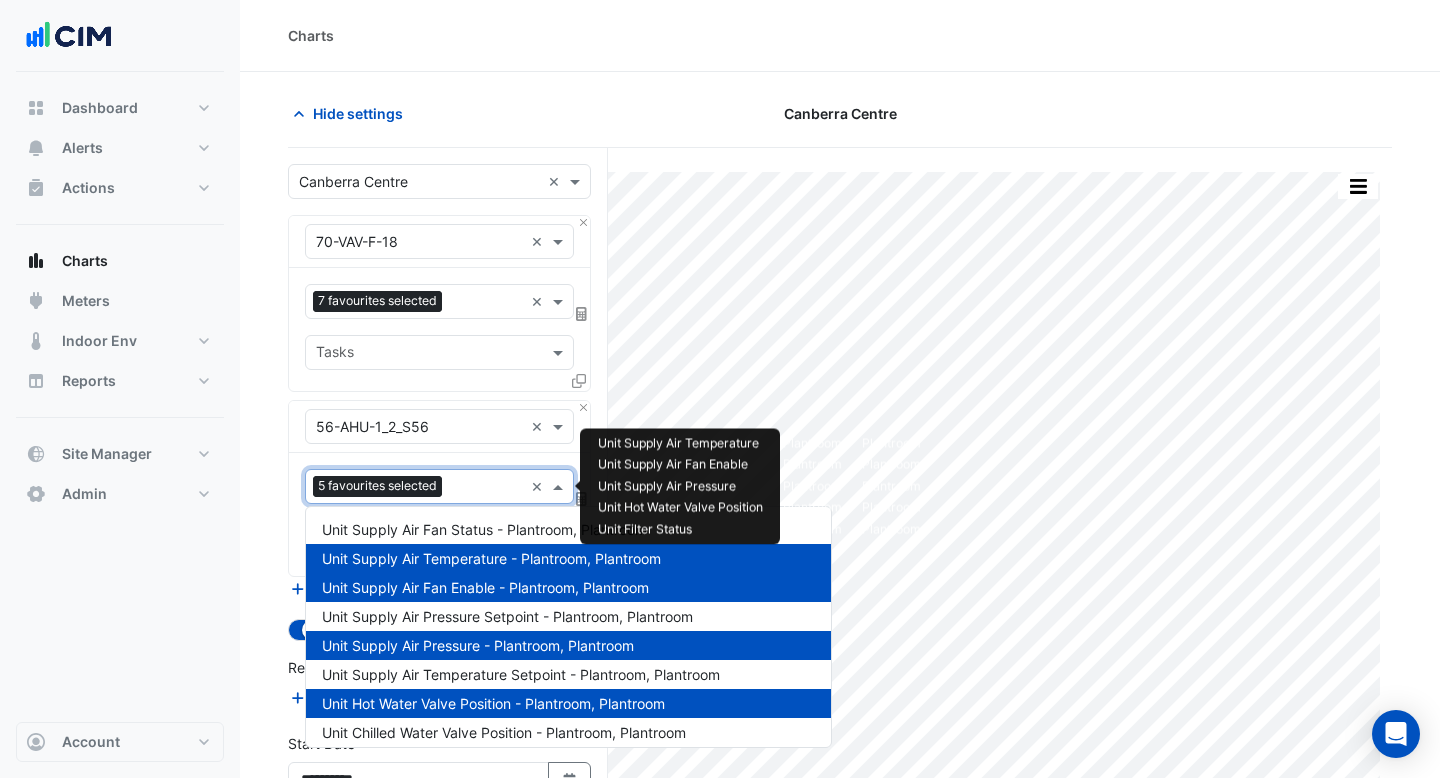 scroll, scrollTop: 269, scrollLeft: 0, axis: vertical 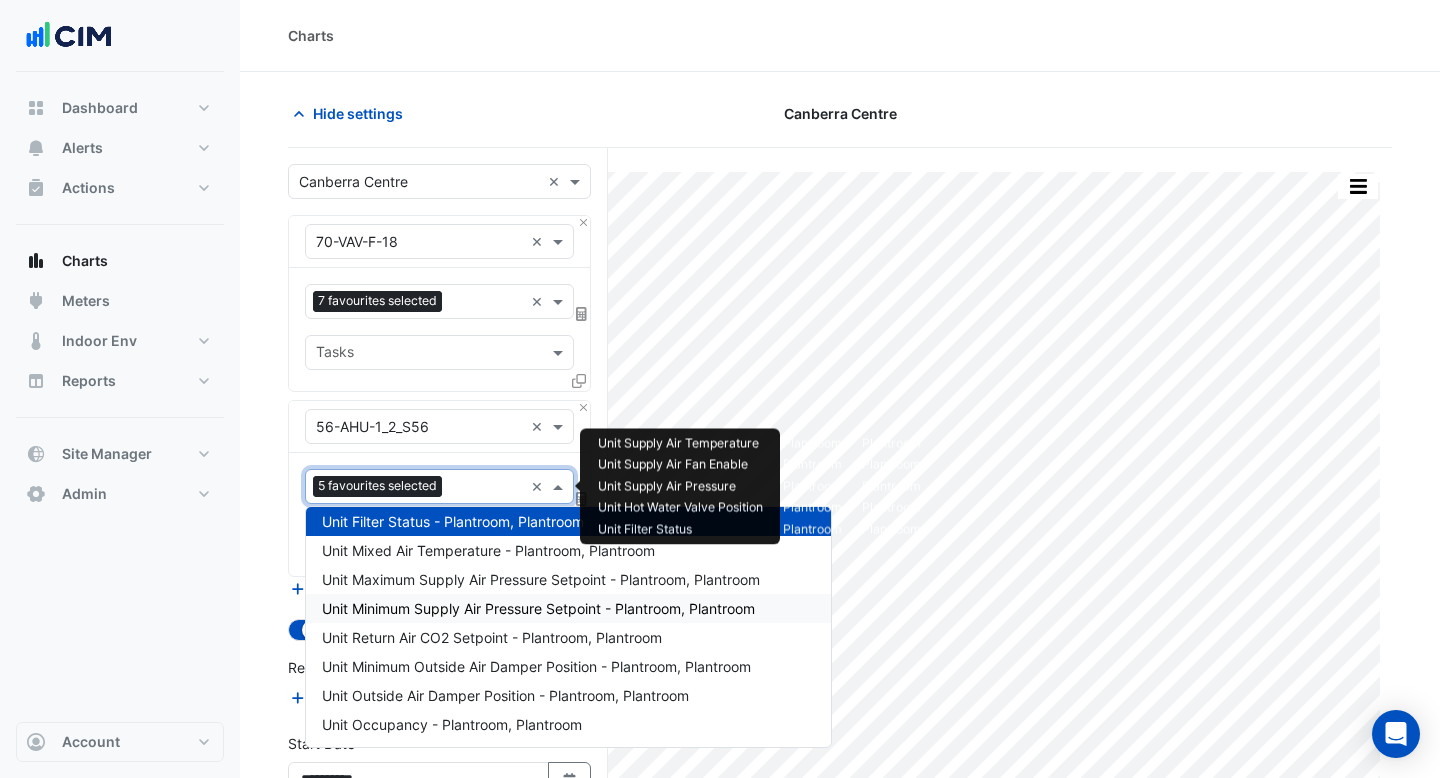 click on "Unit Minimum Supply Air Pressure Setpoint - Plantroom, Plantroom" at bounding box center (568, 608) 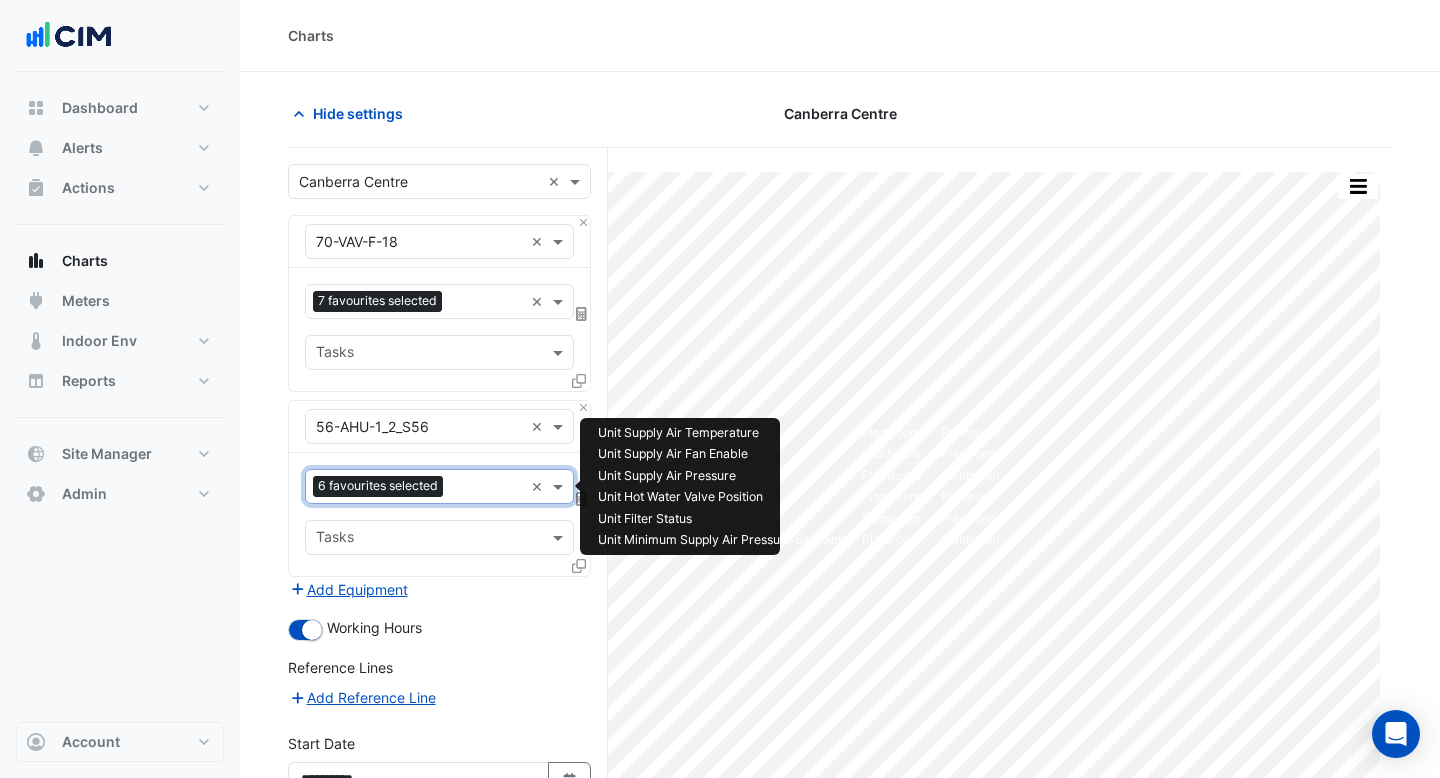 click on "Favourites
[NUMBER] favourites selected" at bounding box center (414, 486) 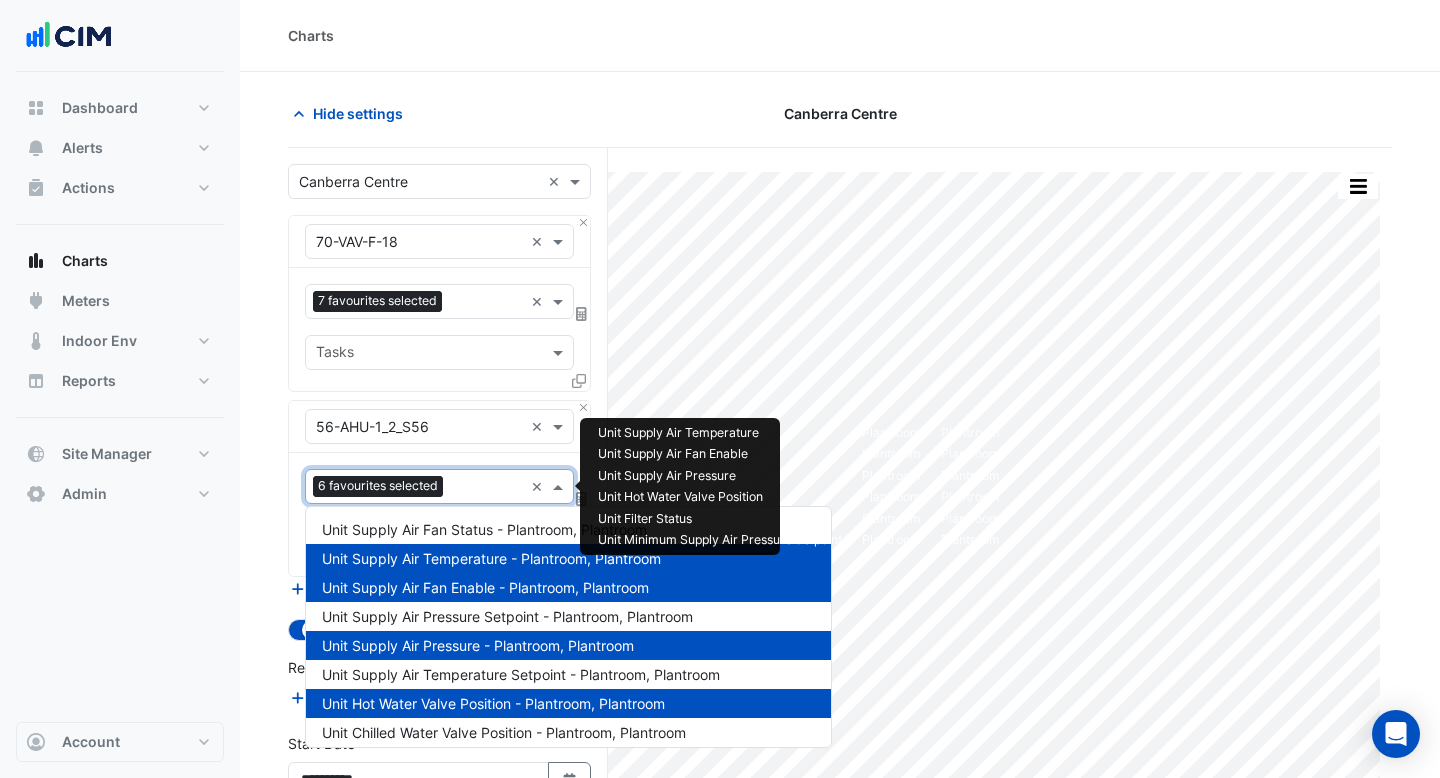 scroll, scrollTop: 356, scrollLeft: 0, axis: vertical 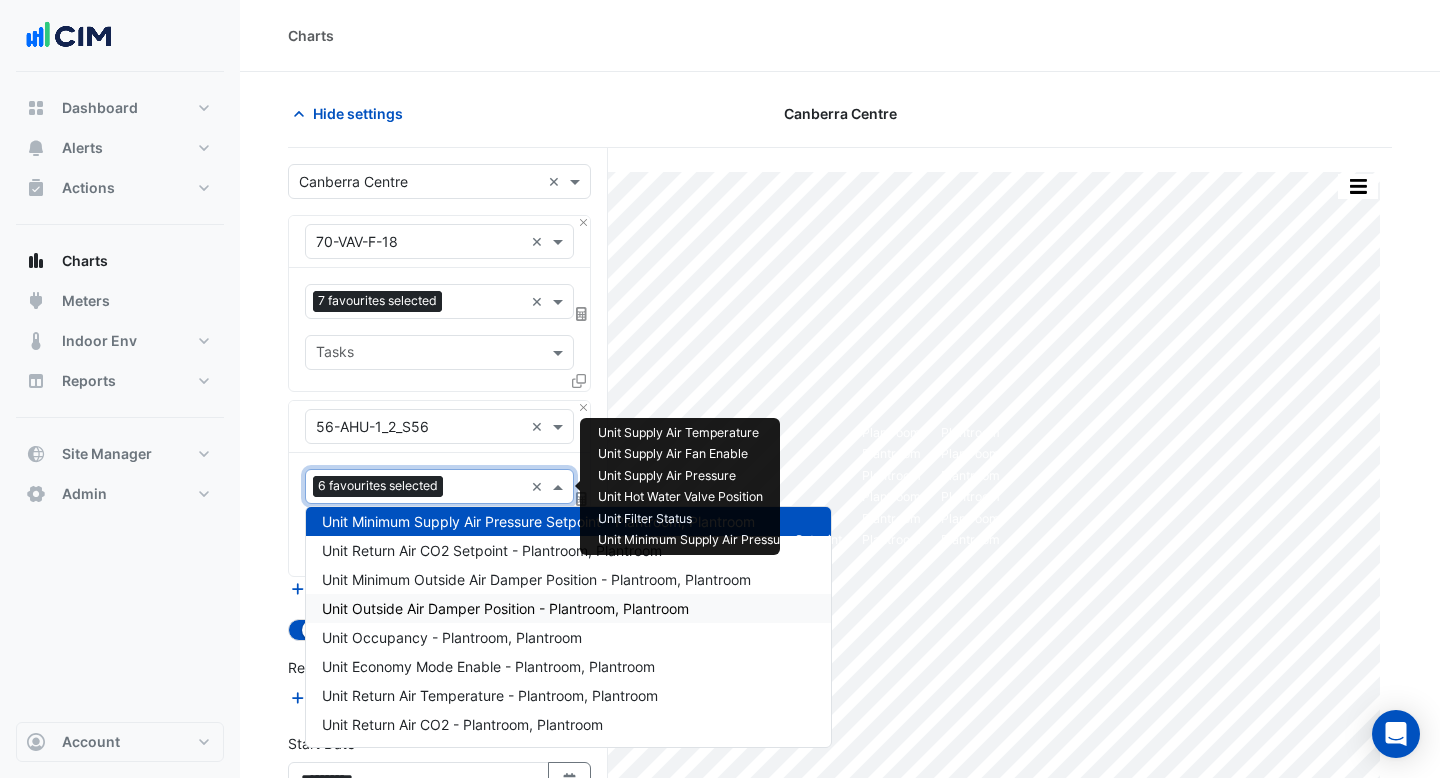click on "Unit Outside Air Damper Position - Plantroom, Plantroom" at bounding box center [505, 608] 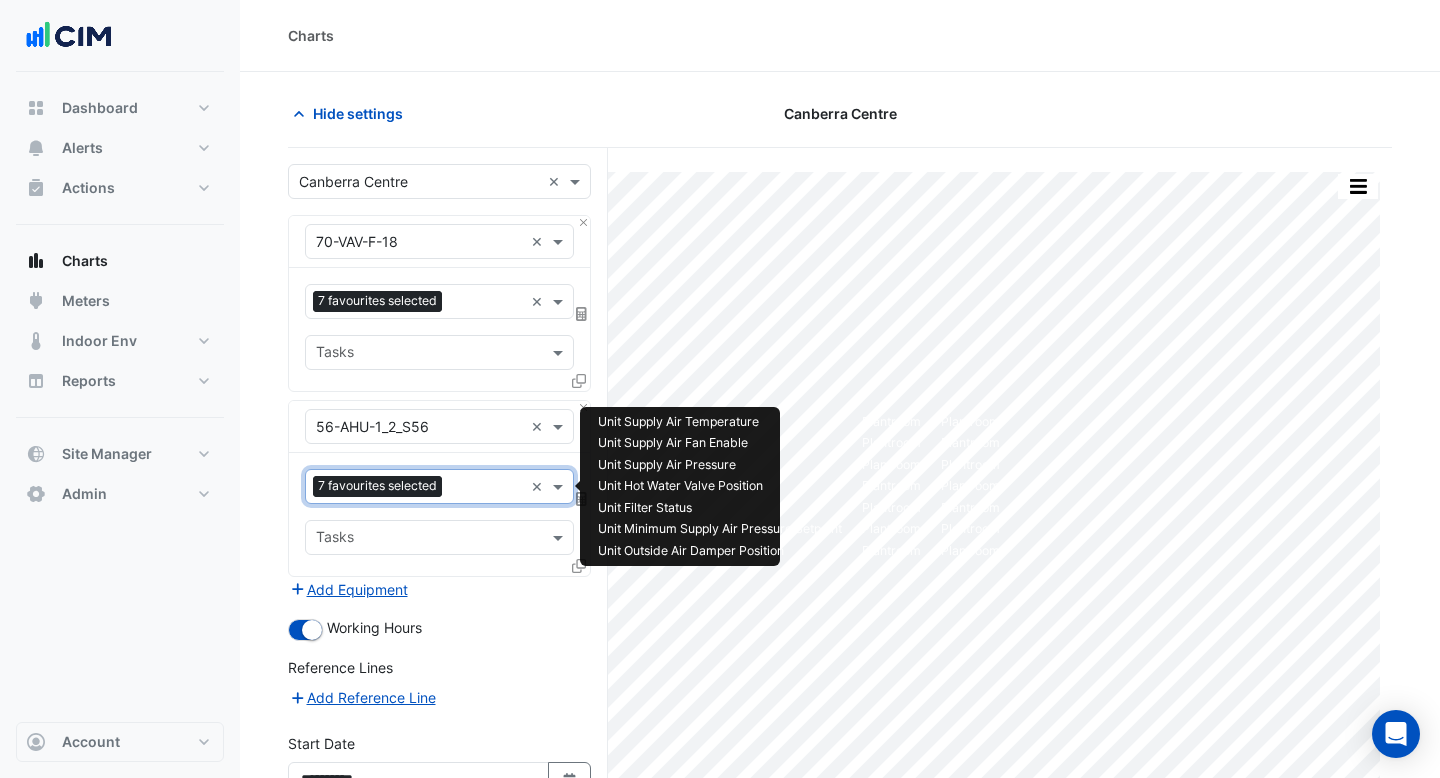 click at bounding box center (486, 488) 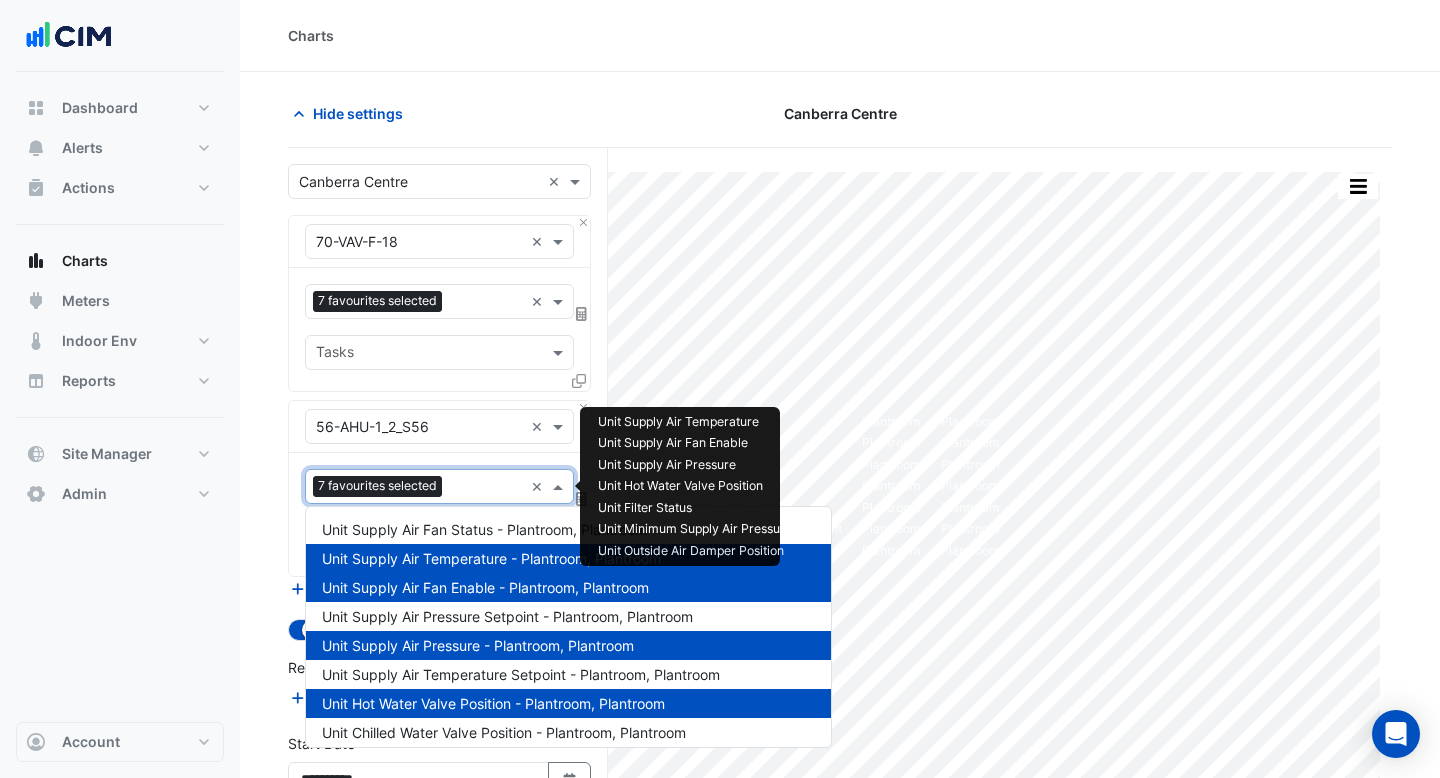 scroll, scrollTop: 443, scrollLeft: 0, axis: vertical 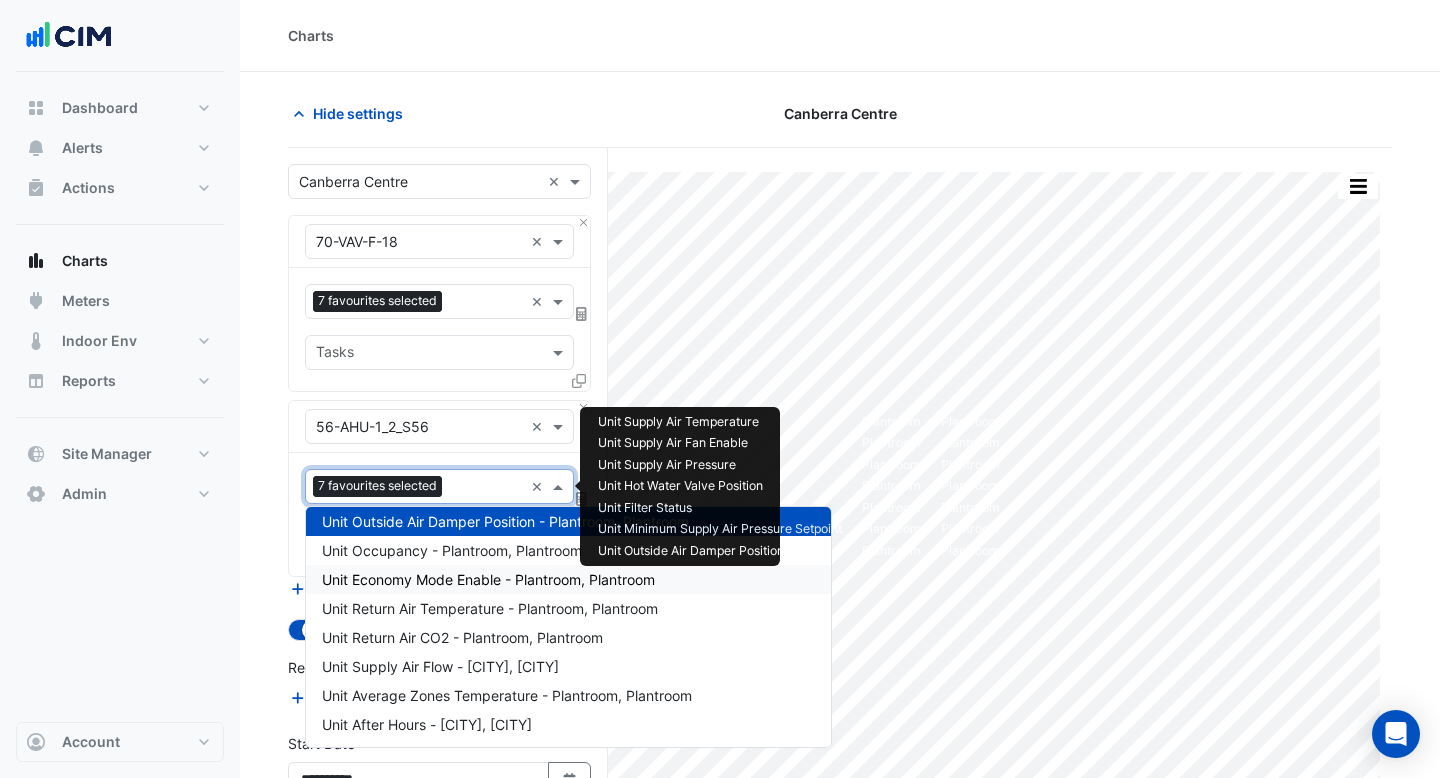 click on "Unit Economy Mode Enable - Plantroom, Plantroom" at bounding box center (488, 579) 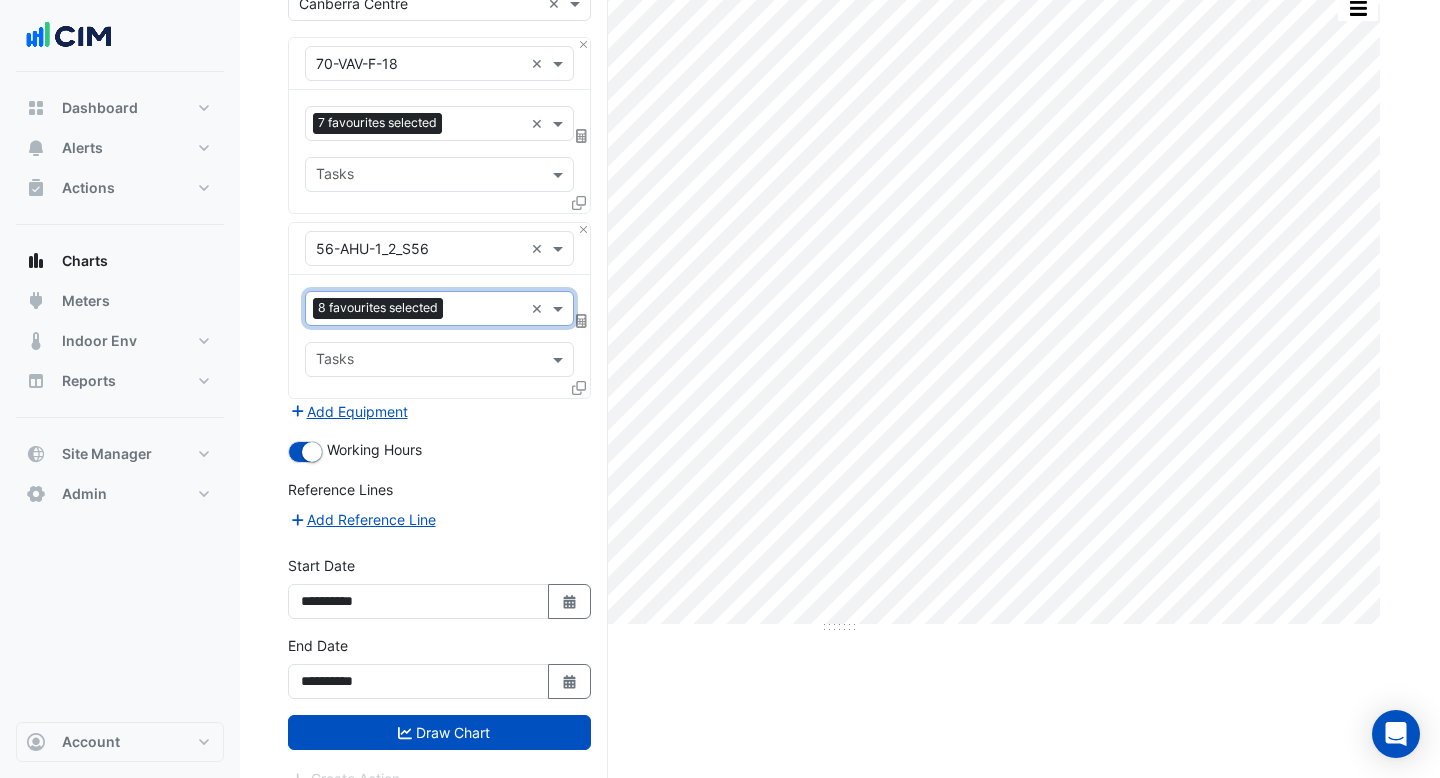 scroll, scrollTop: 204, scrollLeft: 0, axis: vertical 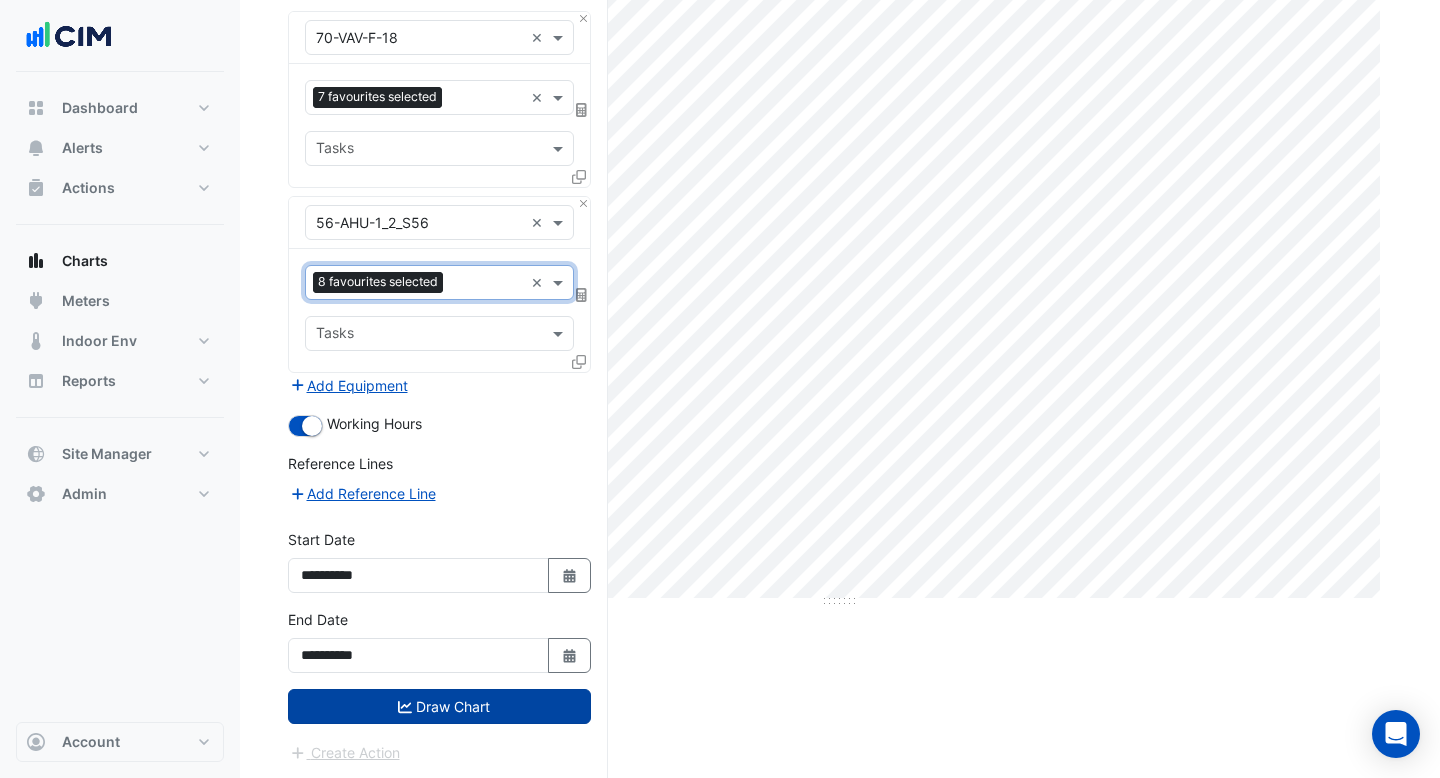 click on "Draw Chart" at bounding box center [439, 706] 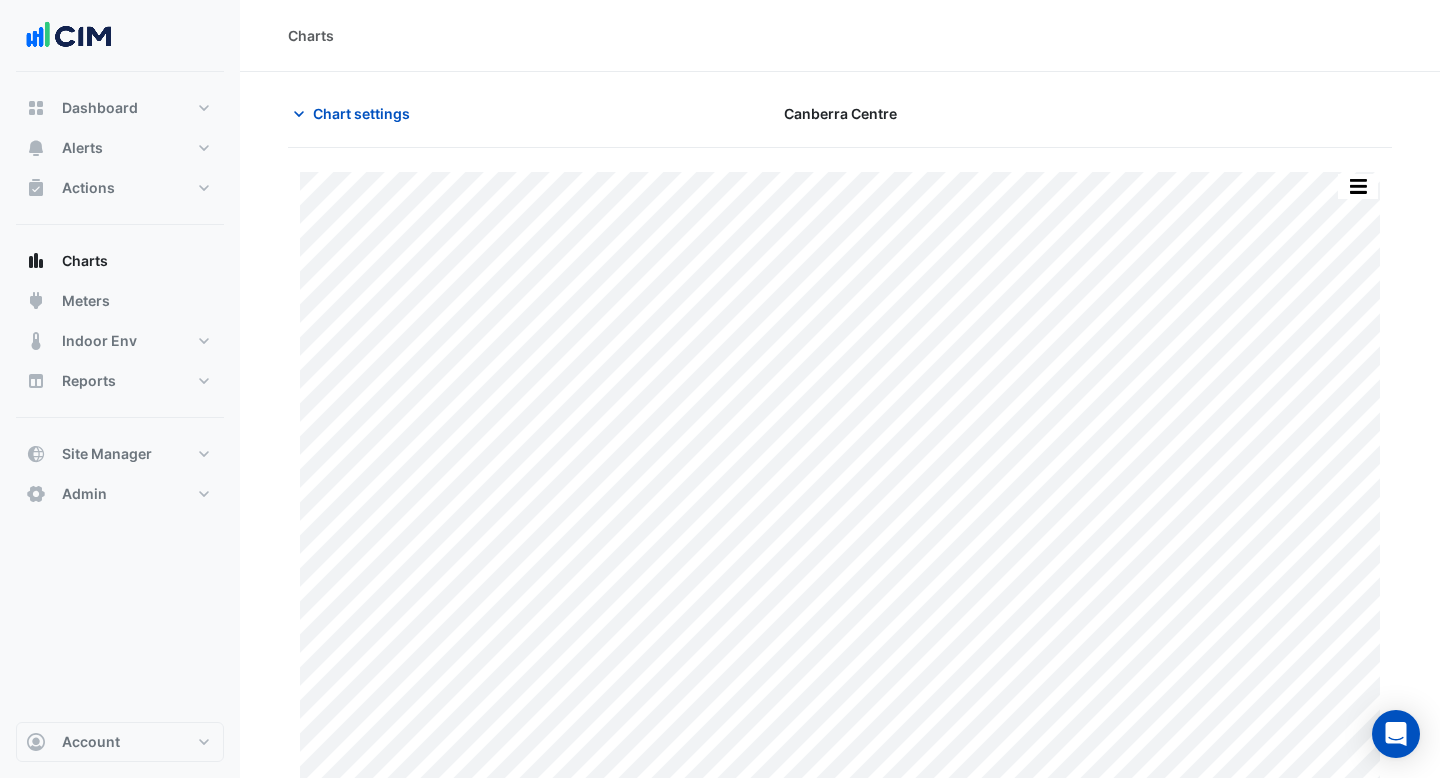 scroll, scrollTop: 34, scrollLeft: 0, axis: vertical 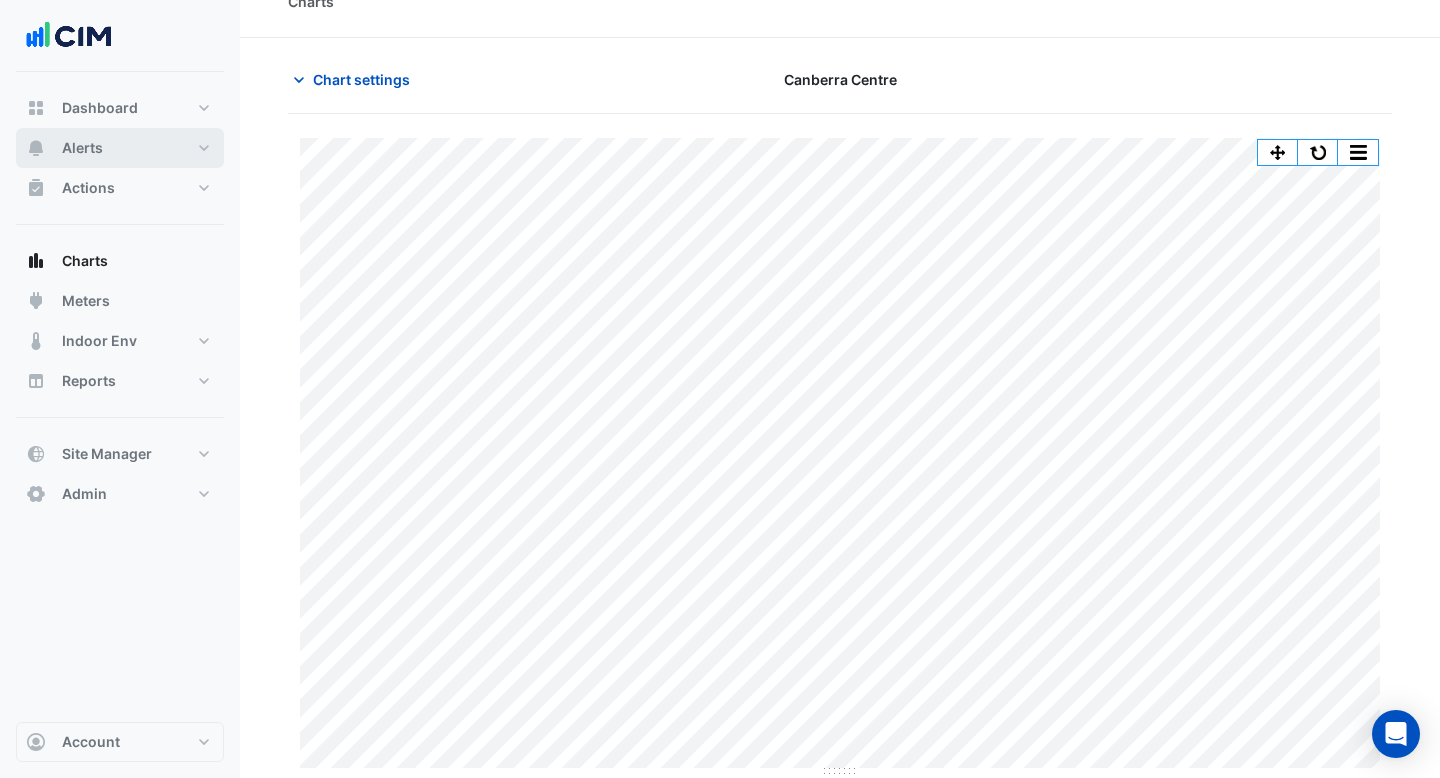 click on "Alerts" at bounding box center [120, 148] 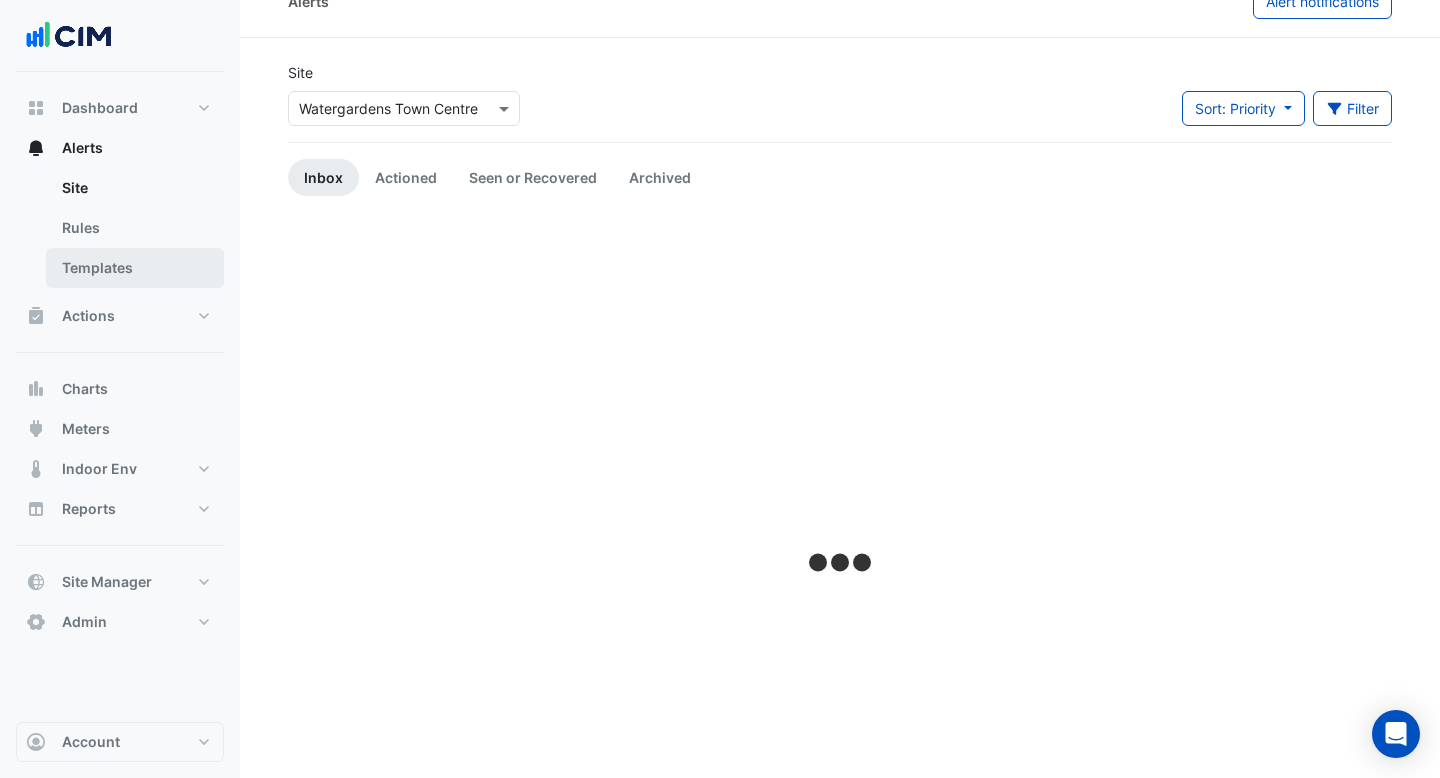 click on "Templates" at bounding box center [135, 268] 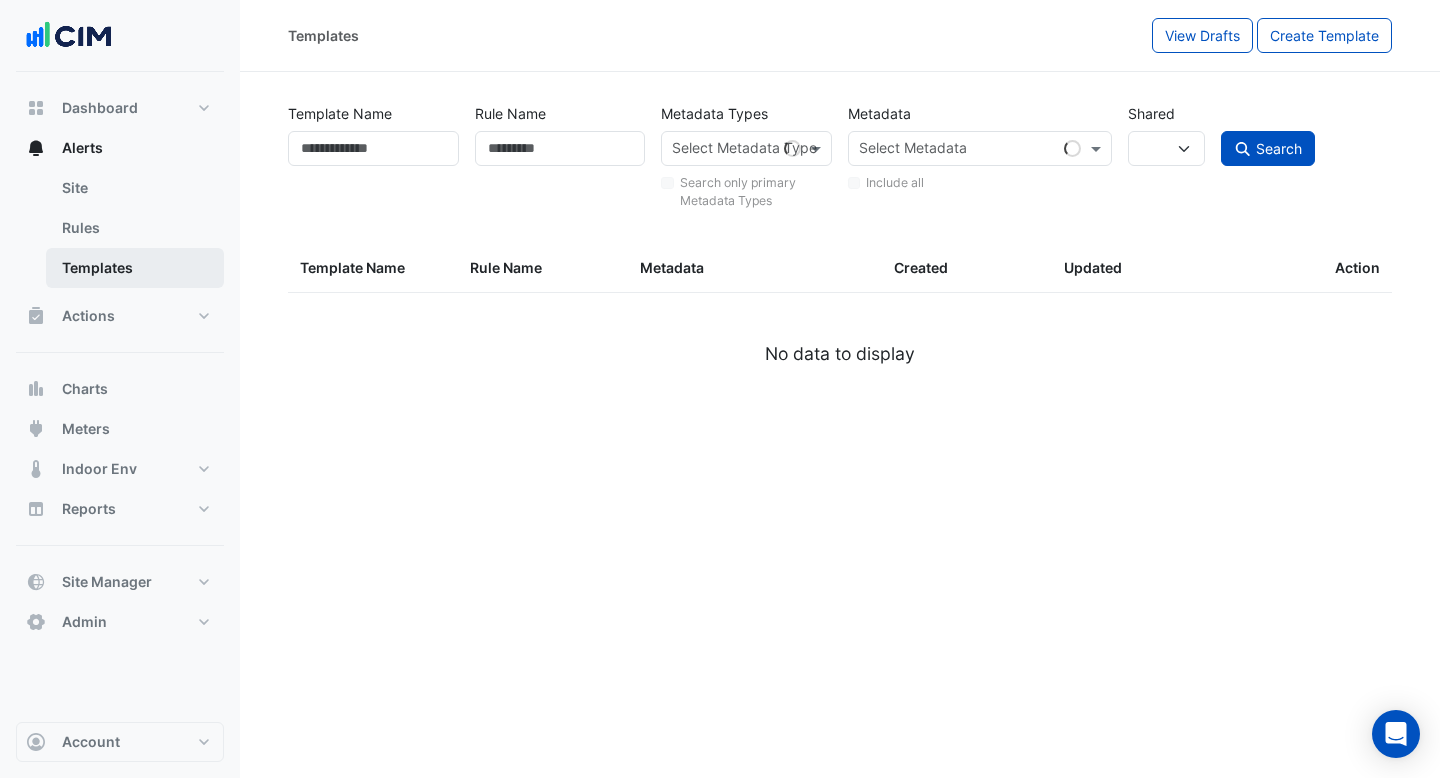 scroll, scrollTop: 0, scrollLeft: 0, axis: both 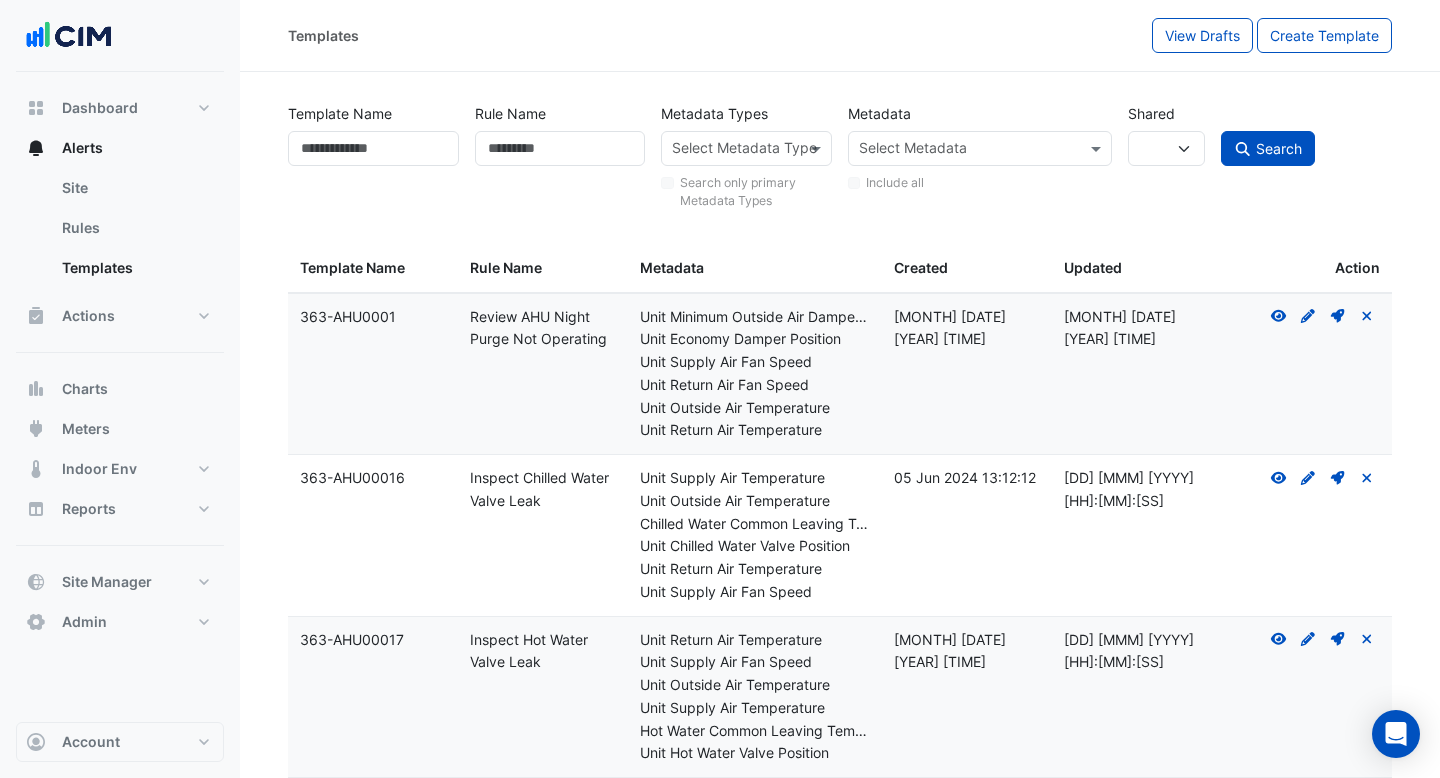 drag, startPoint x: 544, startPoint y: 502, endPoint x: 473, endPoint y: 483, distance: 73.4983 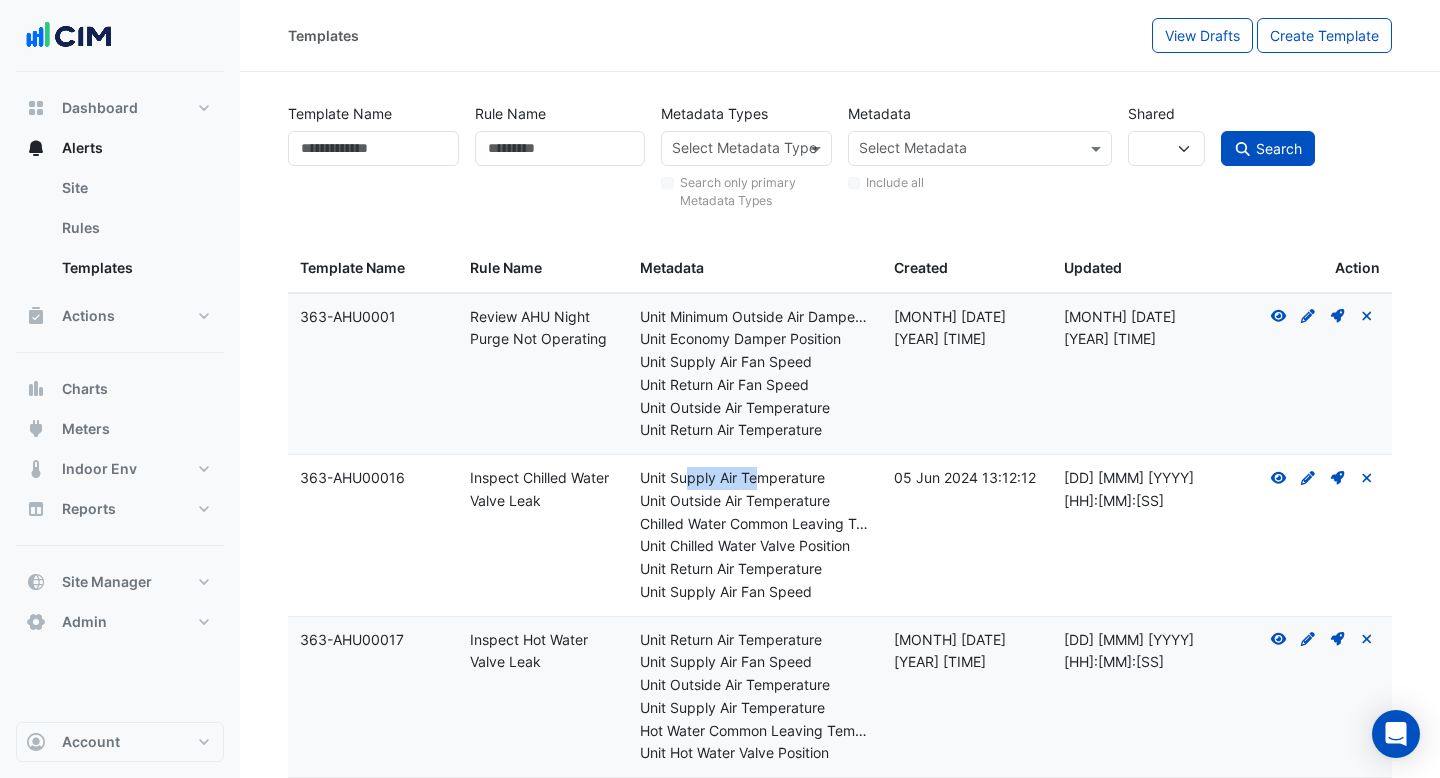 drag, startPoint x: 685, startPoint y: 482, endPoint x: 759, endPoint y: 482, distance: 74 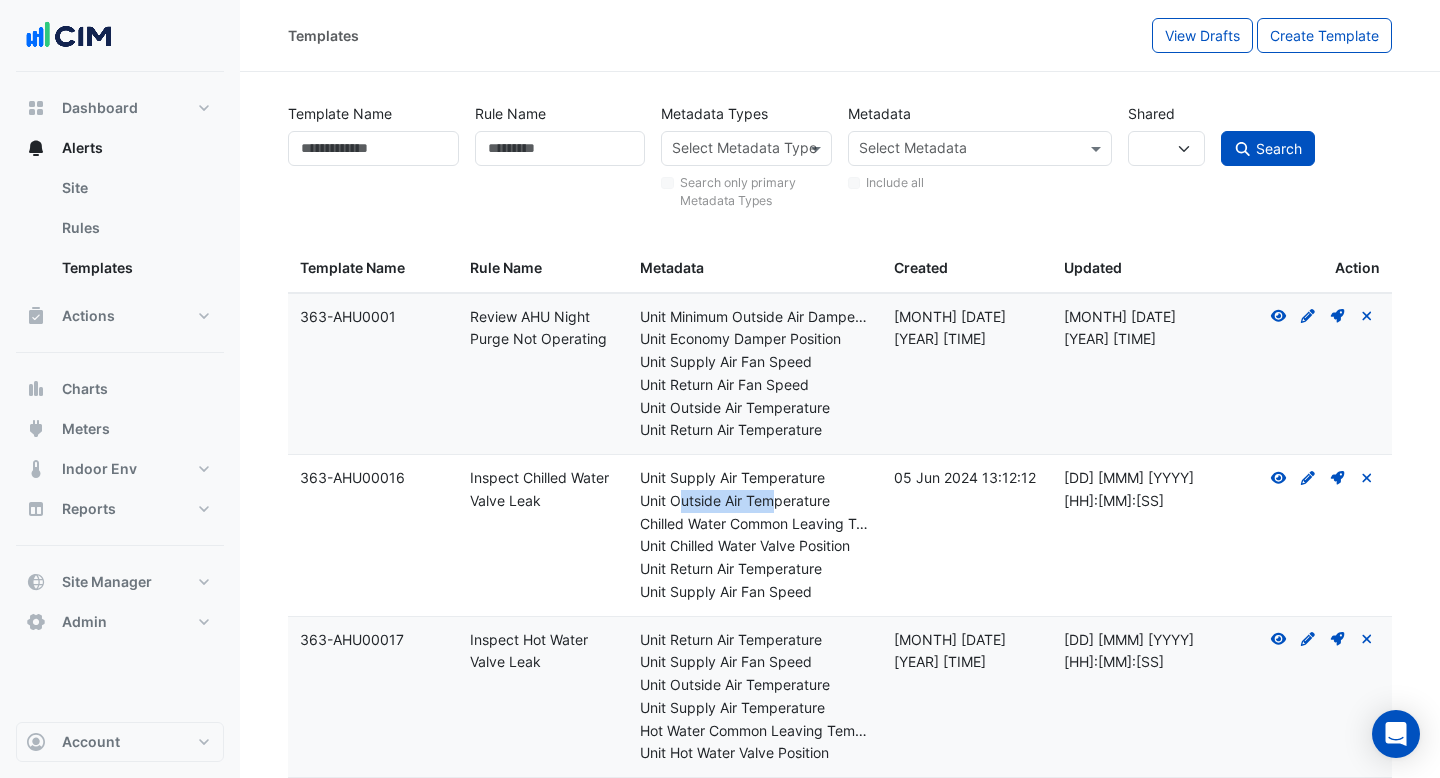 drag, startPoint x: 677, startPoint y: 502, endPoint x: 772, endPoint y: 495, distance: 95.257545 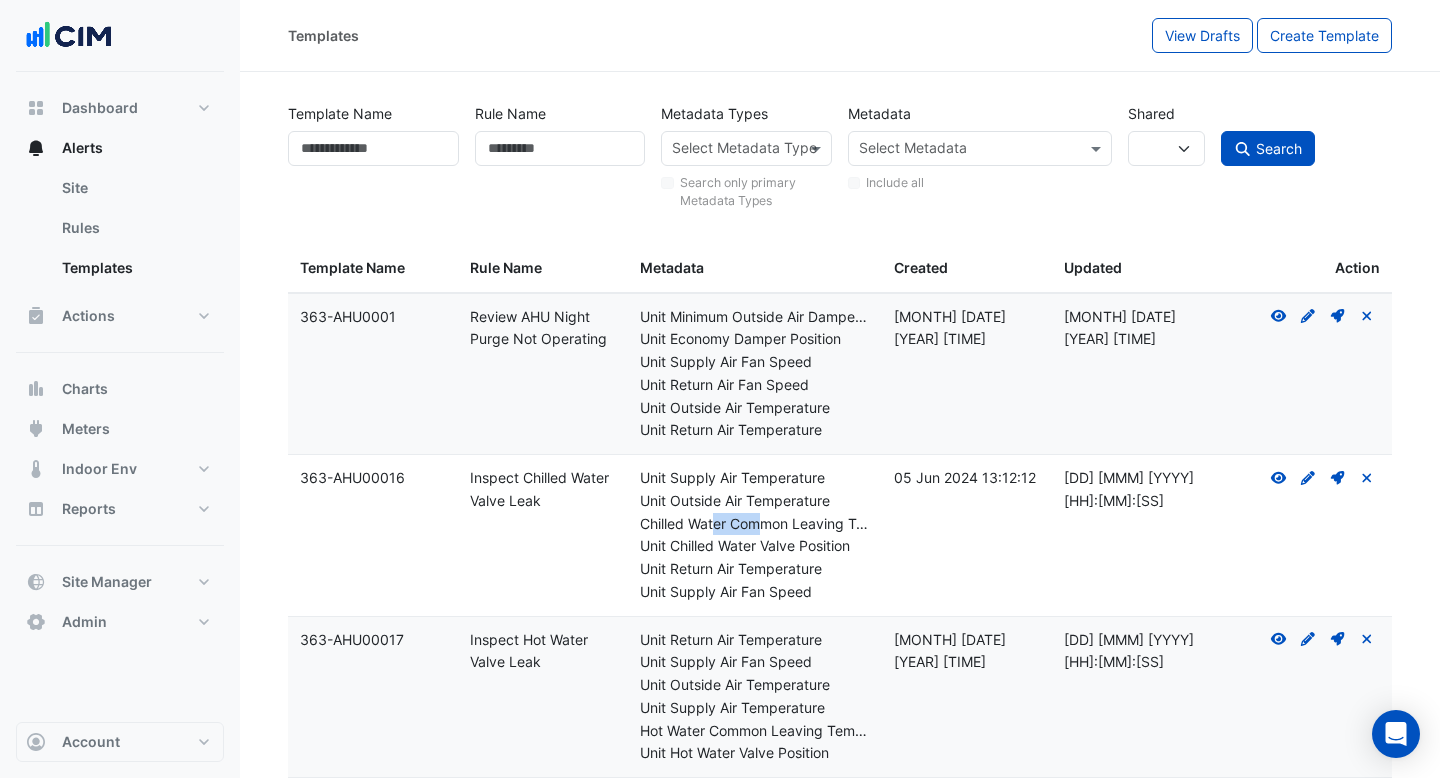 drag, startPoint x: 718, startPoint y: 521, endPoint x: 761, endPoint y: 521, distance: 43 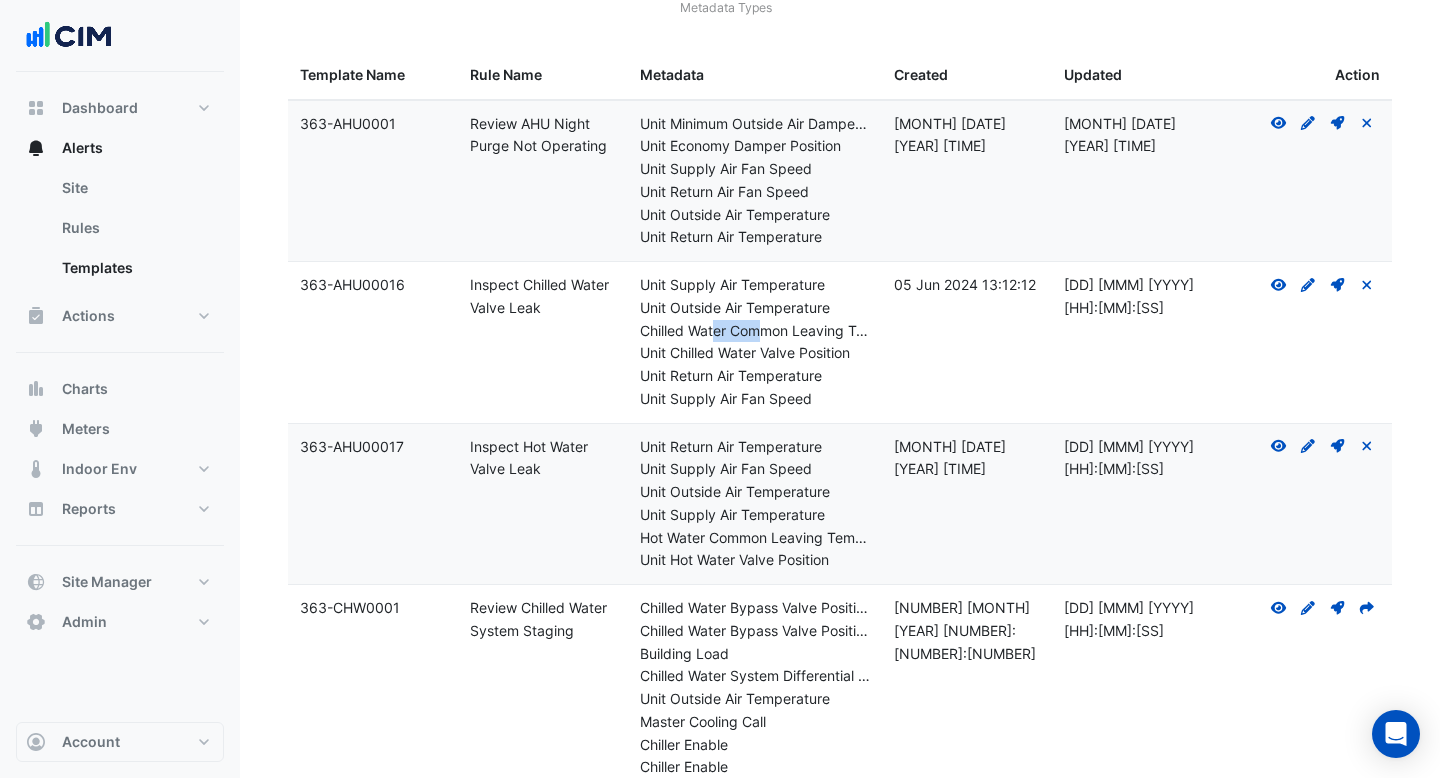 scroll, scrollTop: 285, scrollLeft: 0, axis: vertical 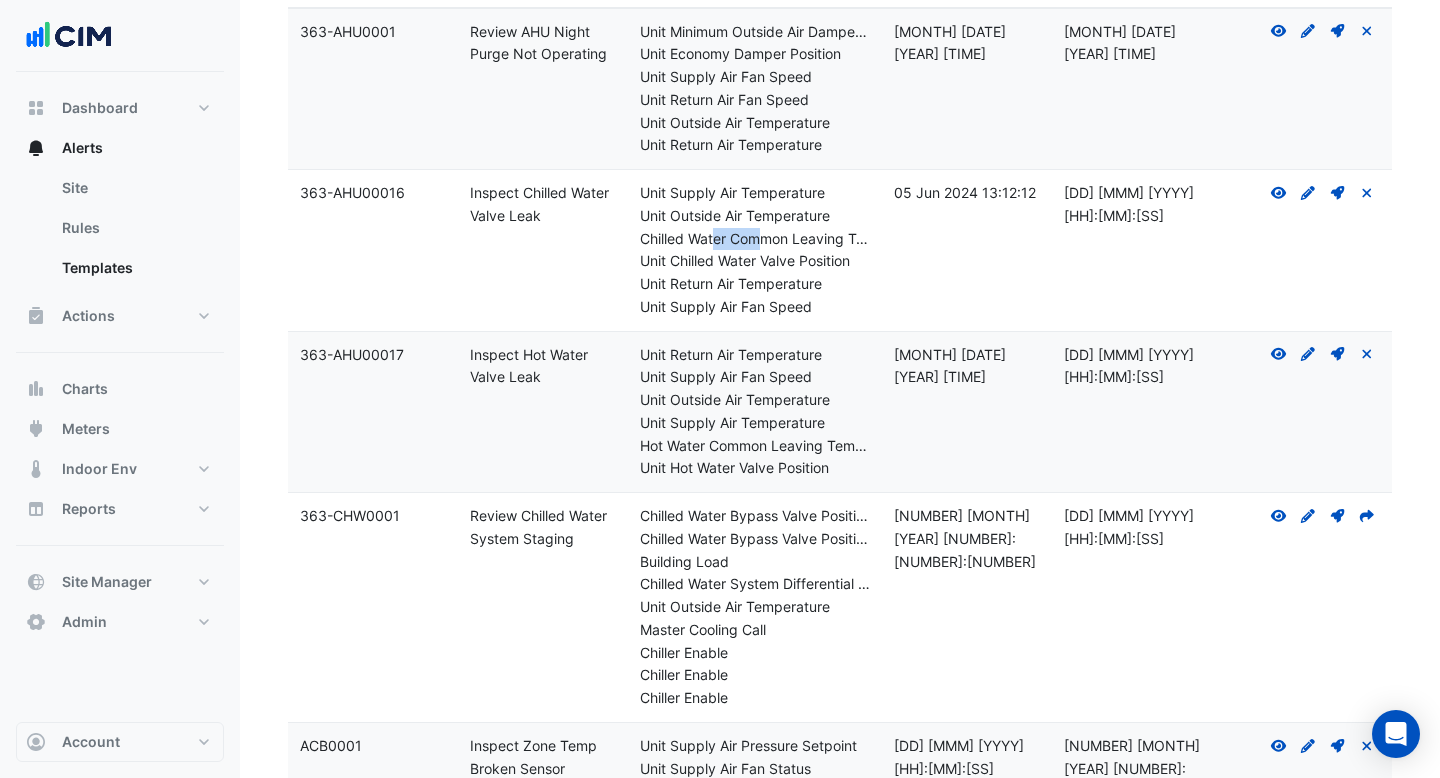 drag, startPoint x: 553, startPoint y: 391, endPoint x: 475, endPoint y: 352, distance: 87.20665 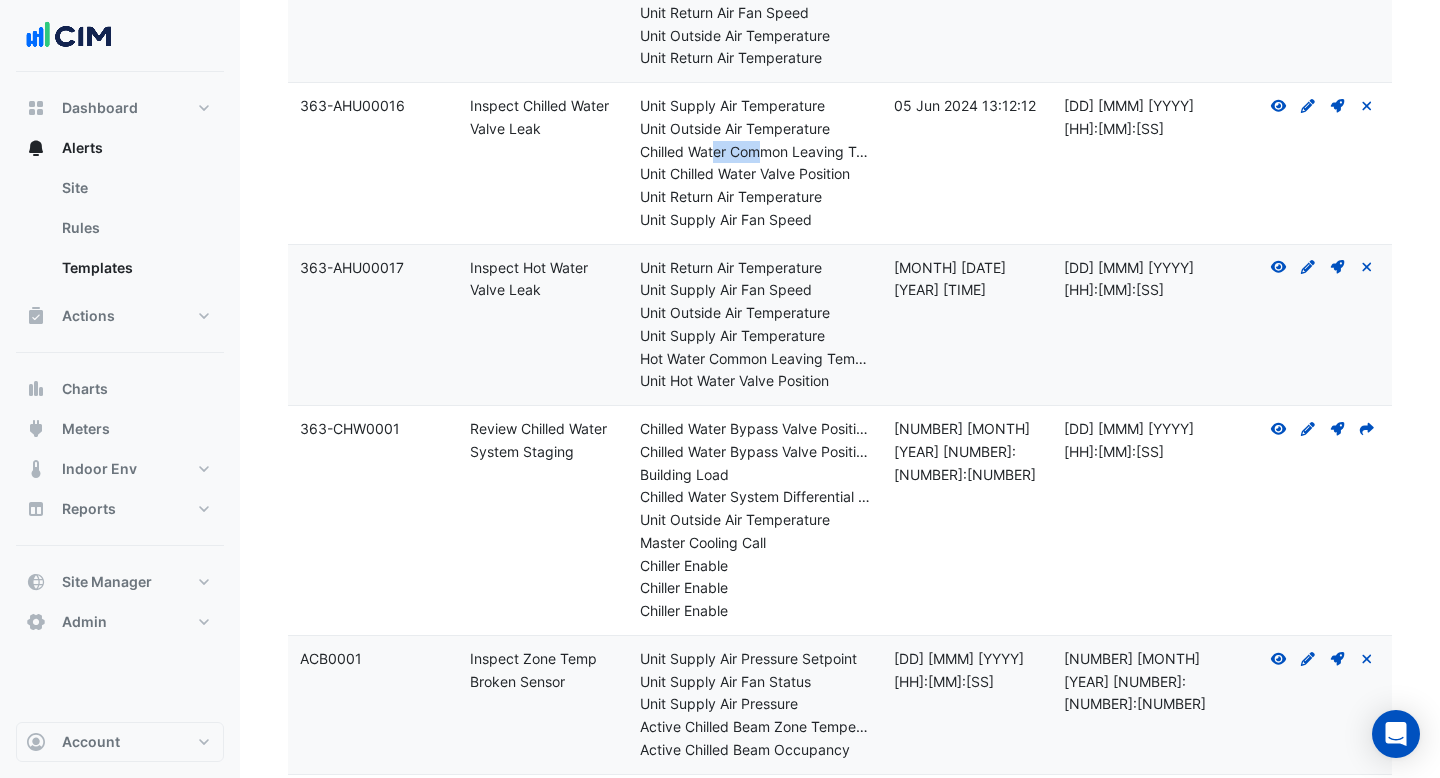 scroll, scrollTop: 478, scrollLeft: 0, axis: vertical 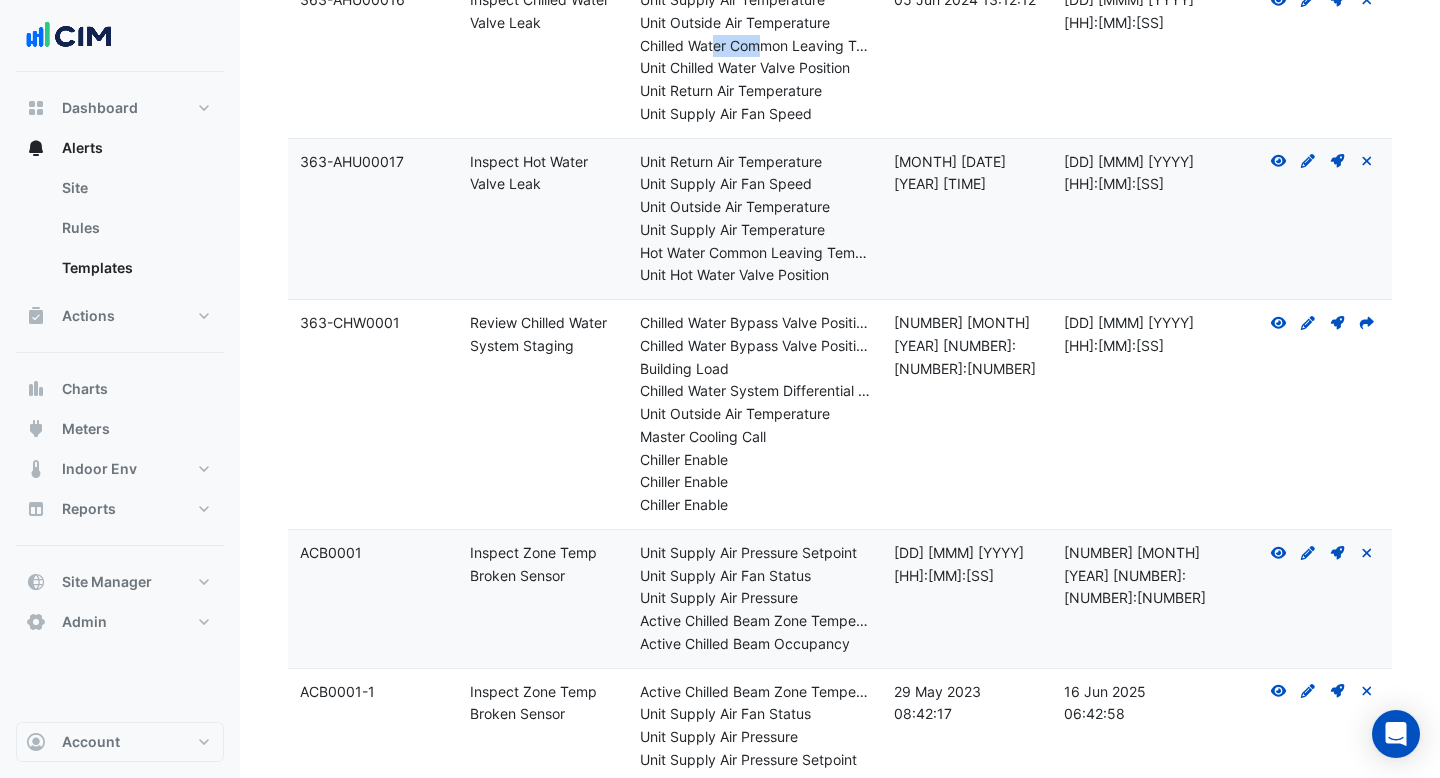 drag, startPoint x: 583, startPoint y: 341, endPoint x: 480, endPoint y: 340, distance: 103.00485 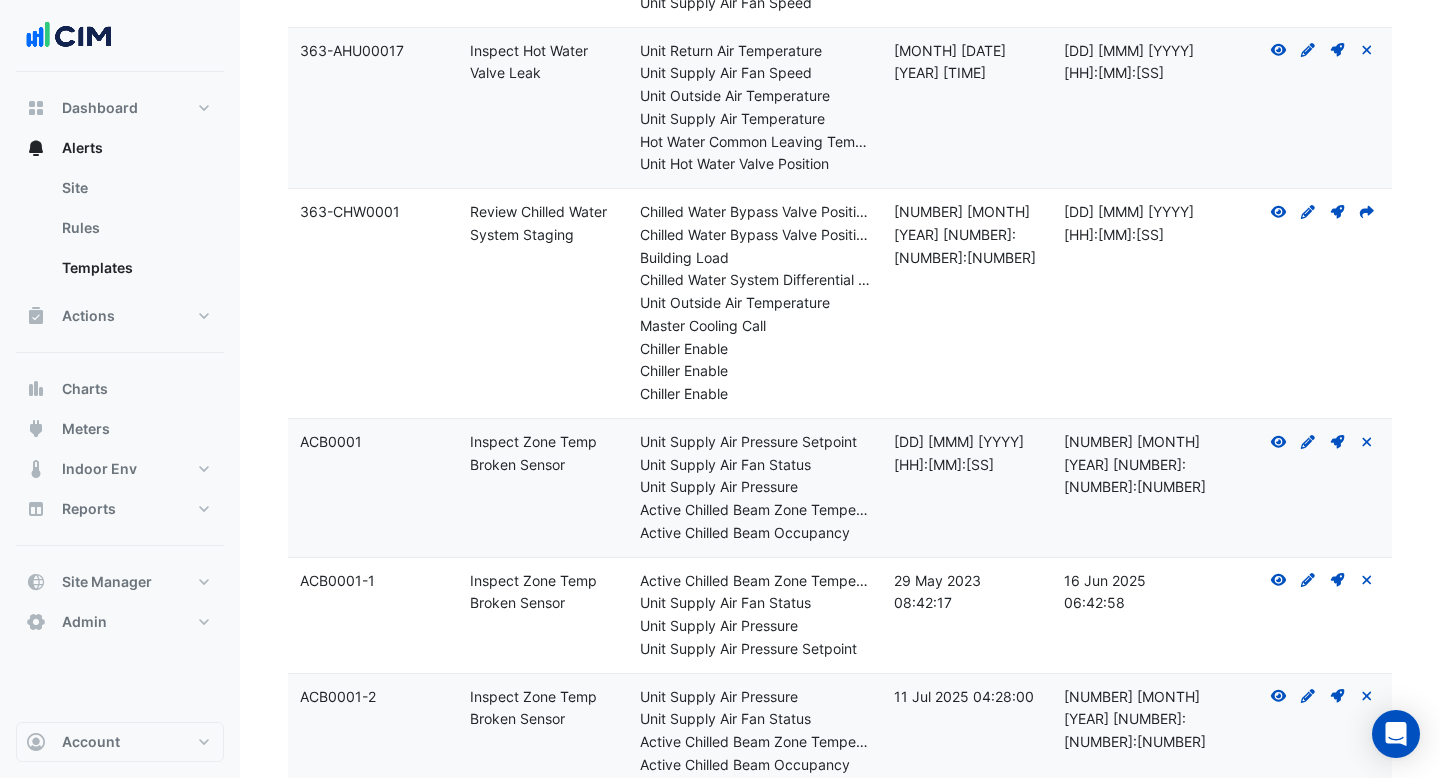 scroll, scrollTop: 769, scrollLeft: 0, axis: vertical 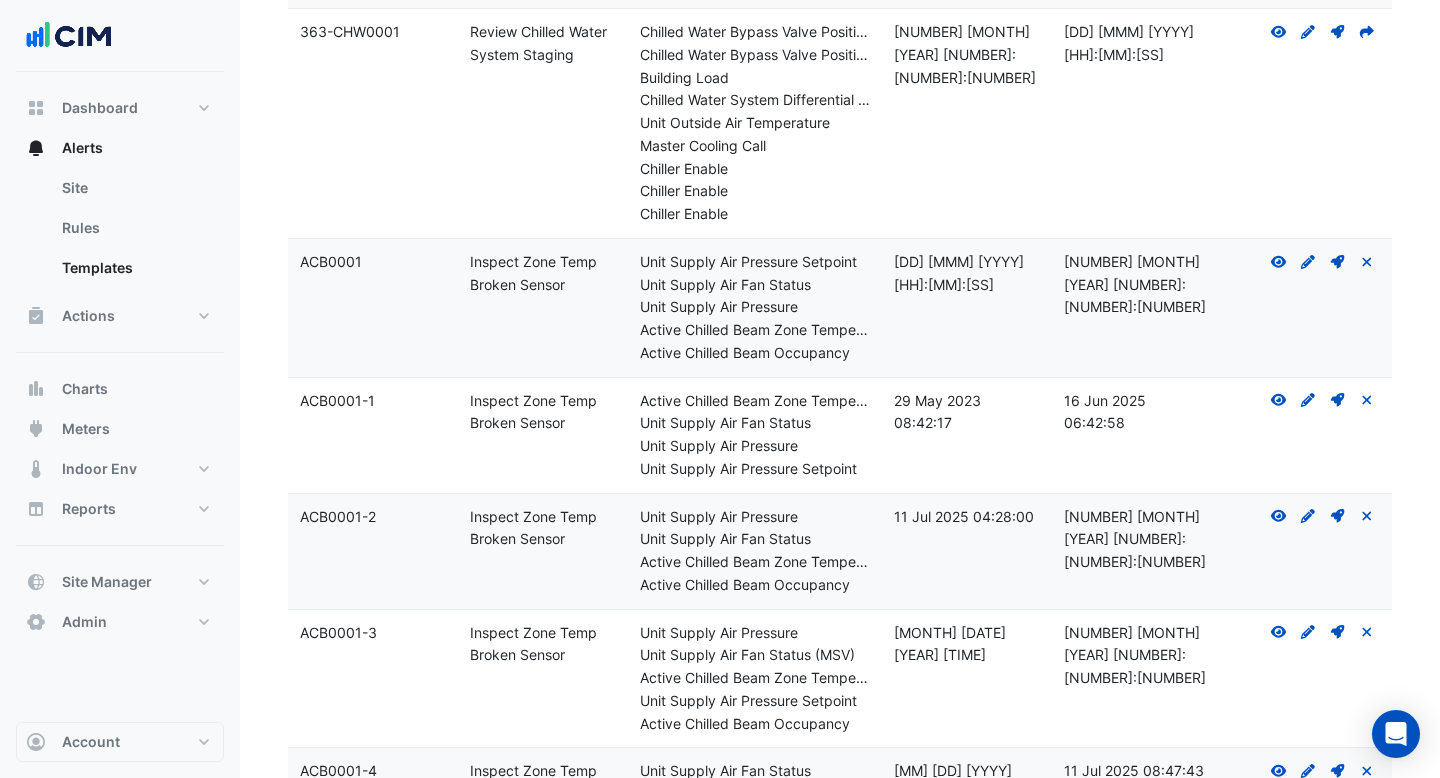 drag, startPoint x: 577, startPoint y: 281, endPoint x: 407, endPoint y: 246, distance: 173.56555 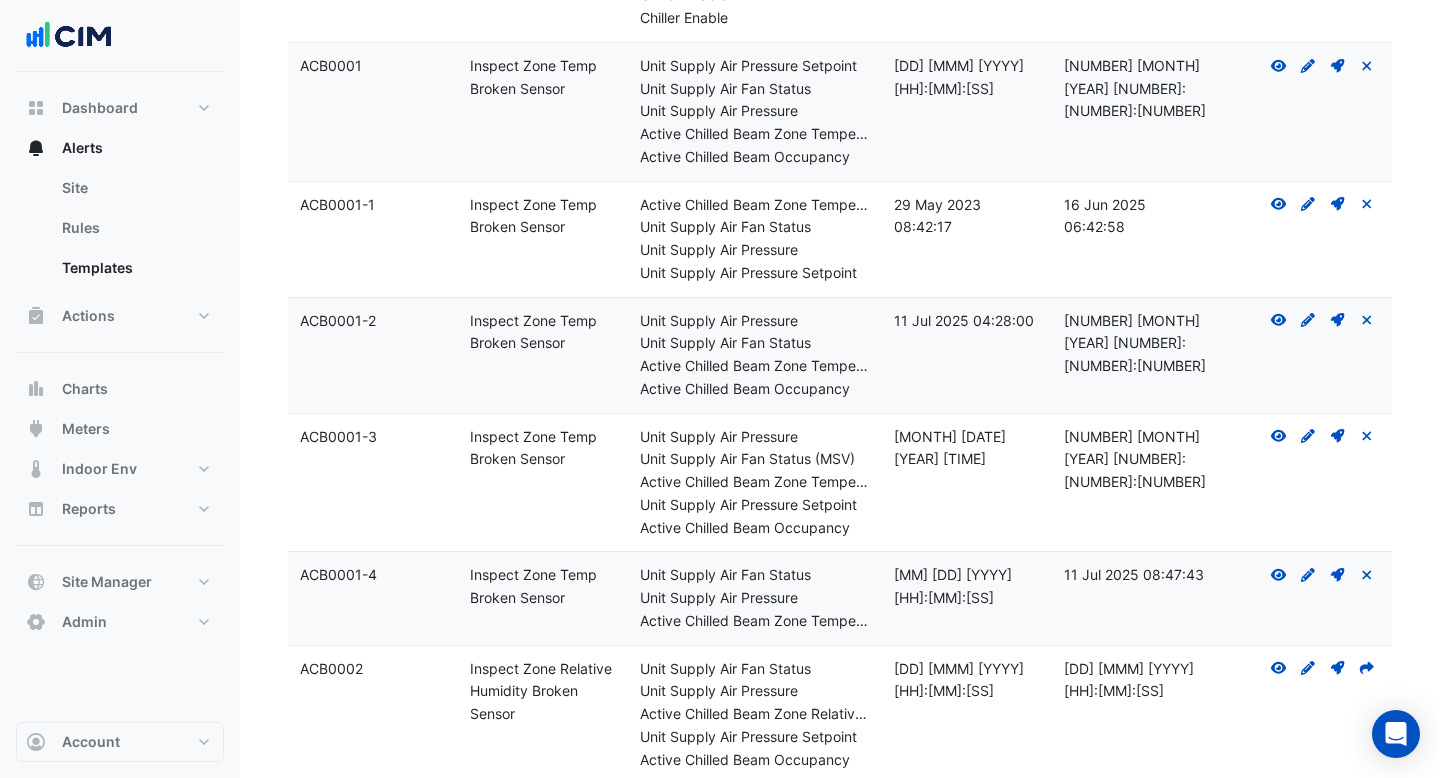 scroll, scrollTop: 1025, scrollLeft: 0, axis: vertical 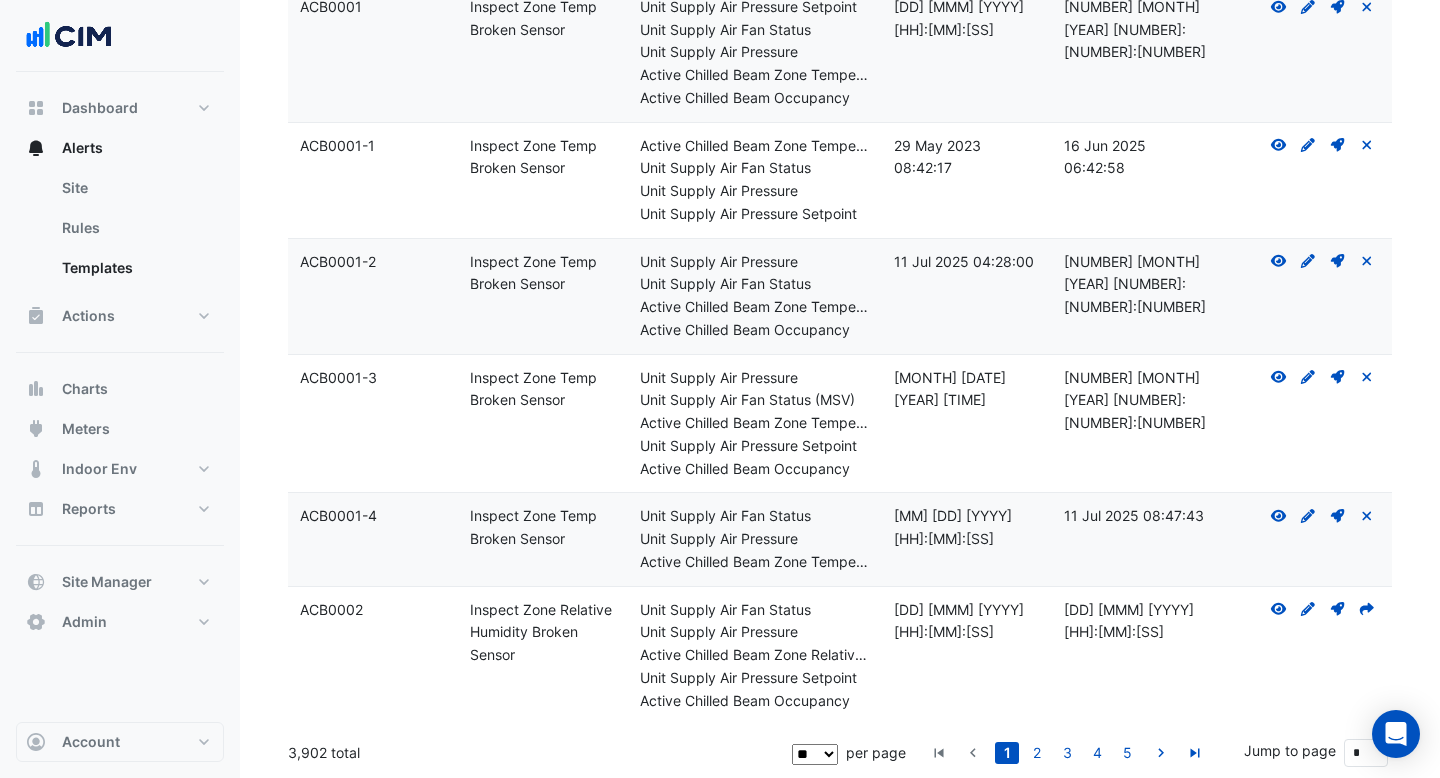 drag, startPoint x: 324, startPoint y: 752, endPoint x: 277, endPoint y: 752, distance: 47 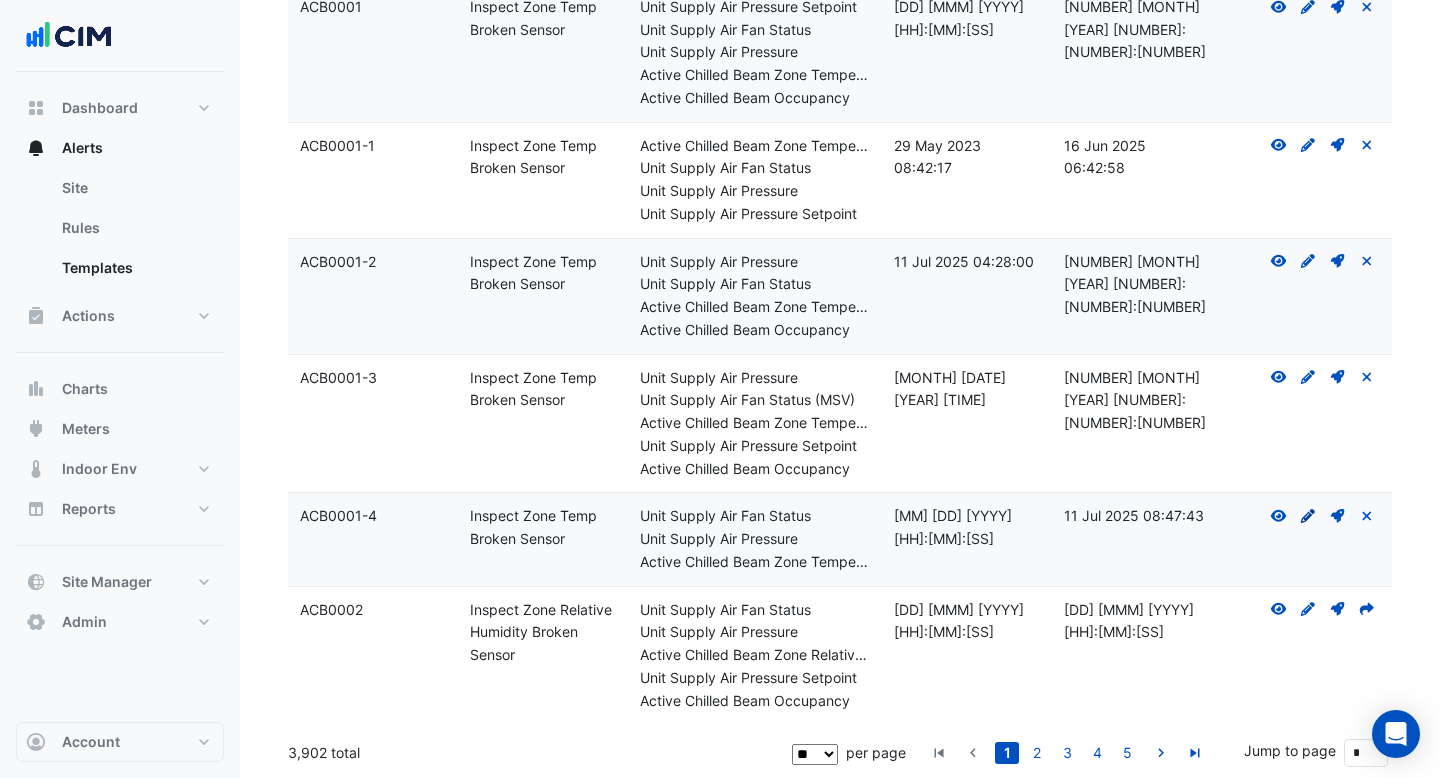 click 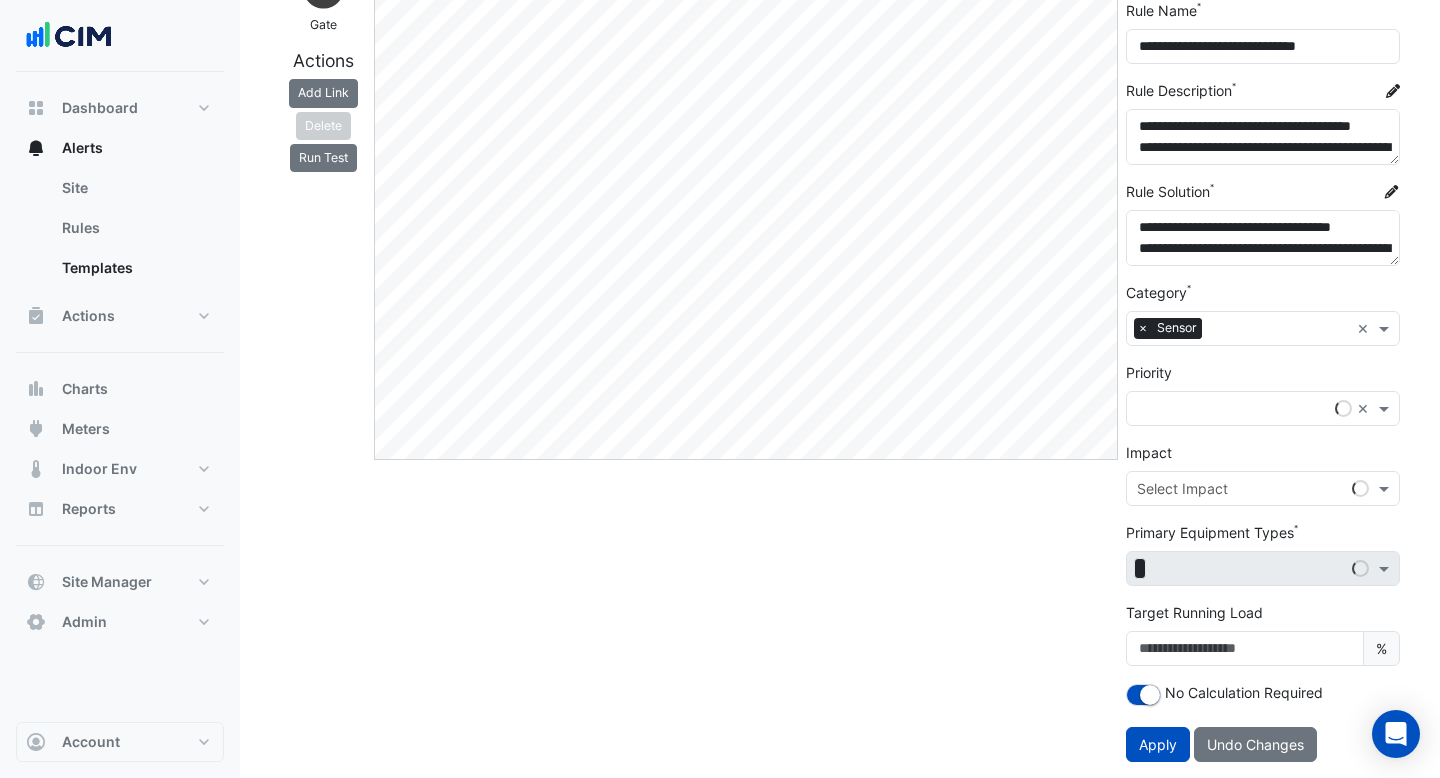 scroll, scrollTop: 0, scrollLeft: 0, axis: both 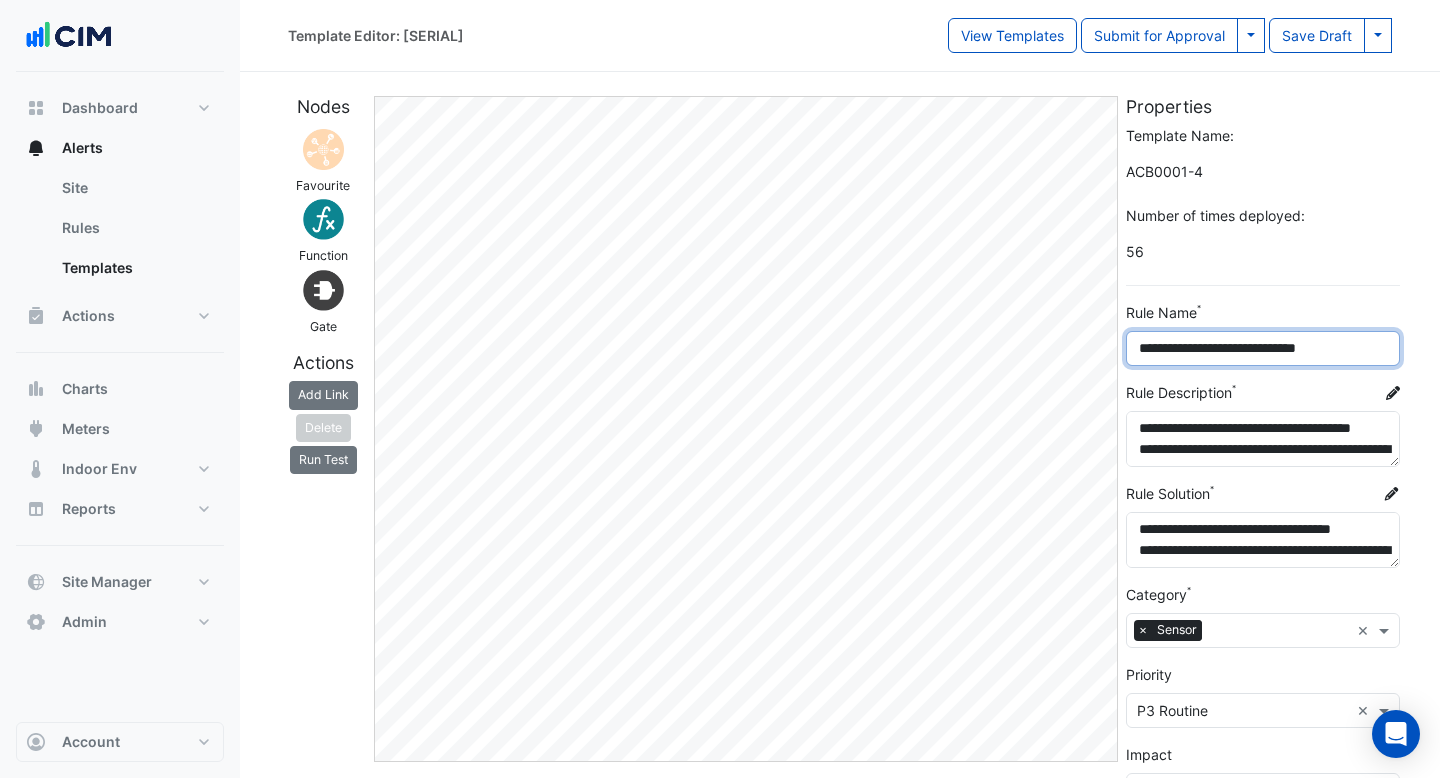 drag, startPoint x: 1376, startPoint y: 353, endPoint x: 1227, endPoint y: 357, distance: 149.05368 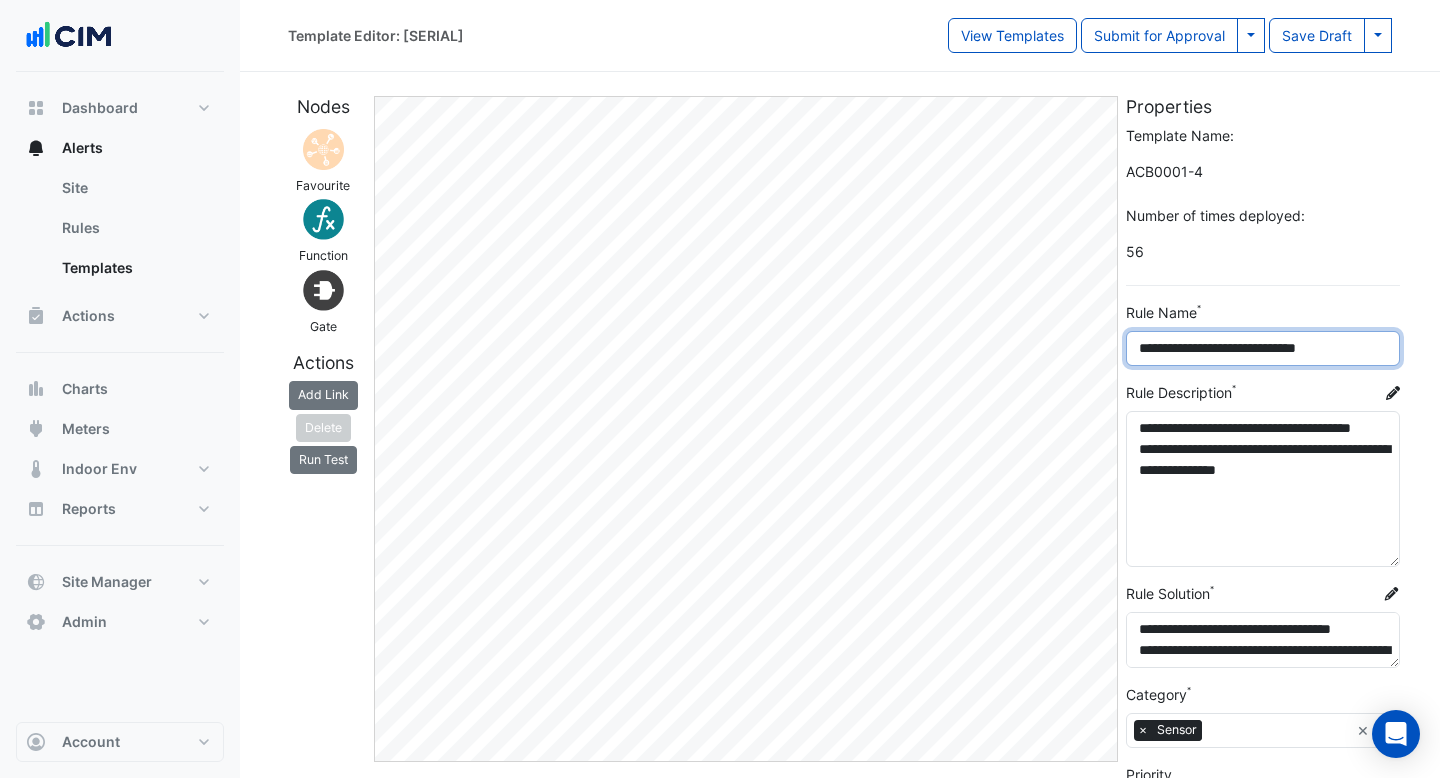 drag, startPoint x: 1385, startPoint y: 458, endPoint x: 1378, endPoint y: 558, distance: 100.2447 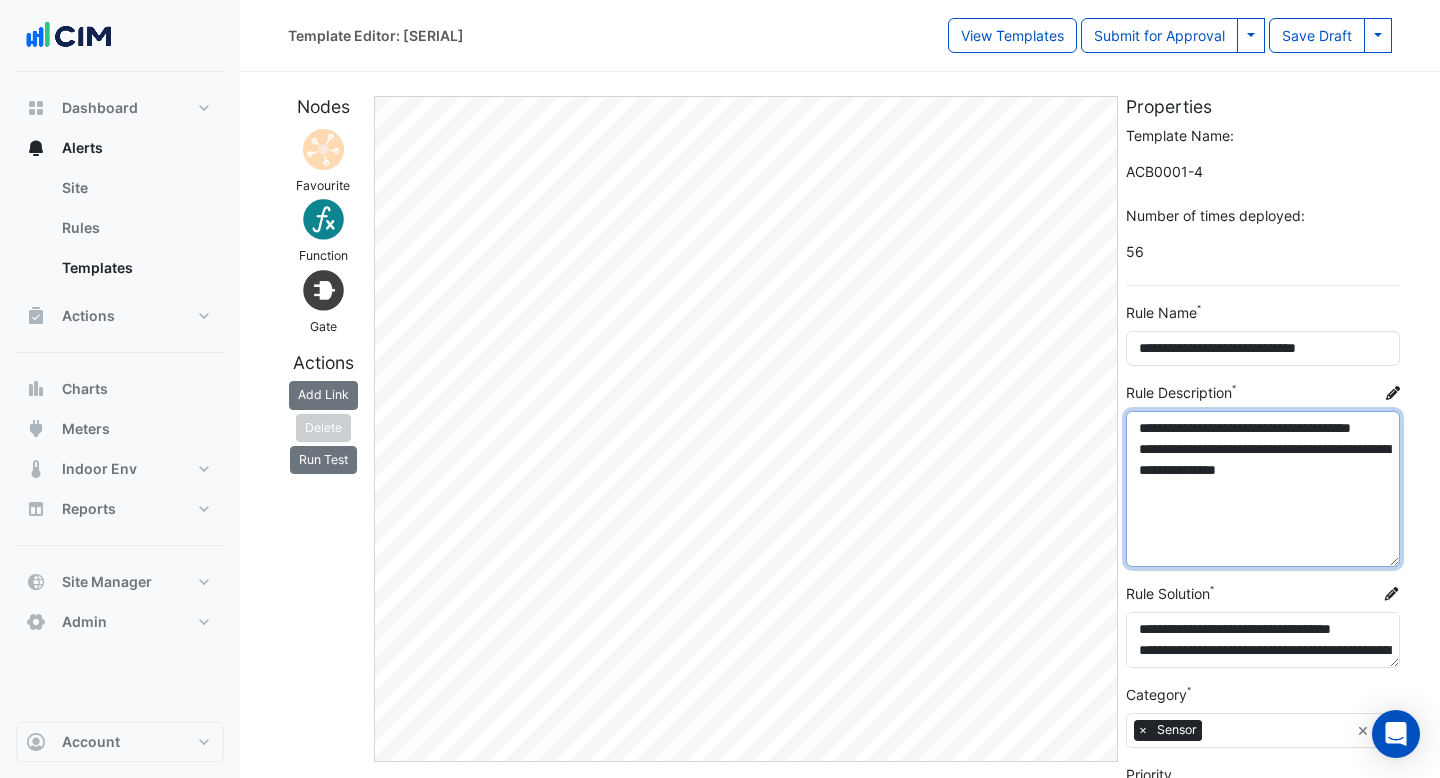 drag, startPoint x: 1185, startPoint y: 455, endPoint x: 1173, endPoint y: 454, distance: 12.0415945 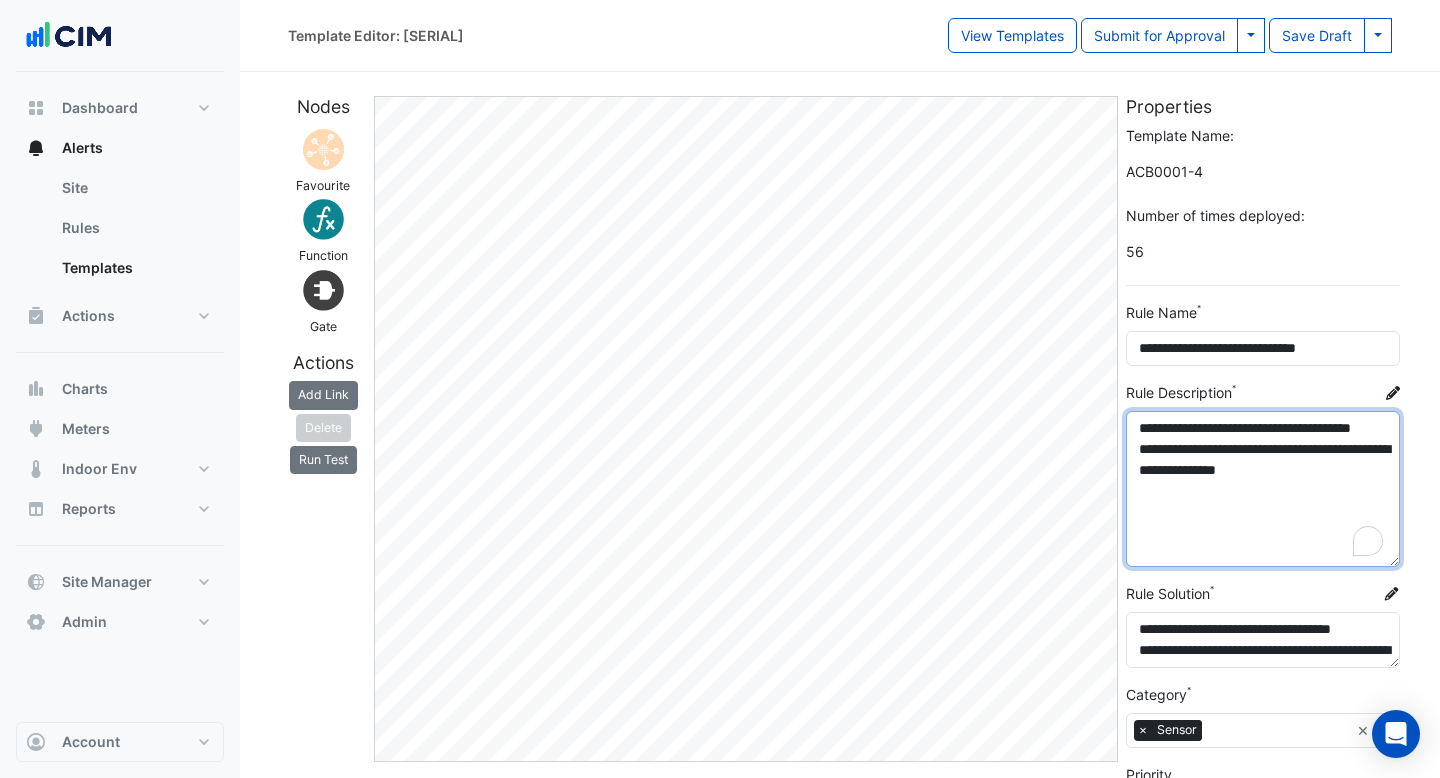 click on "**********" at bounding box center (1263, 489) 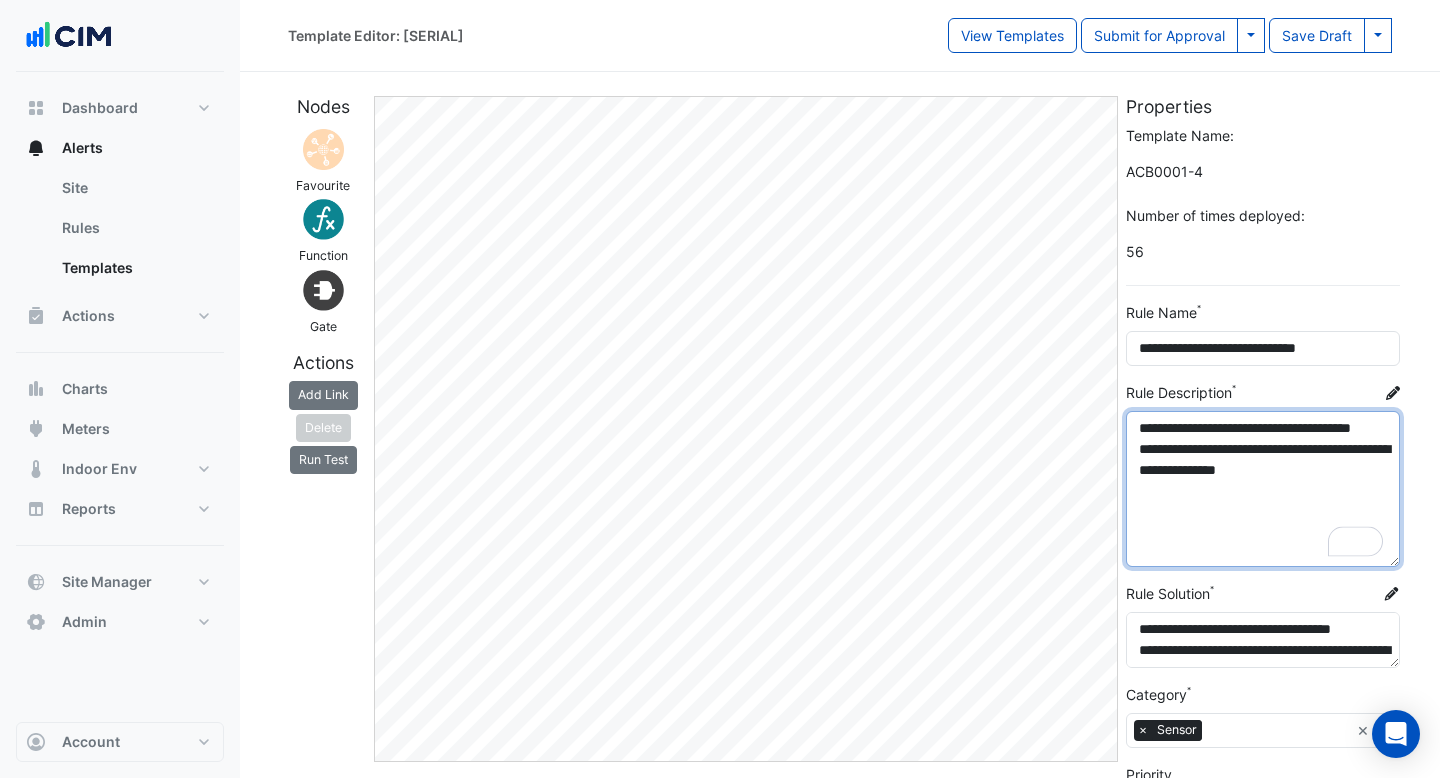 drag, startPoint x: 1251, startPoint y: 466, endPoint x: 1338, endPoint y: 462, distance: 87.0919 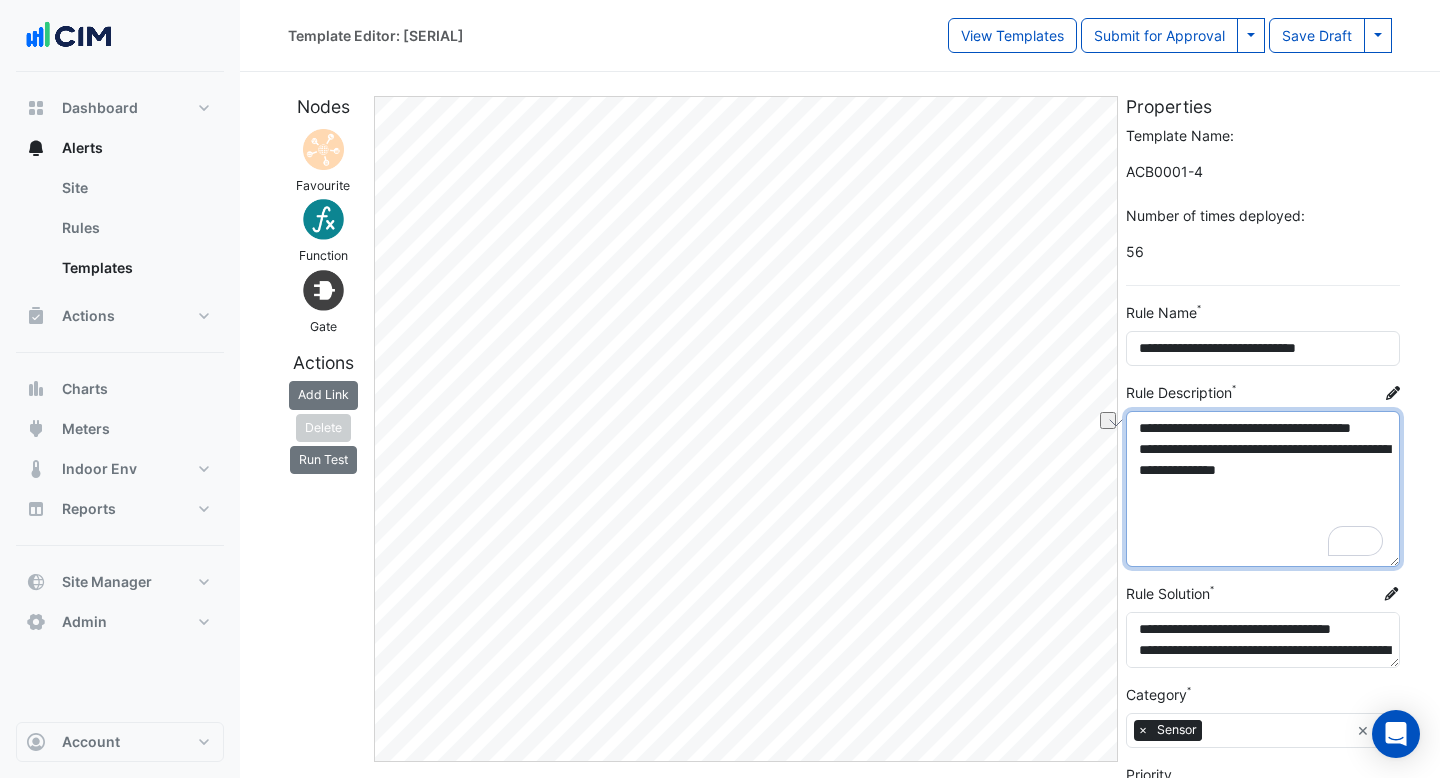 drag, startPoint x: 1293, startPoint y: 475, endPoint x: 1249, endPoint y: 475, distance: 44 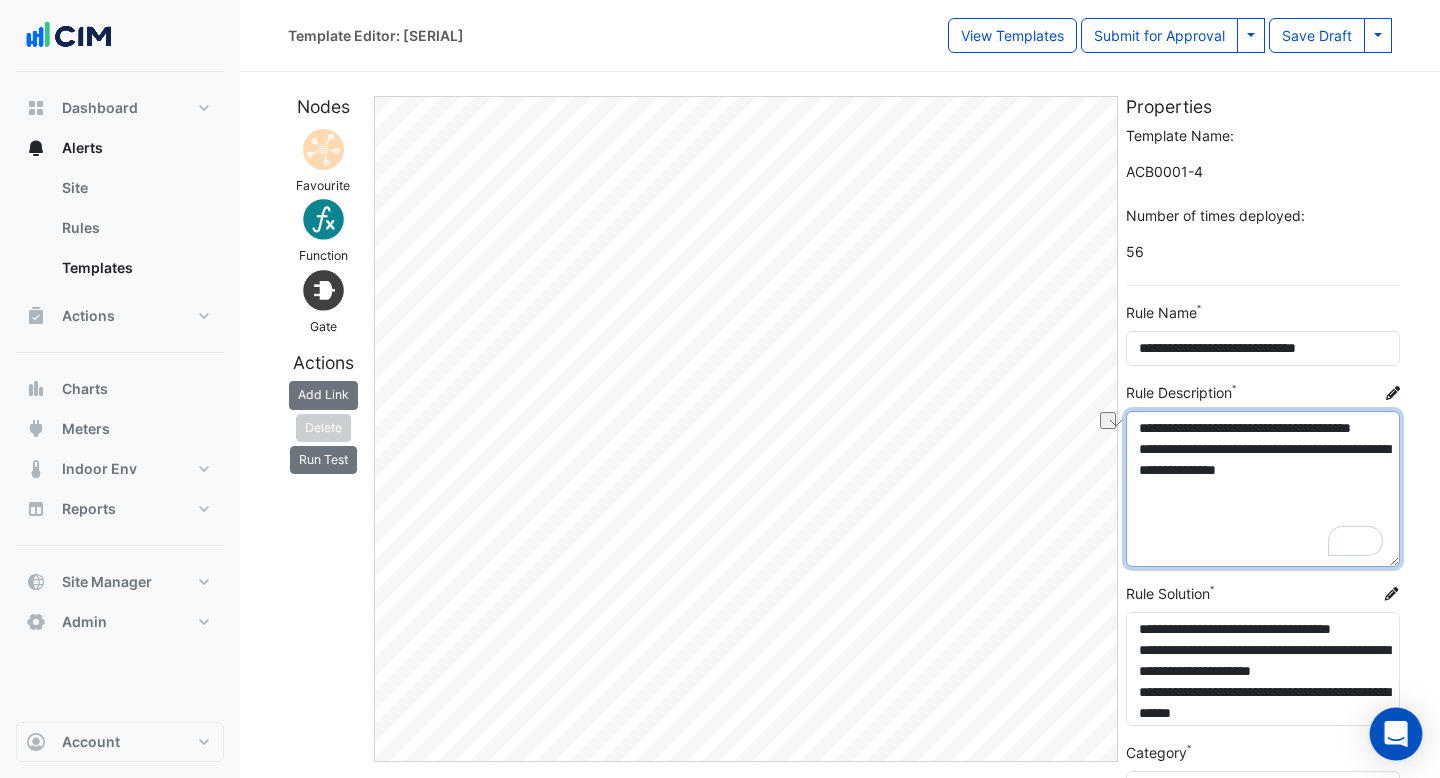 drag, startPoint x: 1397, startPoint y: 665, endPoint x: 1383, endPoint y: 722, distance: 58.694122 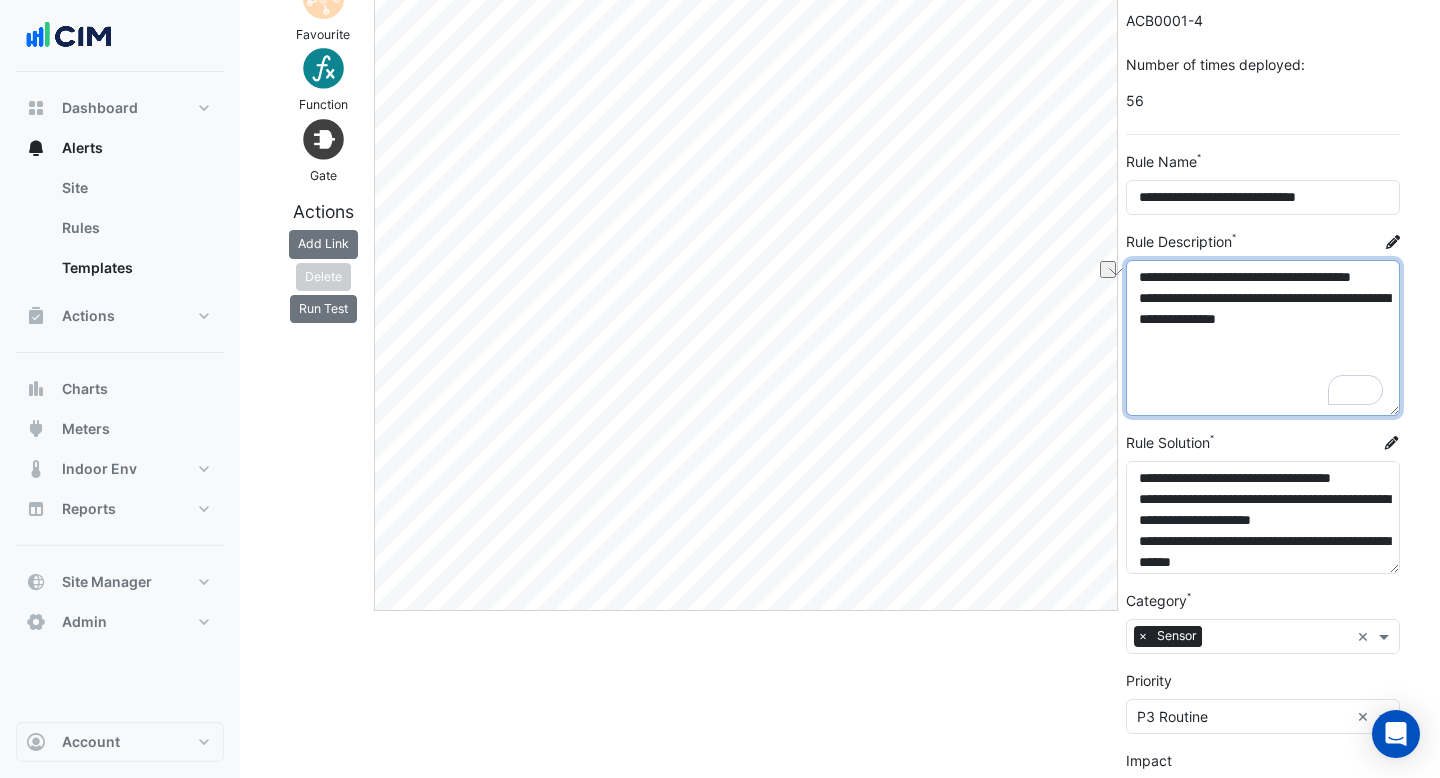 scroll, scrollTop: 317, scrollLeft: 0, axis: vertical 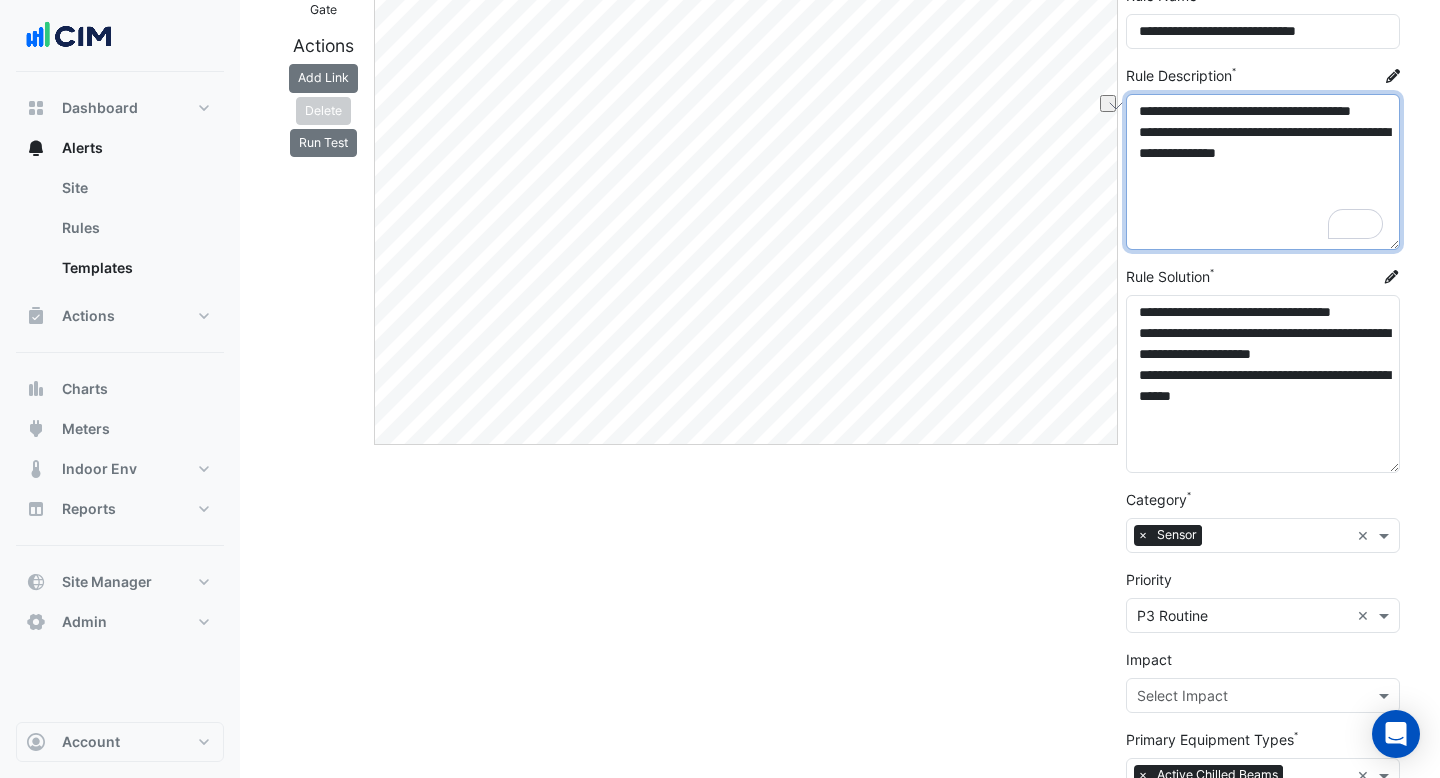drag, startPoint x: 1394, startPoint y: 403, endPoint x: 1394, endPoint y: 467, distance: 64 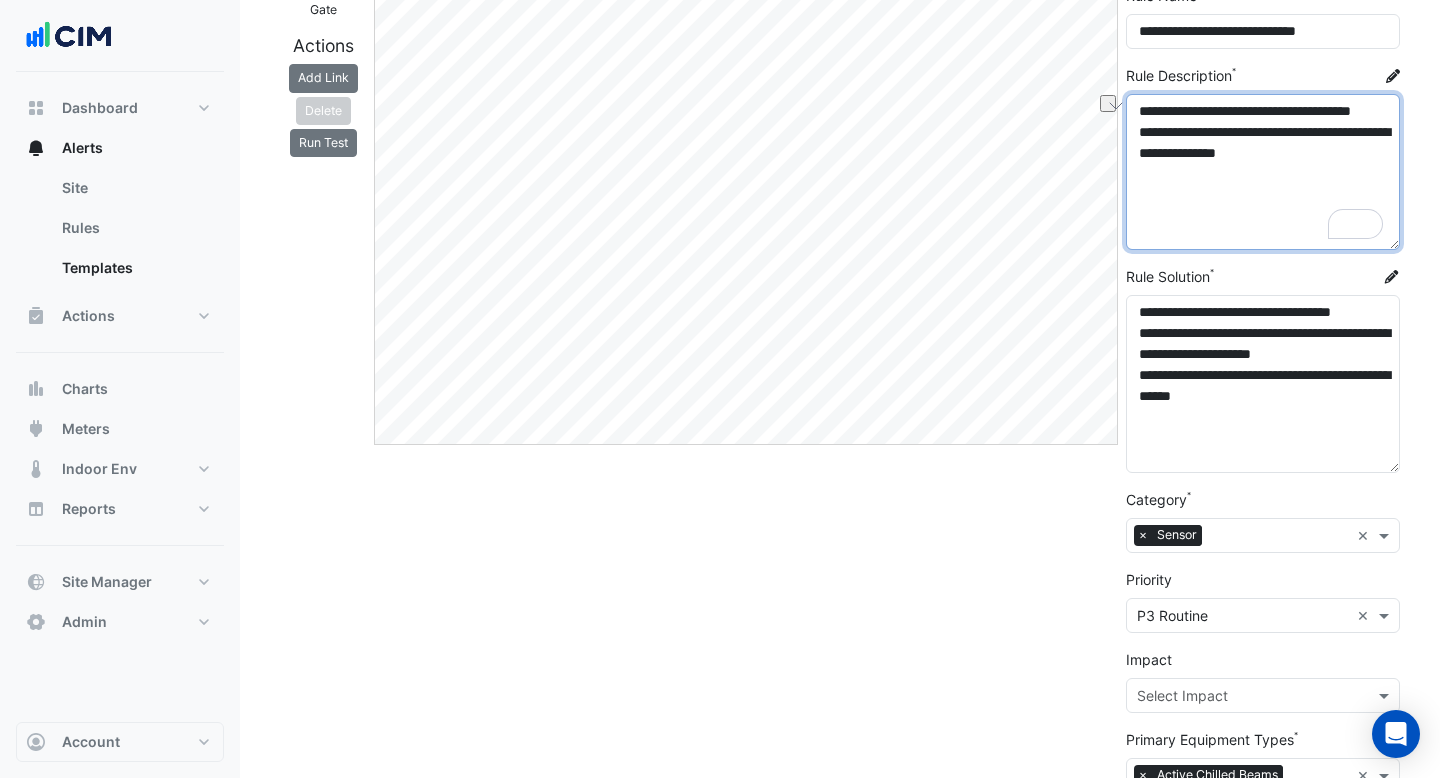 click on "**********" at bounding box center (1263, 384) 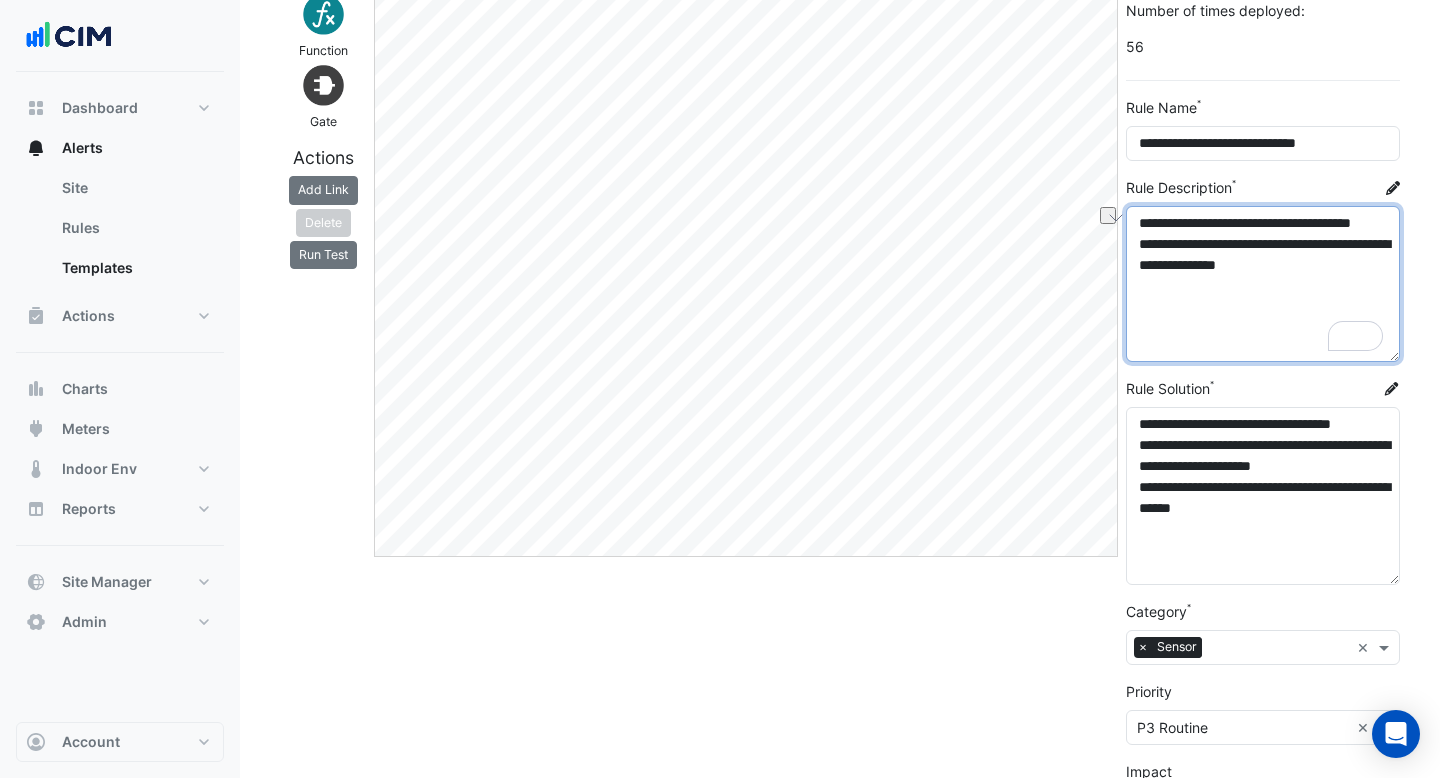 scroll, scrollTop: 213, scrollLeft: 0, axis: vertical 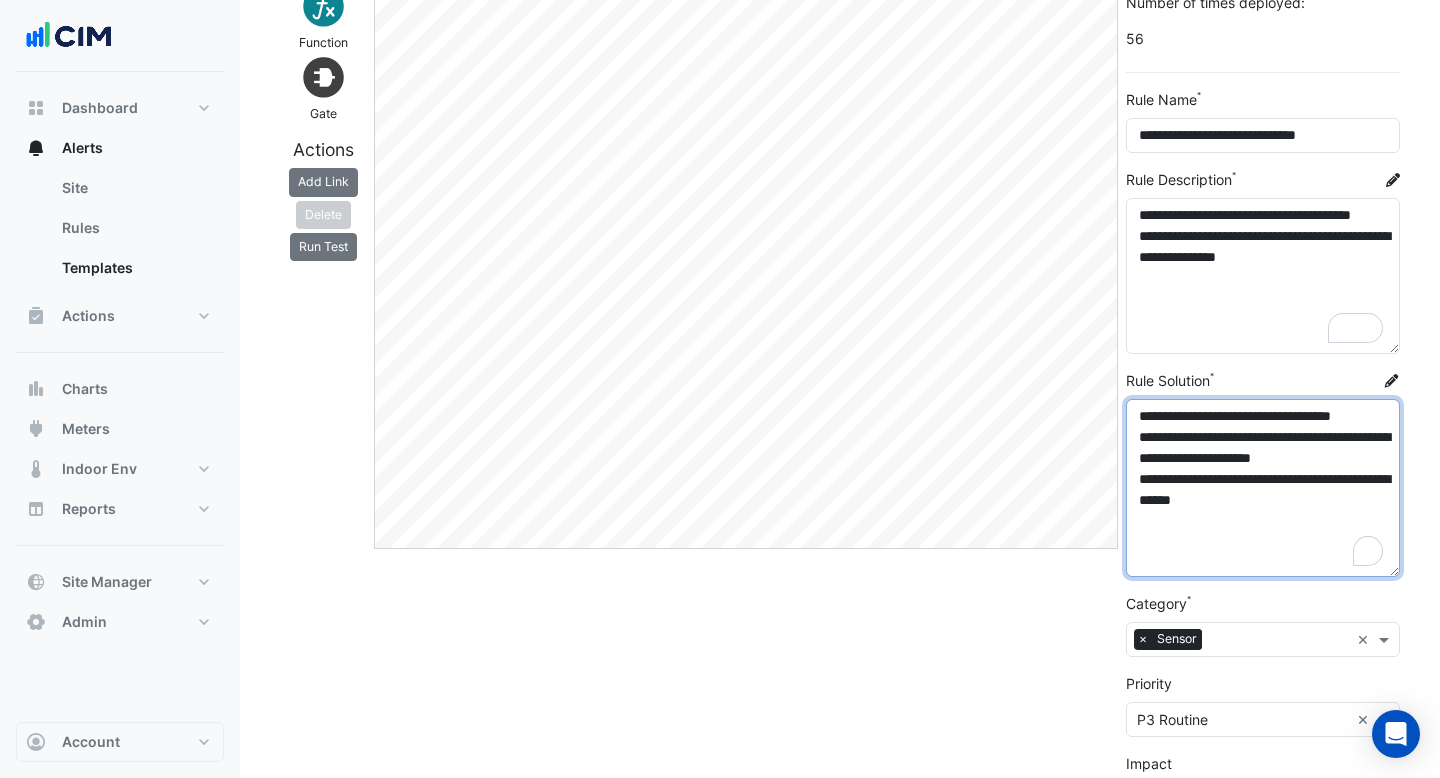 drag, startPoint x: 1147, startPoint y: 415, endPoint x: 1300, endPoint y: 420, distance: 153.08168 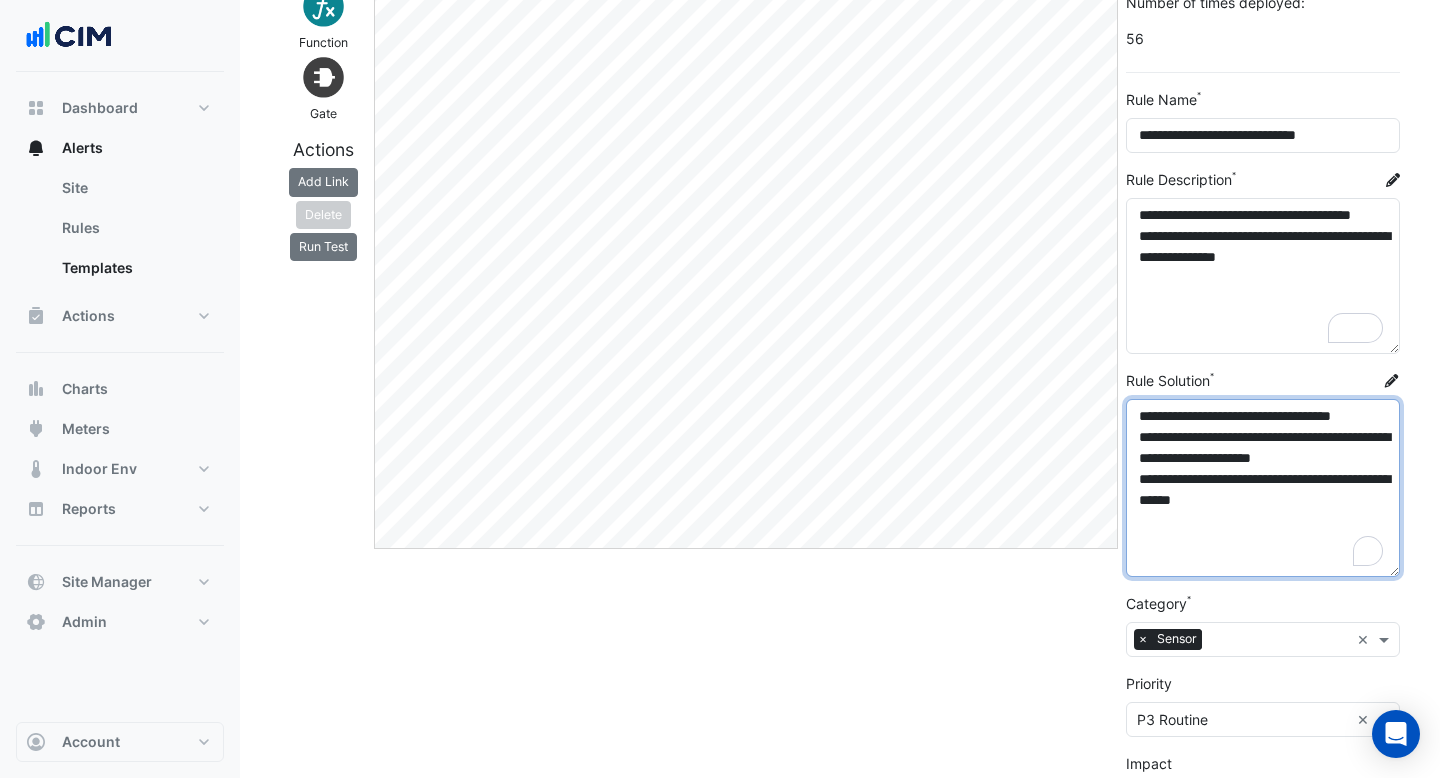 click on "**********" at bounding box center [1263, 488] 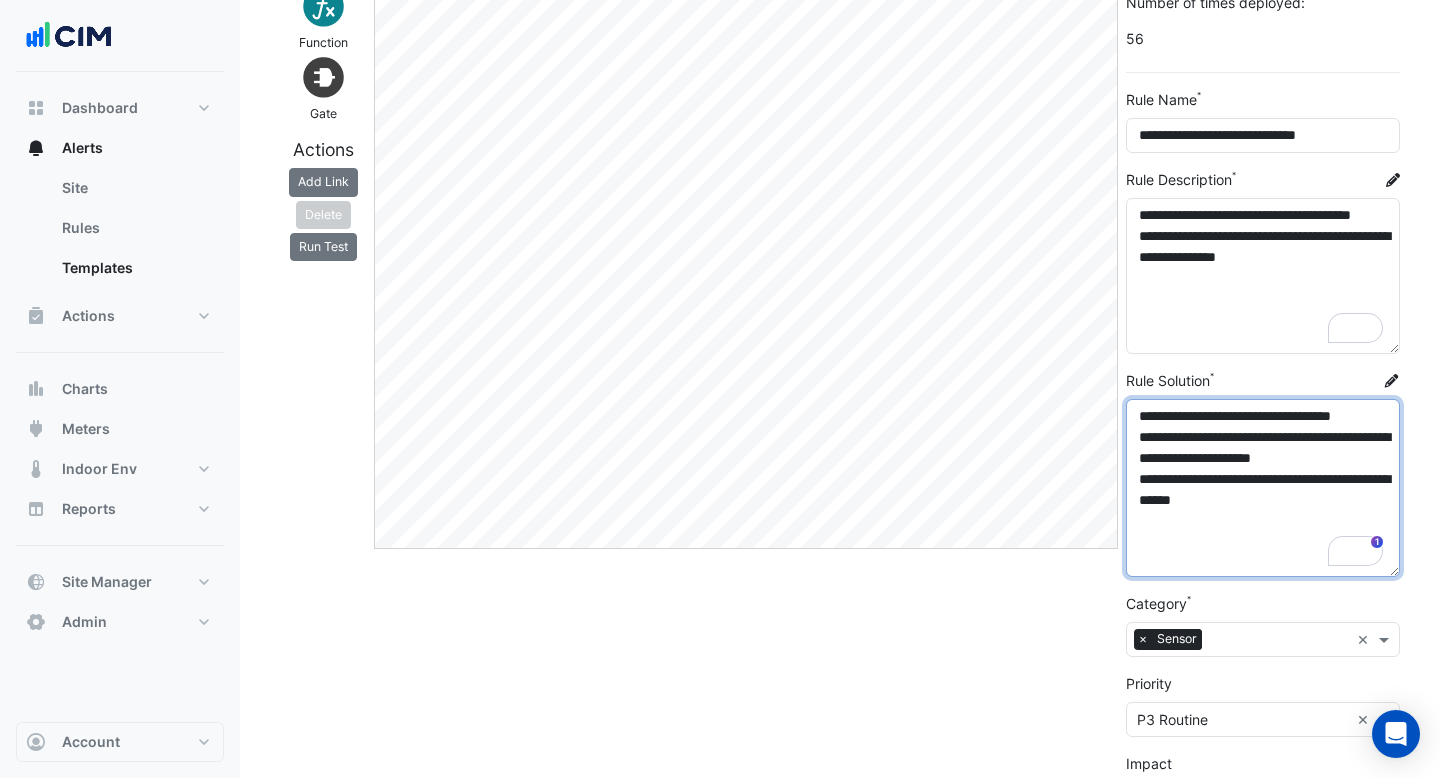 drag, startPoint x: 1381, startPoint y: 419, endPoint x: 1302, endPoint y: 421, distance: 79.025314 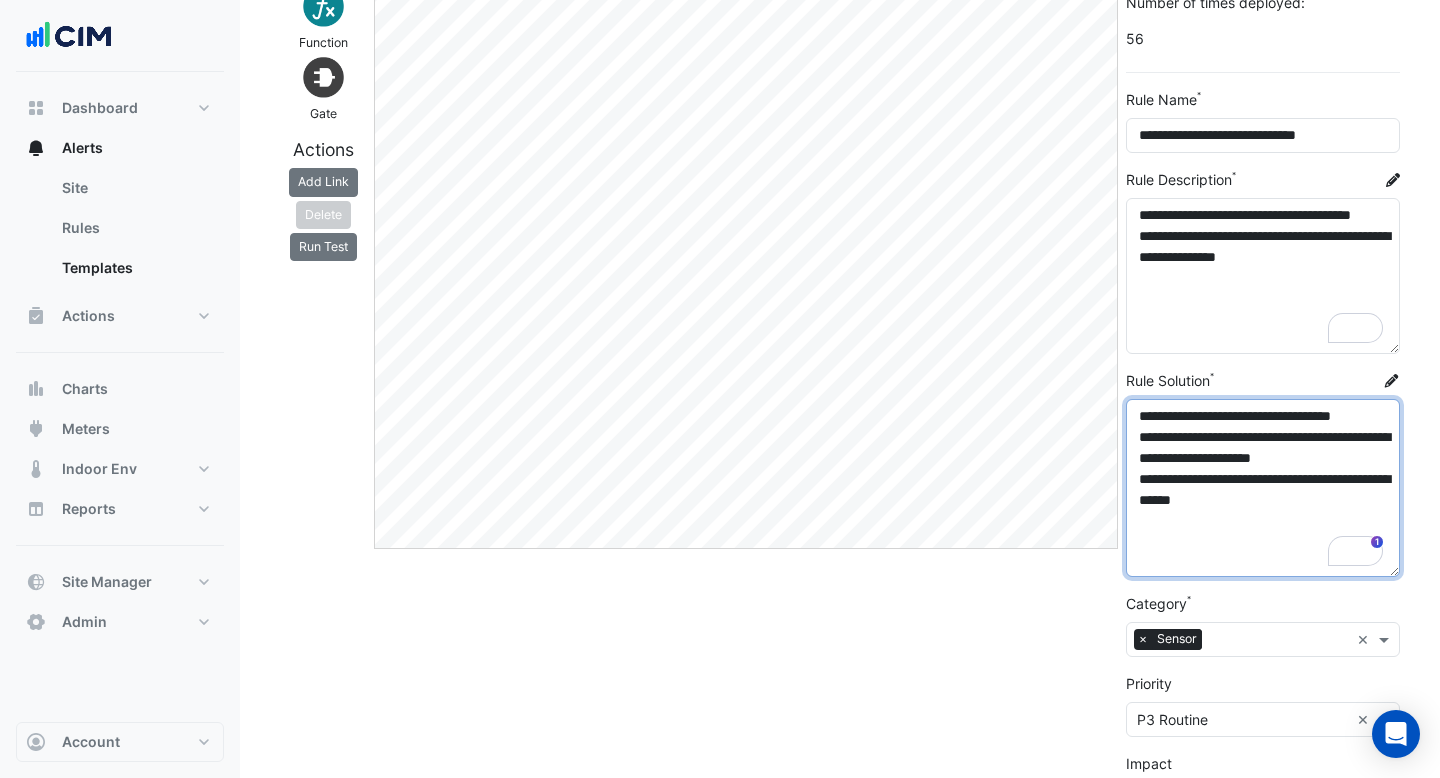 click on "**********" at bounding box center (1263, 488) 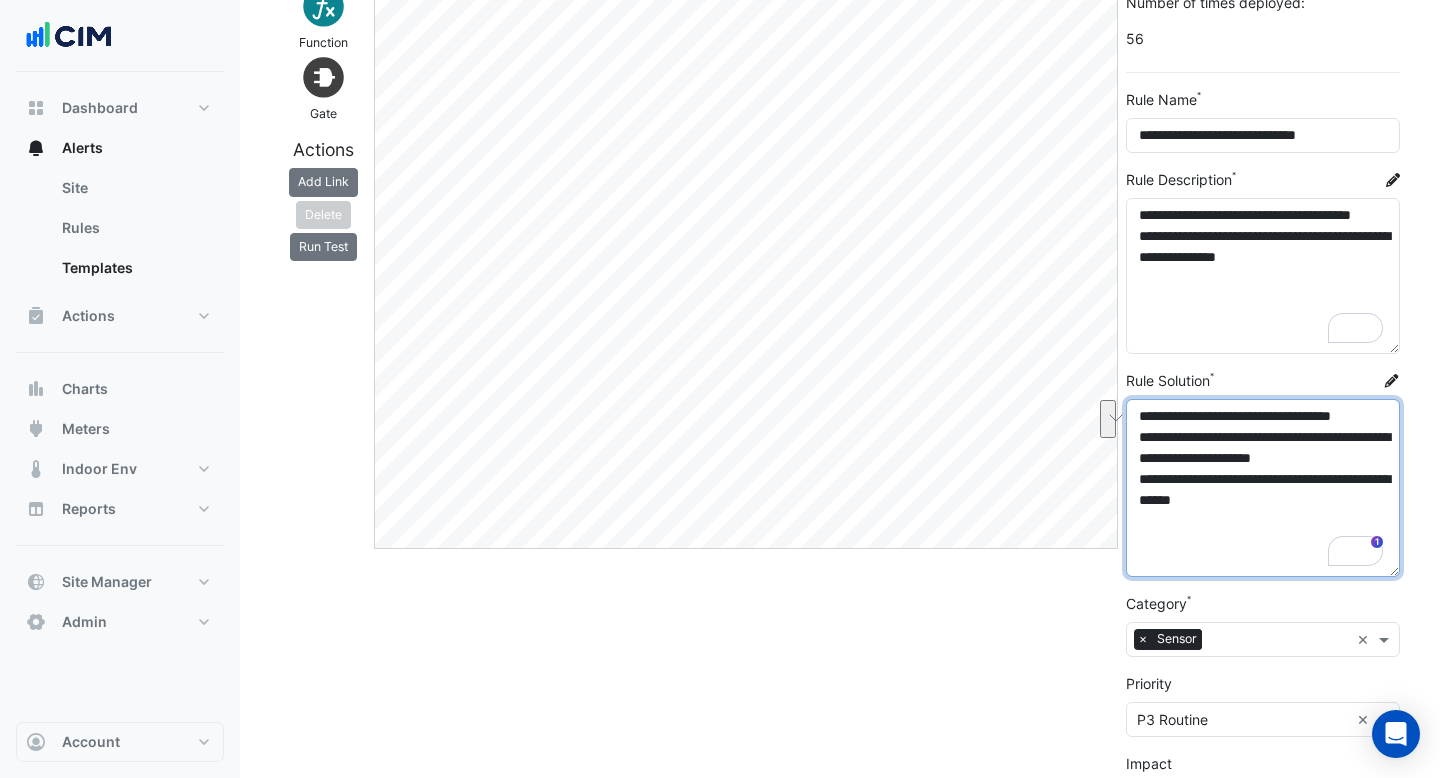 drag, startPoint x: 1189, startPoint y: 479, endPoint x: 1162, endPoint y: 453, distance: 37.48333 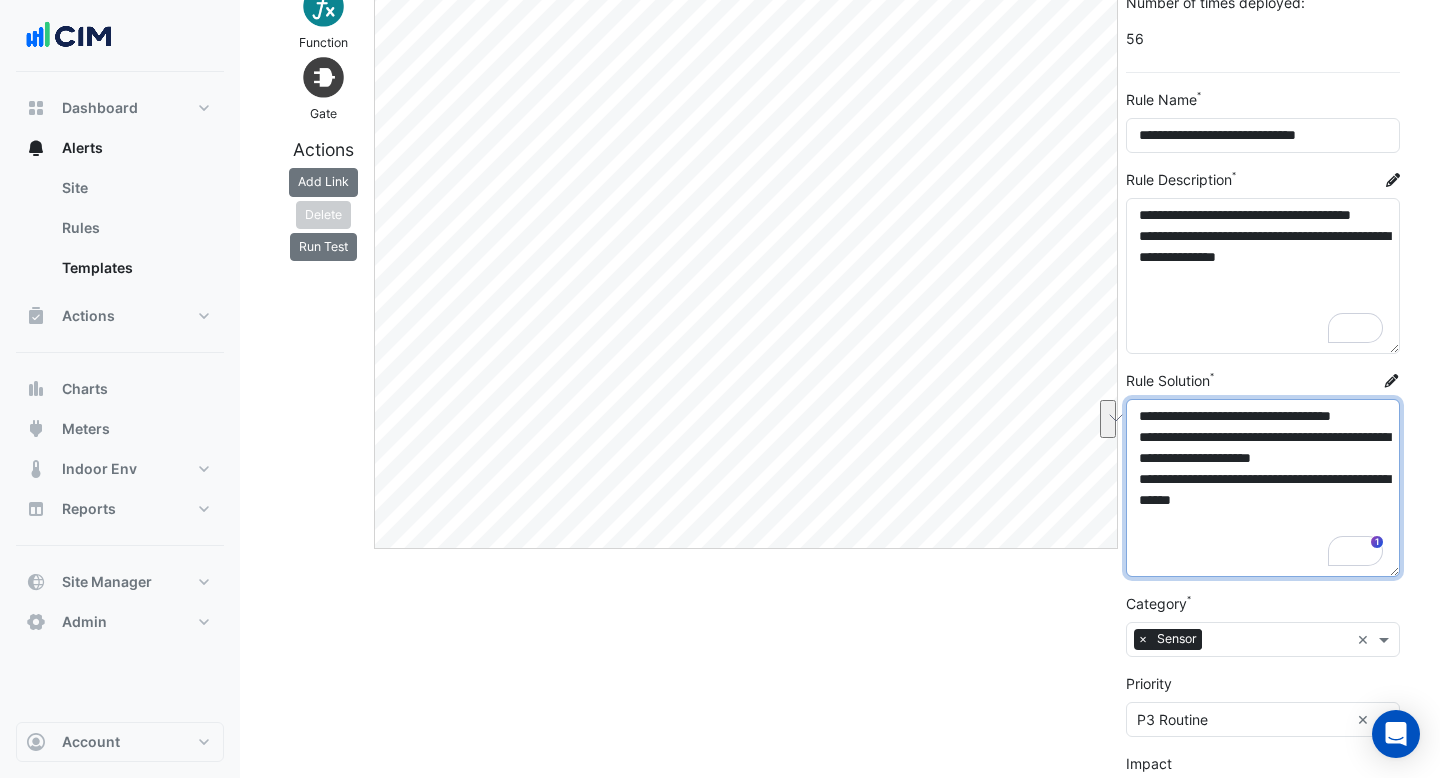 click on "**********" at bounding box center [1263, 488] 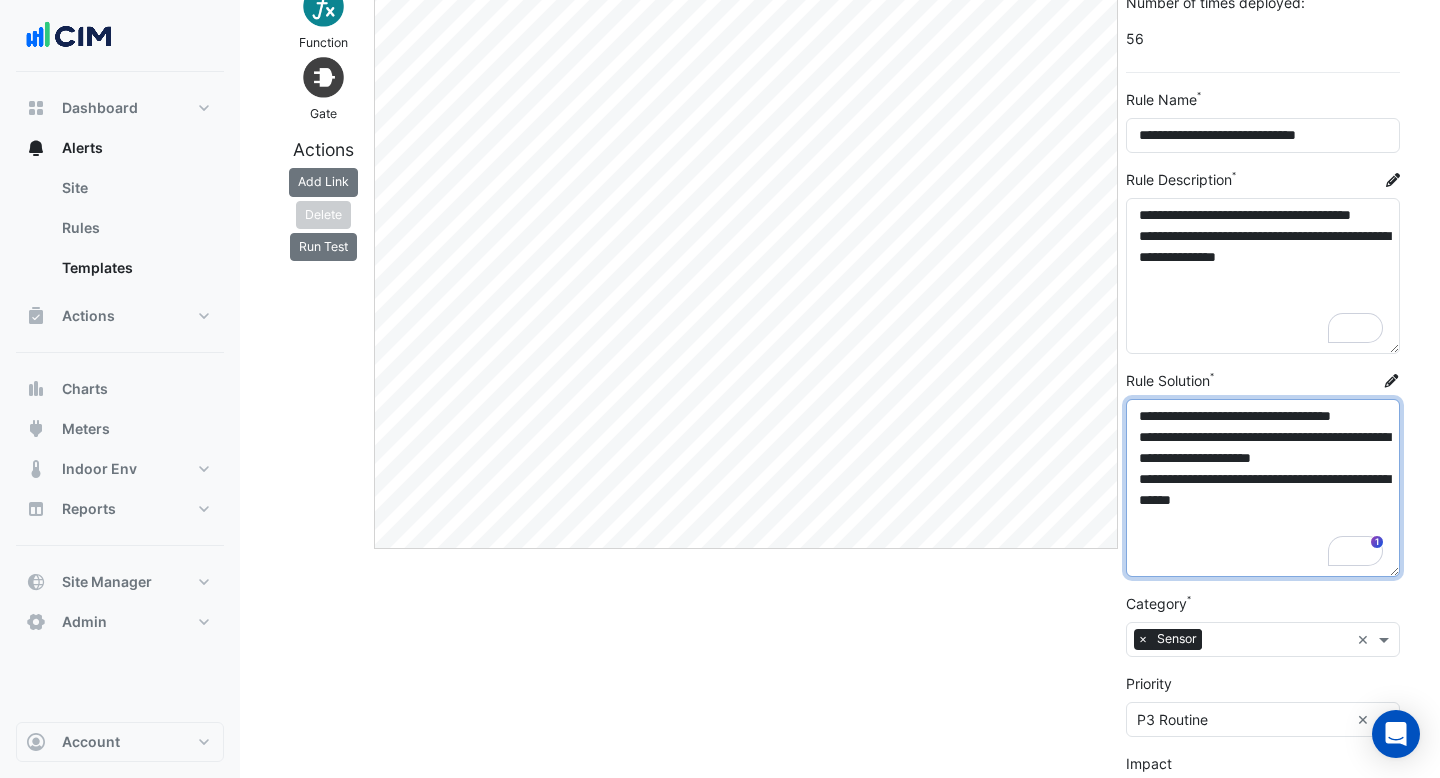 drag, startPoint x: 1297, startPoint y: 519, endPoint x: 1233, endPoint y: 508, distance: 64.93843 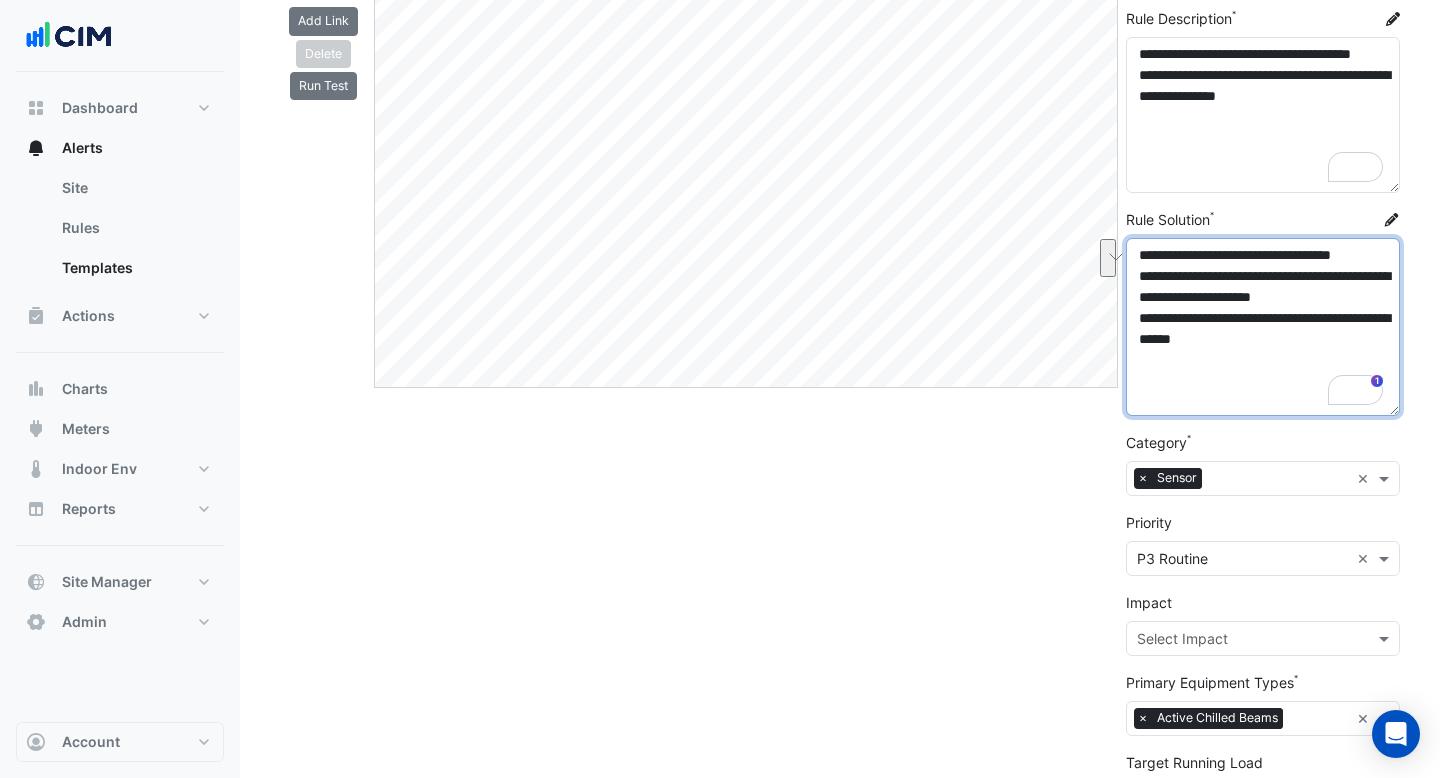 scroll, scrollTop: 375, scrollLeft: 0, axis: vertical 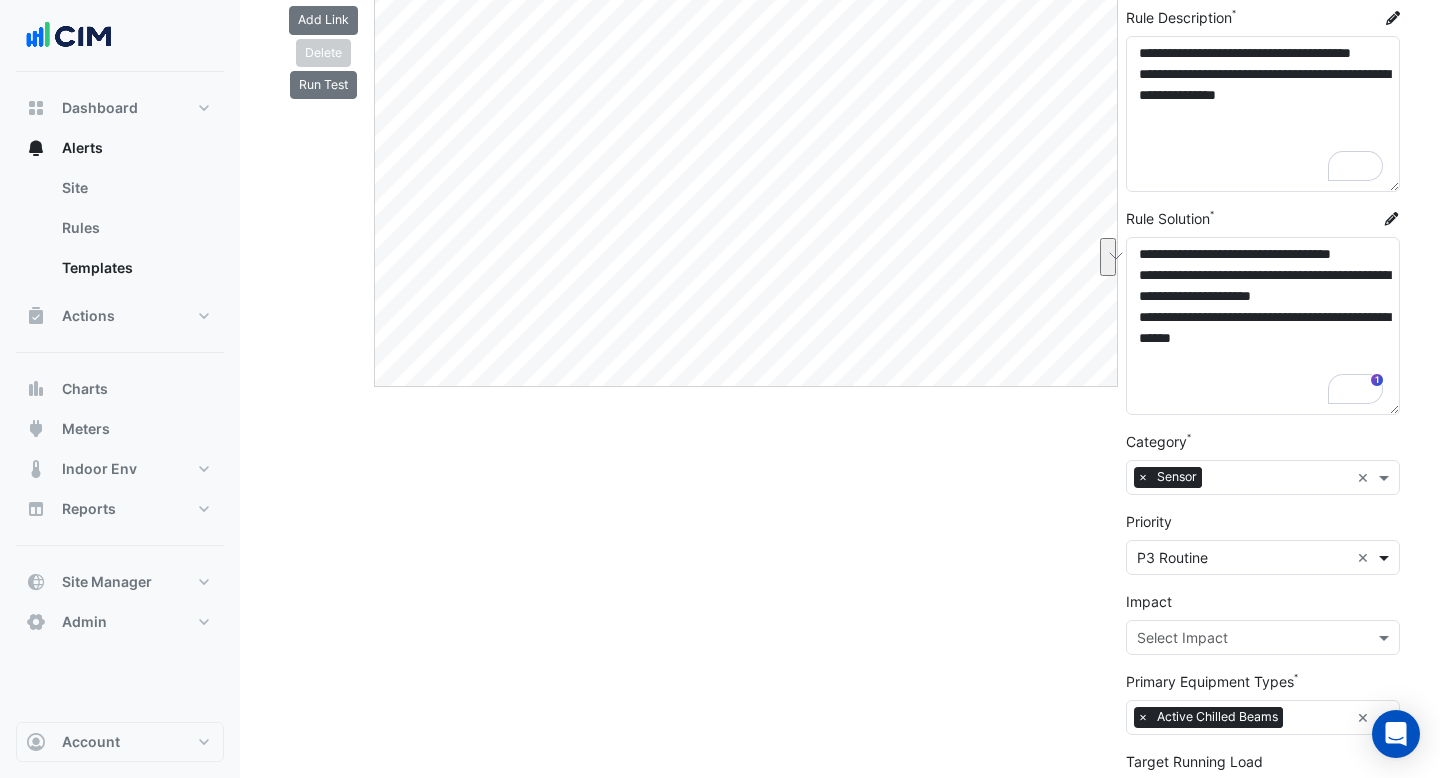 click at bounding box center (1386, 557) 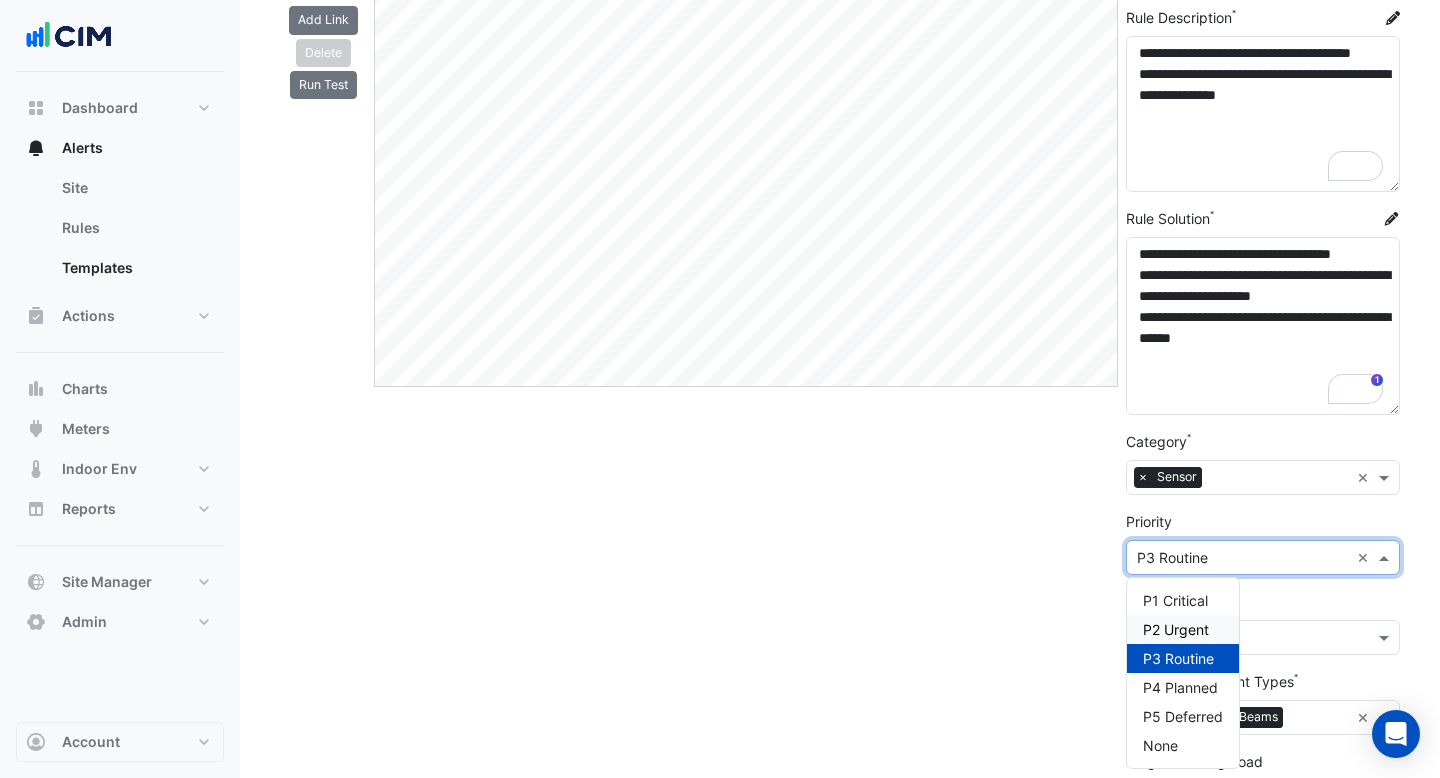 click on "Edit" 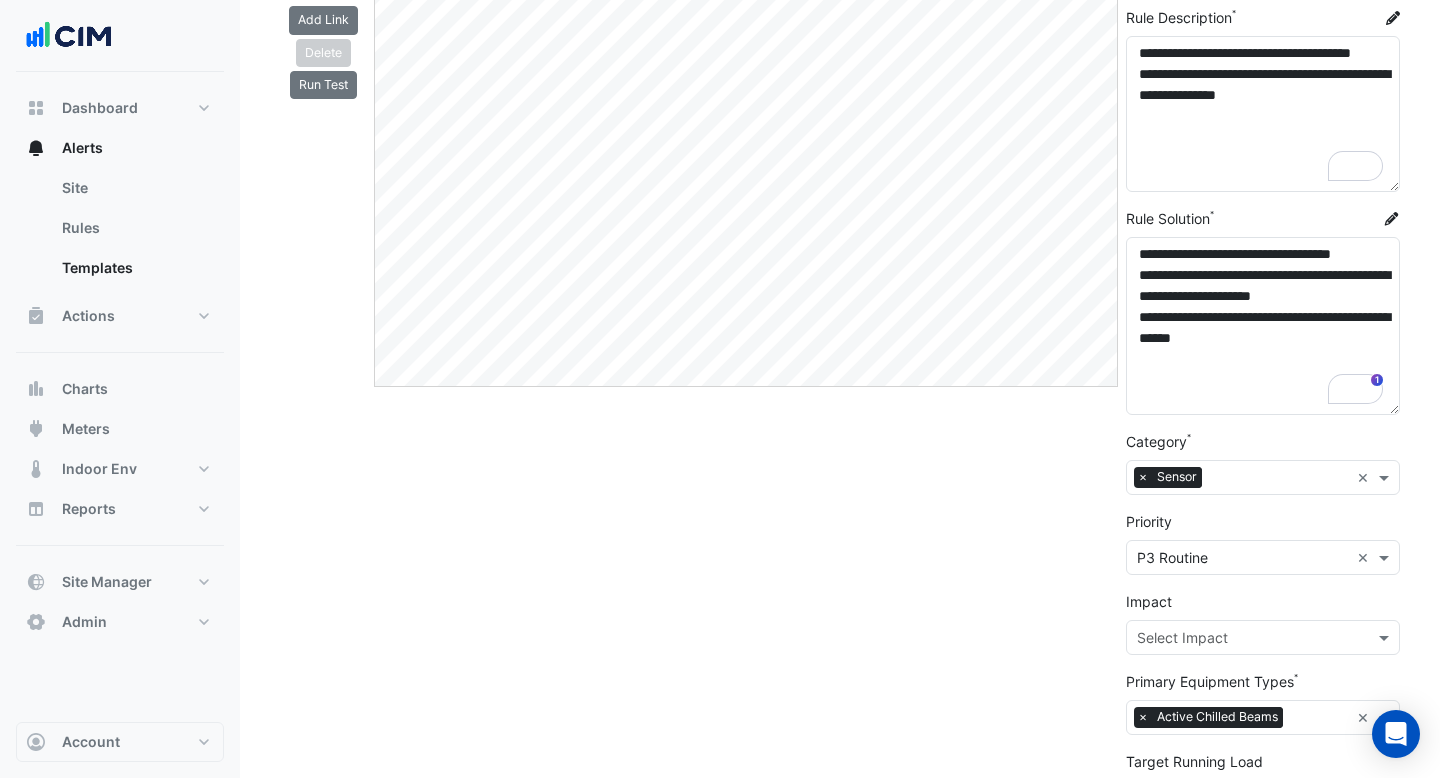 click at bounding box center [1243, 638] 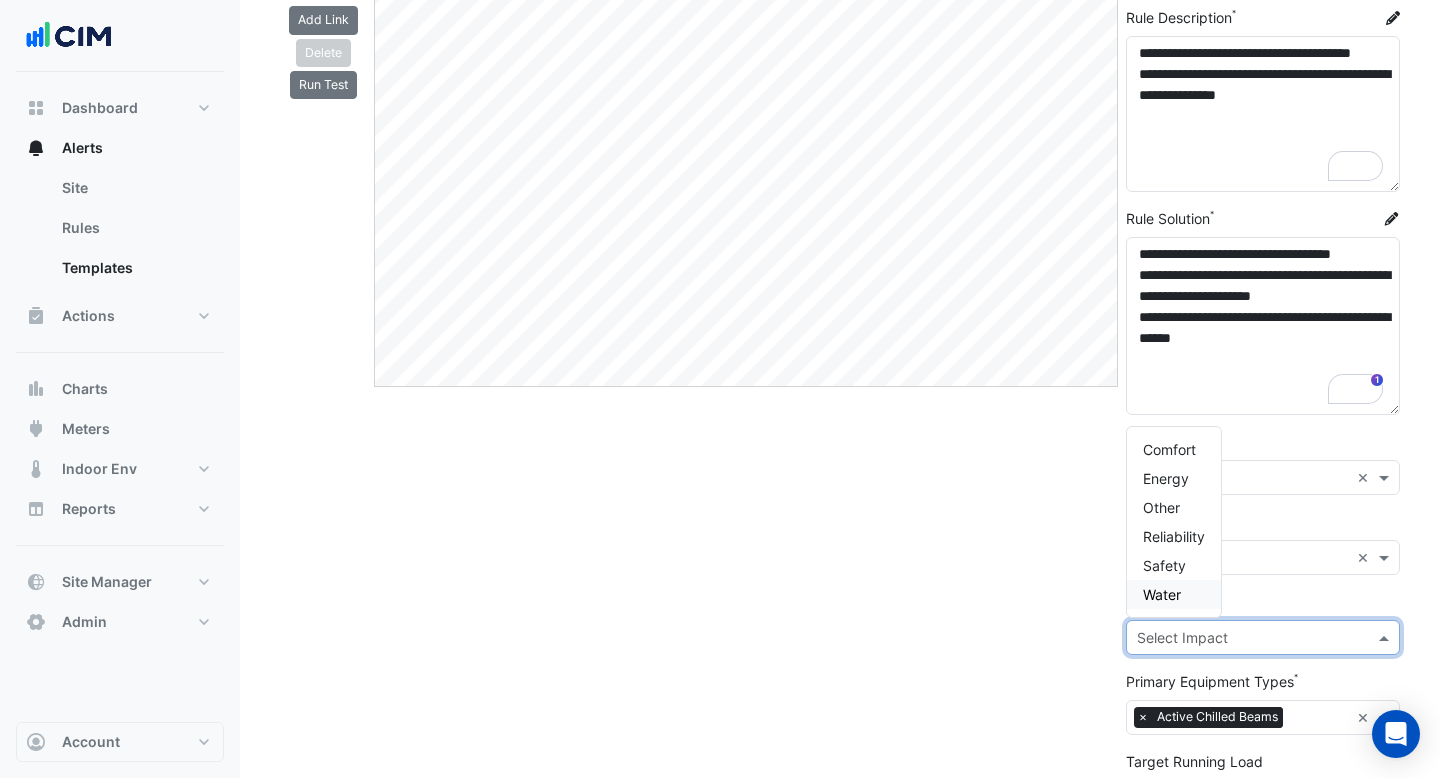 click on "Edit" 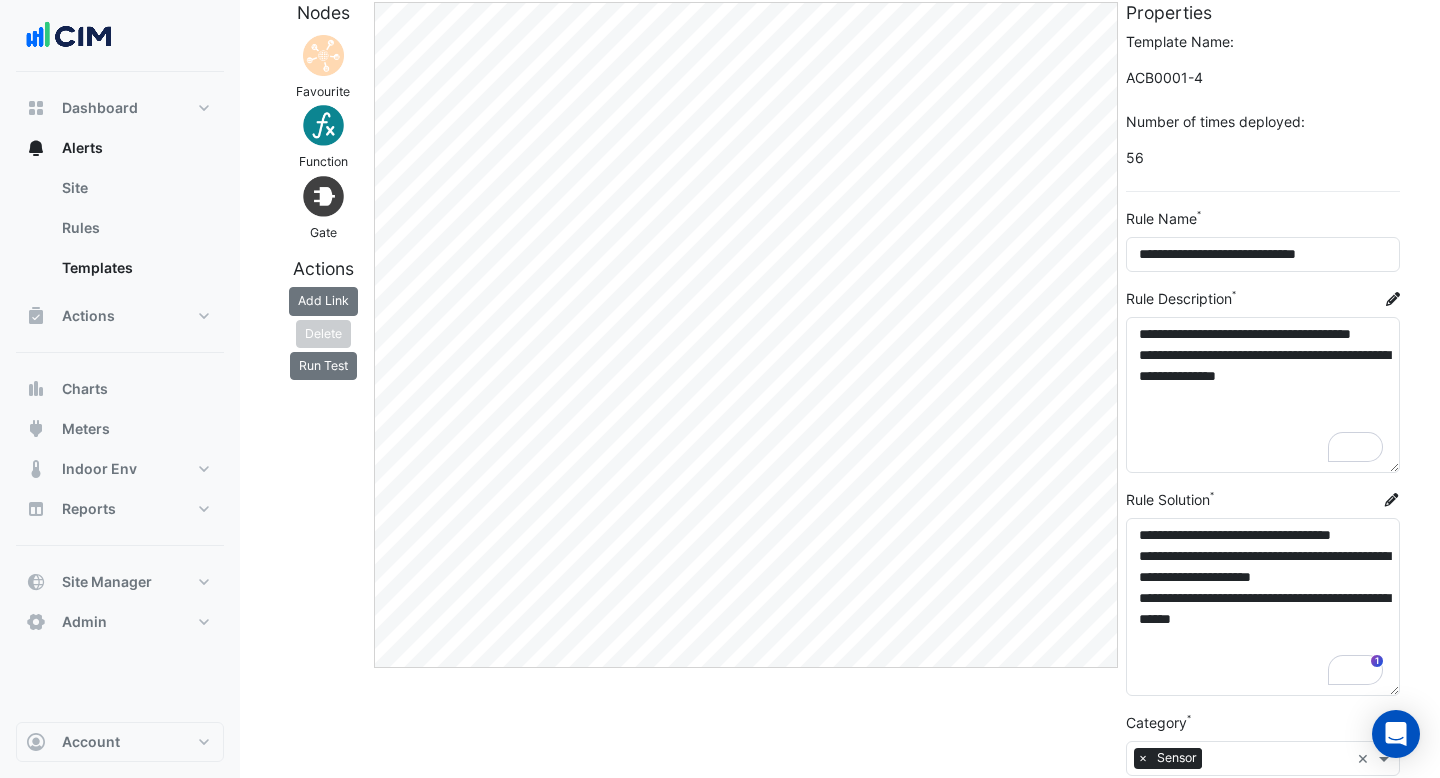 scroll, scrollTop: 69, scrollLeft: 0, axis: vertical 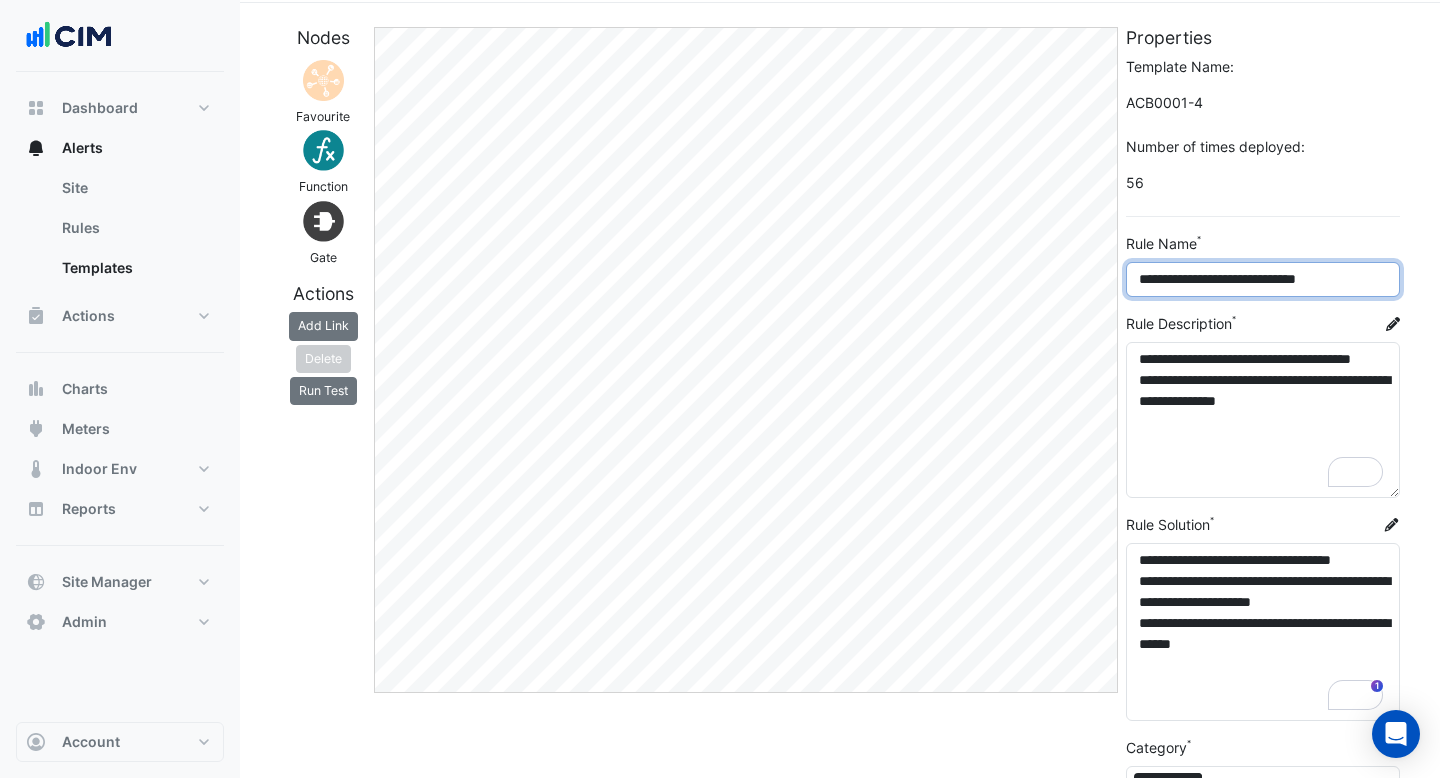 drag, startPoint x: 1293, startPoint y: 290, endPoint x: 1224, endPoint y: 290, distance: 69 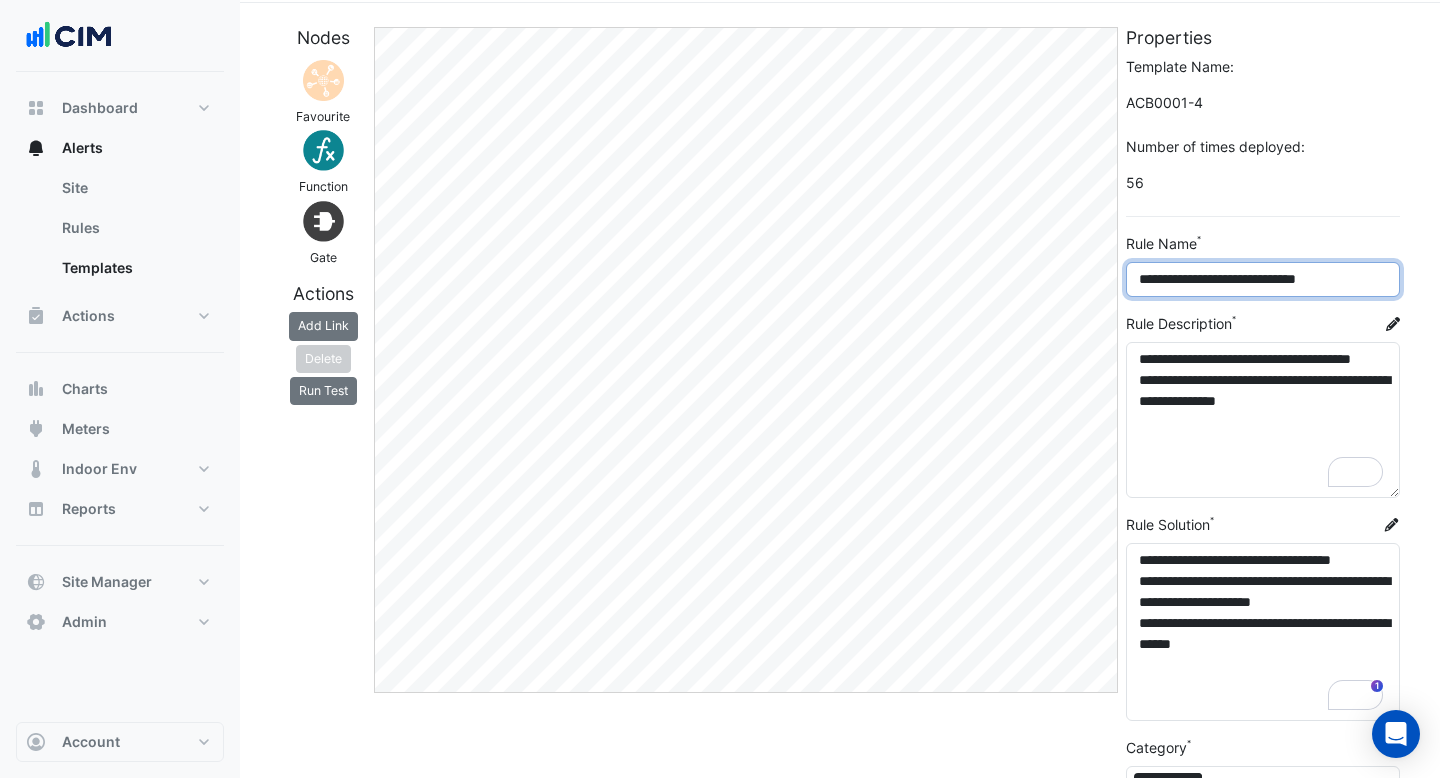 click on "**********" at bounding box center [1263, 279] 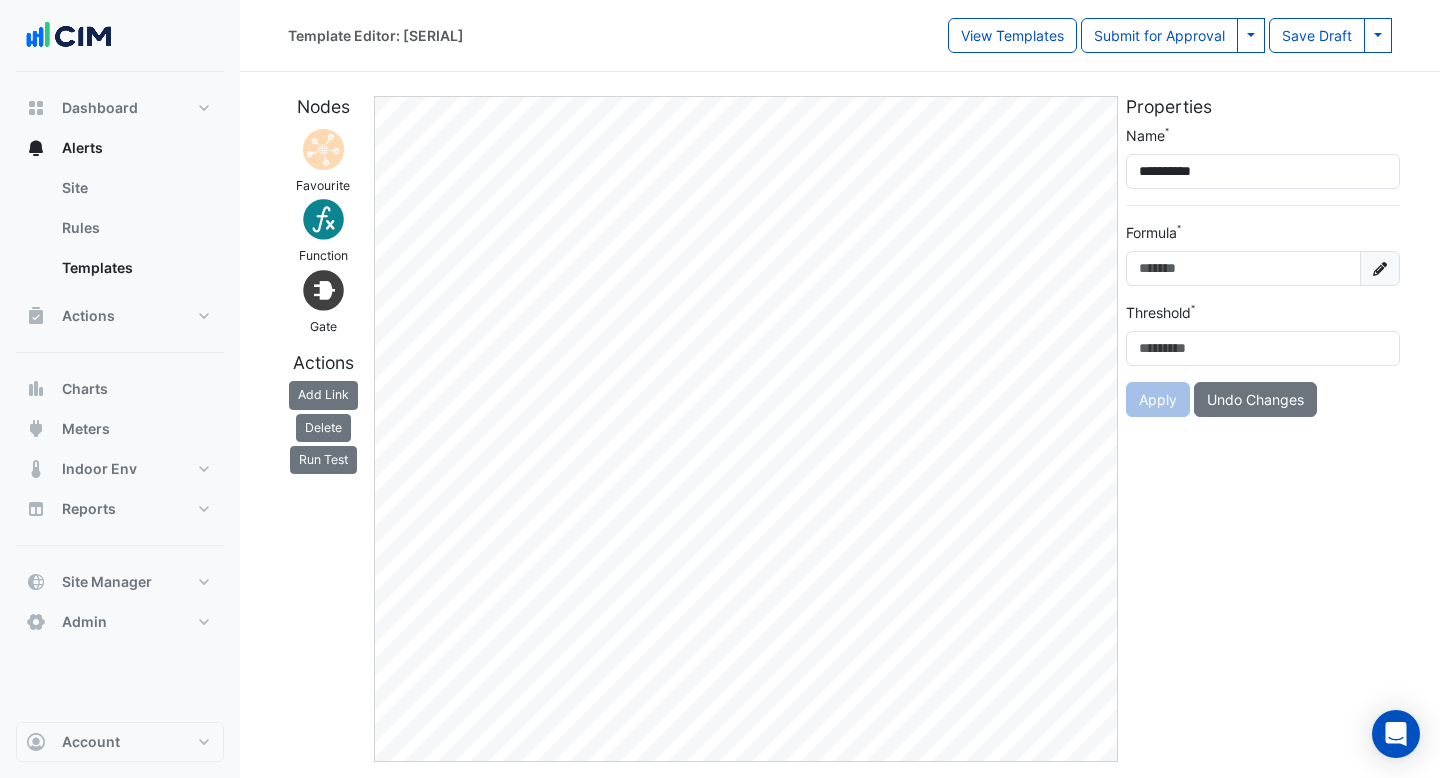 scroll, scrollTop: 0, scrollLeft: 0, axis: both 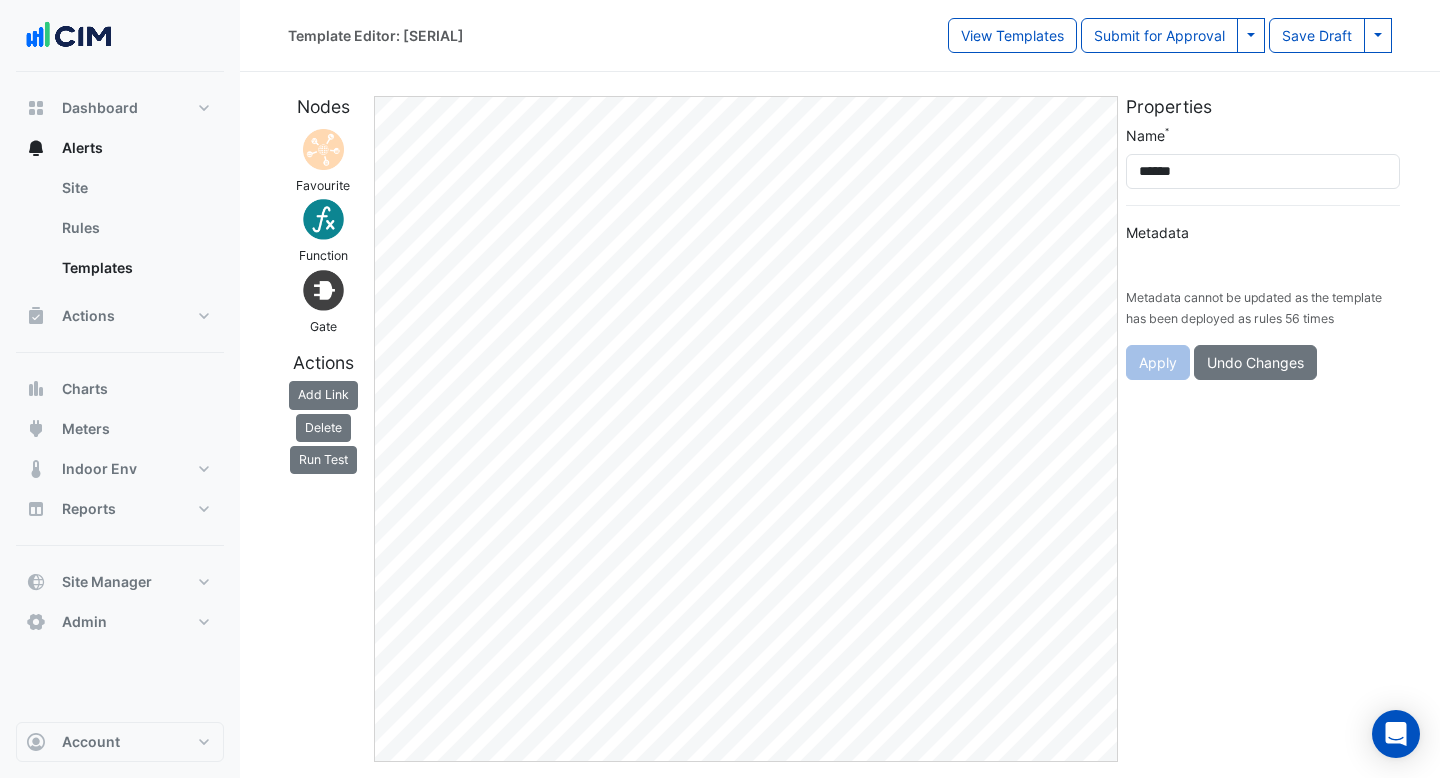 type on "**********" 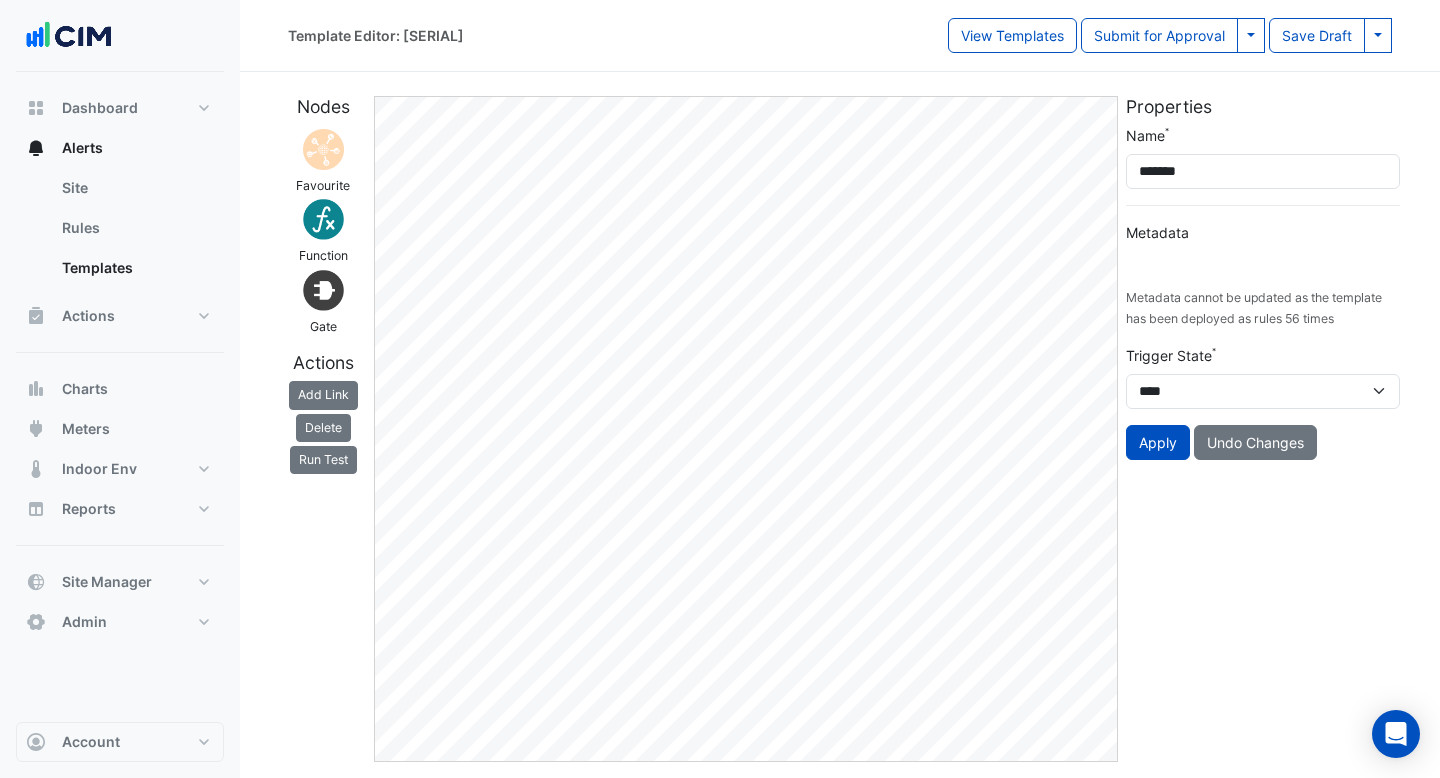 type on "**********" 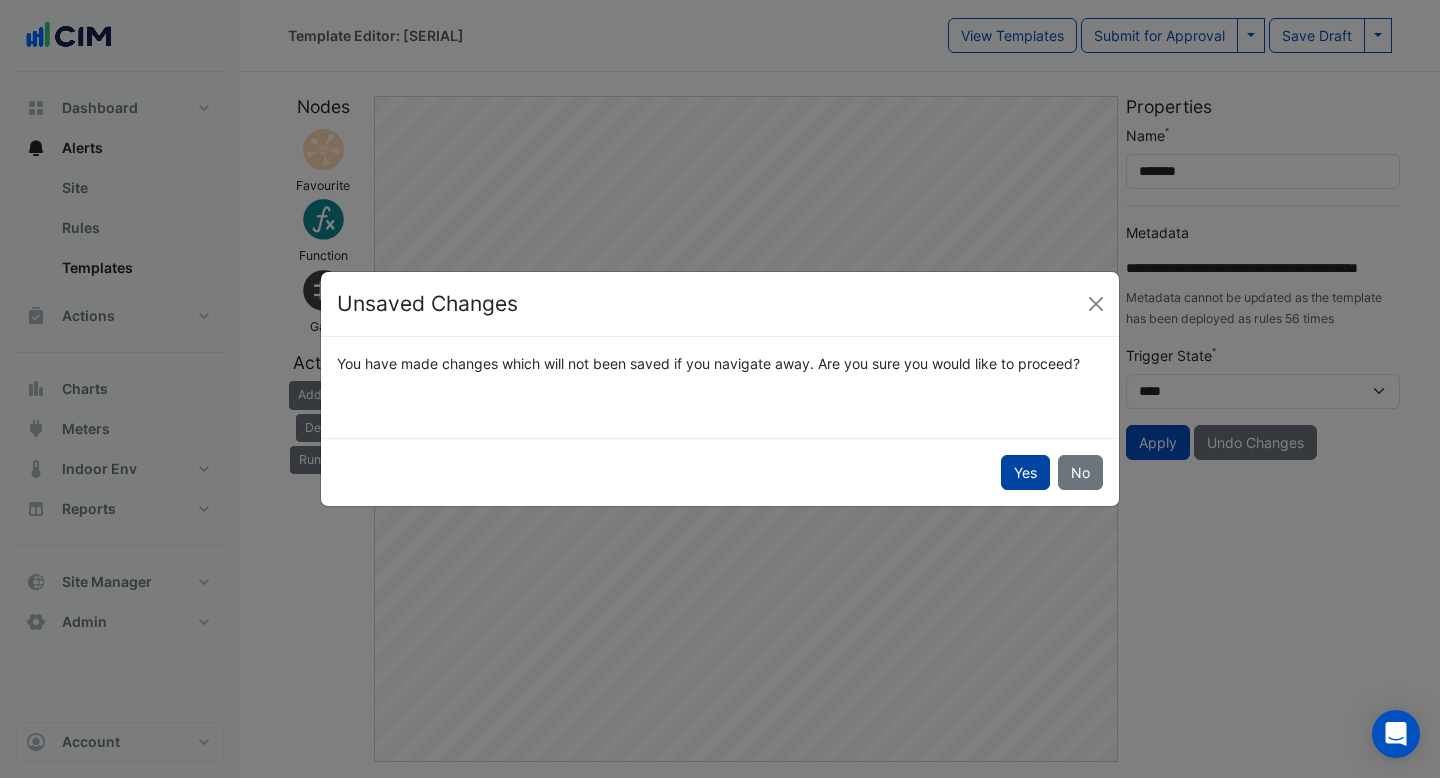 click on "Yes" 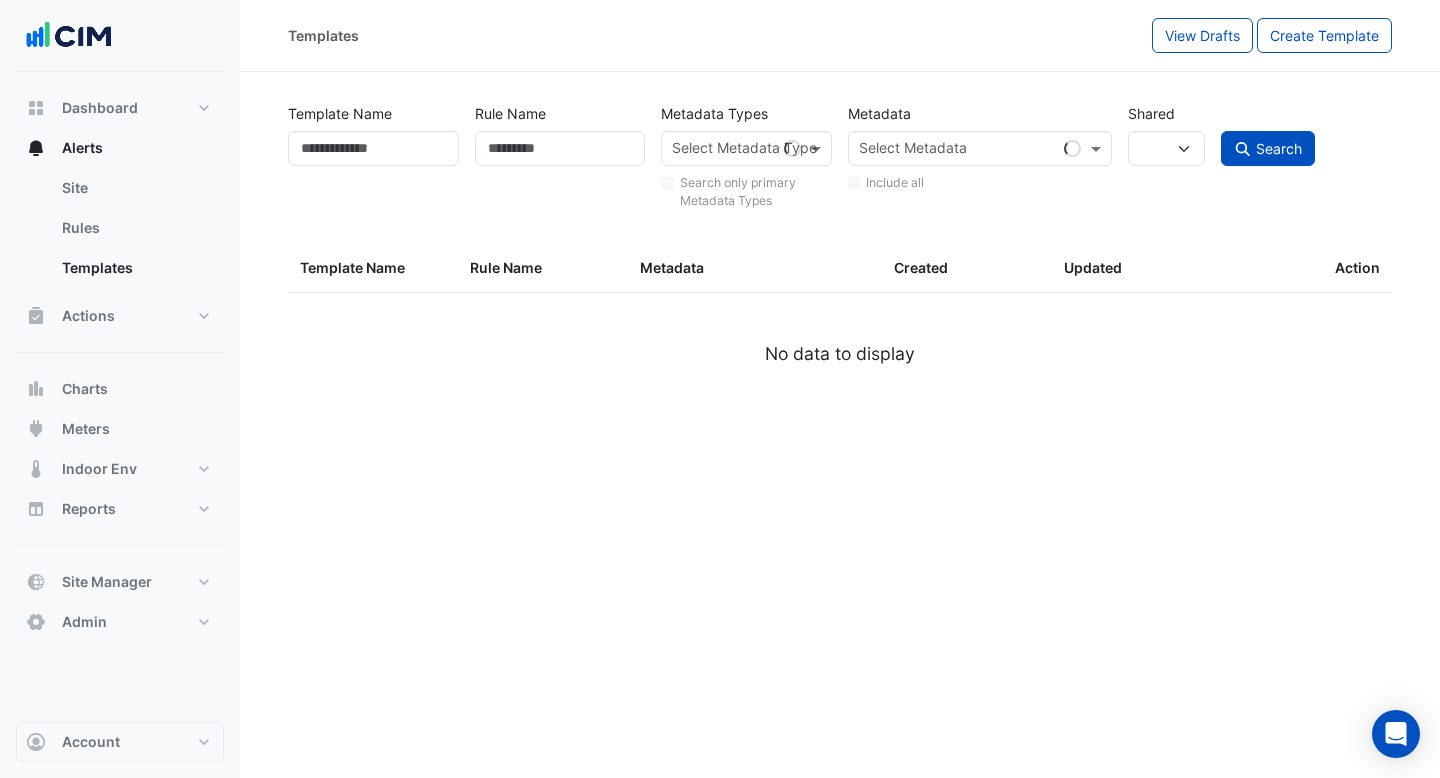select 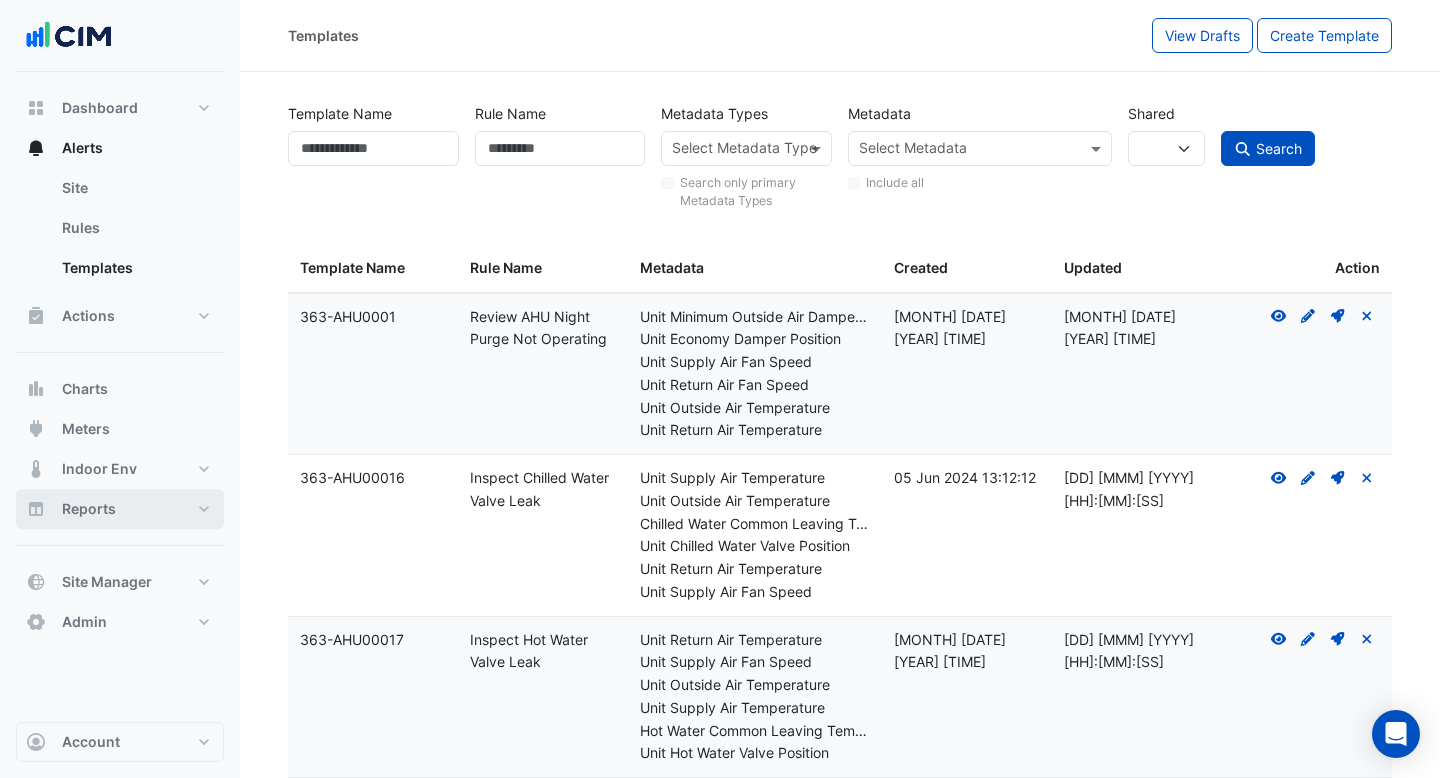 click on "Reports" at bounding box center [89, 509] 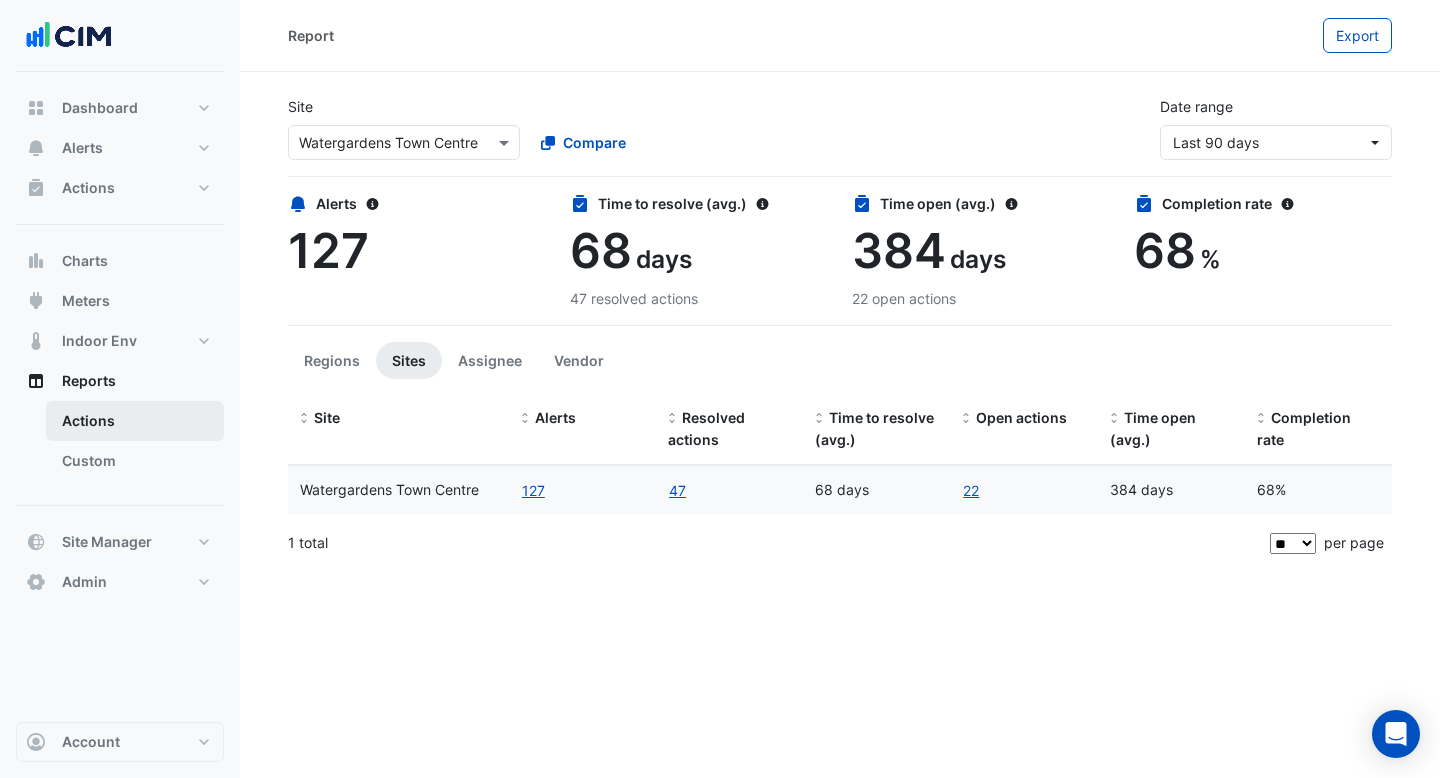 click on "Actions" at bounding box center [135, 421] 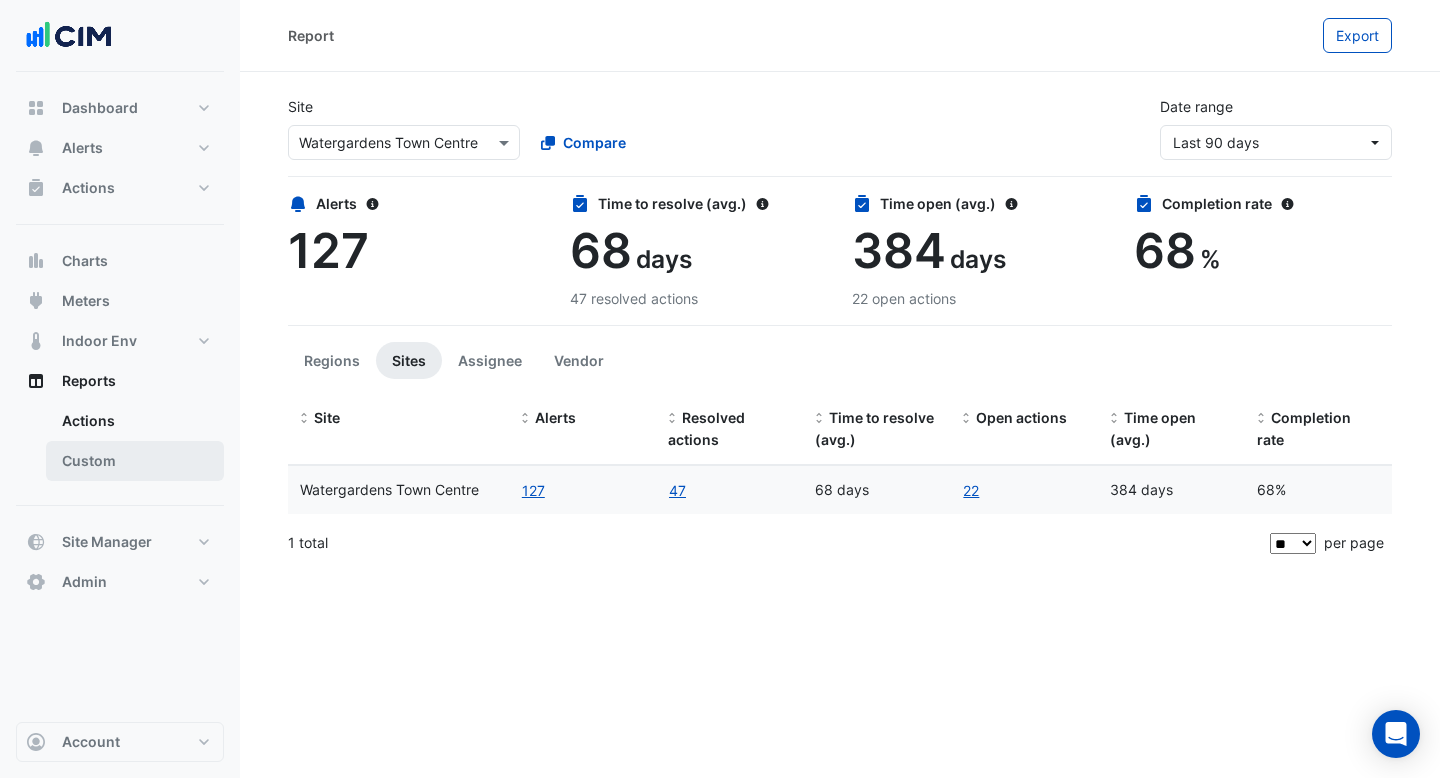 click on "Custom" at bounding box center [135, 461] 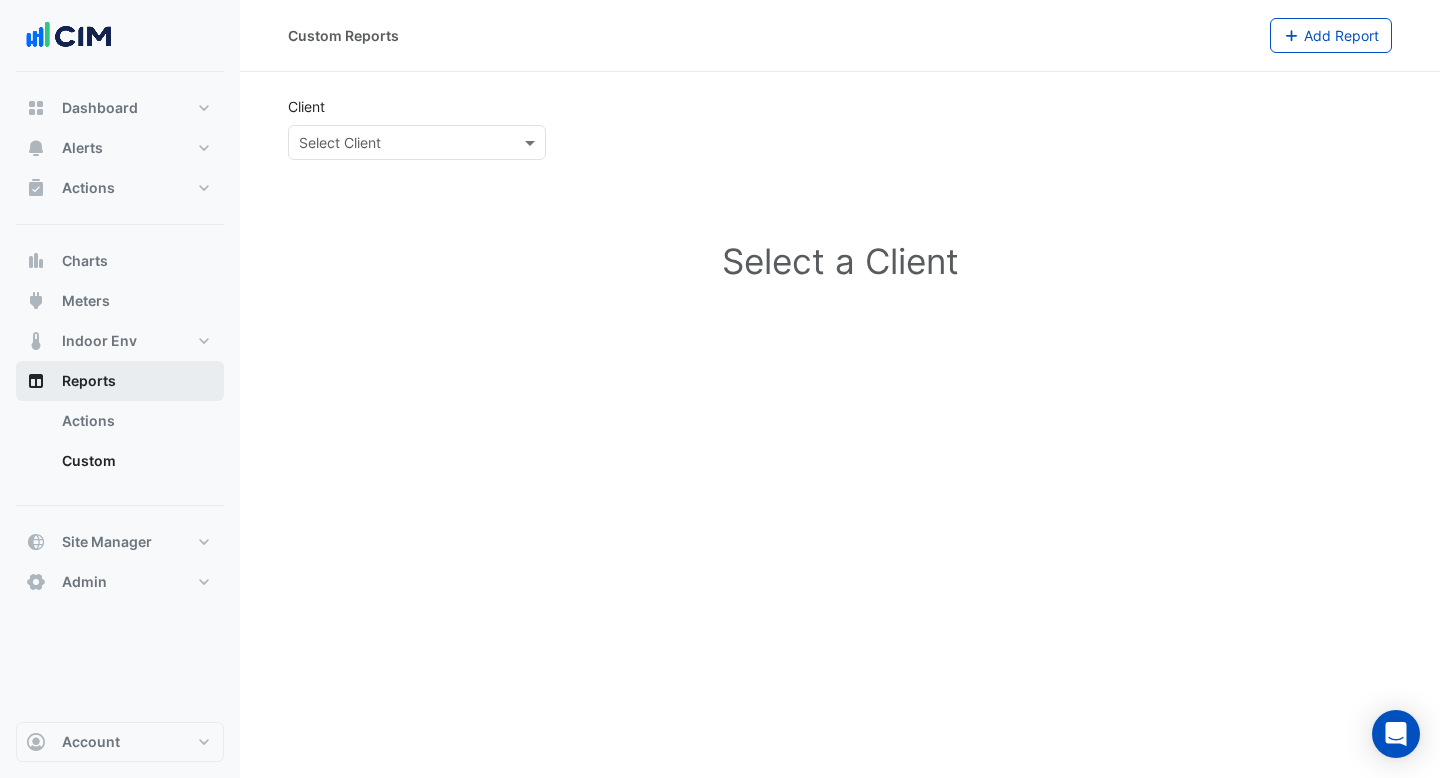 click on "Reports" at bounding box center (120, 381) 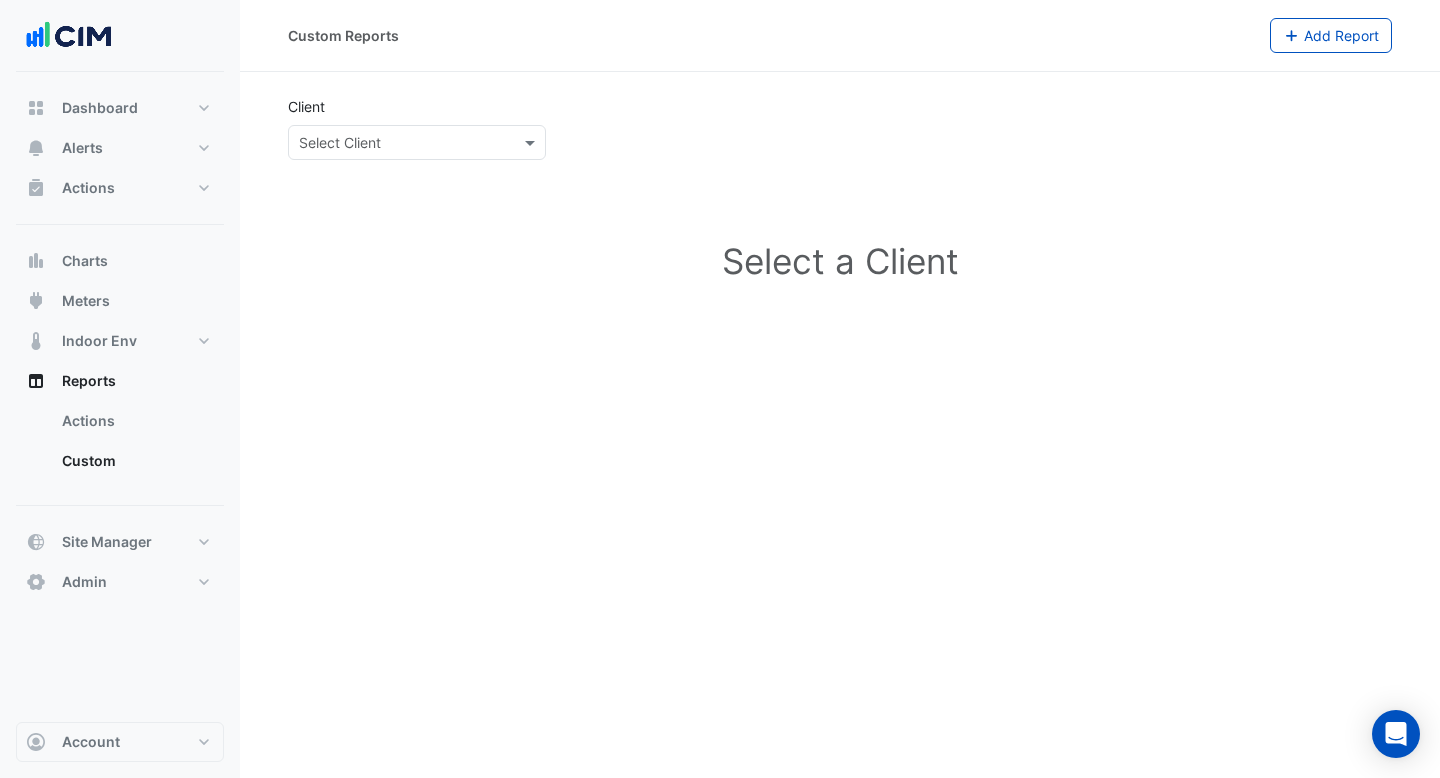 click at bounding box center [397, 143] 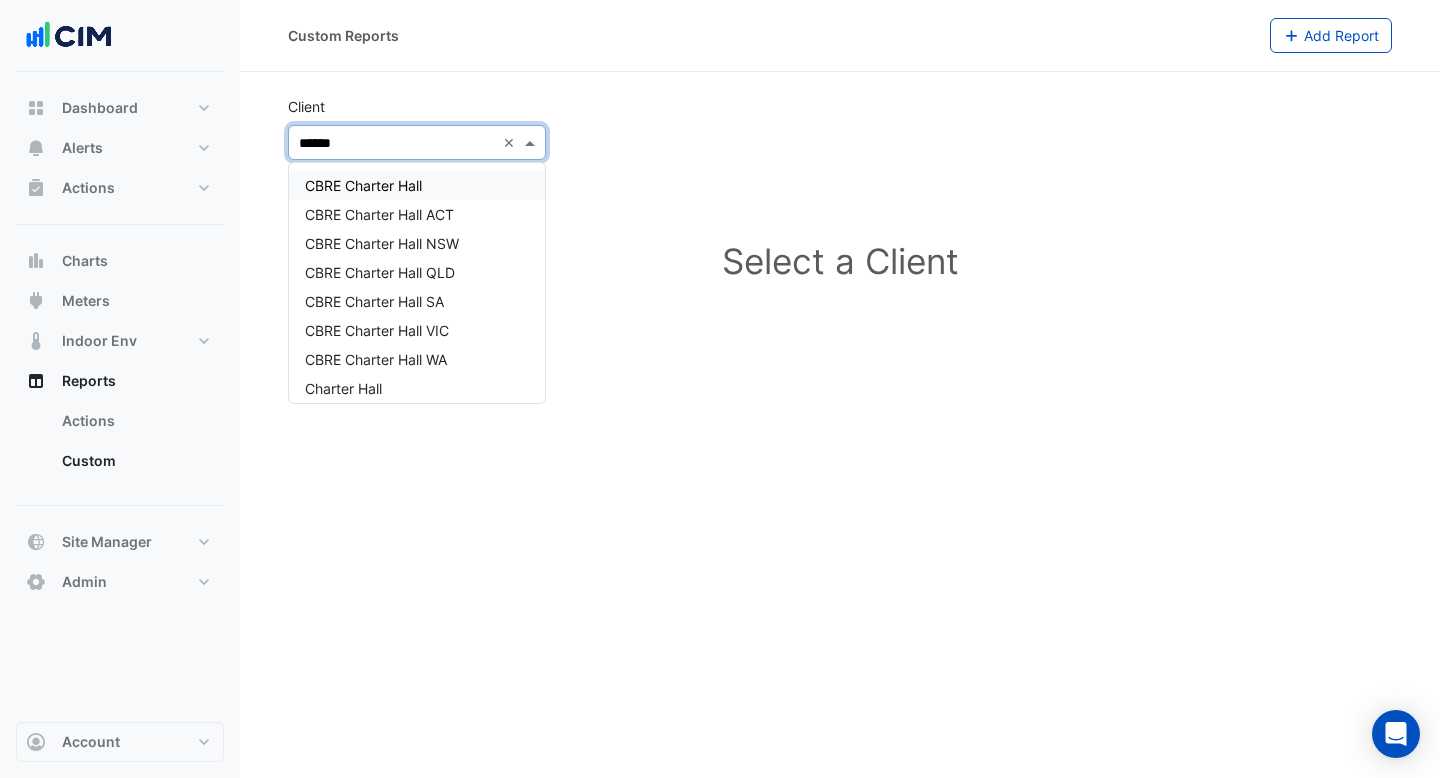 type on "*******" 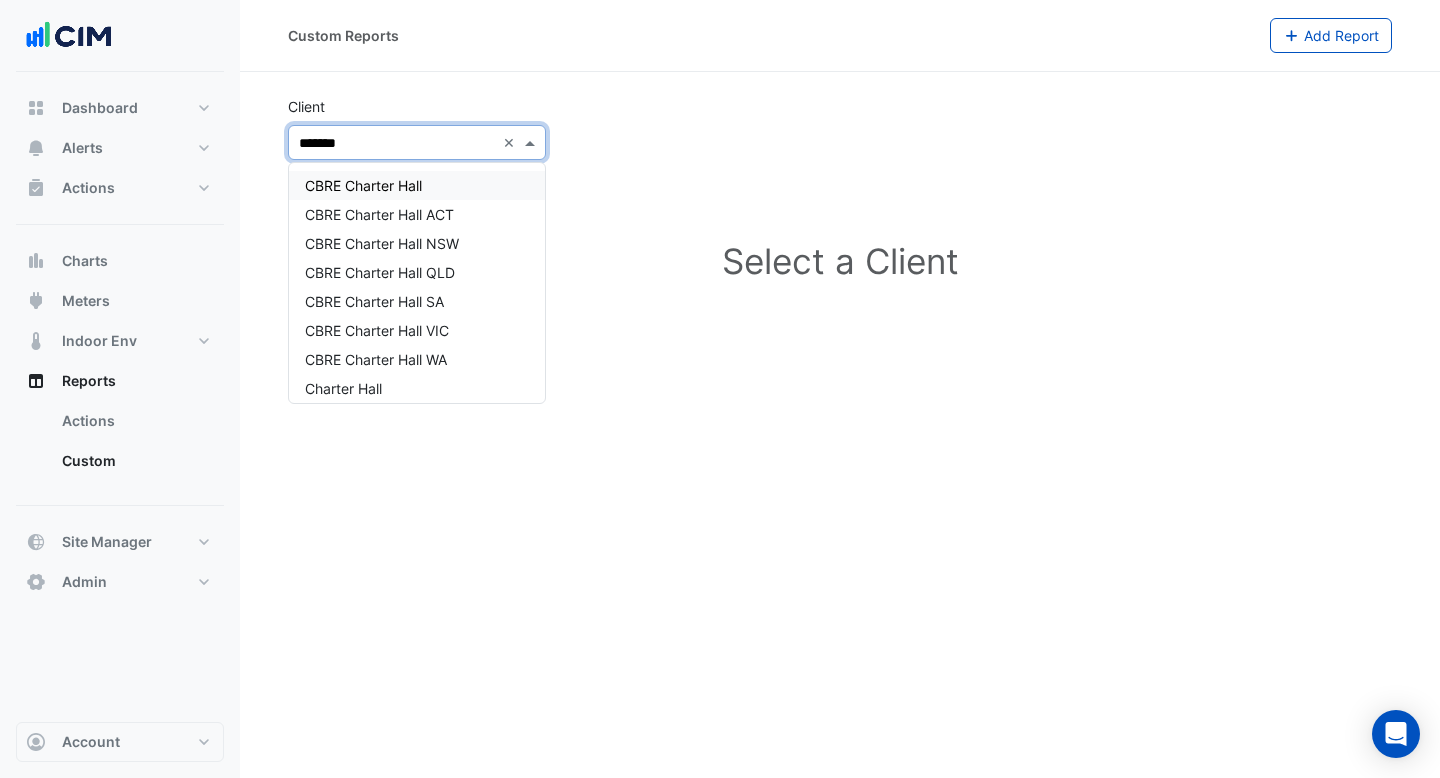 click on "CBRE Charter Hall" at bounding box center [417, 185] 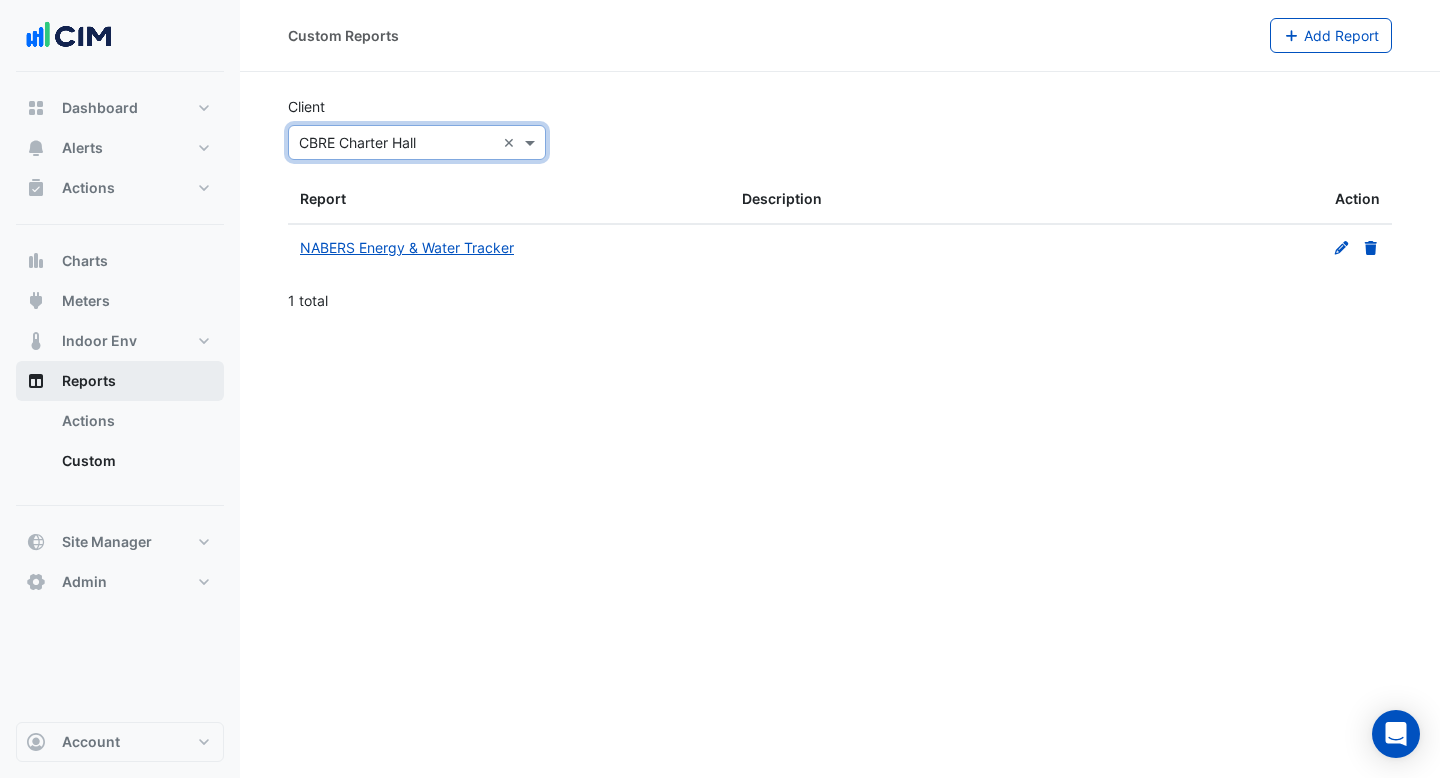 click on "Reports" at bounding box center [89, 381] 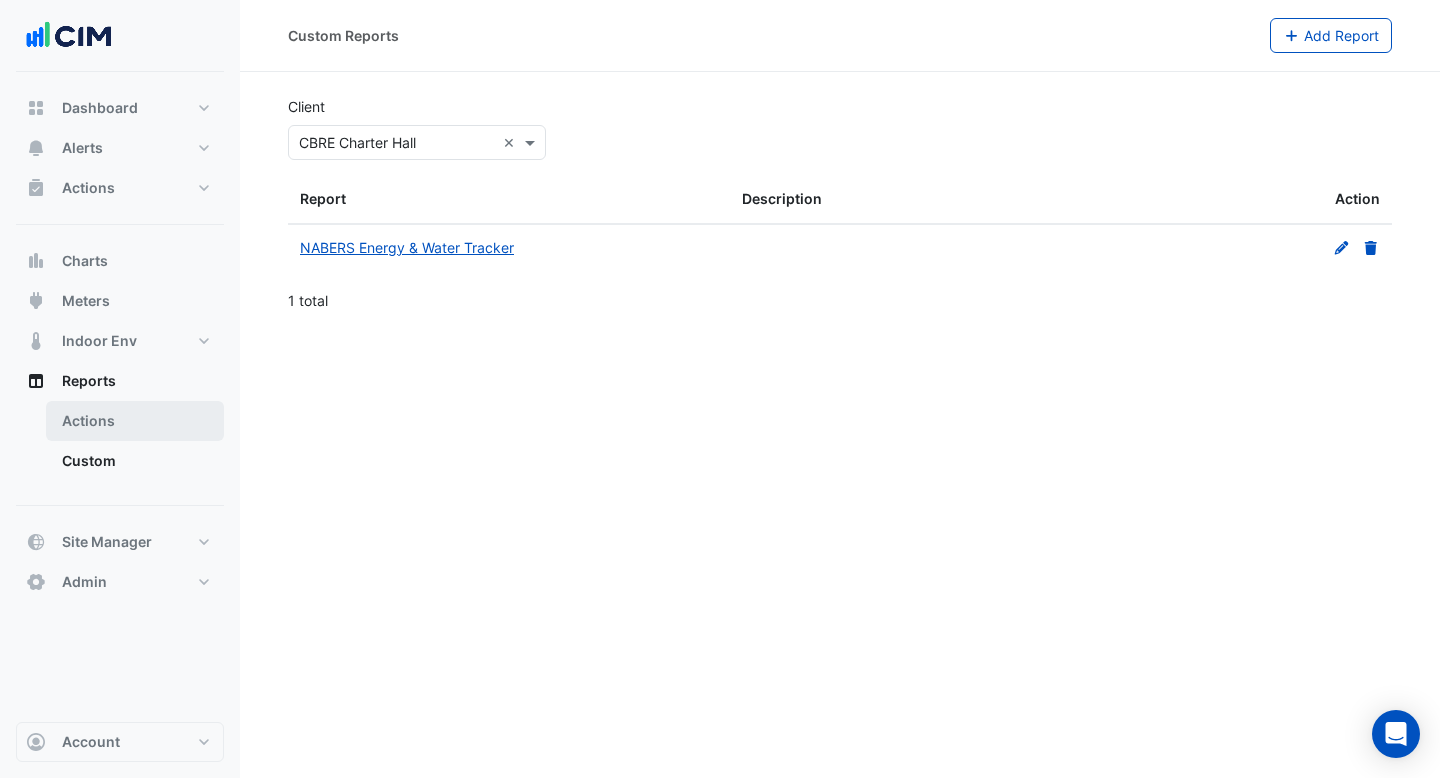 click on "Actions" at bounding box center [135, 421] 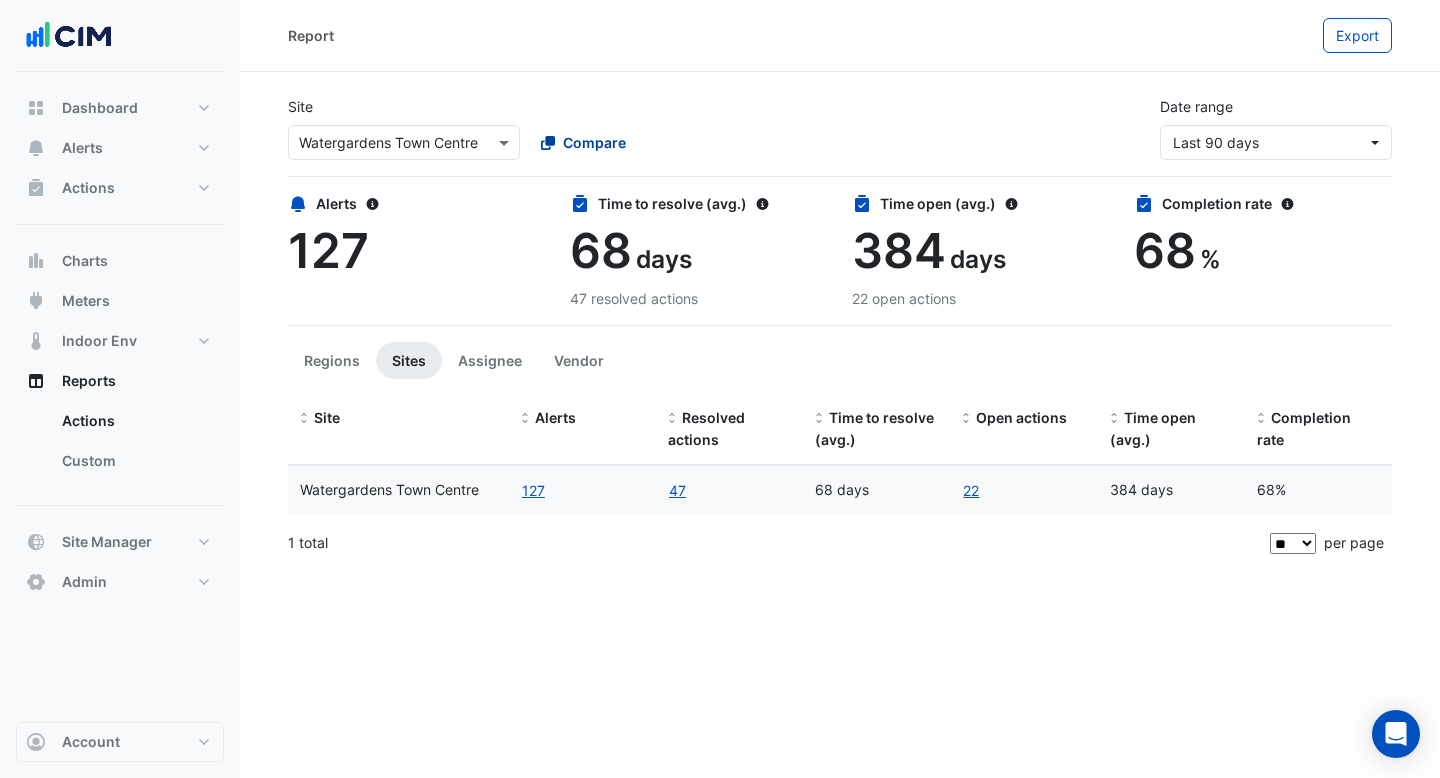 click on "Compare" at bounding box center [594, 142] 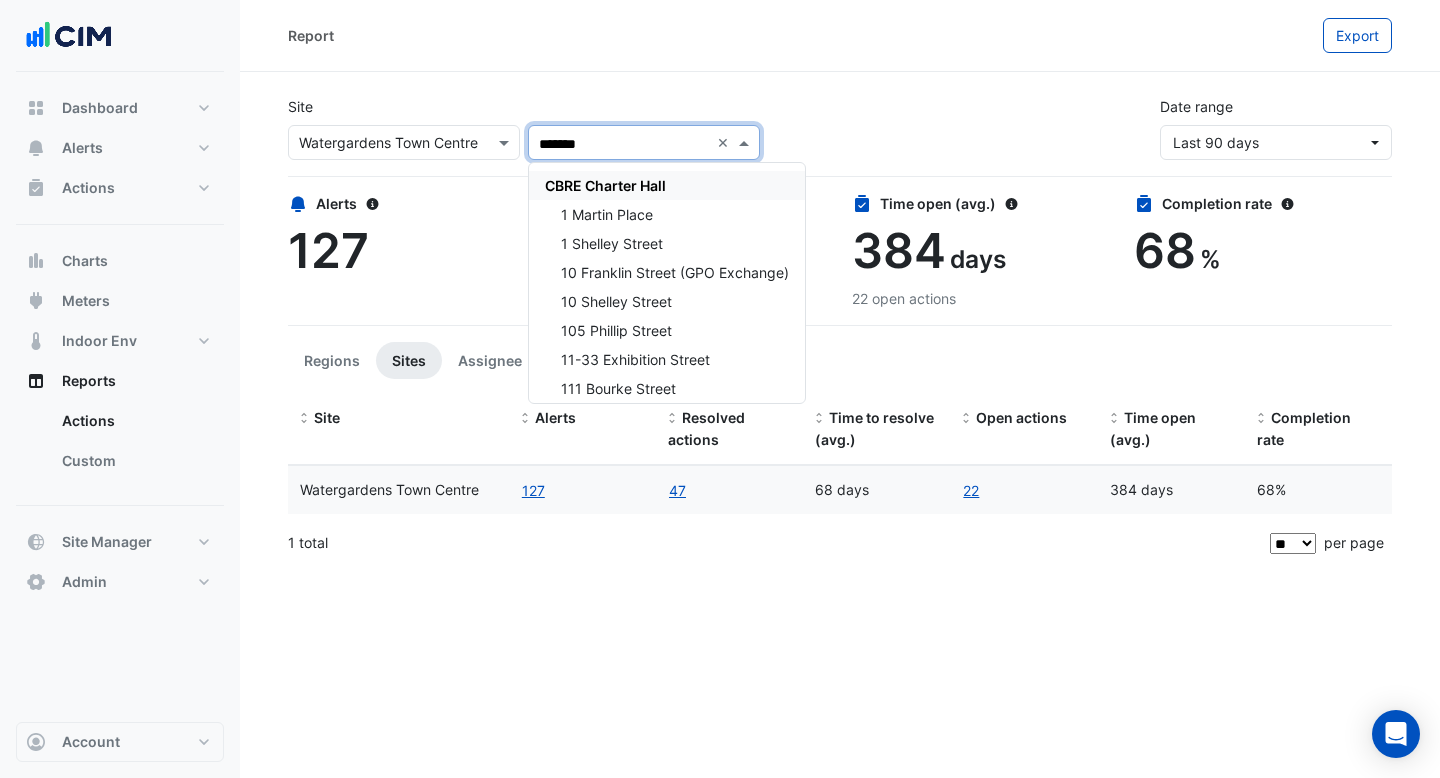 click on "CBRE Charter Hall" at bounding box center [605, 185] 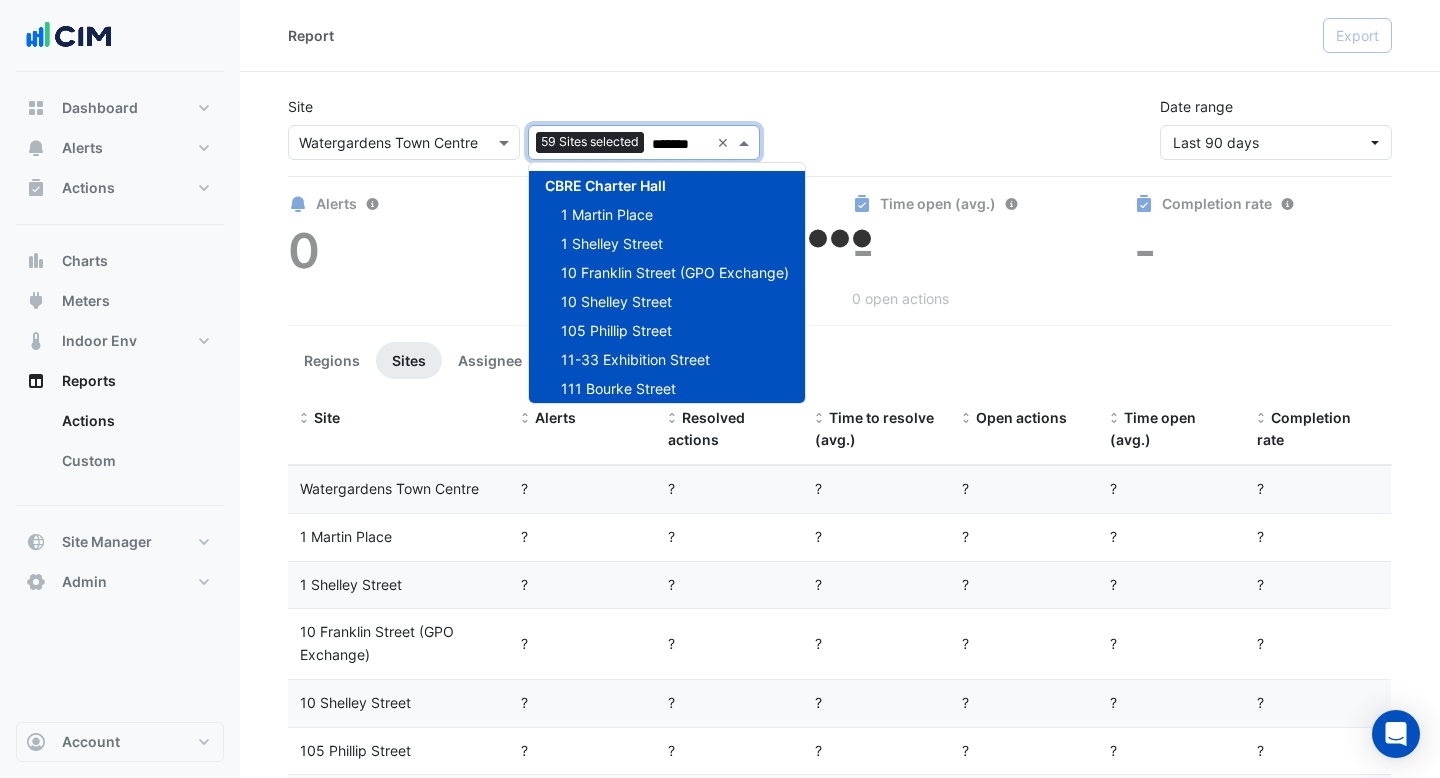 type on "*******" 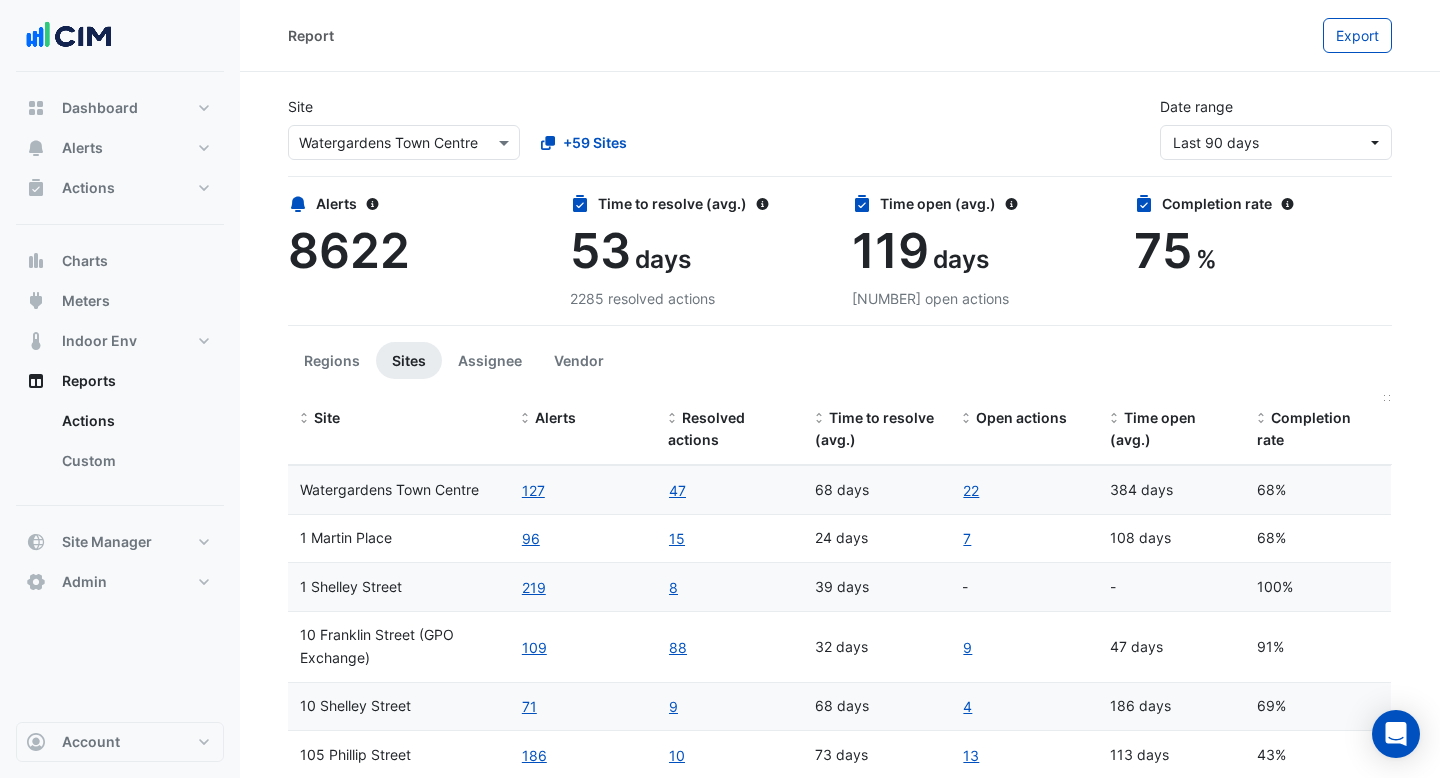 click on "Completion rate" at bounding box center (1304, 429) 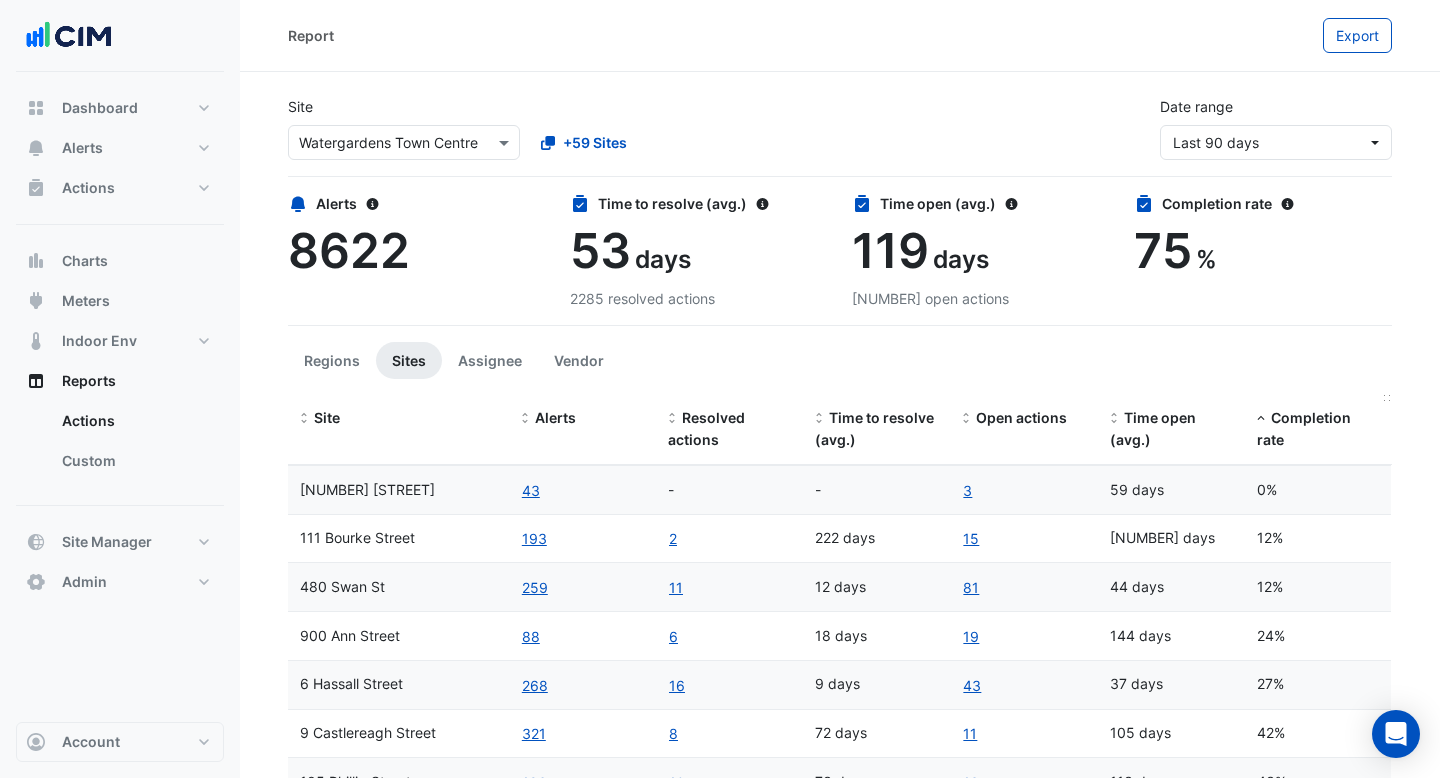 click on "Completion rate" at bounding box center [1304, 429] 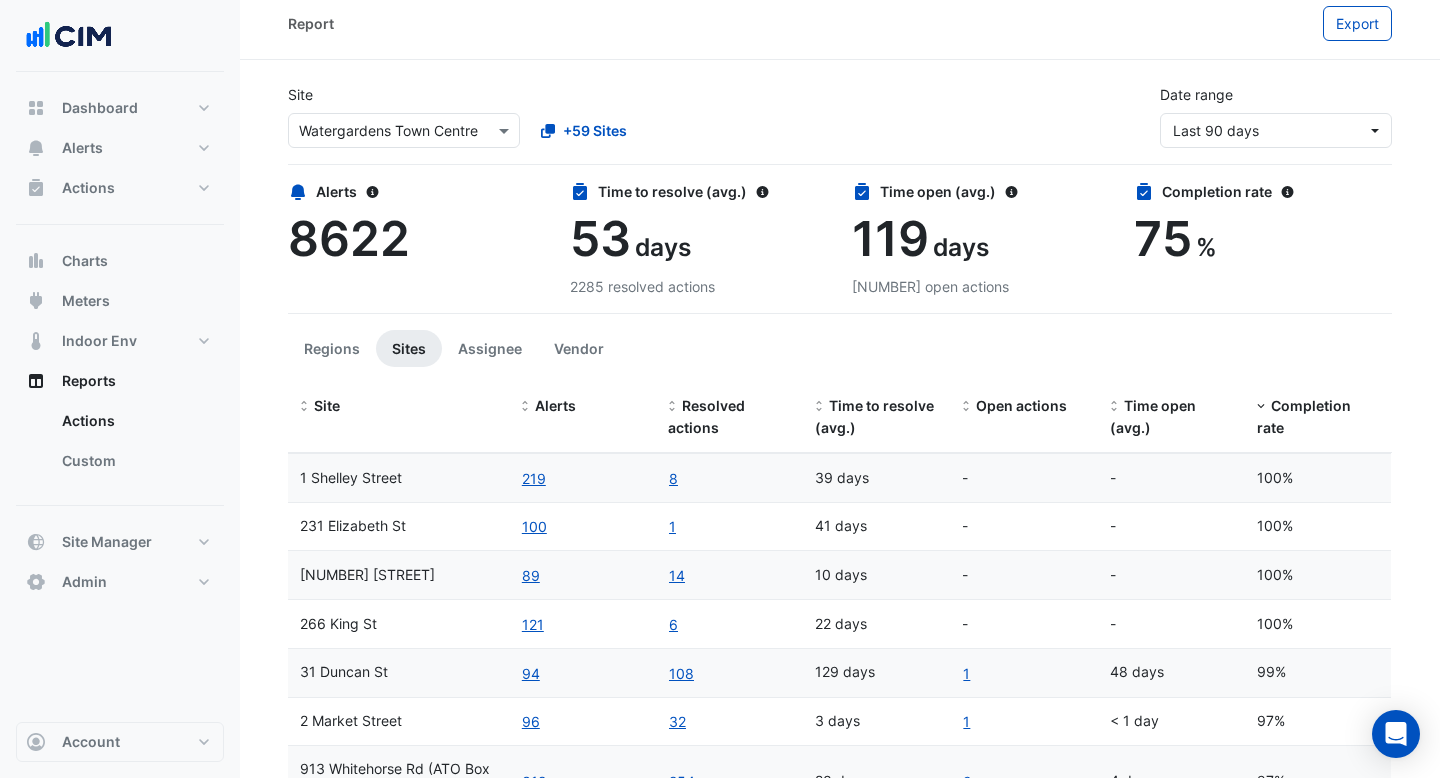 scroll, scrollTop: 0, scrollLeft: 0, axis: both 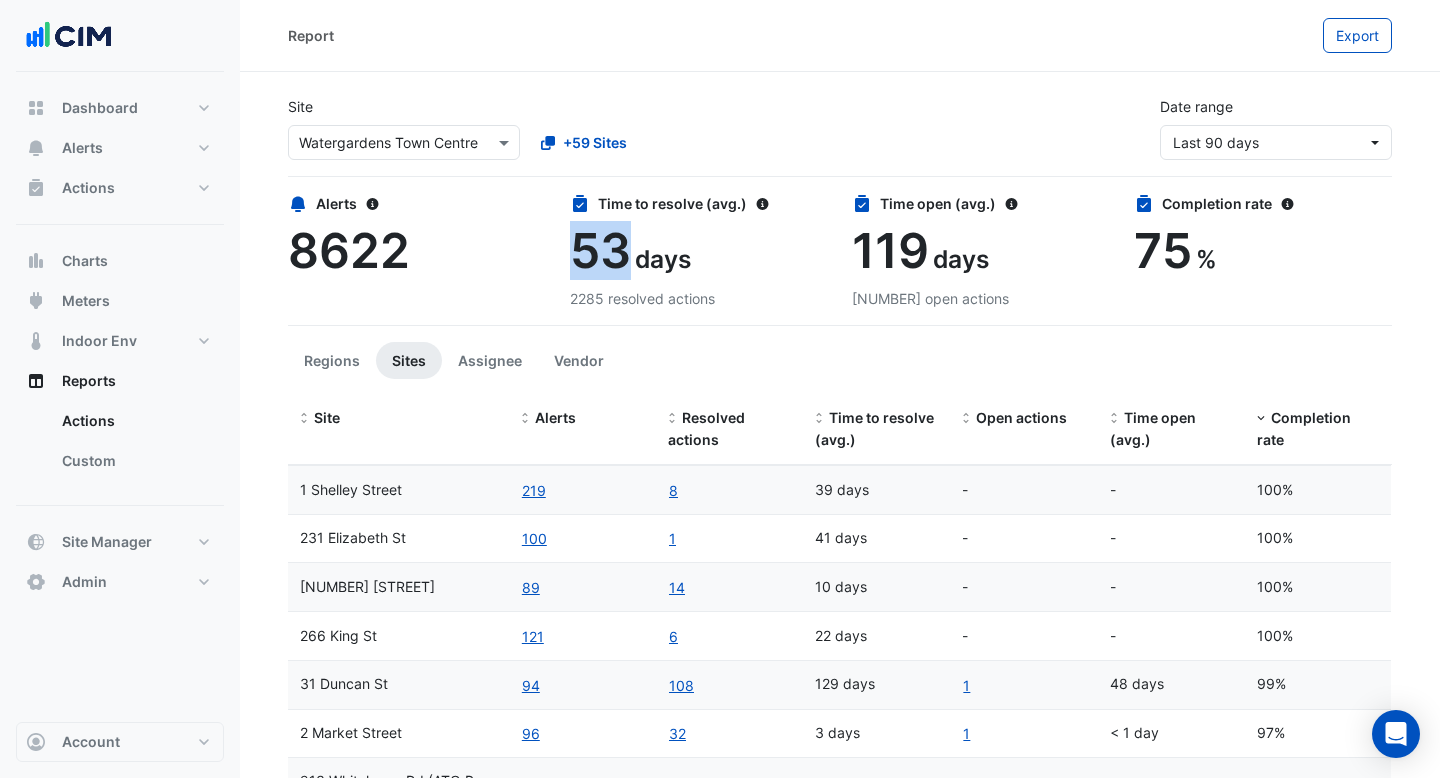 drag, startPoint x: 623, startPoint y: 248, endPoint x: 559, endPoint y: 247, distance: 64.00781 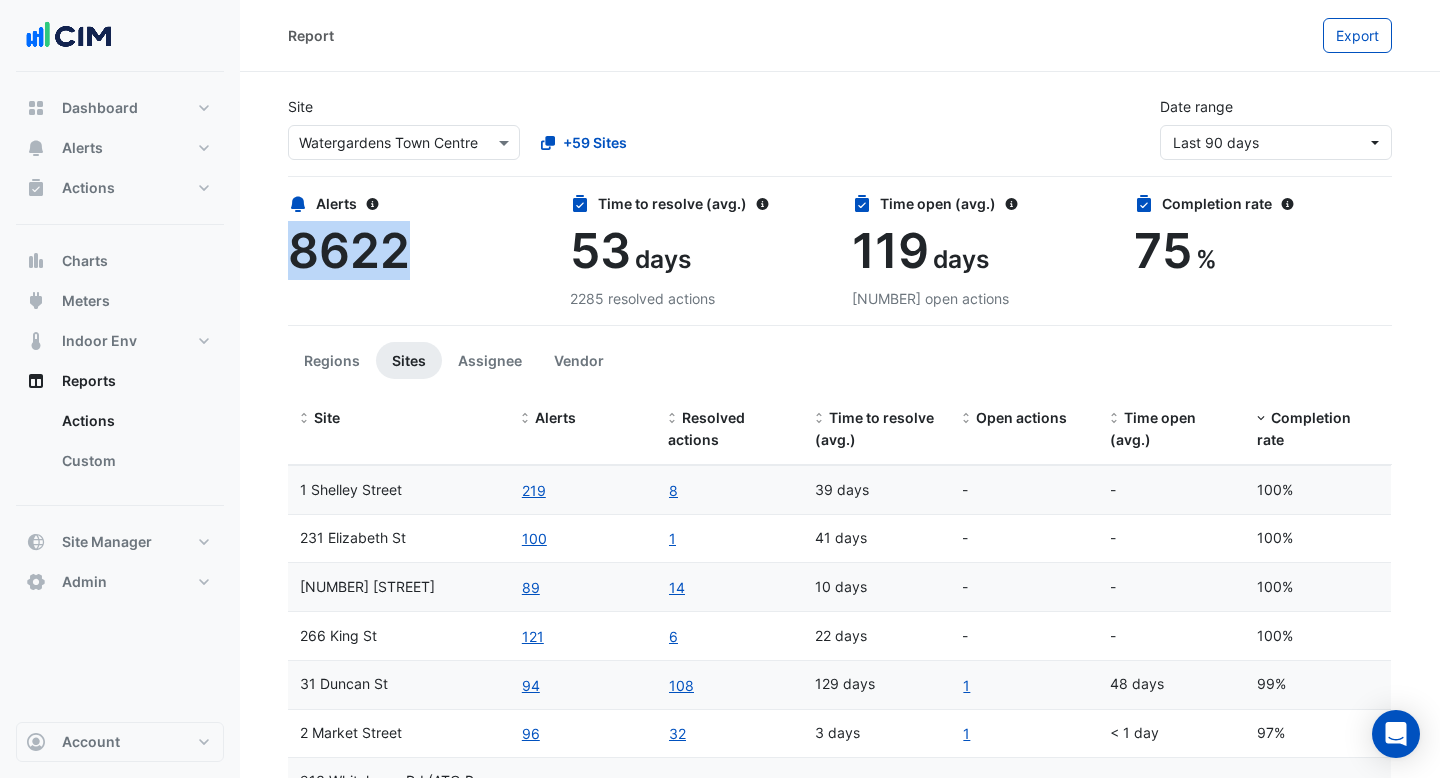 drag, startPoint x: 406, startPoint y: 258, endPoint x: 283, endPoint y: 258, distance: 123 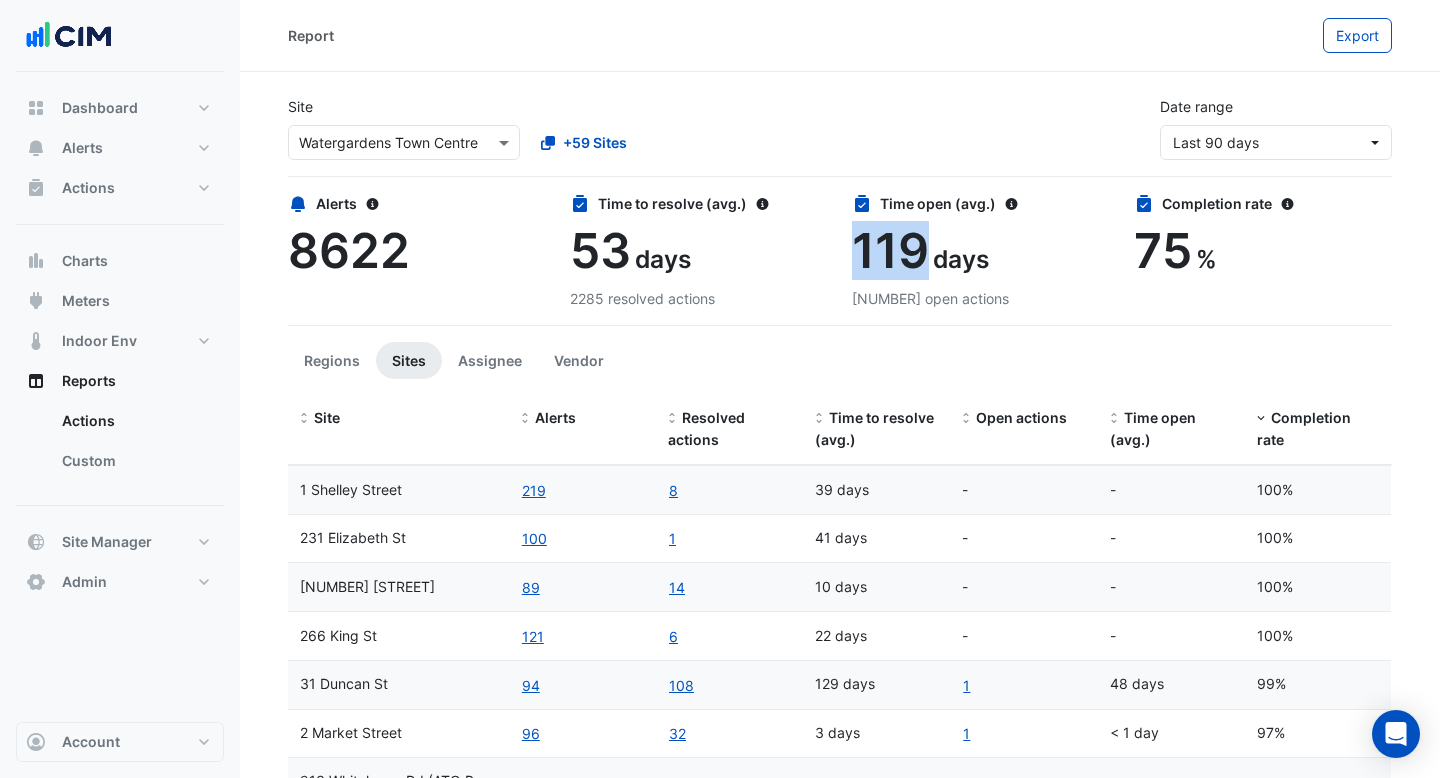 drag, startPoint x: 925, startPoint y: 238, endPoint x: 851, endPoint y: 234, distance: 74.10803 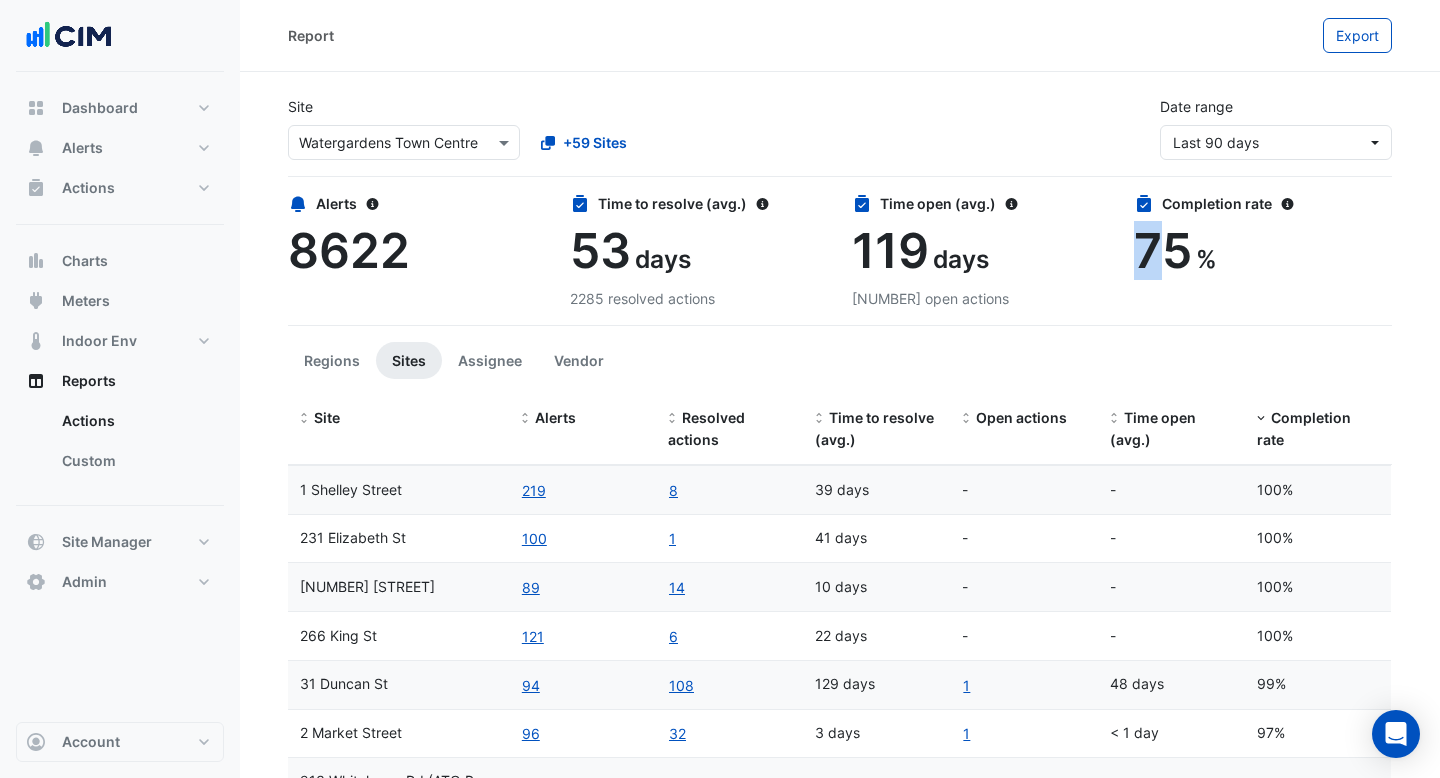 drag, startPoint x: 1172, startPoint y: 243, endPoint x: 1136, endPoint y: 243, distance: 36 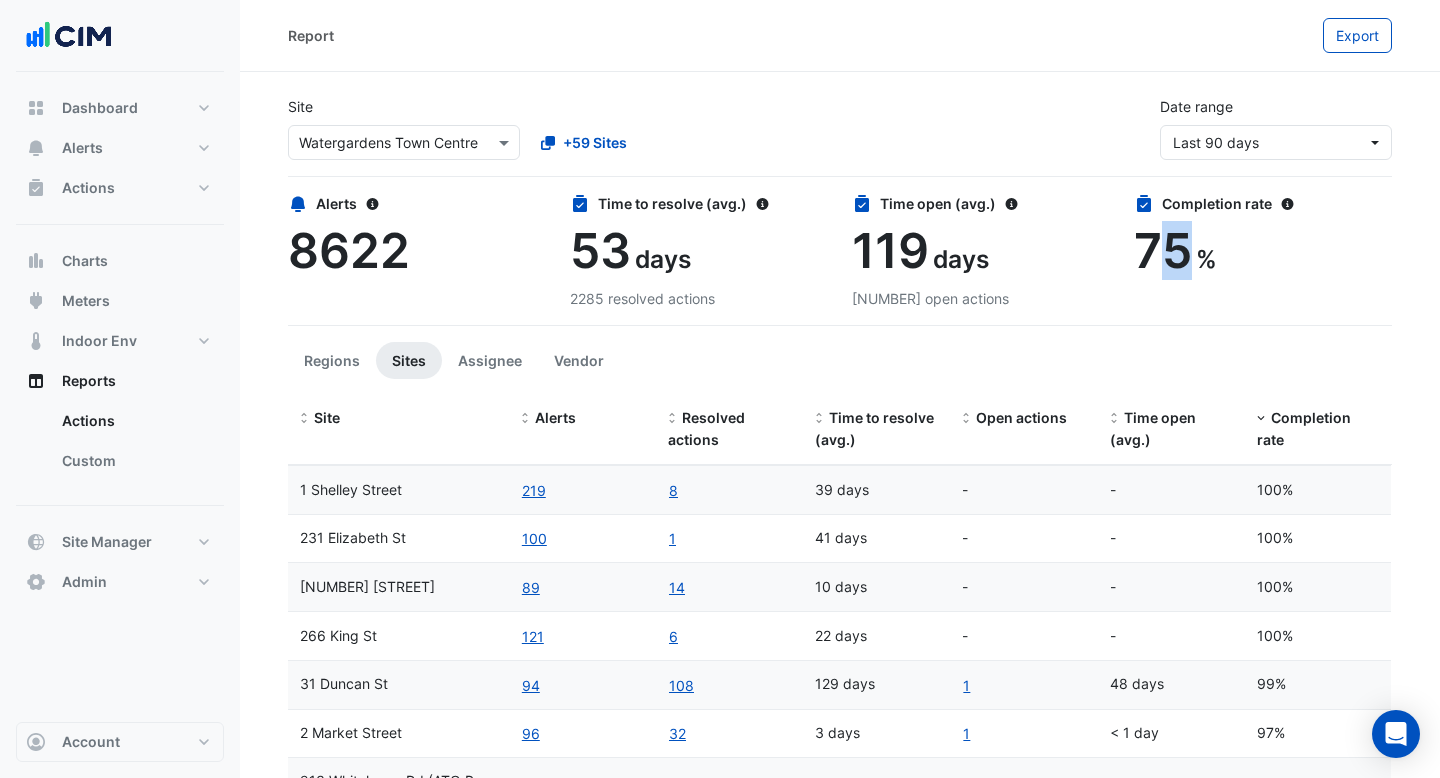 drag, startPoint x: 1183, startPoint y: 246, endPoint x: 1158, endPoint y: 246, distance: 25 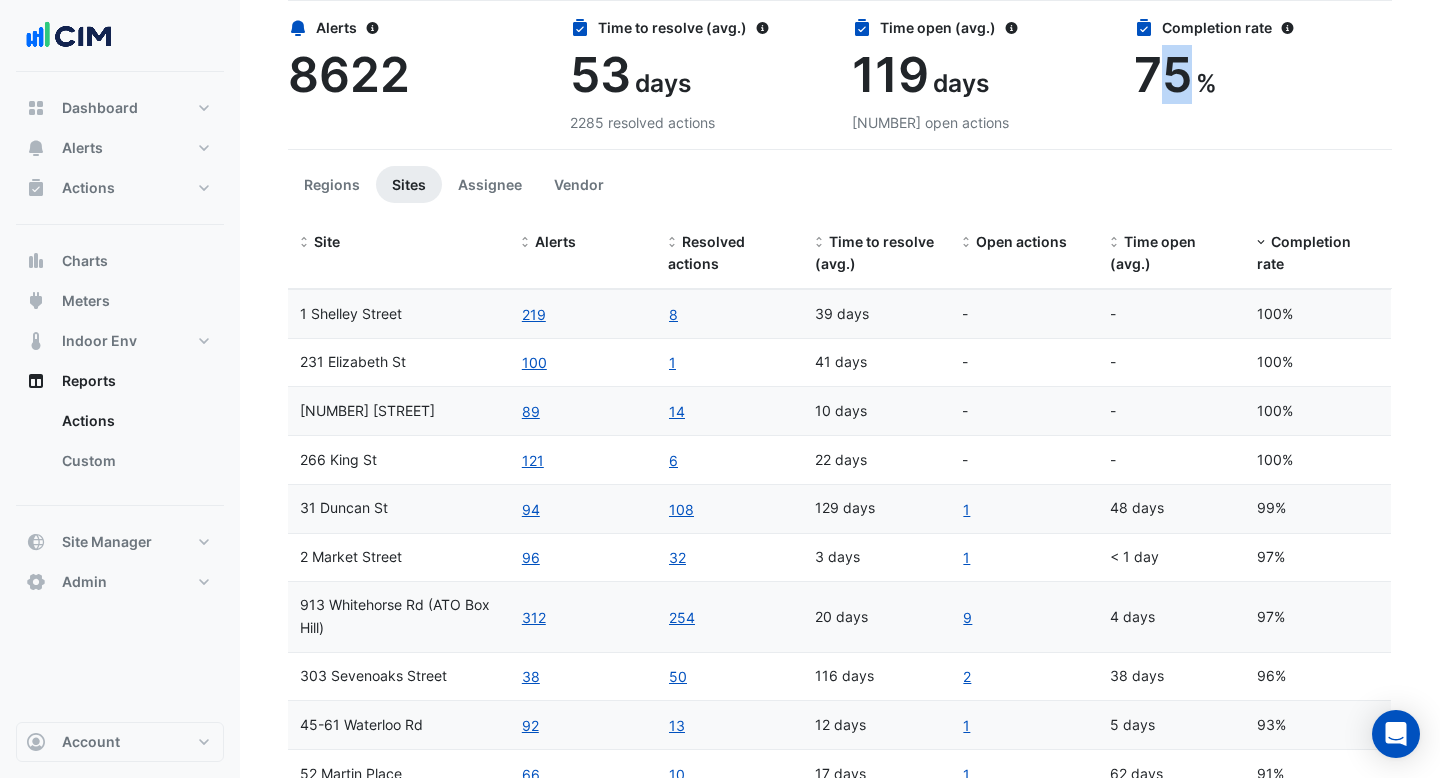 scroll, scrollTop: 179, scrollLeft: 0, axis: vertical 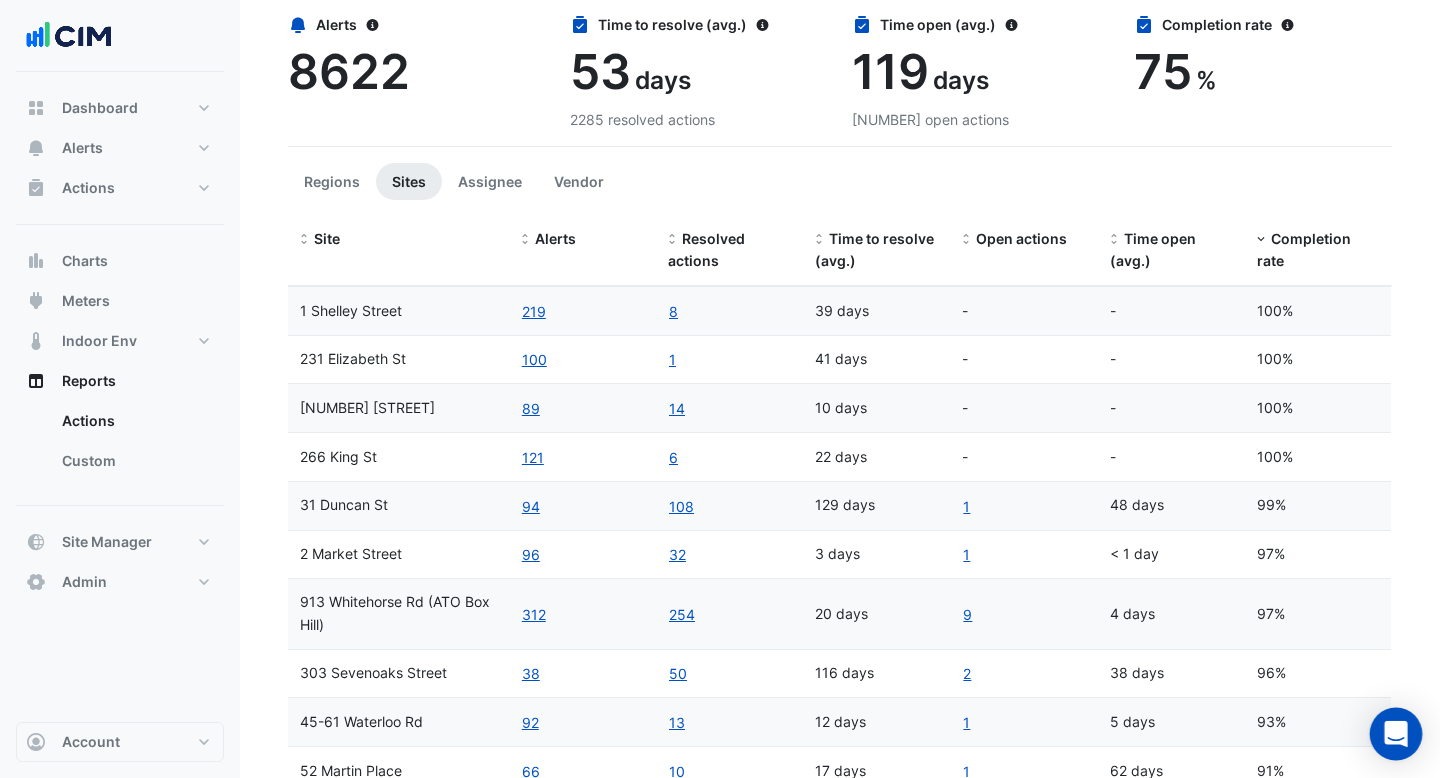 click at bounding box center [1396, 734] 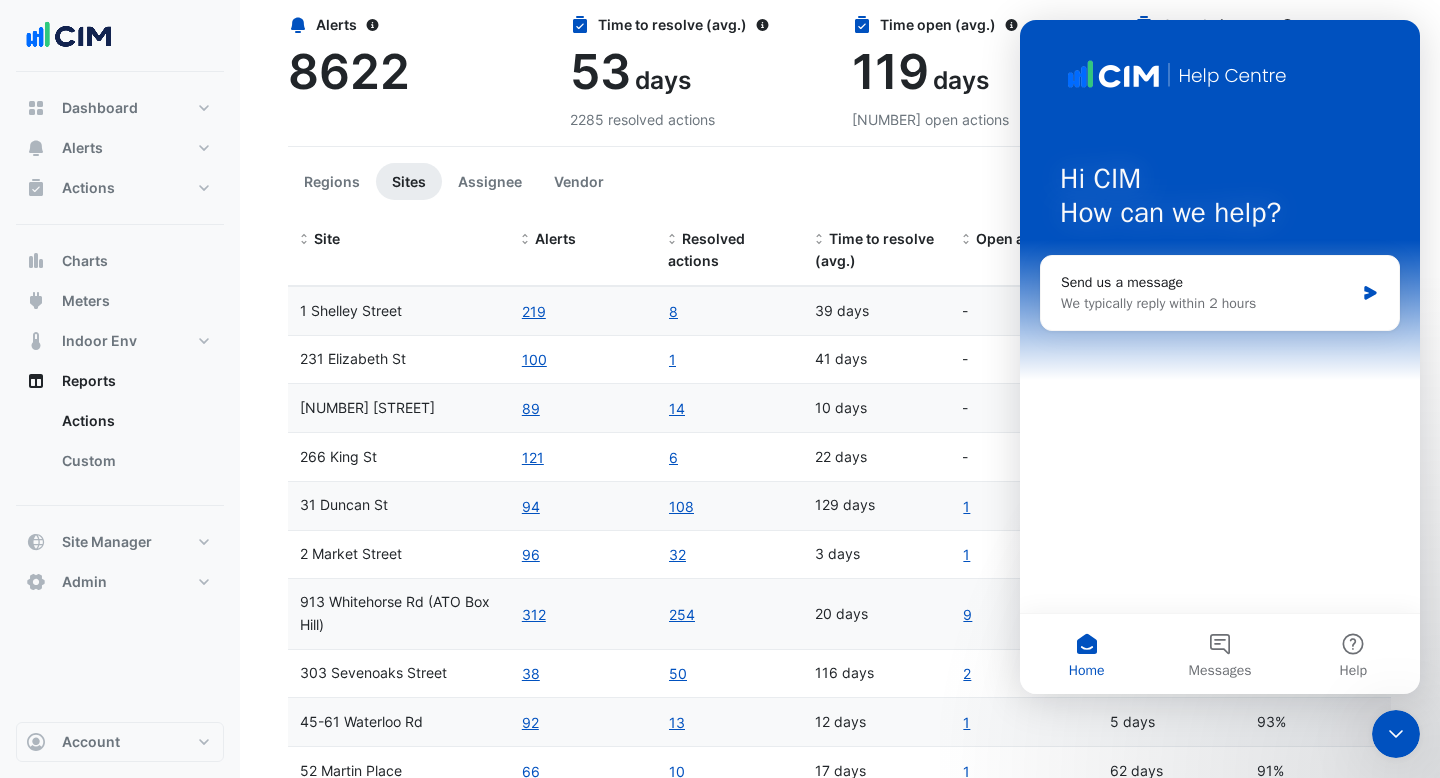 scroll, scrollTop: 0, scrollLeft: 0, axis: both 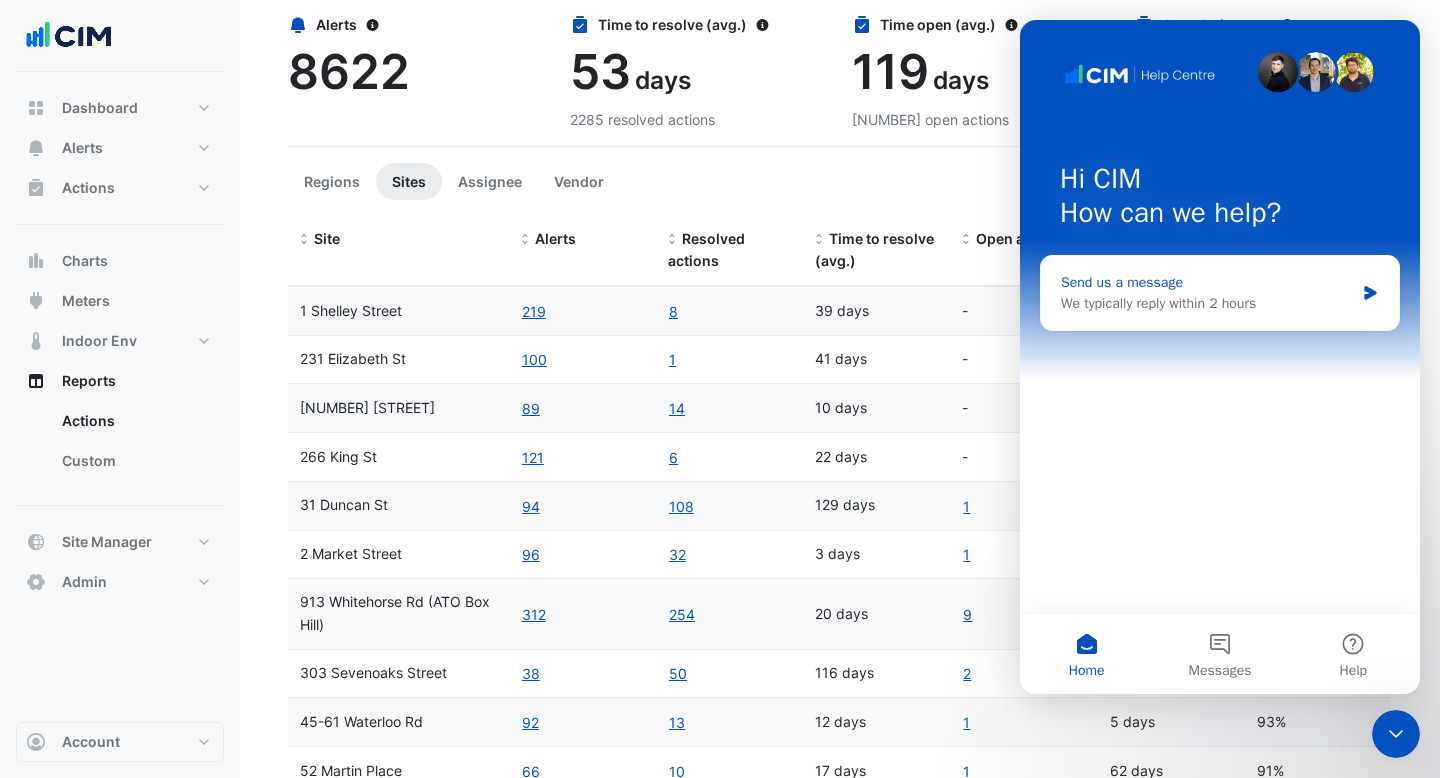 click on "We typically reply within 2 hours" at bounding box center (1207, 303) 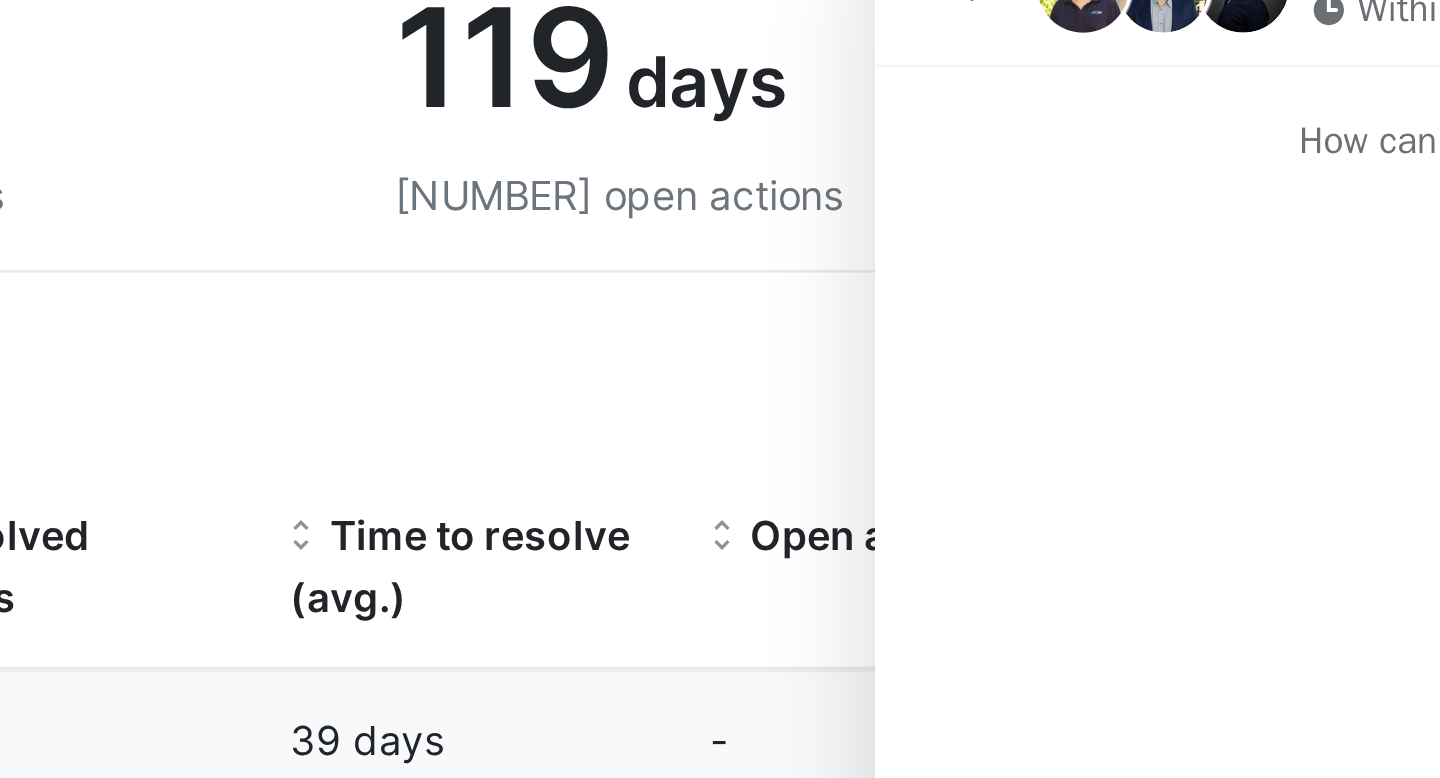 drag, startPoint x: 947, startPoint y: -31, endPoint x: 942, endPoint y: -7, distance: 24.5153 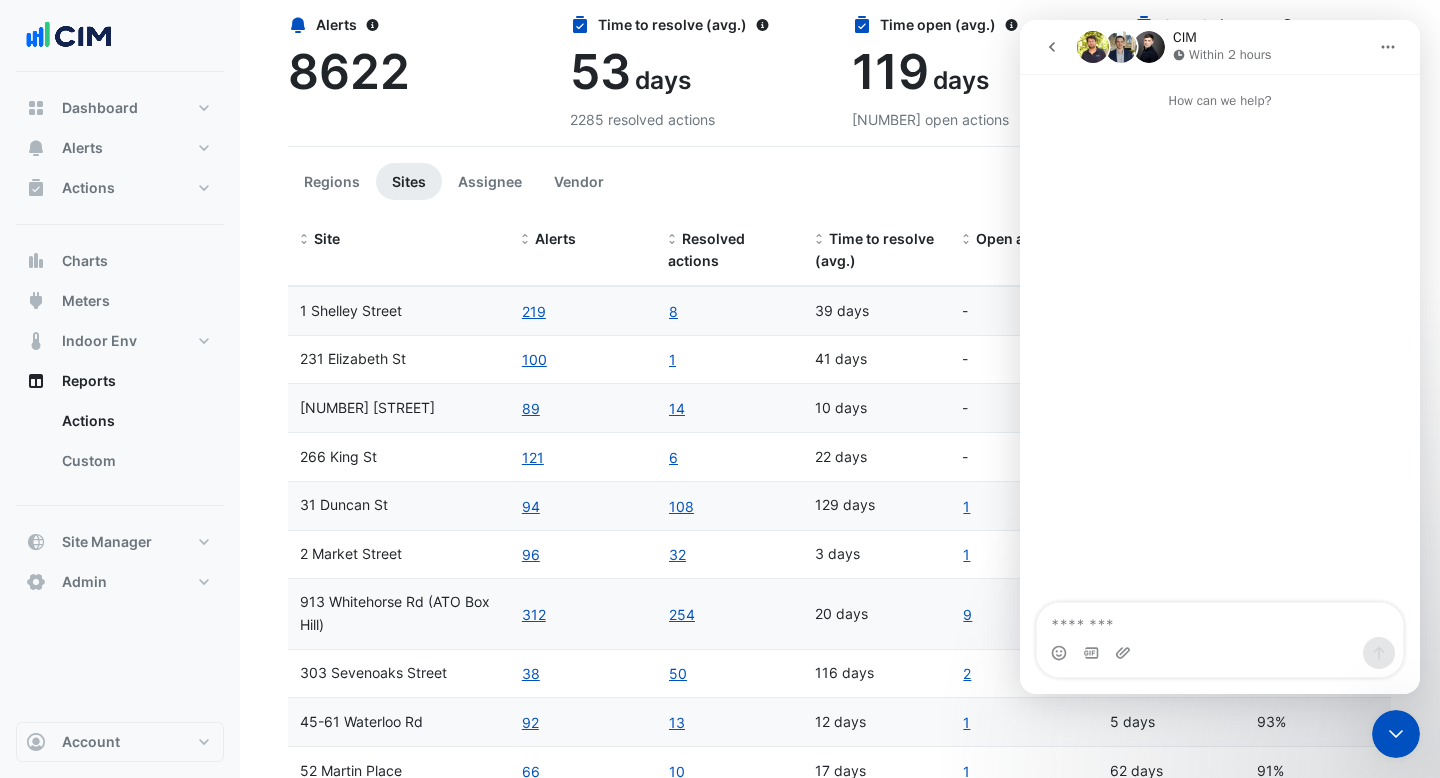 click 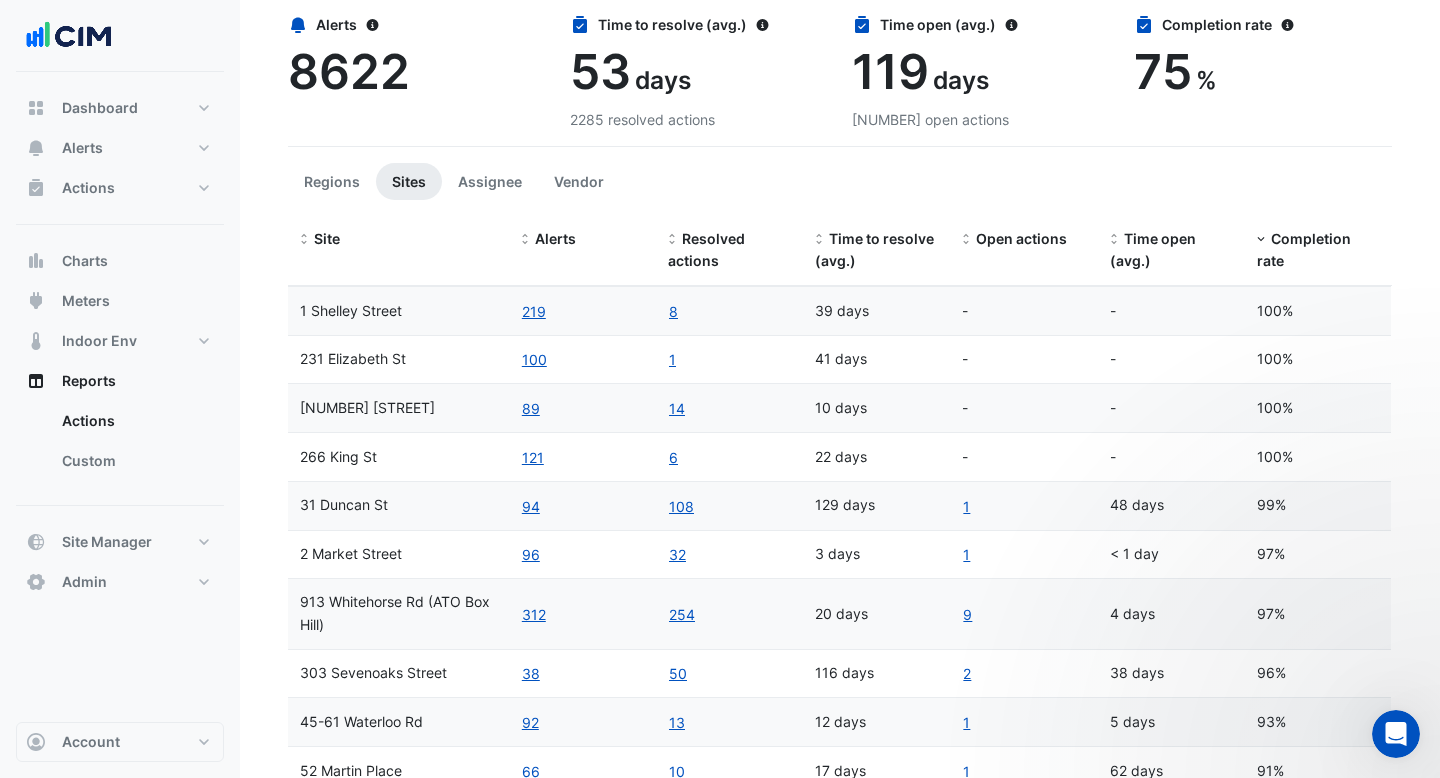 scroll, scrollTop: 0, scrollLeft: 0, axis: both 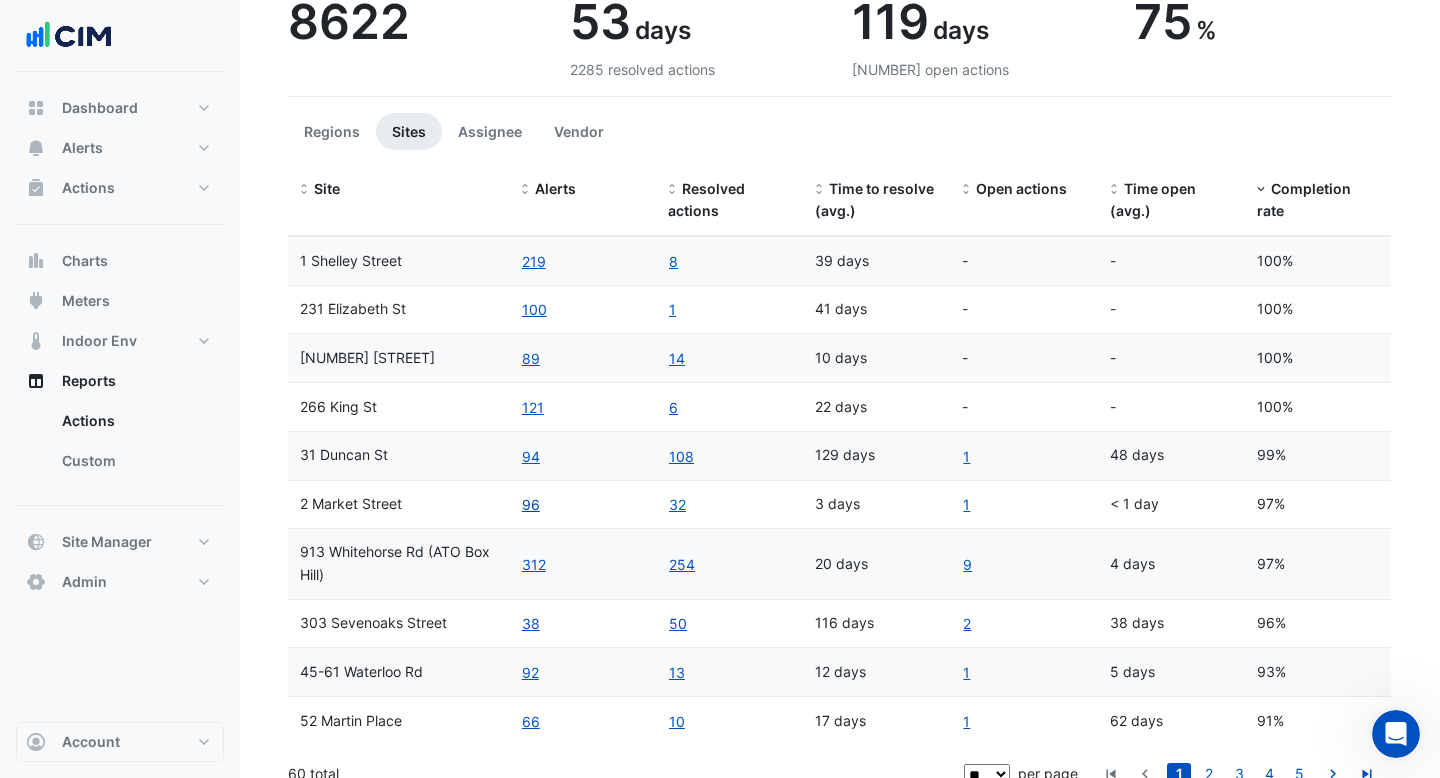 click on "96" 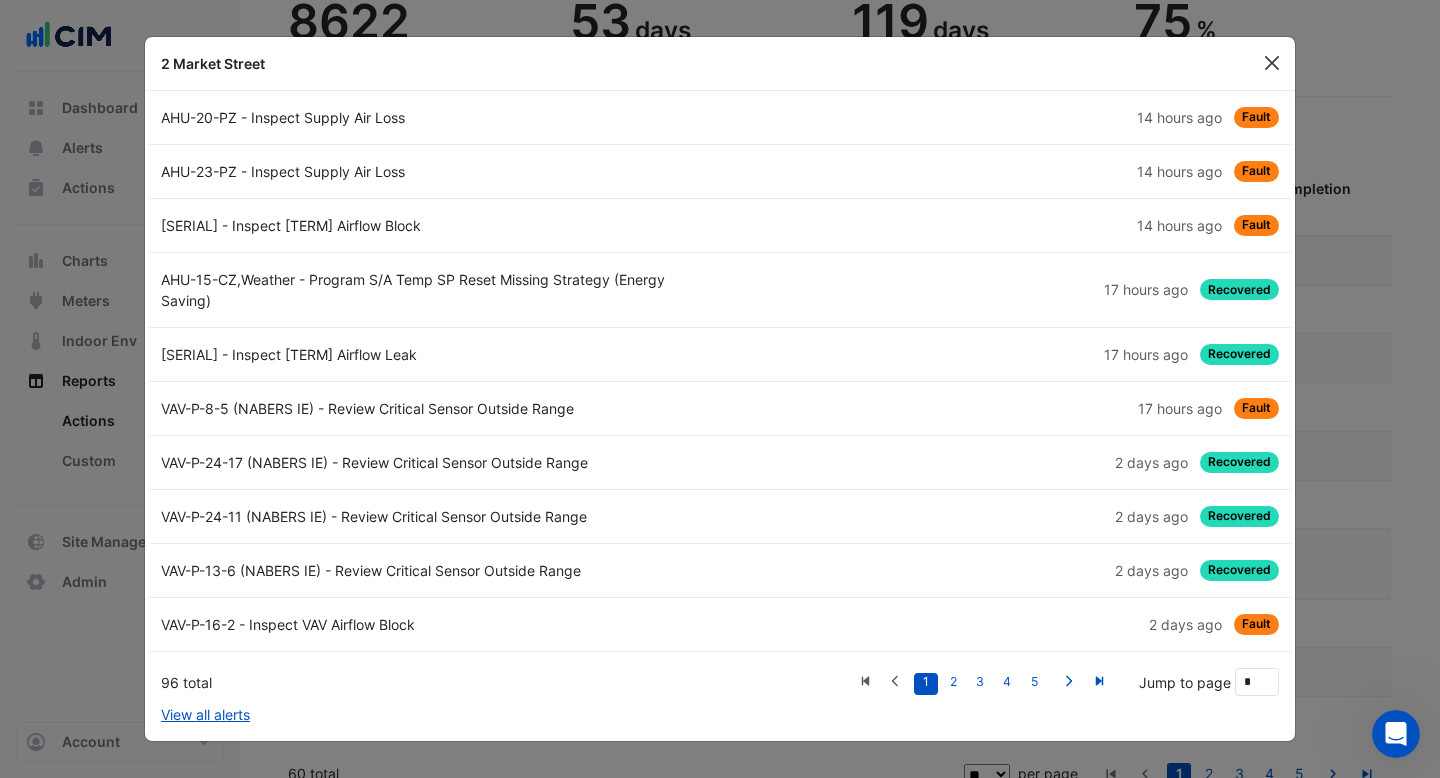 click 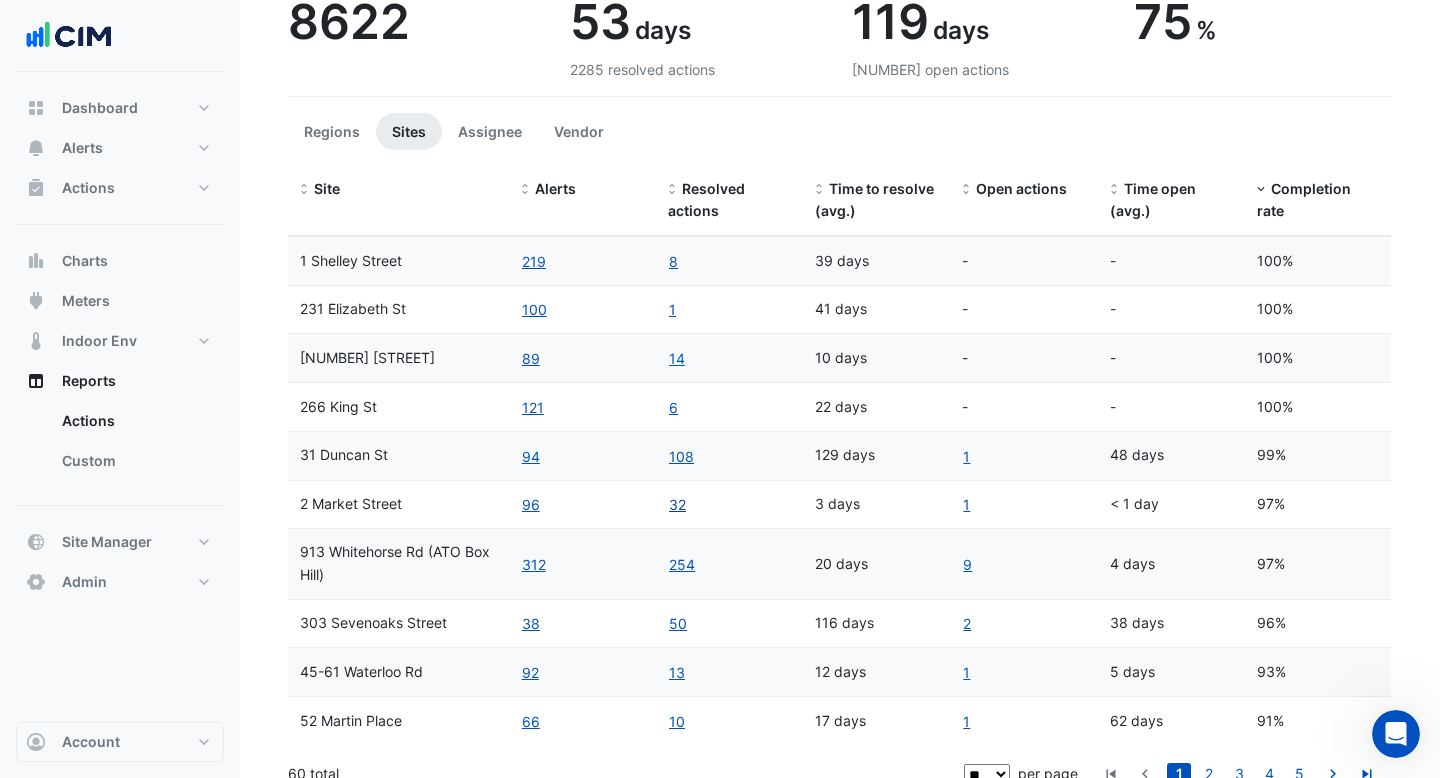 click on "32" 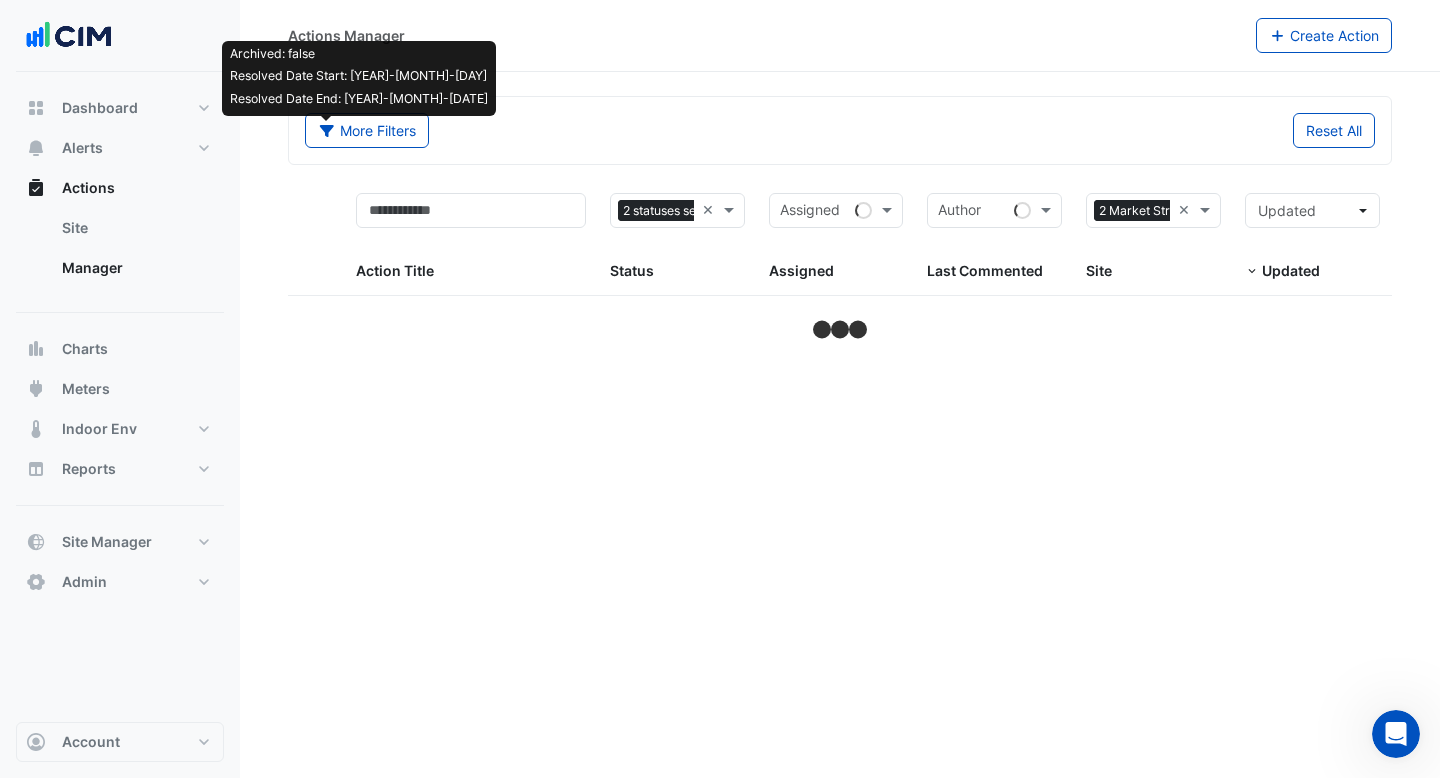 scroll, scrollTop: 0, scrollLeft: 0, axis: both 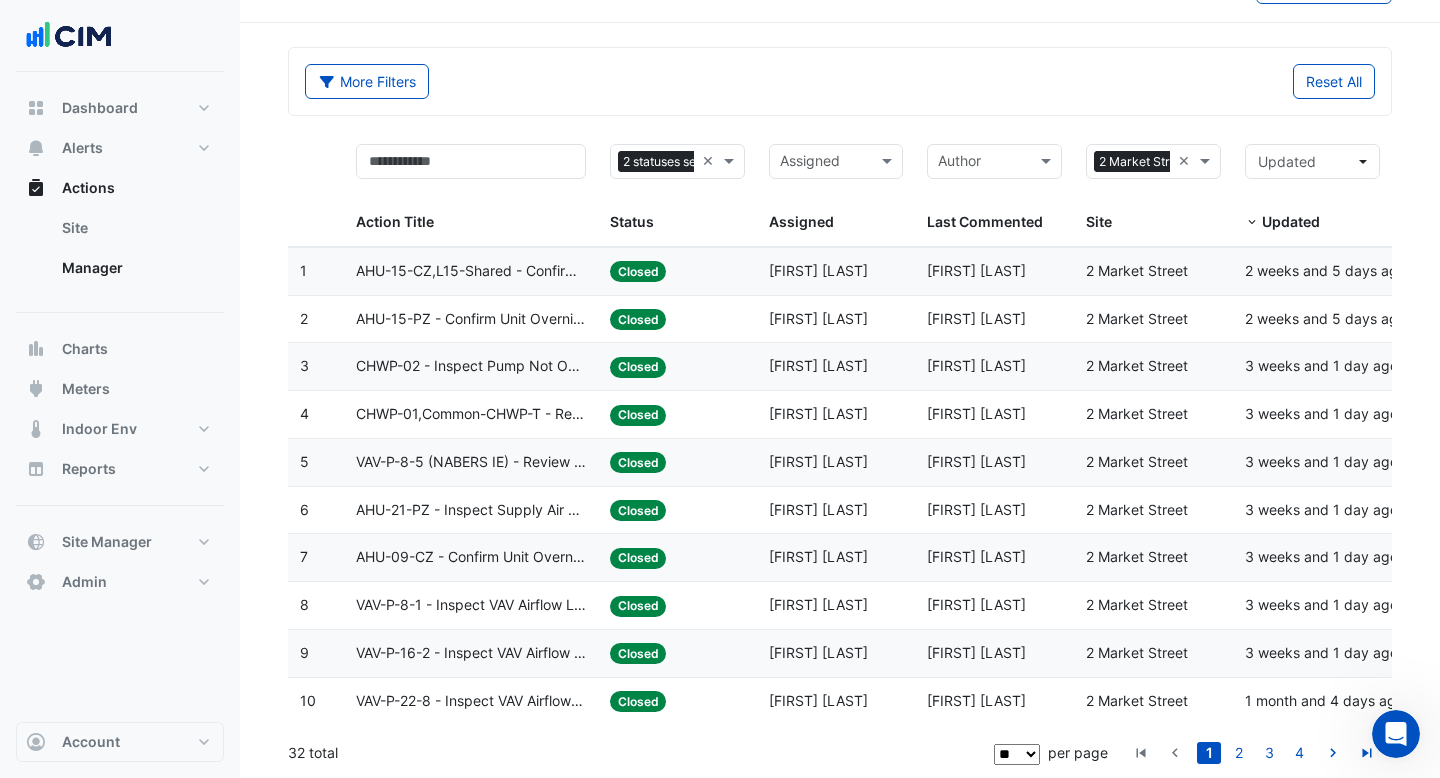 click on "** ** ** ***" 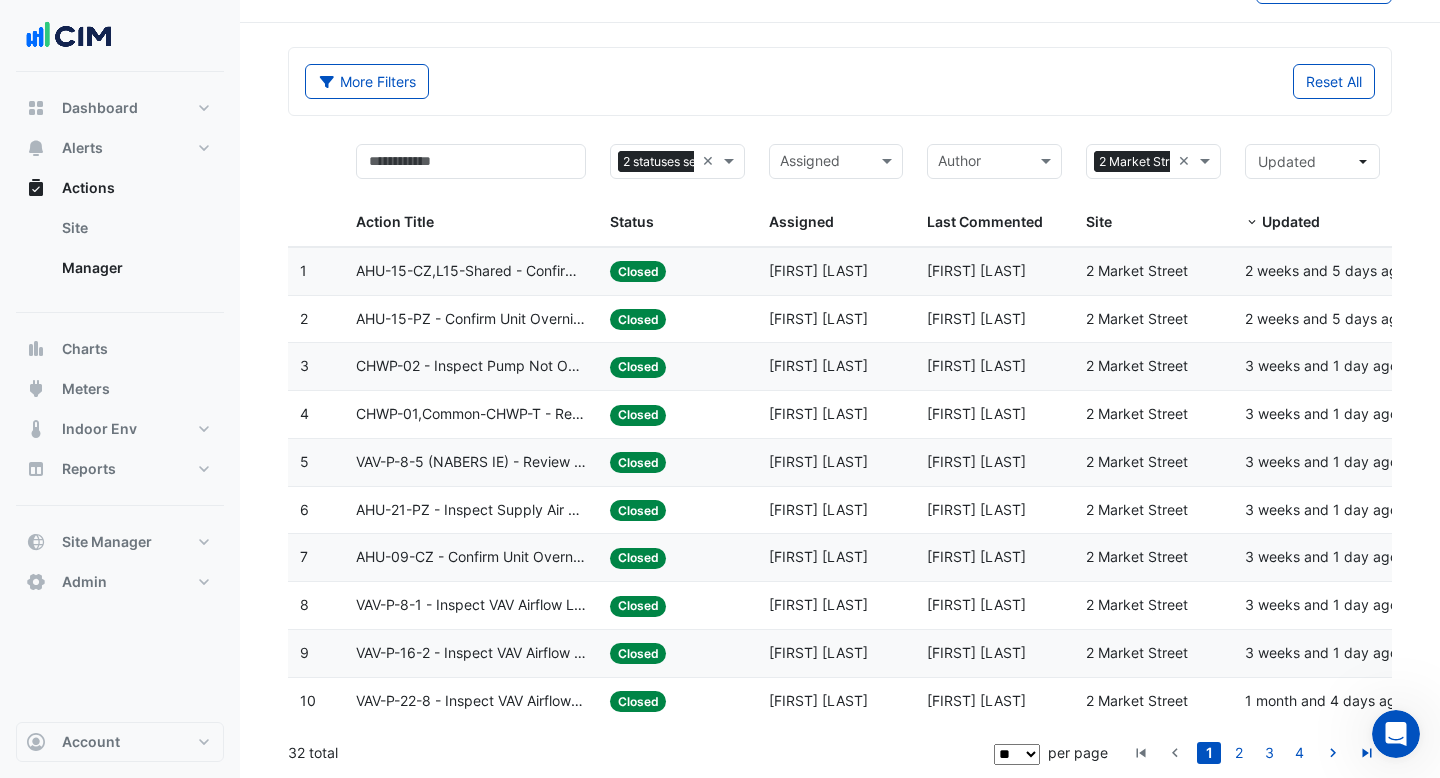 select on "***" 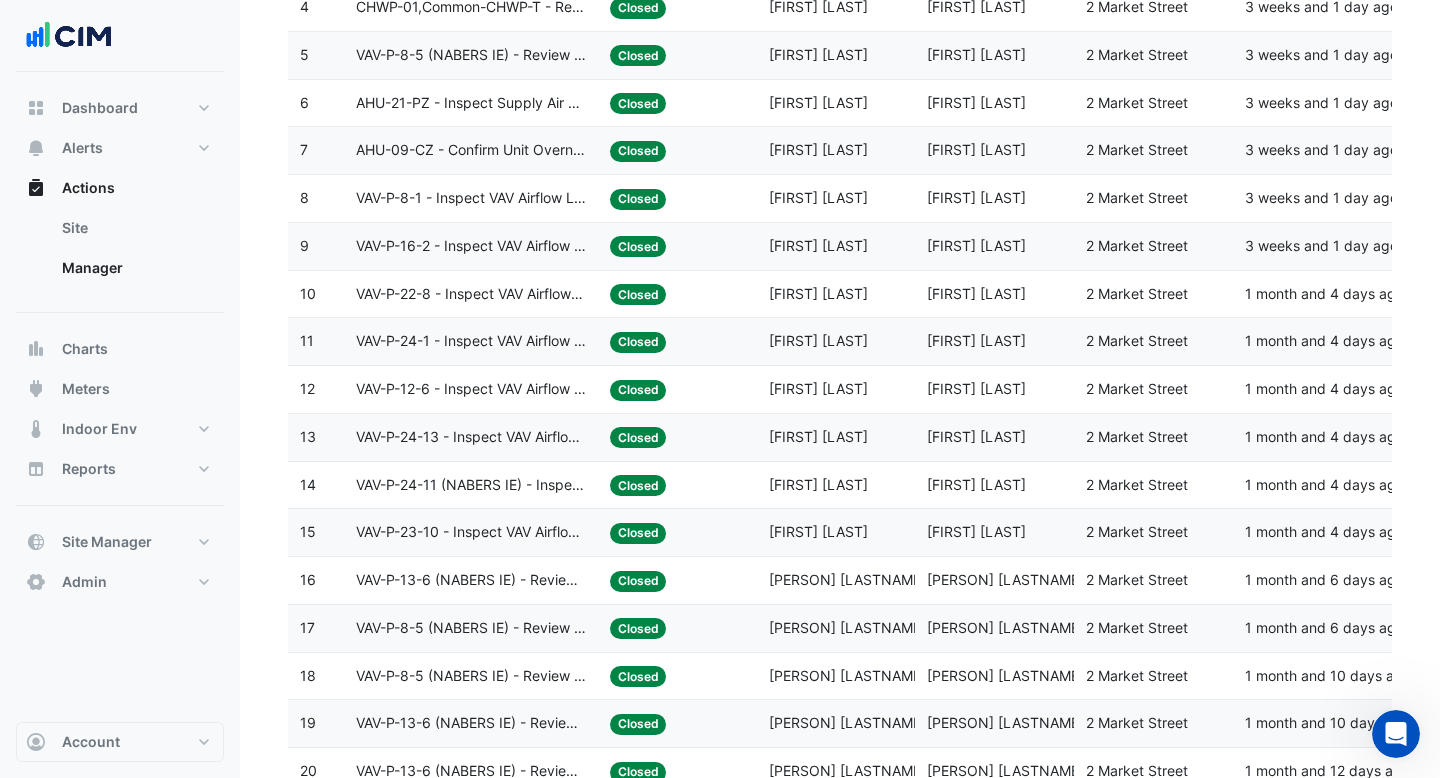 scroll, scrollTop: 455, scrollLeft: 0, axis: vertical 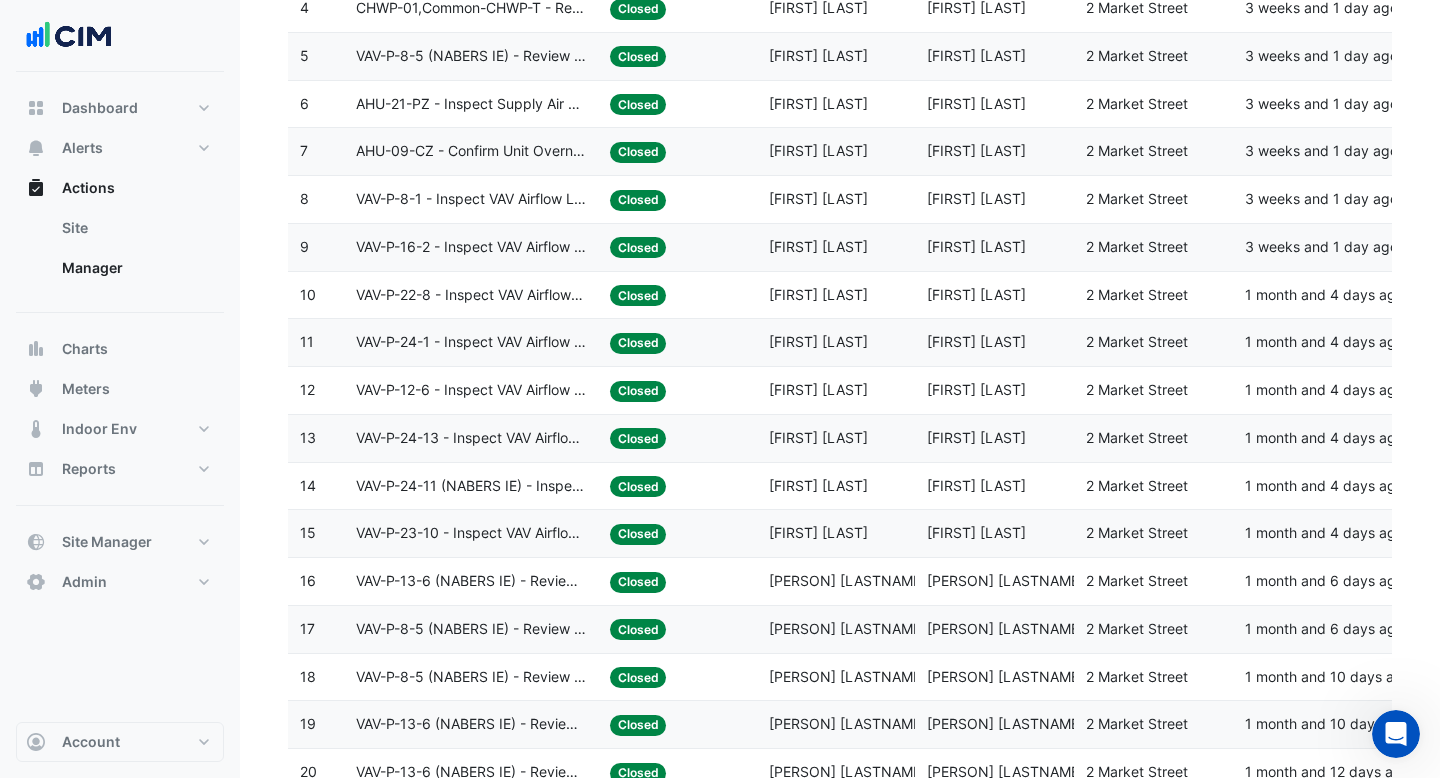 click on "VAV-P-24-1 - Inspect VAV Airflow Leak" 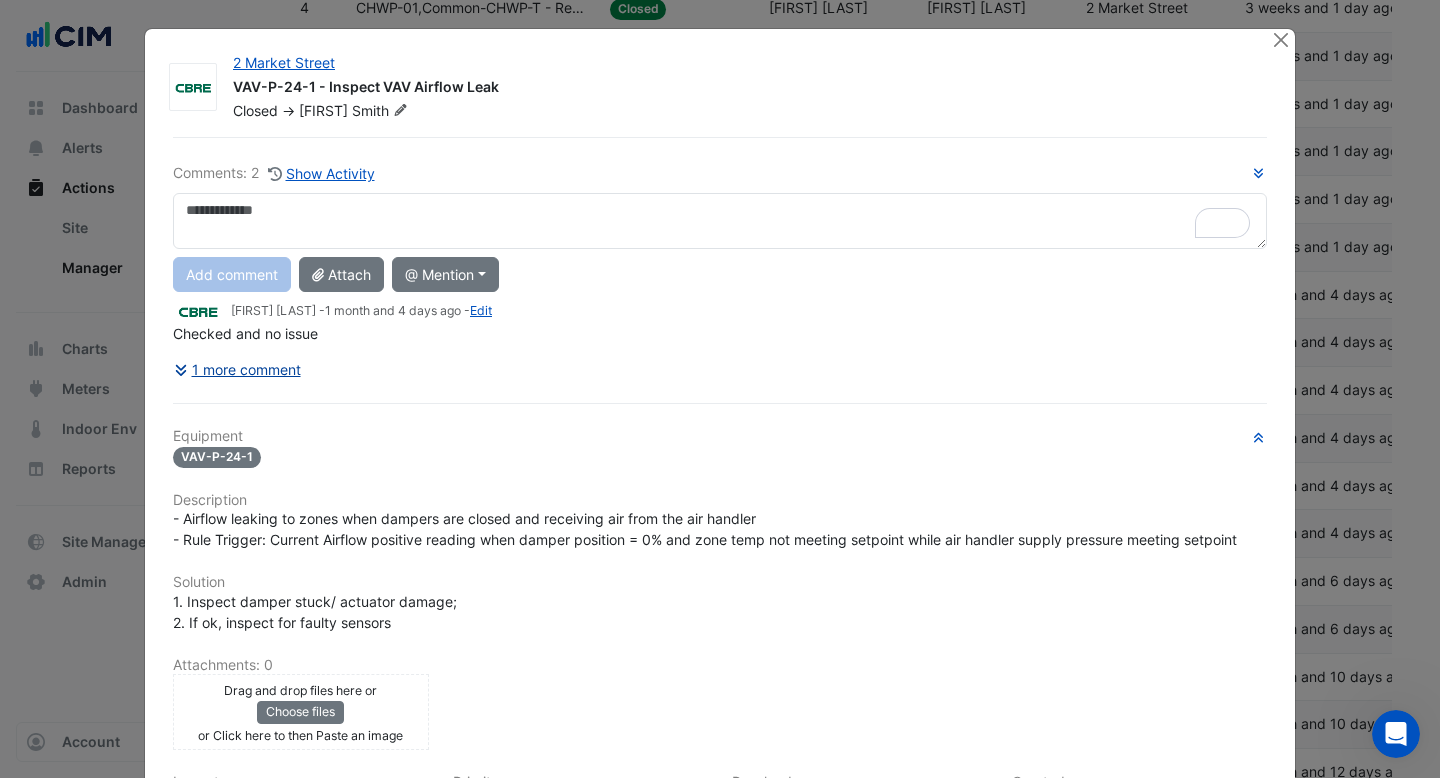click on "1 more comment" 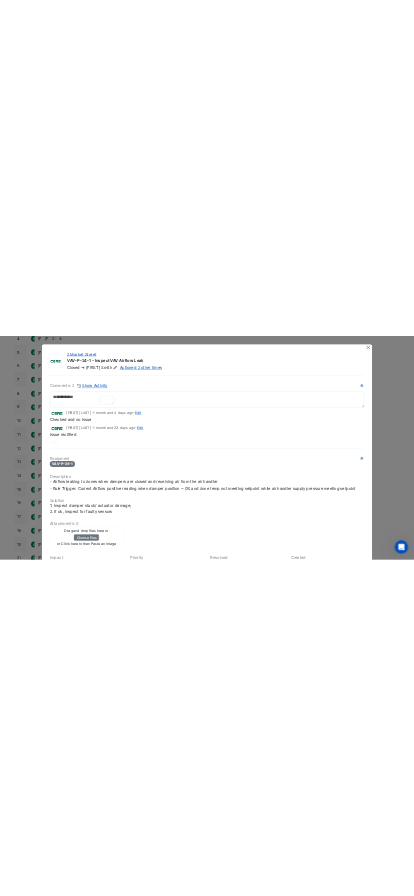 scroll, scrollTop: 434, scrollLeft: 0, axis: vertical 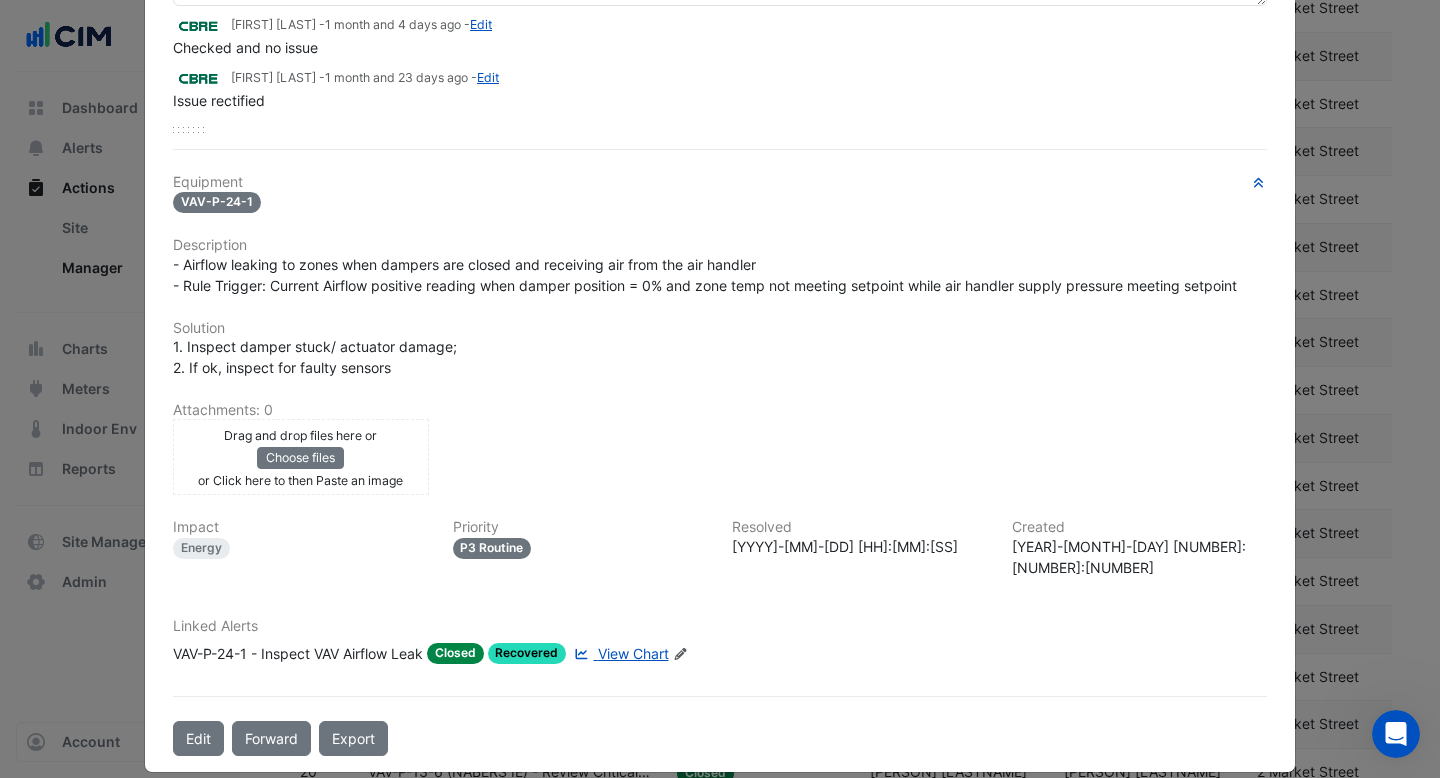 click on "View Chart" 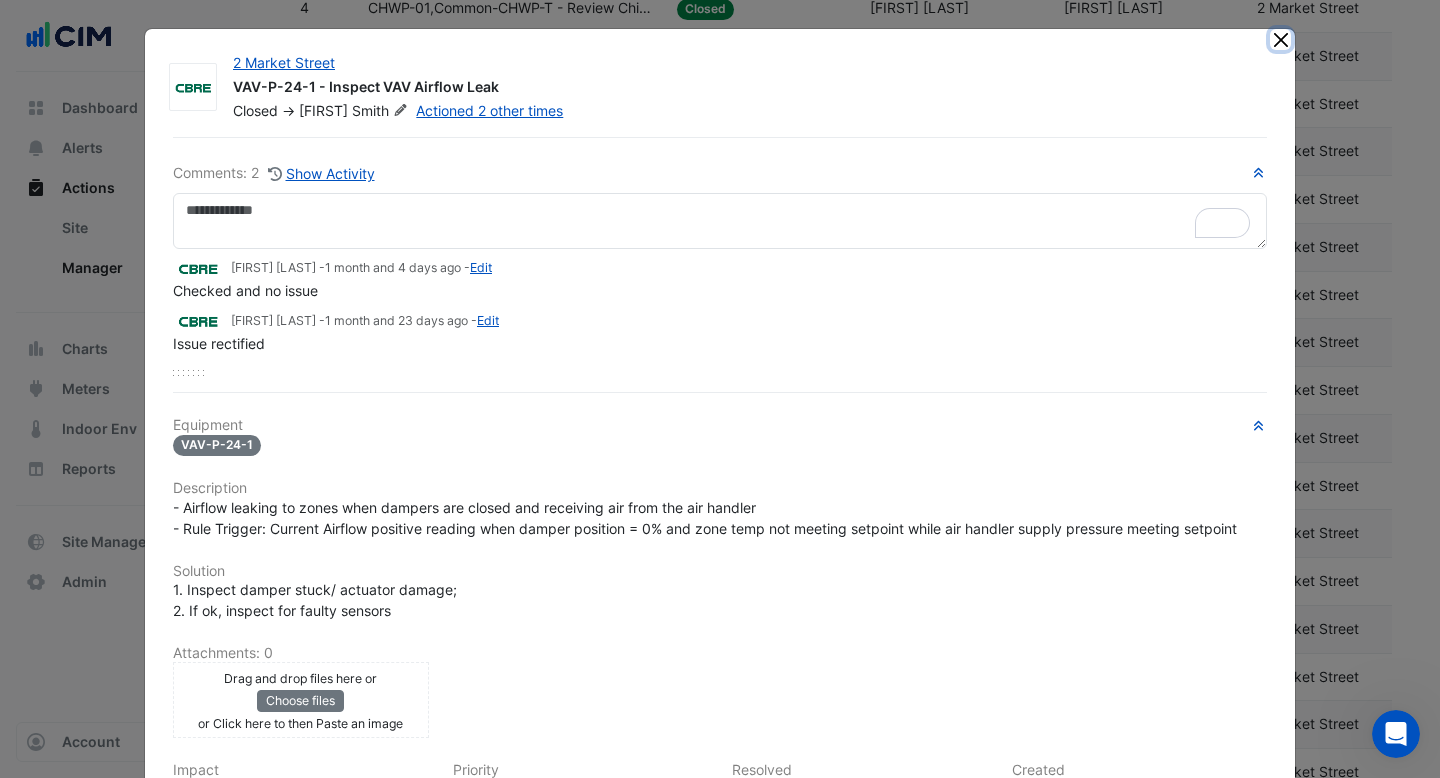 click 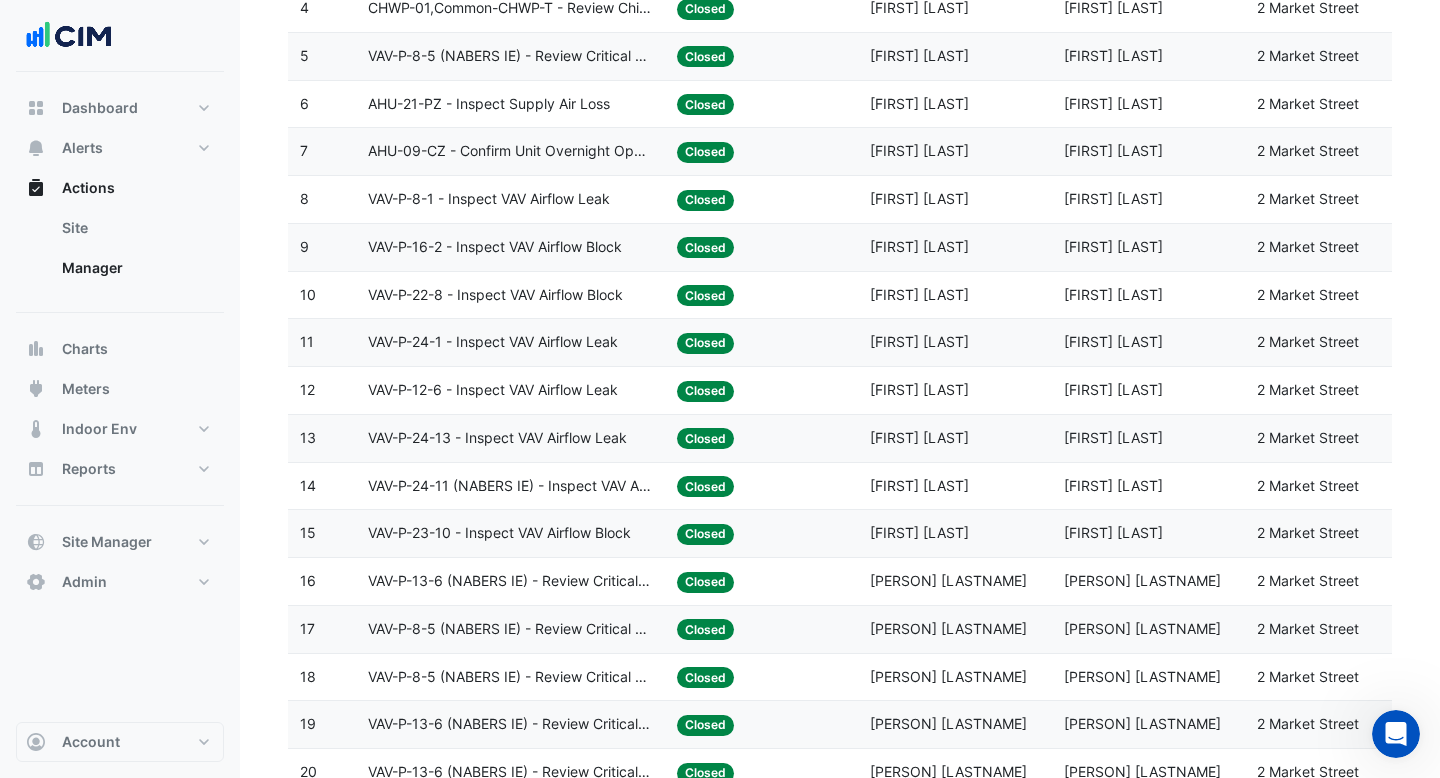 scroll, scrollTop: 28, scrollLeft: 0, axis: vertical 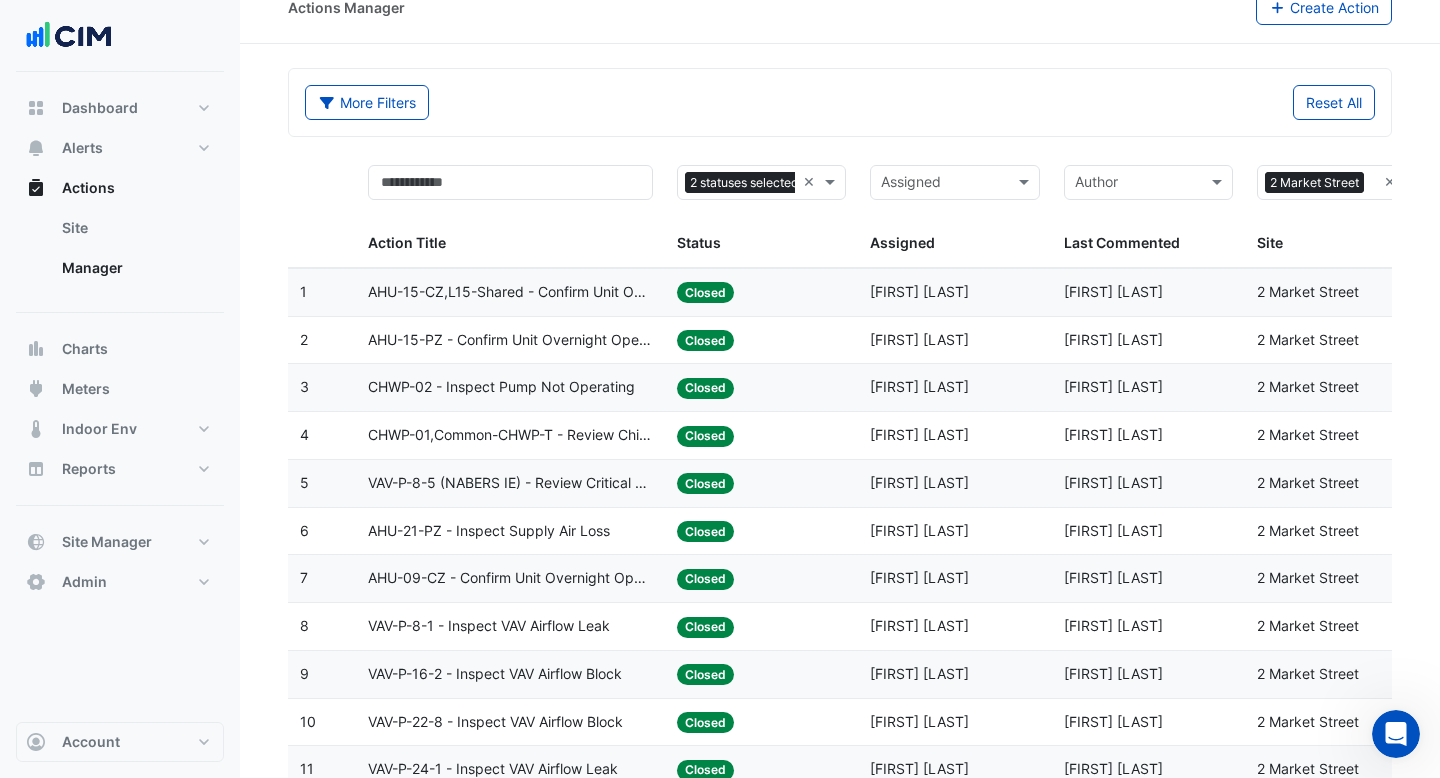 click at bounding box center (943, 184) 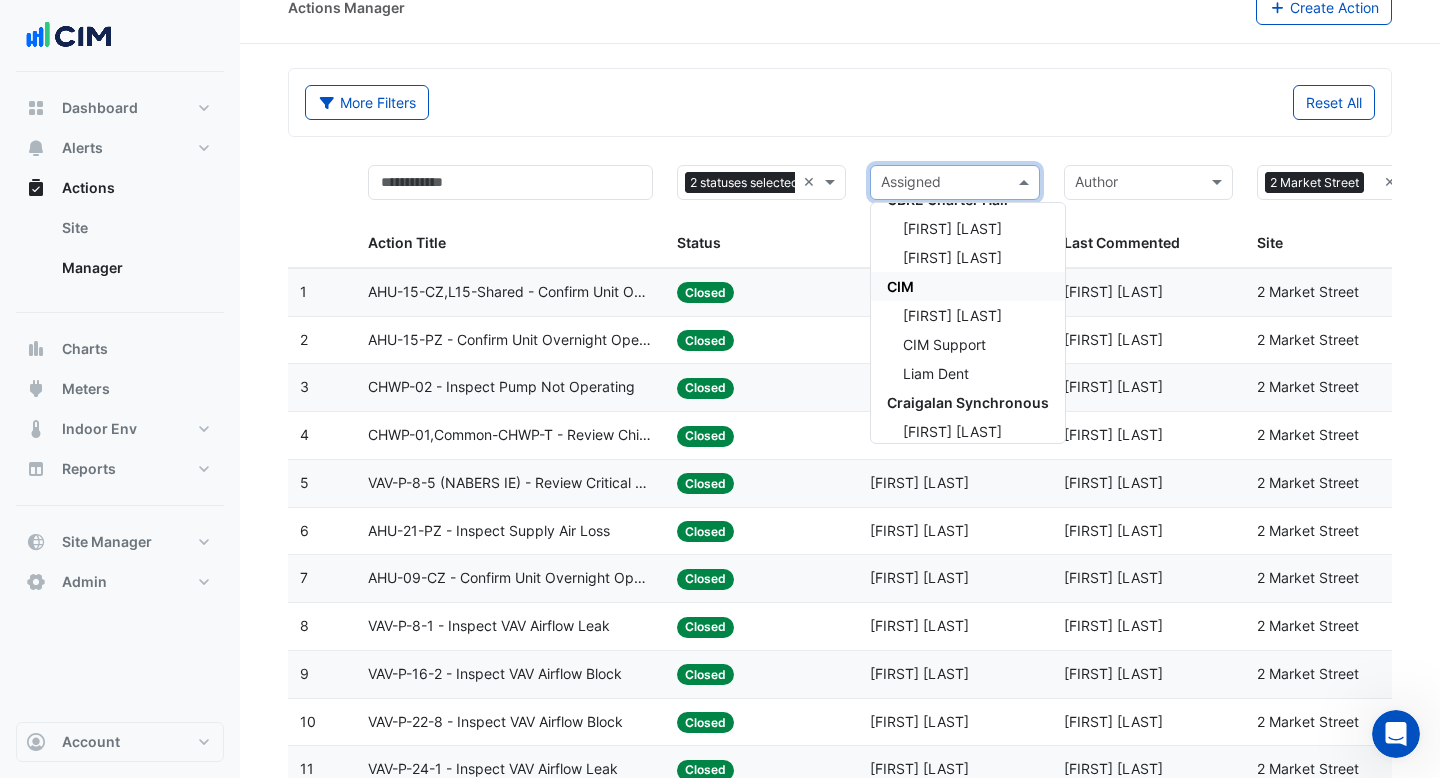 scroll, scrollTop: 124, scrollLeft: 0, axis: vertical 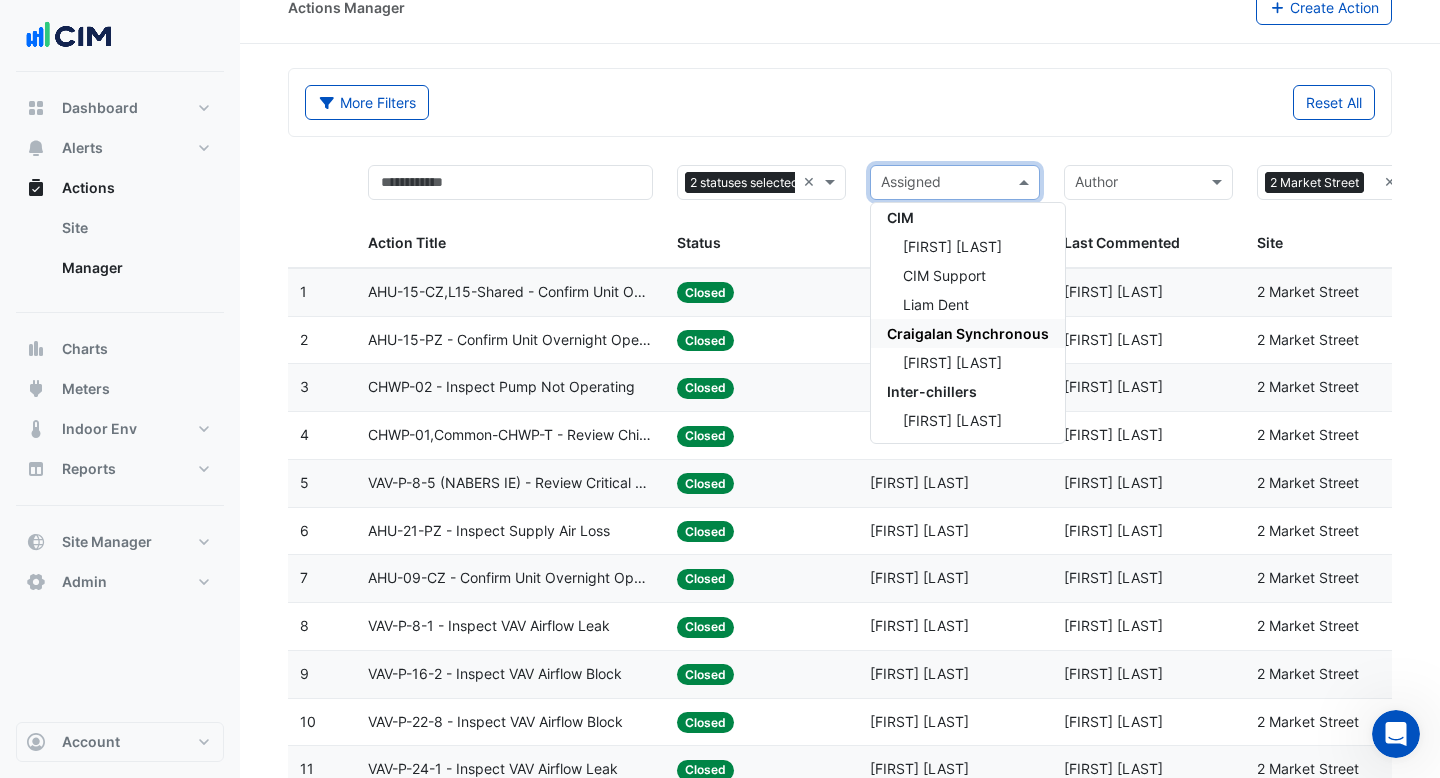 click on "AHU-15-CZ,L15-Shared - Confirm Unit Overnight Operation (Energy Waste)" 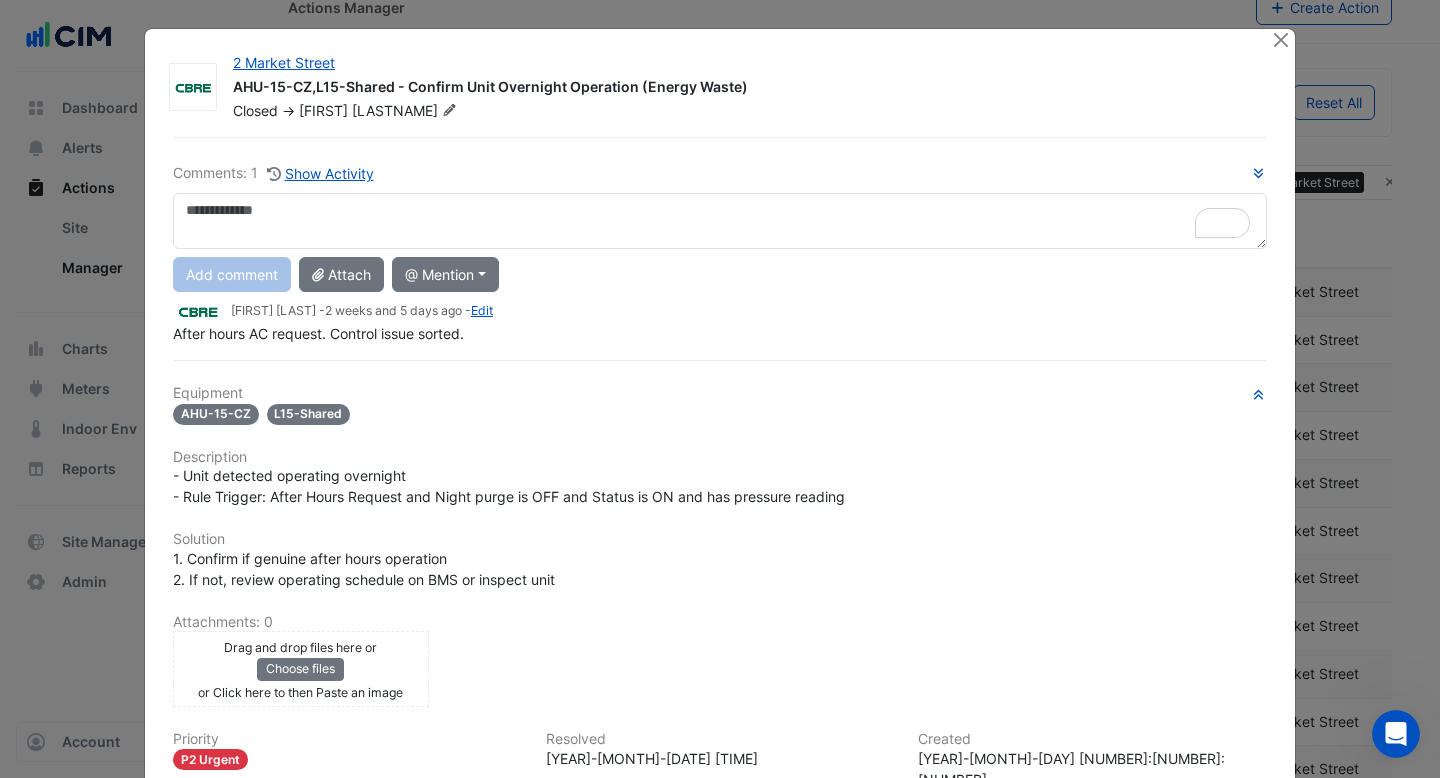 click at bounding box center [720, 221] 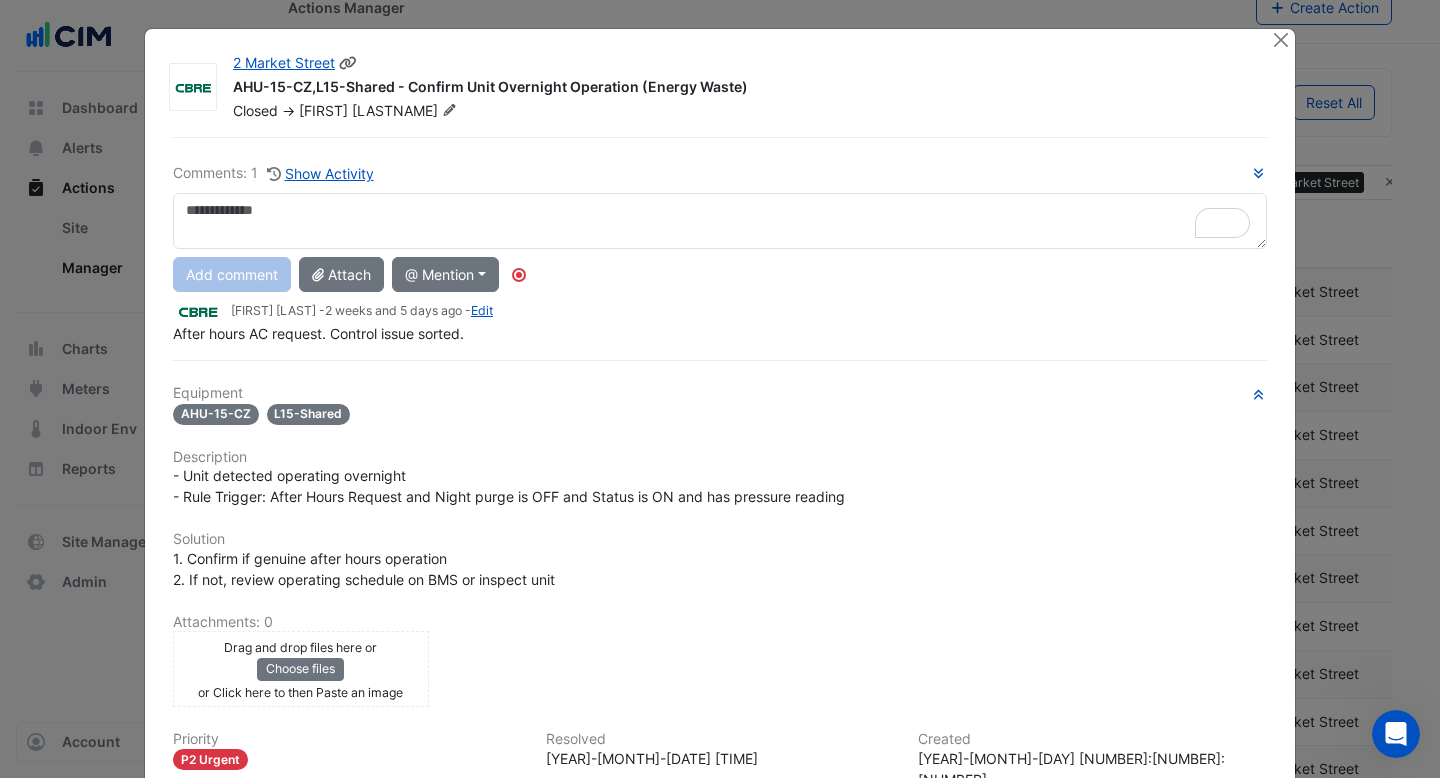 click 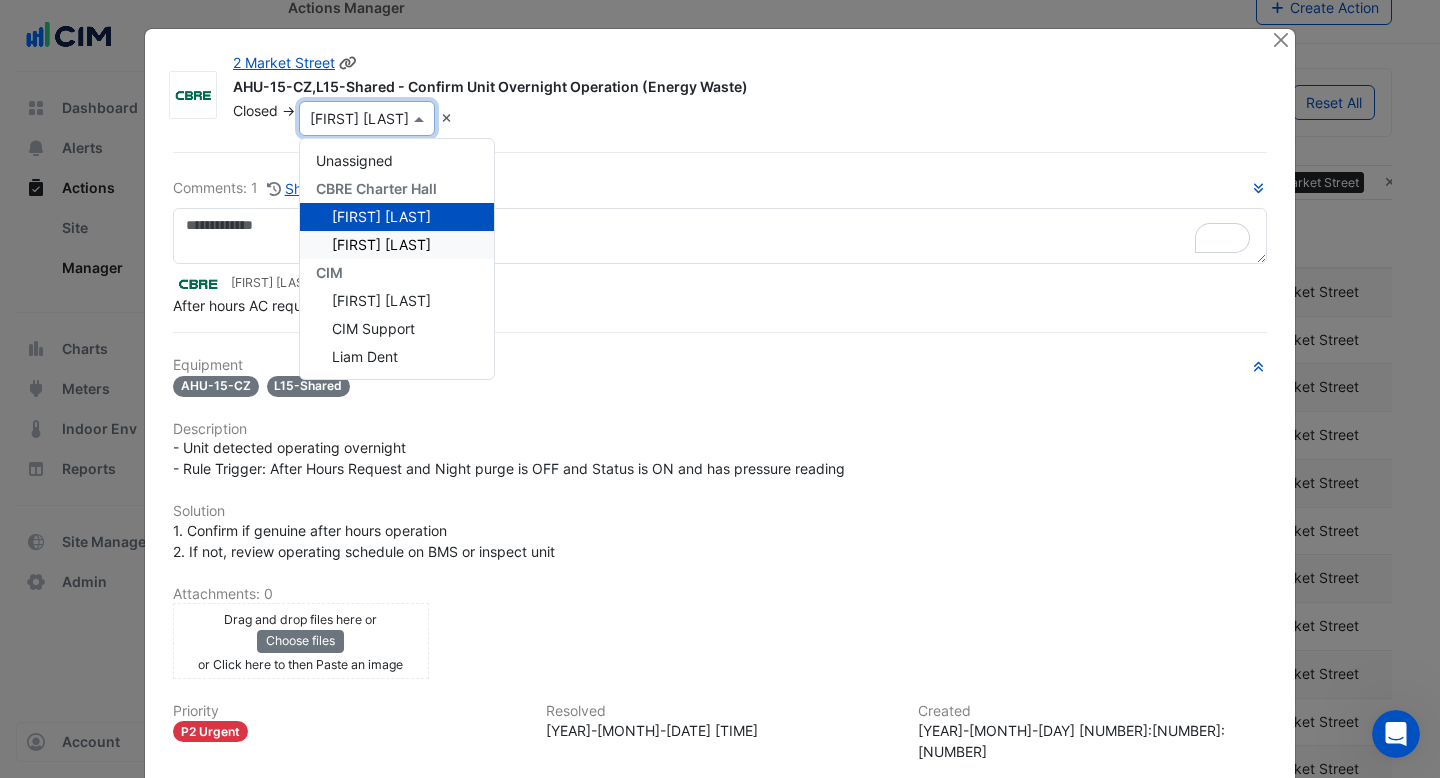scroll, scrollTop: 112, scrollLeft: 0, axis: vertical 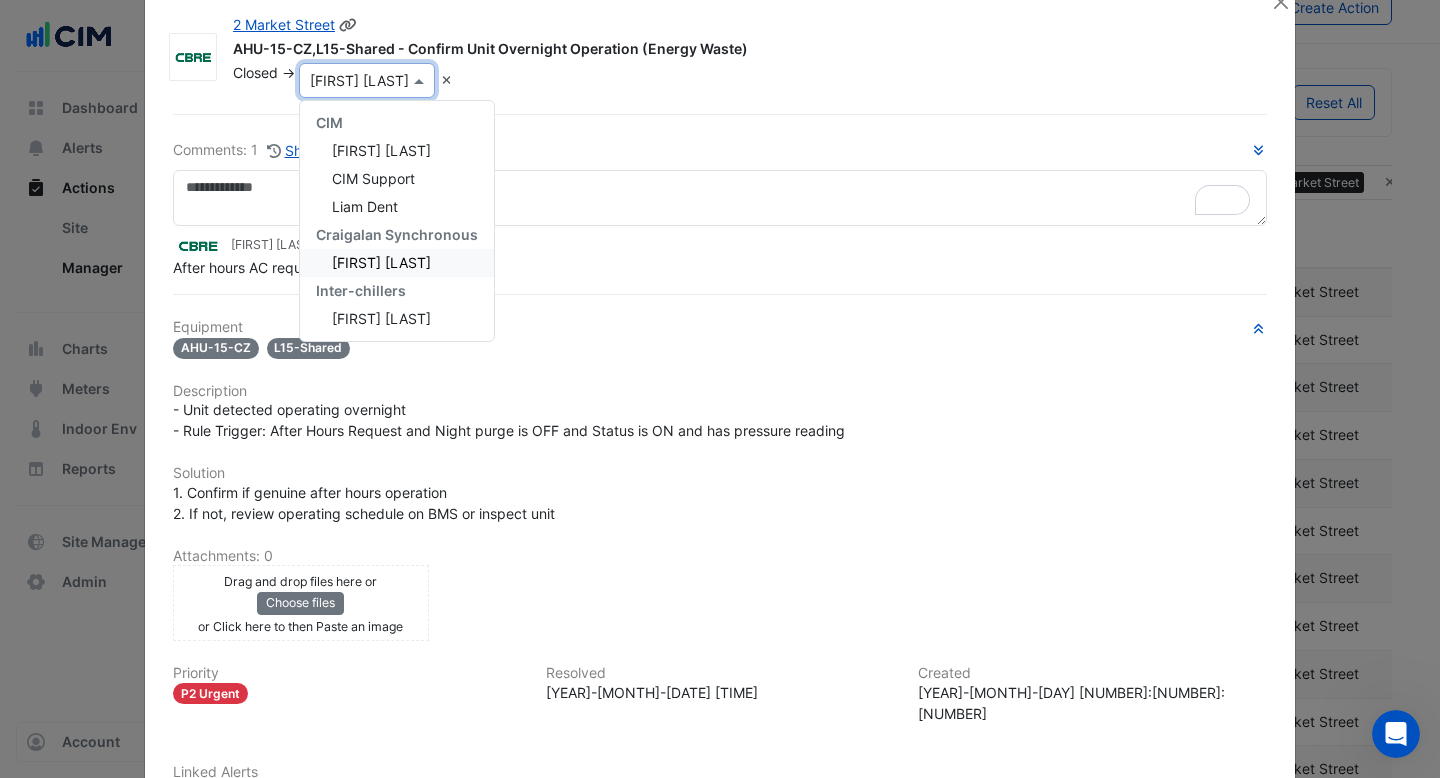 click on "× [FIRST] [LAST] Unassigned CBRE Charter Hall [FIRST] [LAST] CIM [FIRST] [LAST] CIM Support [FIRST] [LAST] Inter-chillers [FIRST] [LAST]" 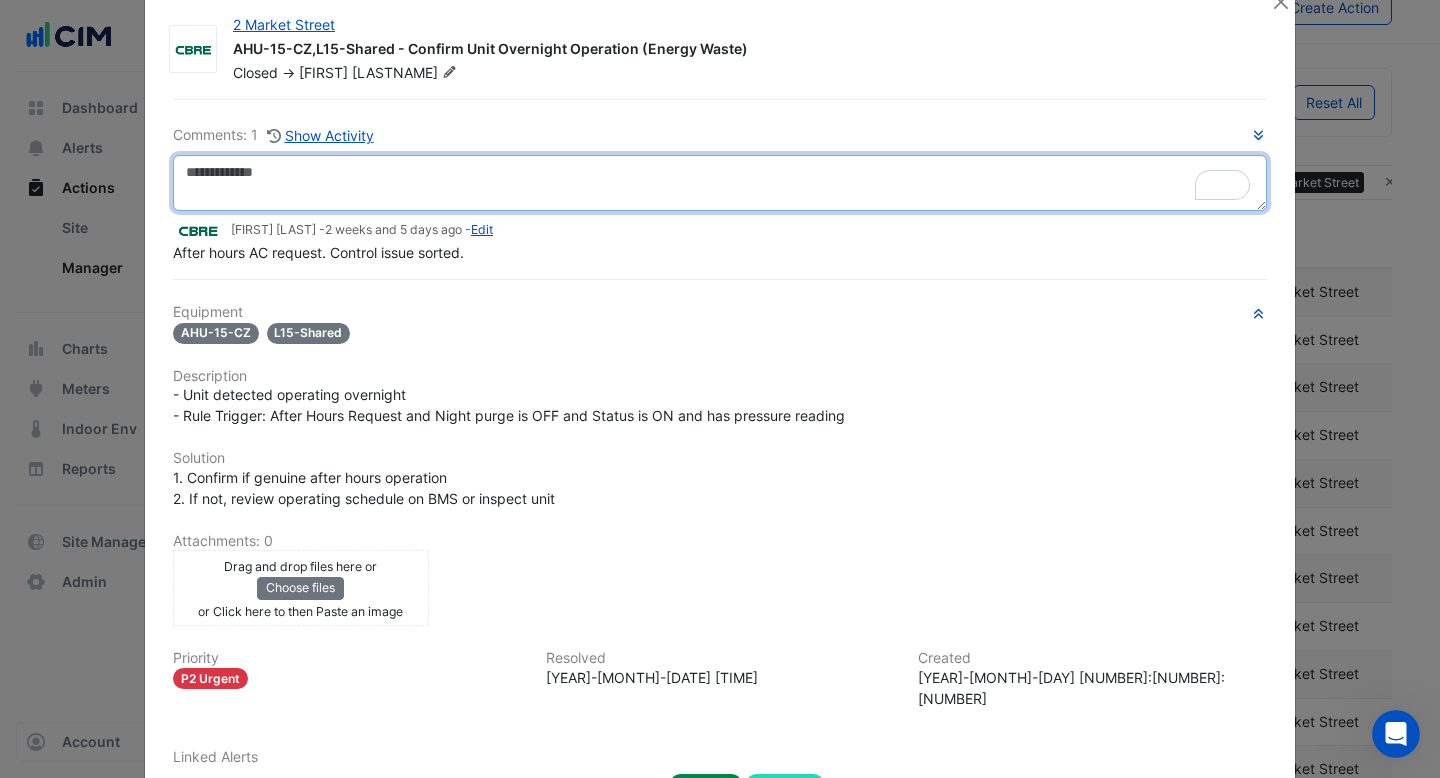 click at bounding box center [720, 183] 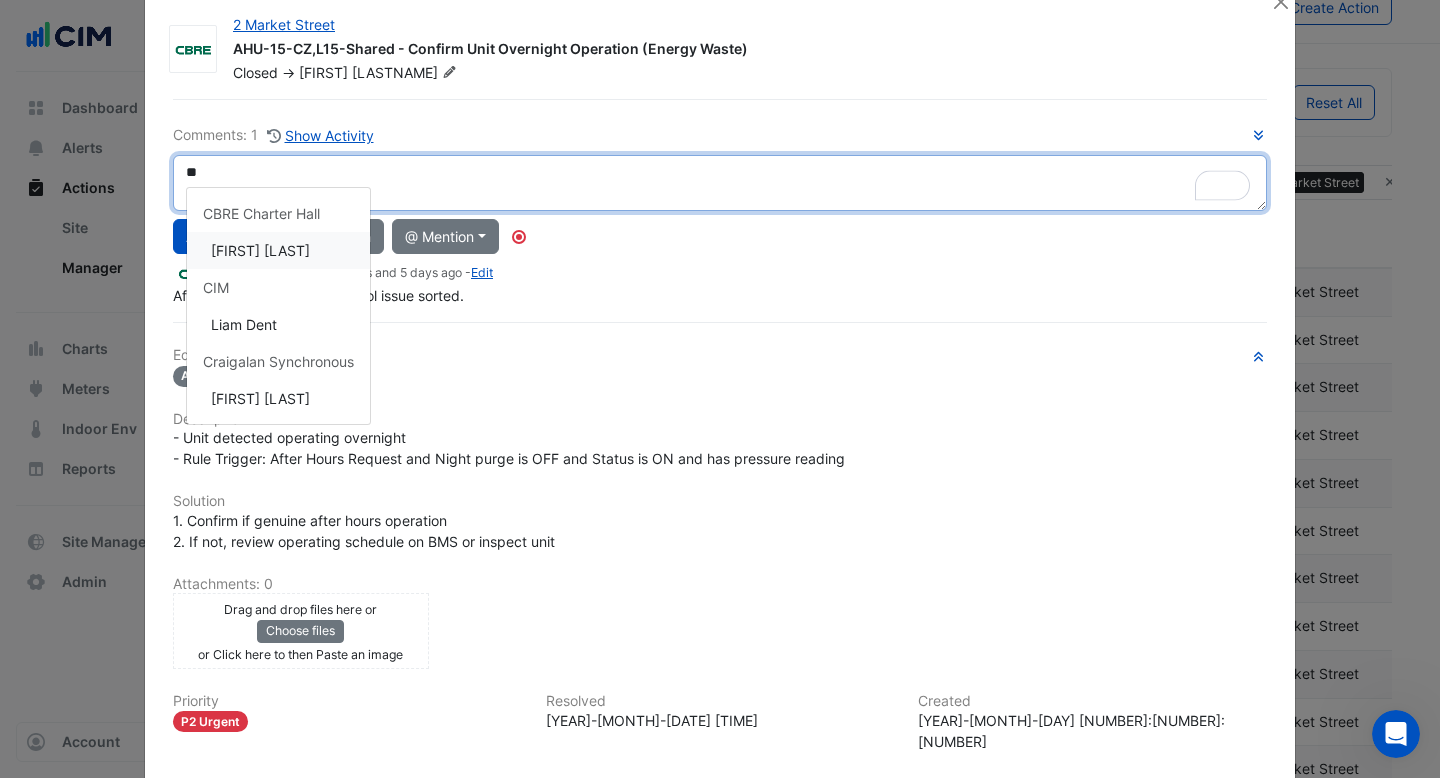 type on "***" 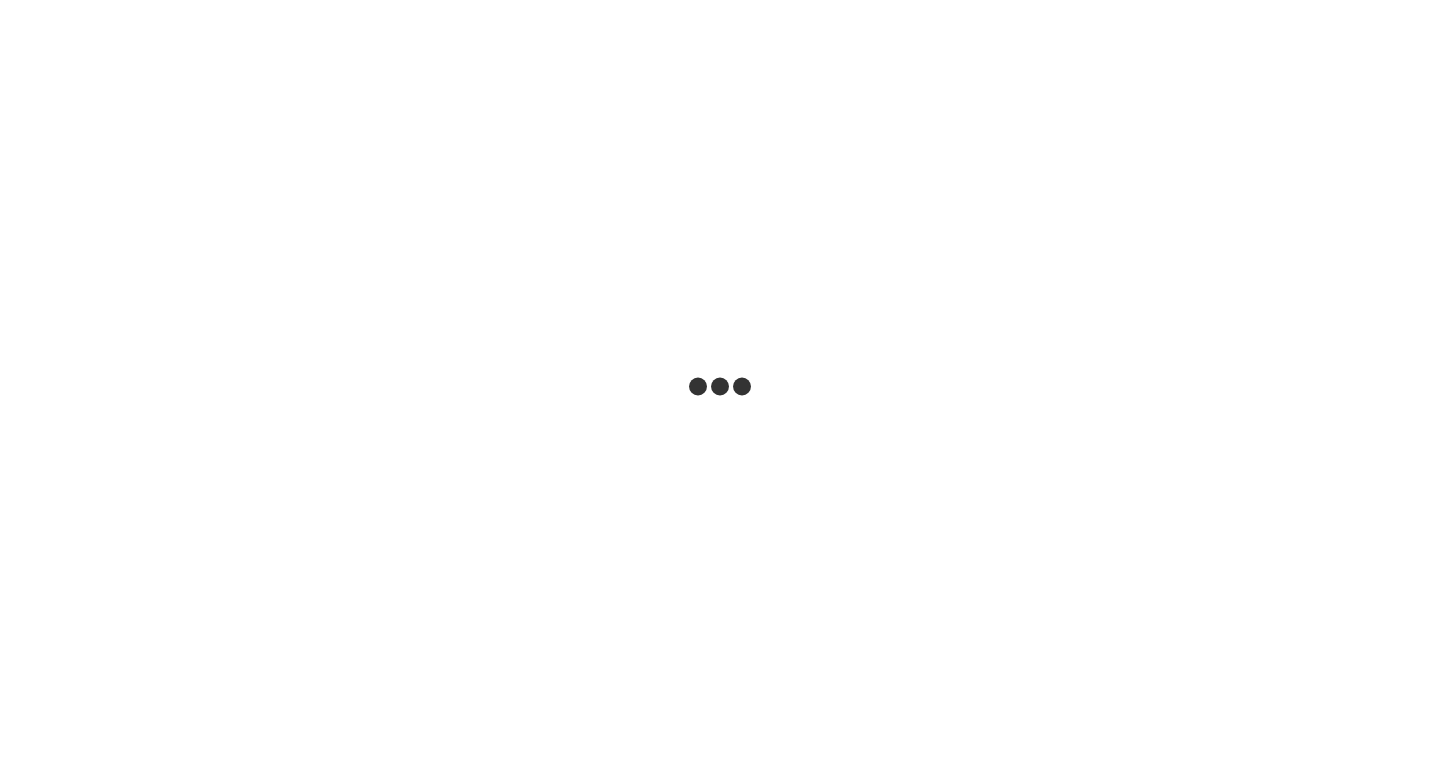 scroll, scrollTop: 0, scrollLeft: 0, axis: both 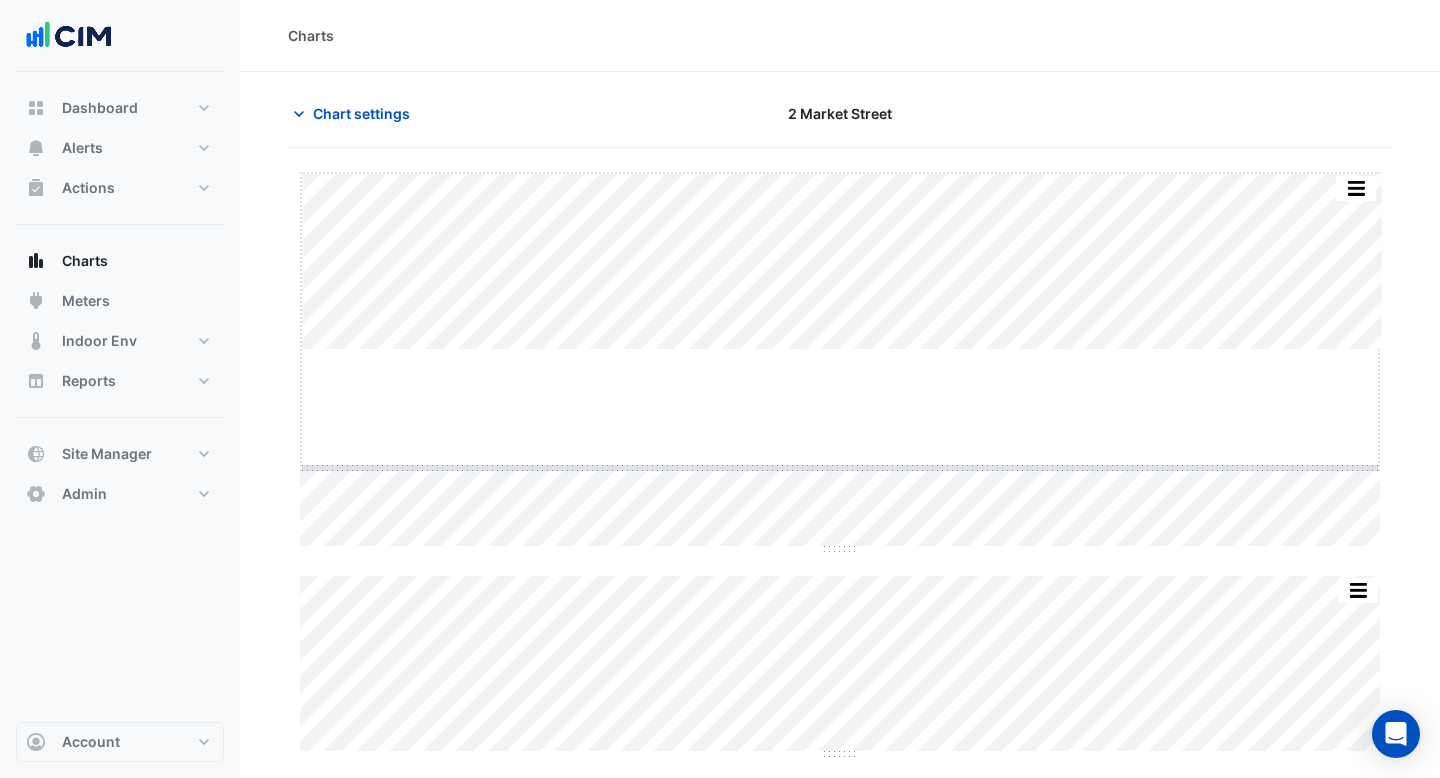 drag, startPoint x: 848, startPoint y: 350, endPoint x: 845, endPoint y: 470, distance: 120.03749 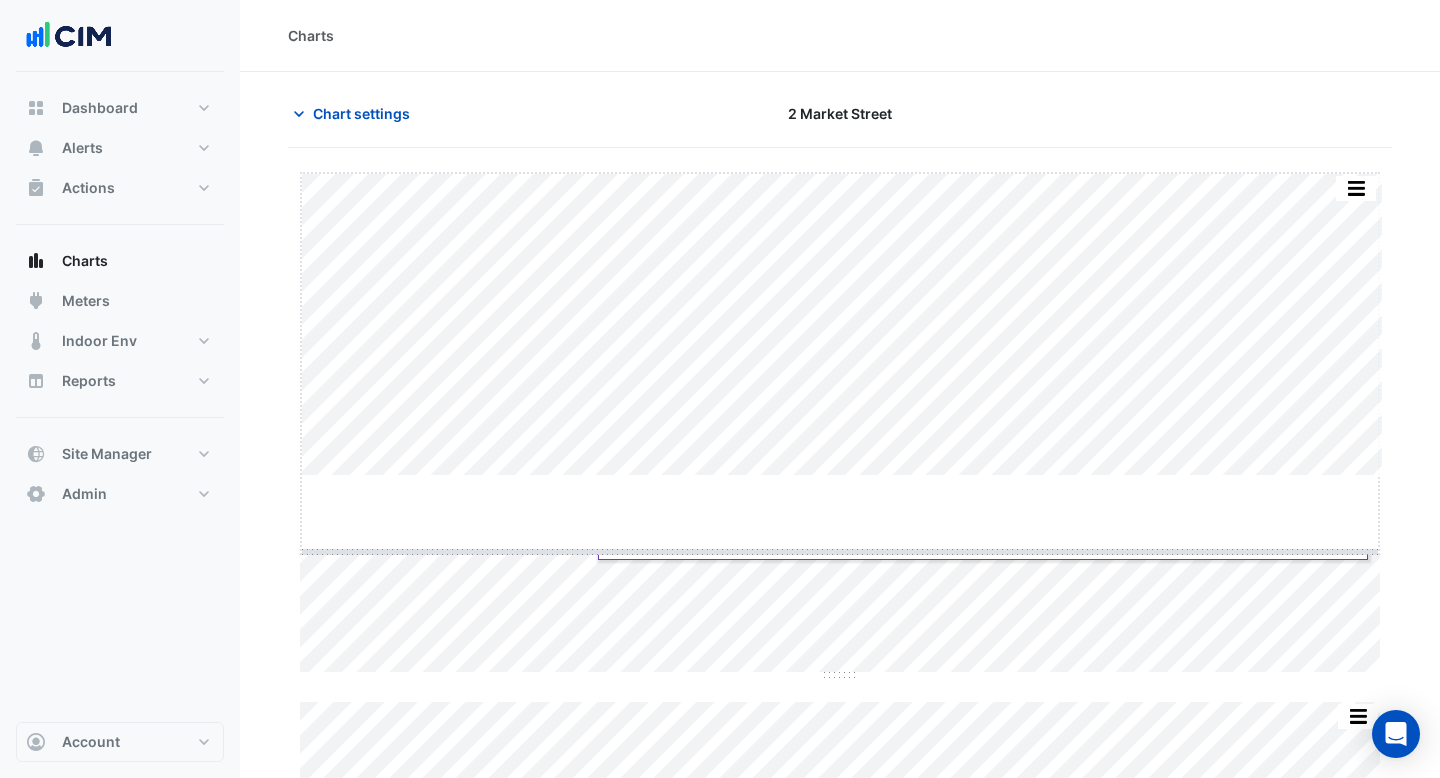 drag, startPoint x: 844, startPoint y: 475, endPoint x: 845, endPoint y: 551, distance: 76.00658 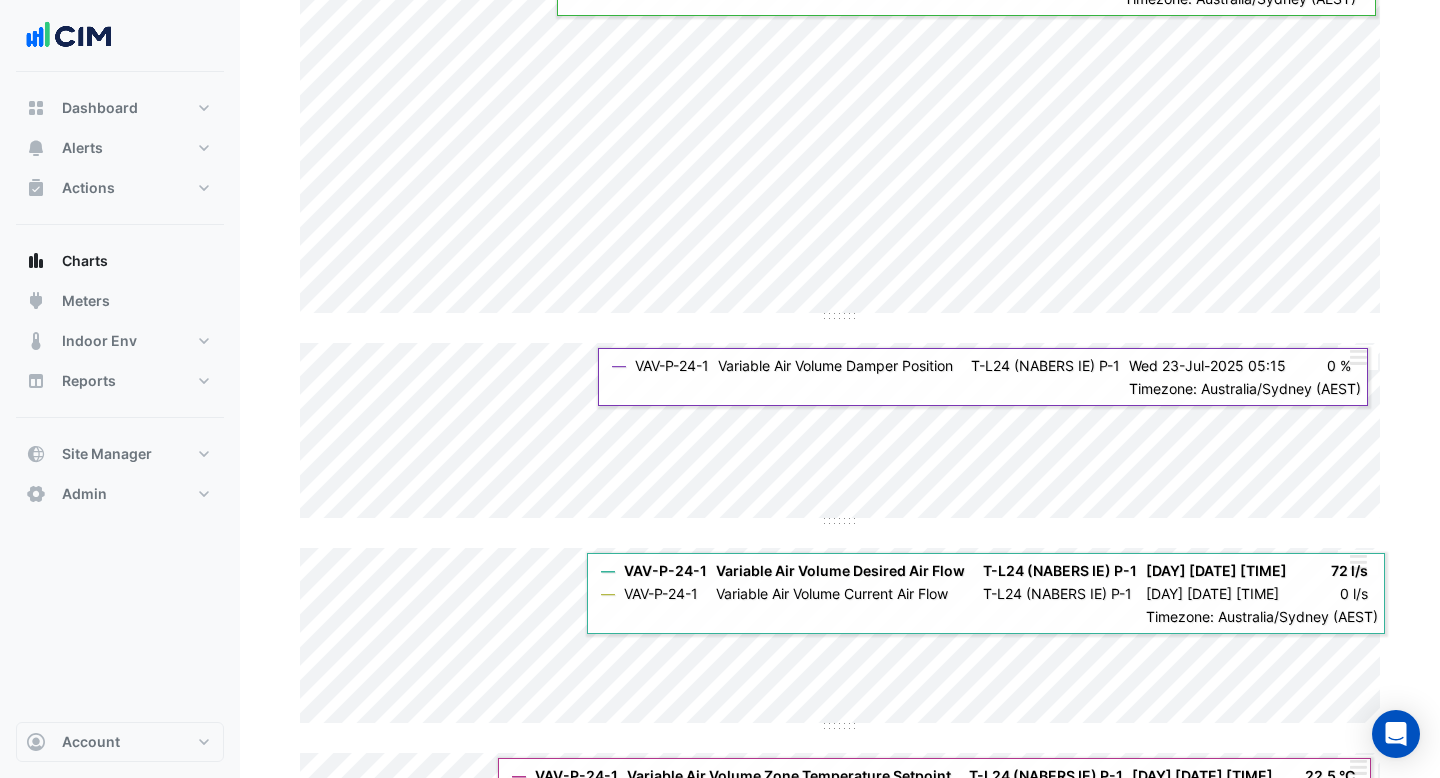 scroll, scrollTop: 282, scrollLeft: 0, axis: vertical 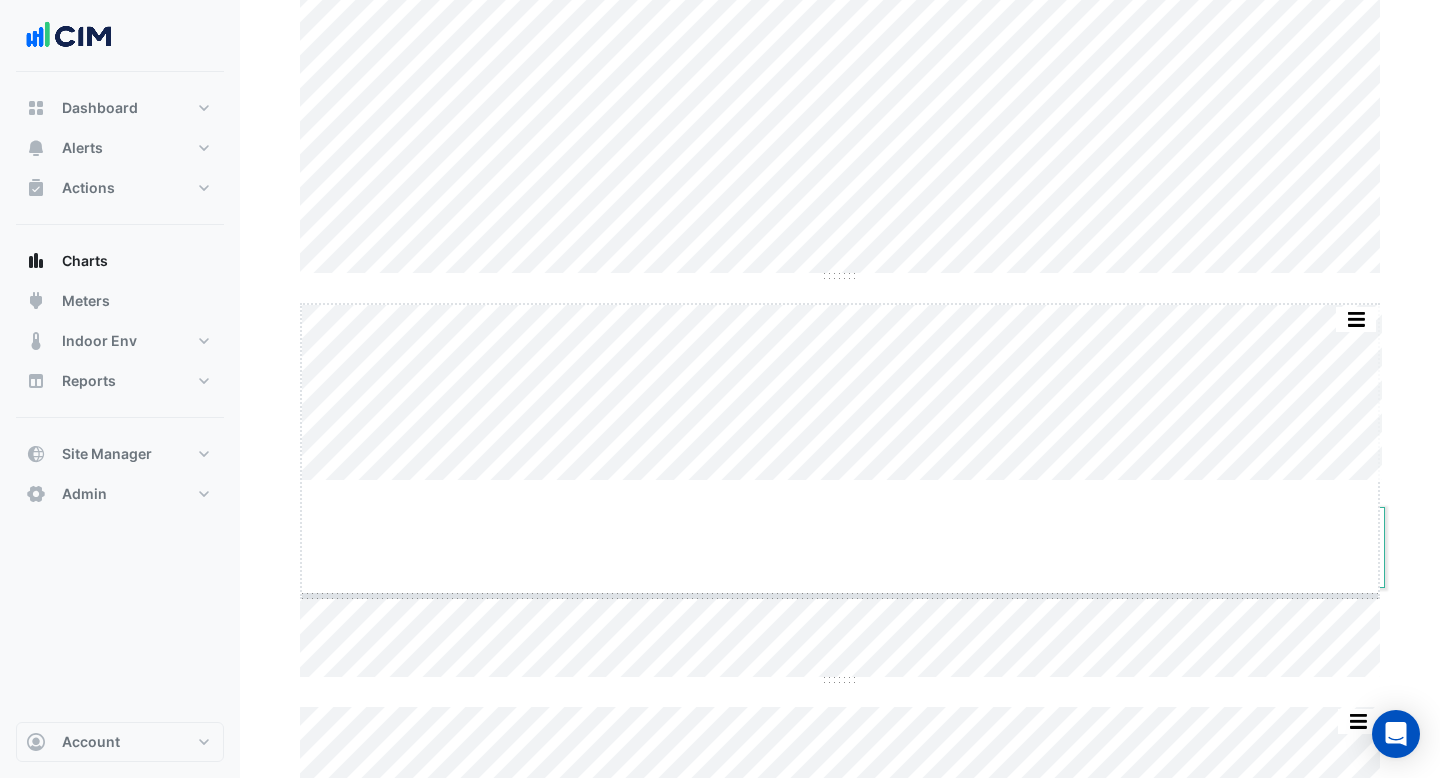 drag, startPoint x: 833, startPoint y: 482, endPoint x: 826, endPoint y: 597, distance: 115.212845 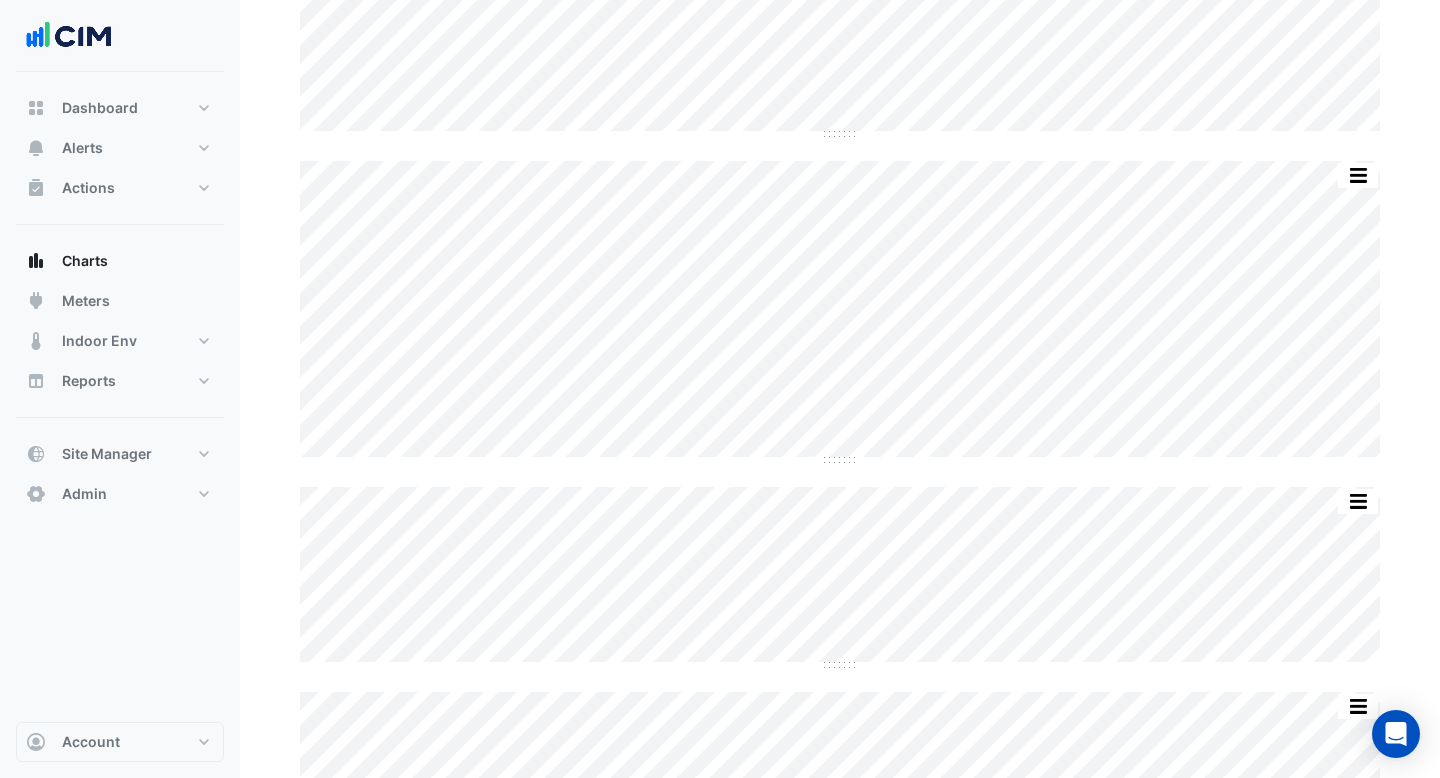 scroll, scrollTop: 482, scrollLeft: 0, axis: vertical 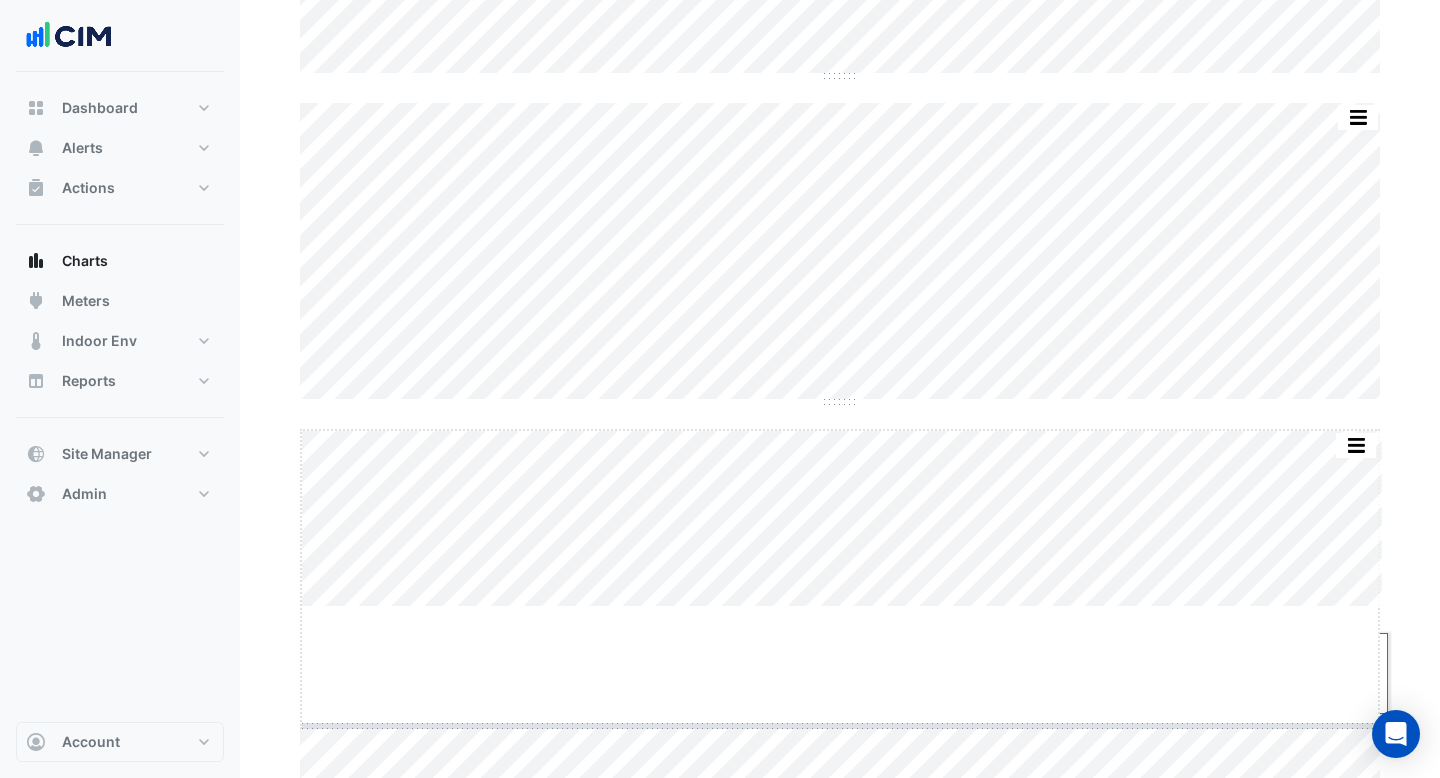 drag, startPoint x: 833, startPoint y: 606, endPoint x: 818, endPoint y: 726, distance: 120.93387 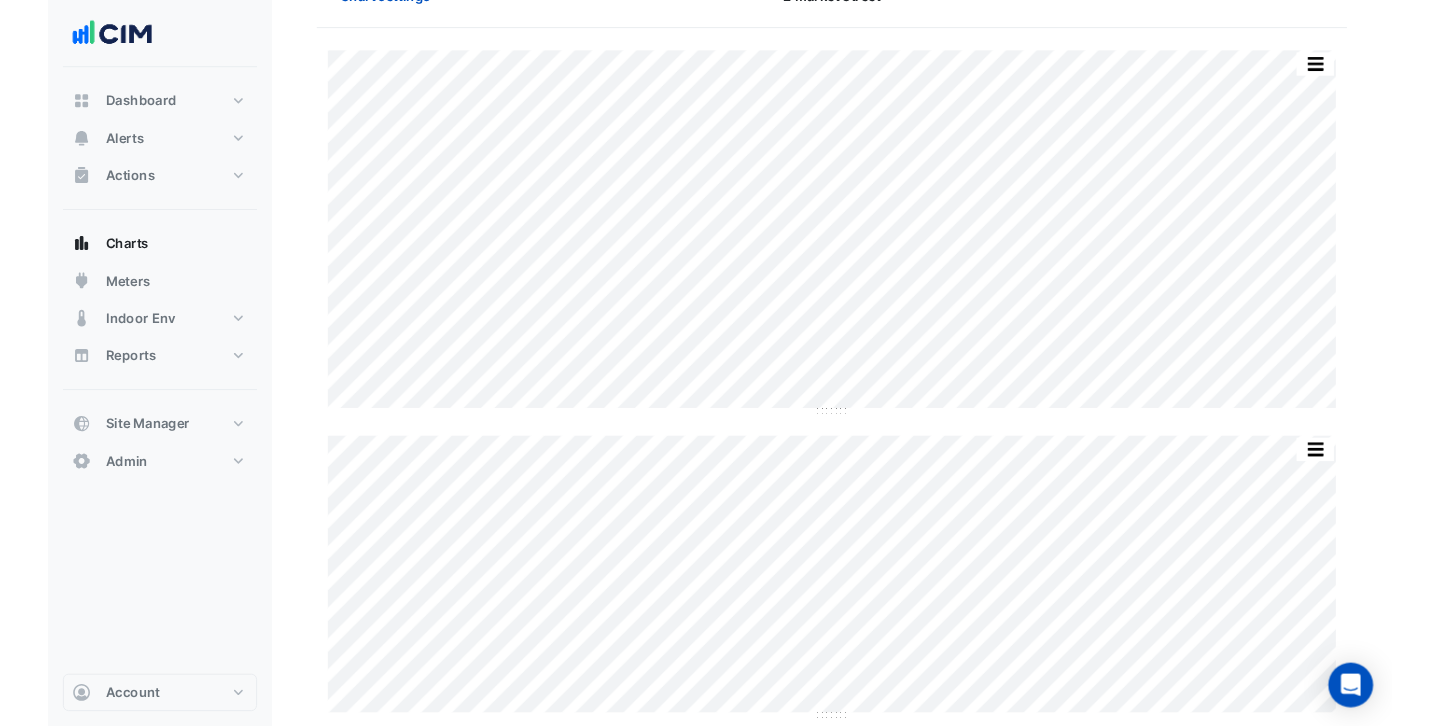 scroll, scrollTop: 95, scrollLeft: 0, axis: vertical 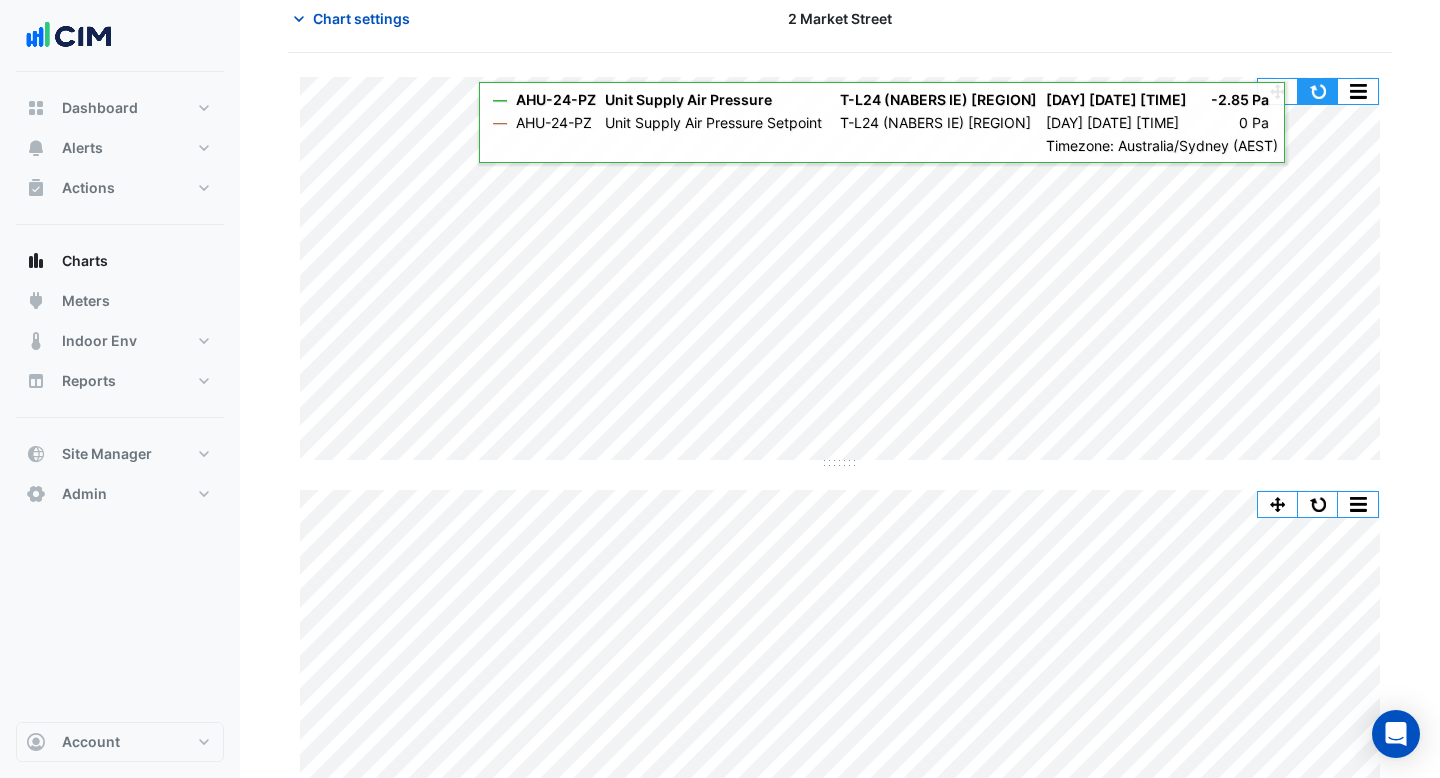 click 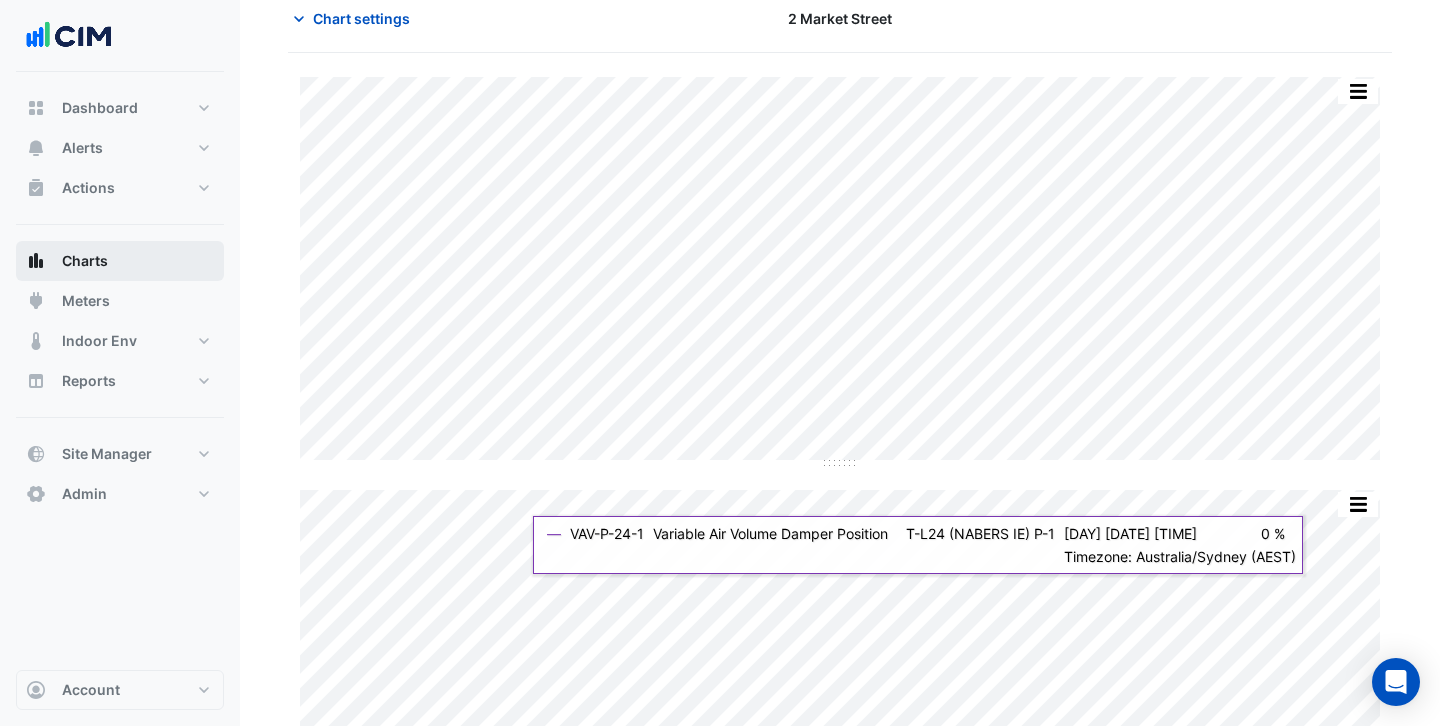 click on "Charts" at bounding box center (85, 261) 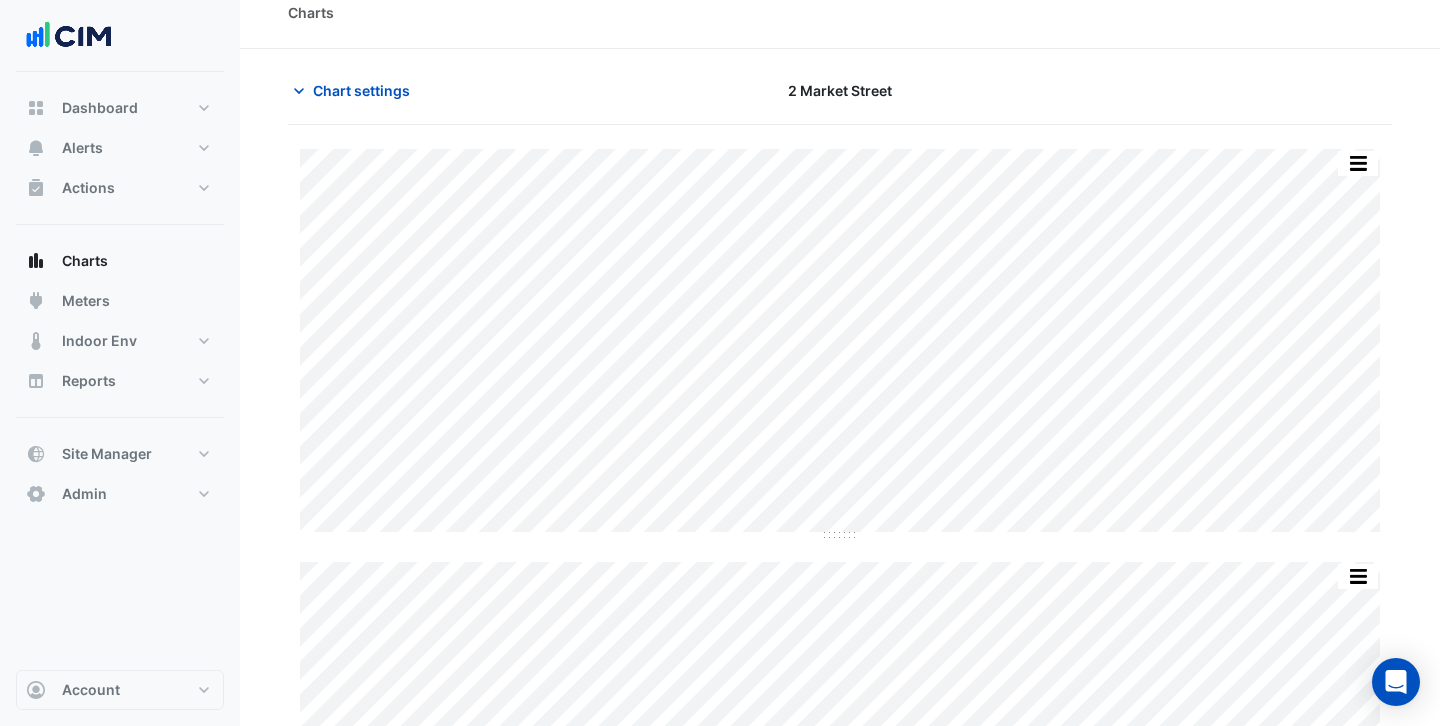 scroll, scrollTop: 0, scrollLeft: 0, axis: both 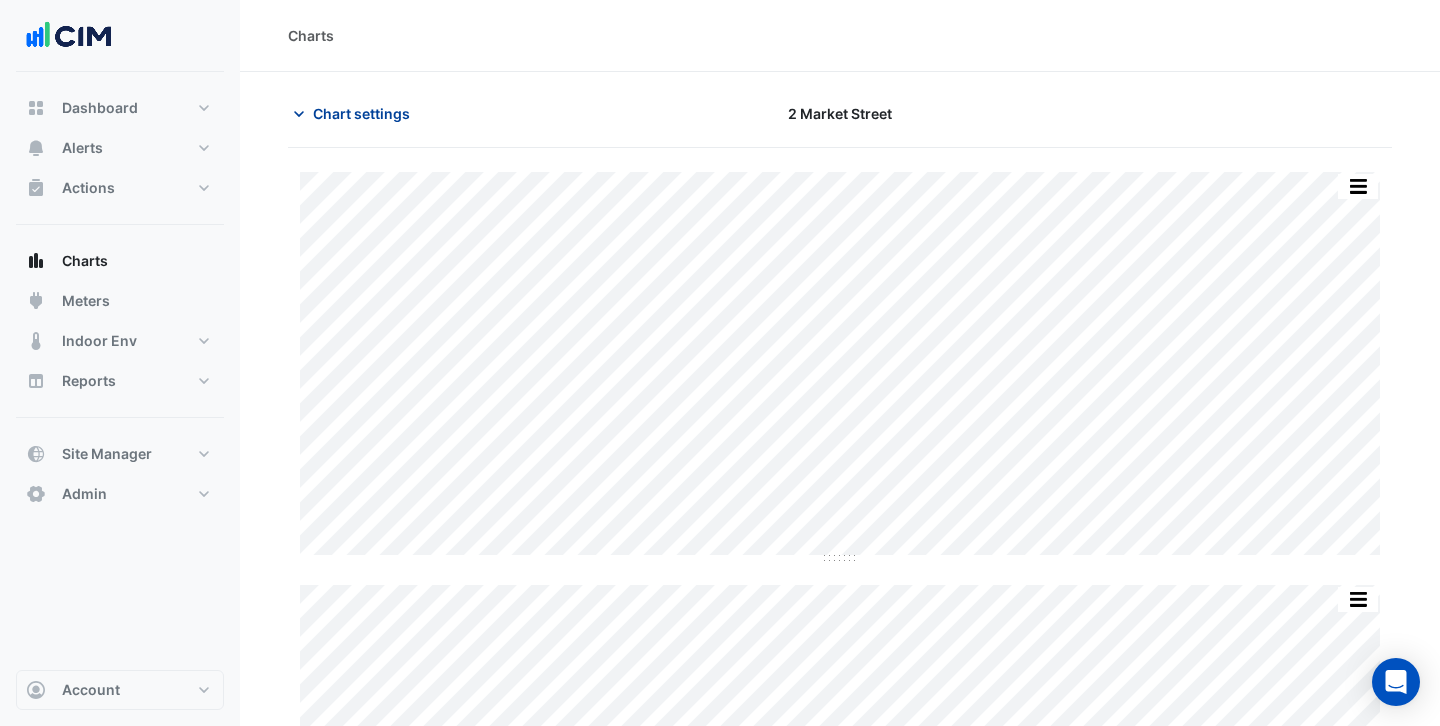 click on "Chart settings" 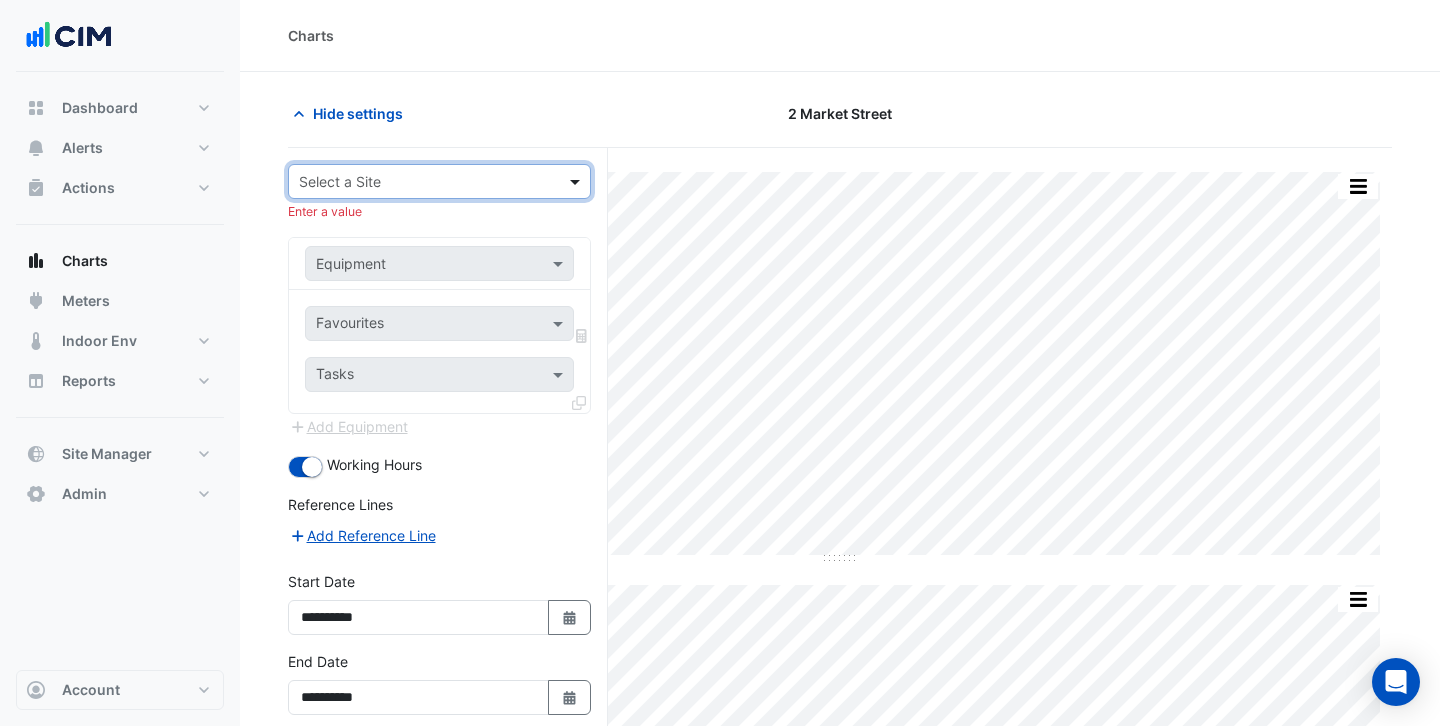 click at bounding box center (577, 181) 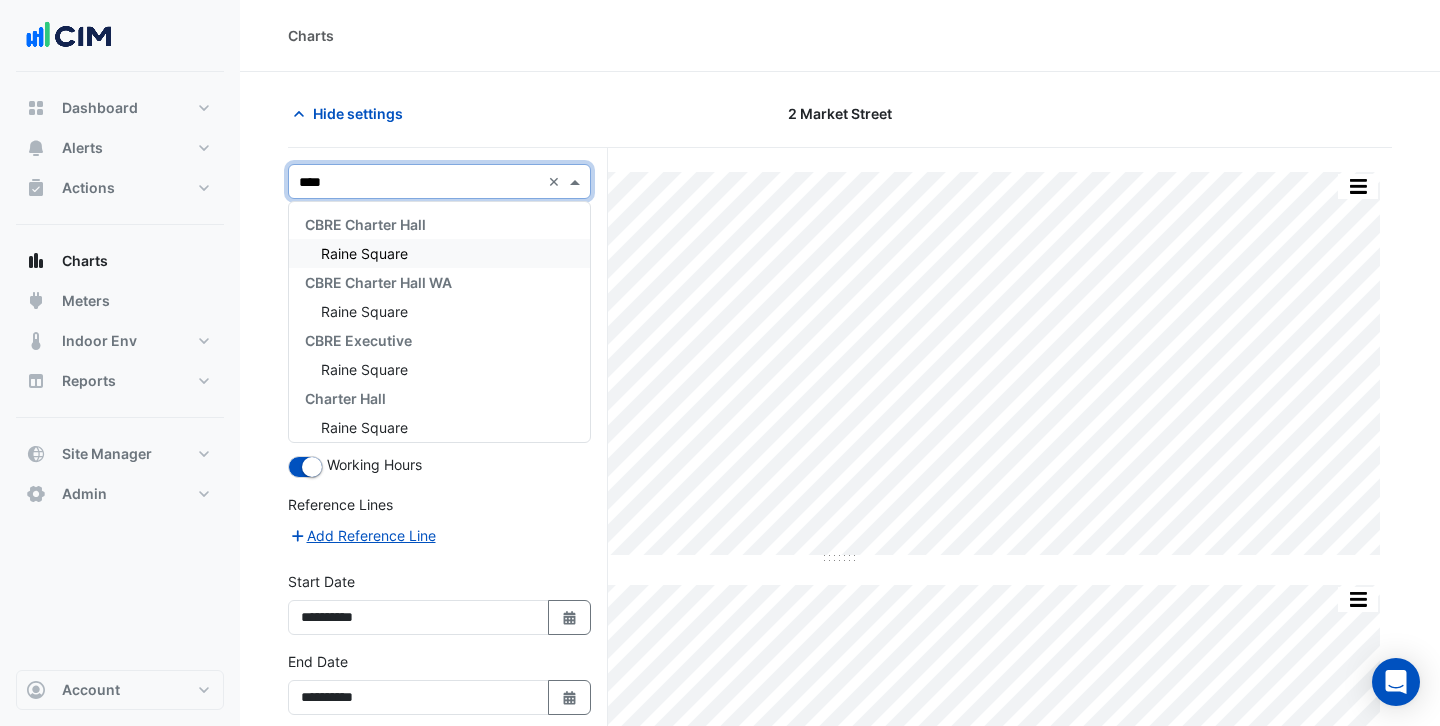type on "*****" 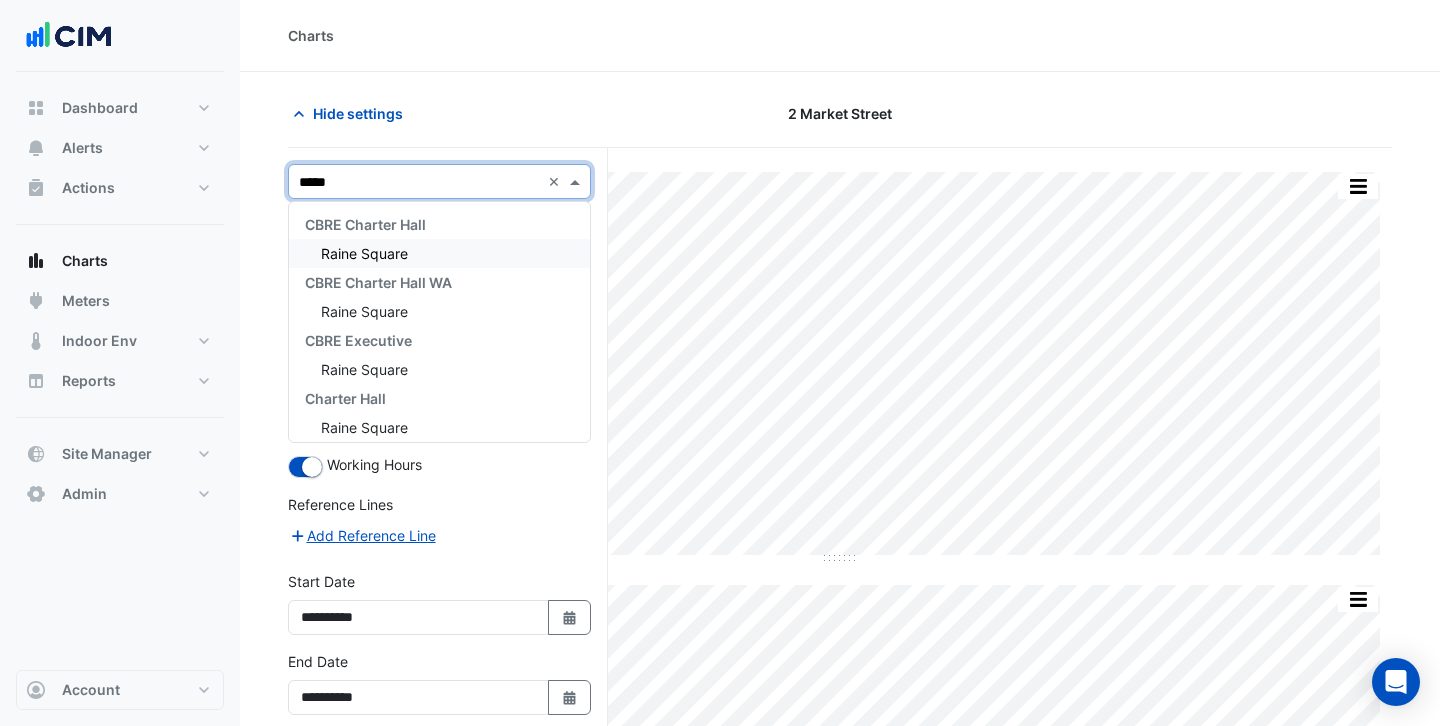 click on "CBRE Charter Hall" at bounding box center (439, 224) 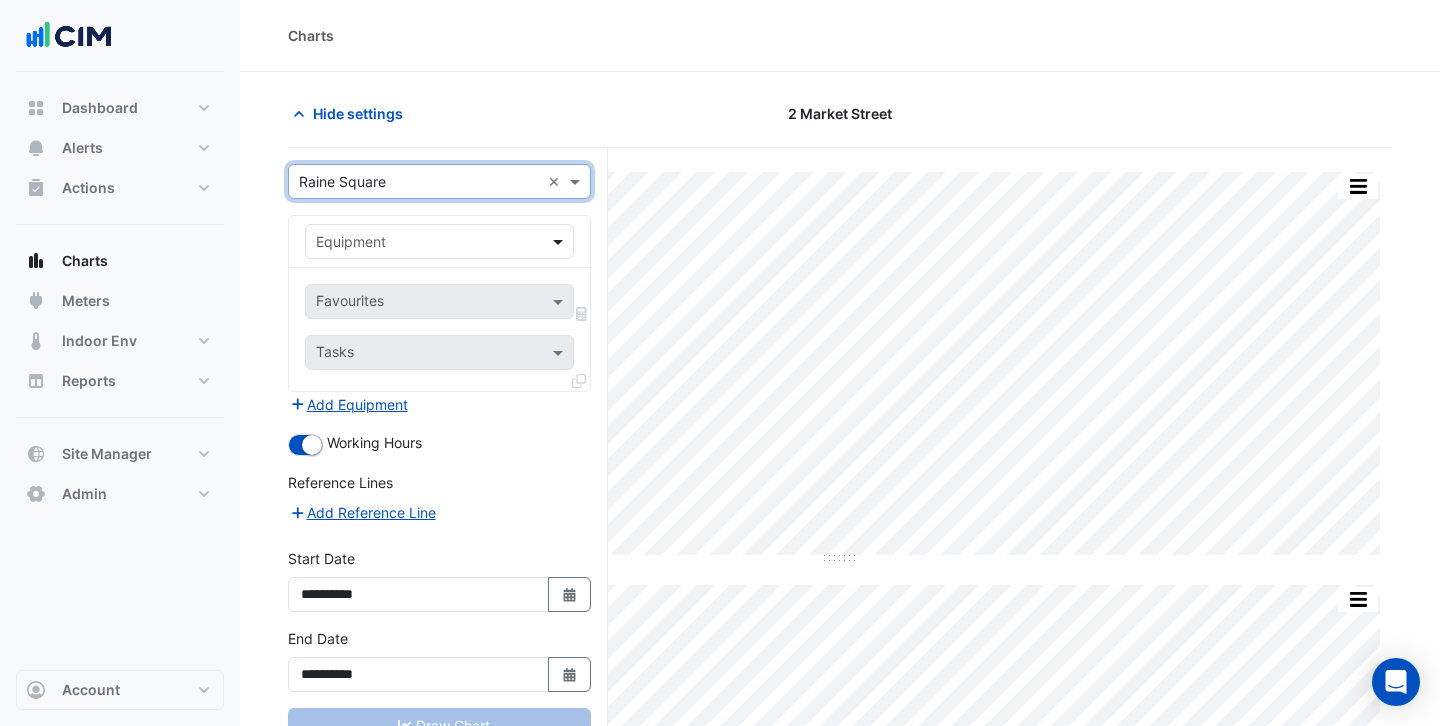 click at bounding box center [560, 241] 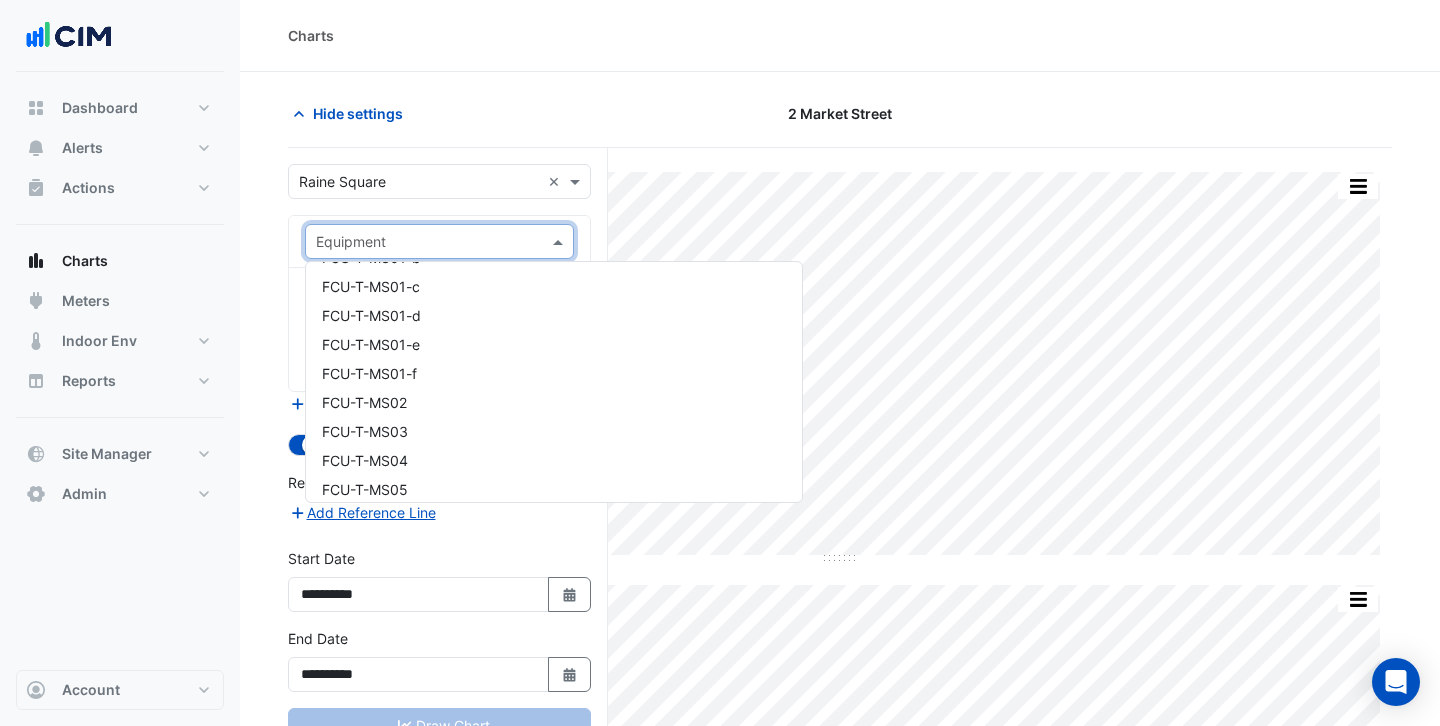 scroll, scrollTop: 10838, scrollLeft: 0, axis: vertical 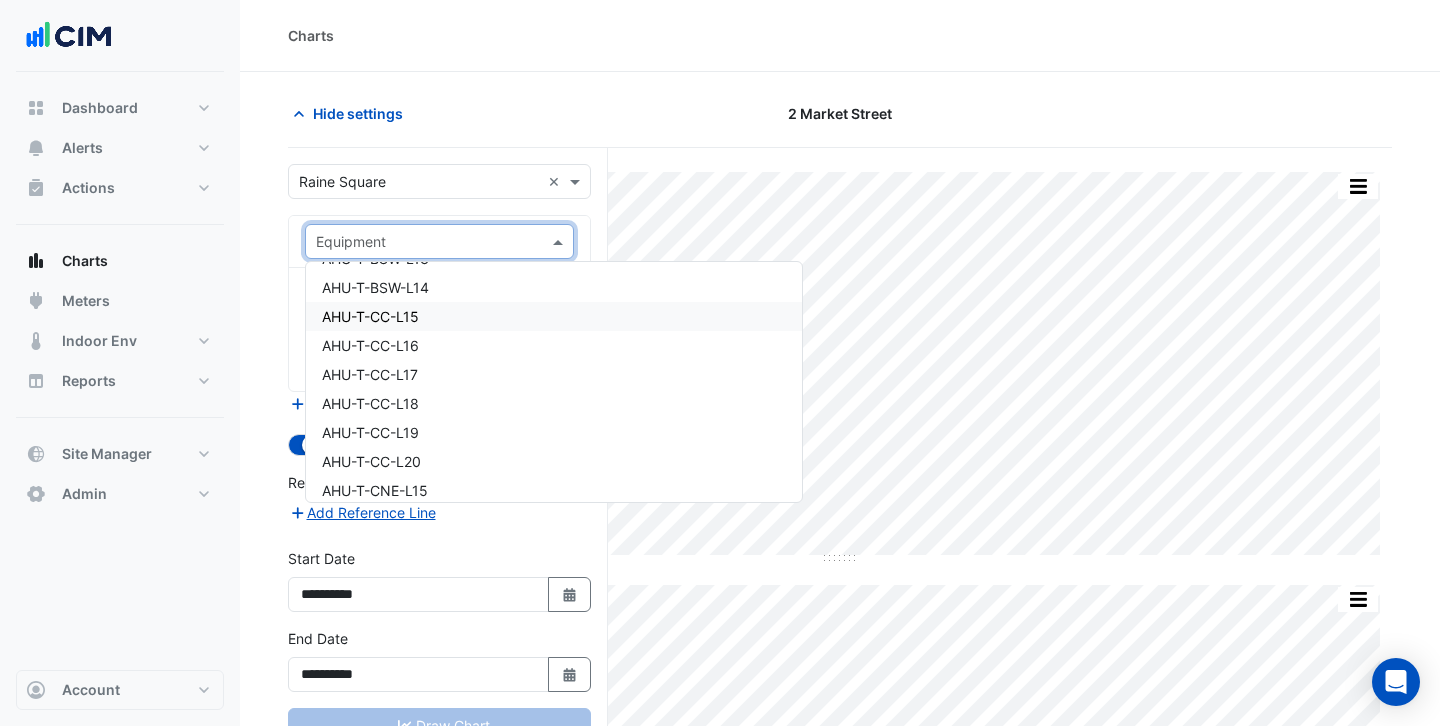 click on "AHU-T-CC-L15" at bounding box center [554, 316] 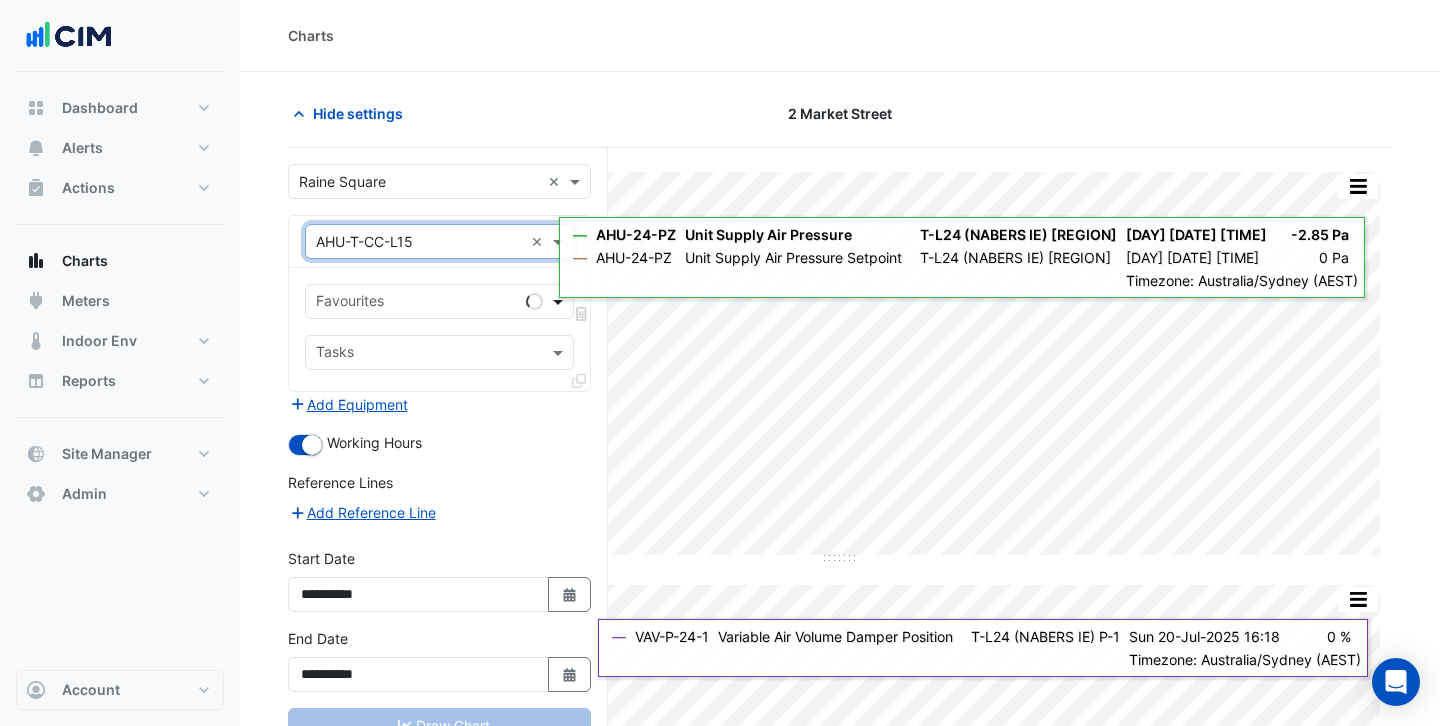 click at bounding box center (560, 301) 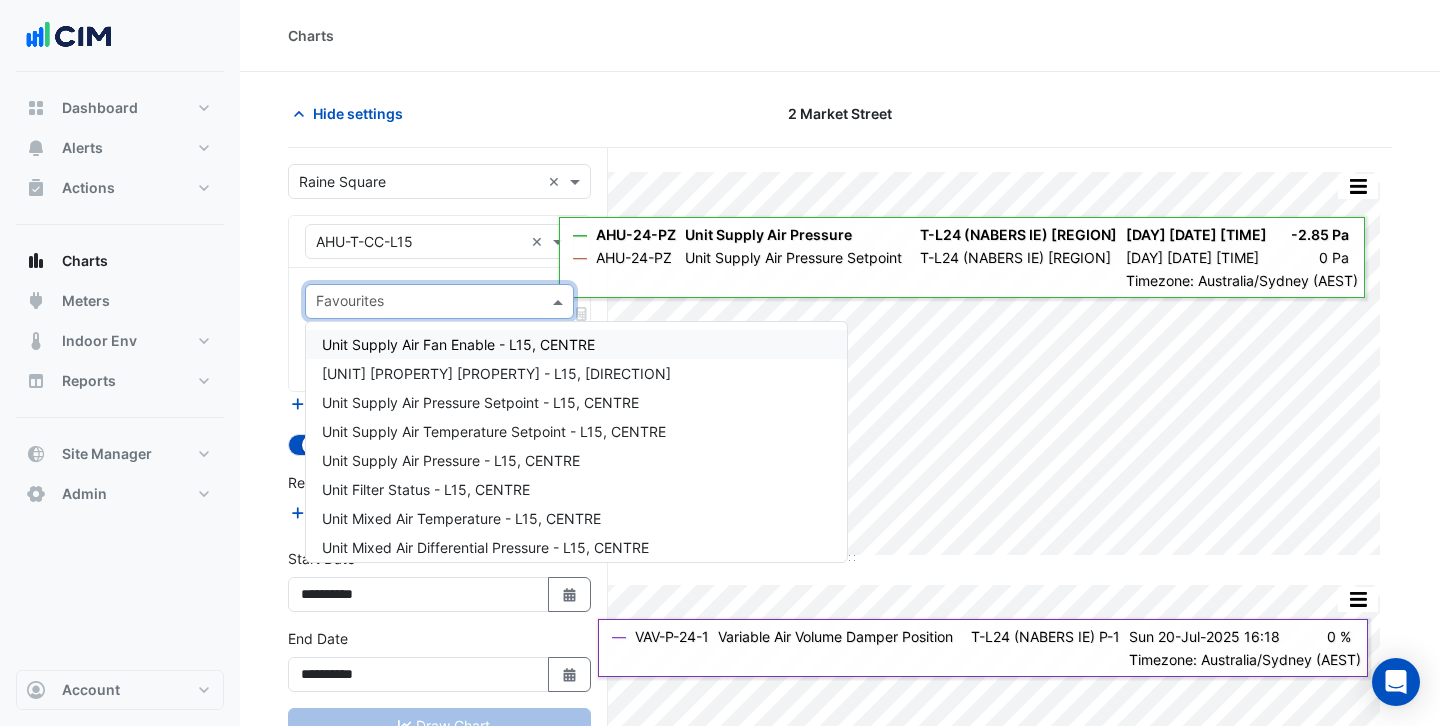 click on "Hide settings
2 Market Street
Split by Equip Split All Split None Print Save as JPEG Save as PNG Pivot Data Table Export CSV - Flat Export CSV - Pivot Select Chart Type Select Timezone    —    AHU-24-PZ    Unit Supply Air Pressure       T-L24 (NABERS IE) Plantroom    Sun 20-Jul-2025 16:46       -2.85 Pa       —    AHU-24-PZ    Unit Supply Air Pressure Setpoint       T-L24 (NABERS IE) Plantroom    Sun 20-Jul-2025 16:46       0 Pa    Timezone: Australia/Sydney (AEST)
Split by Equip Split All Split None Print Save as JPEG Save as PNG Pivot Data Table Export CSV - Flat Export CSV - Pivot Select Chart Type Select Timezone    —    VAV-P-24-1    Variable Air Volume Damper Position       T-L24 (NABERS IE) P-1    Sun 20-Jul-2025 16:18       0 %    Timezone: Australia/Sydney (AEST)
Split by Equip Split All Split None Print" 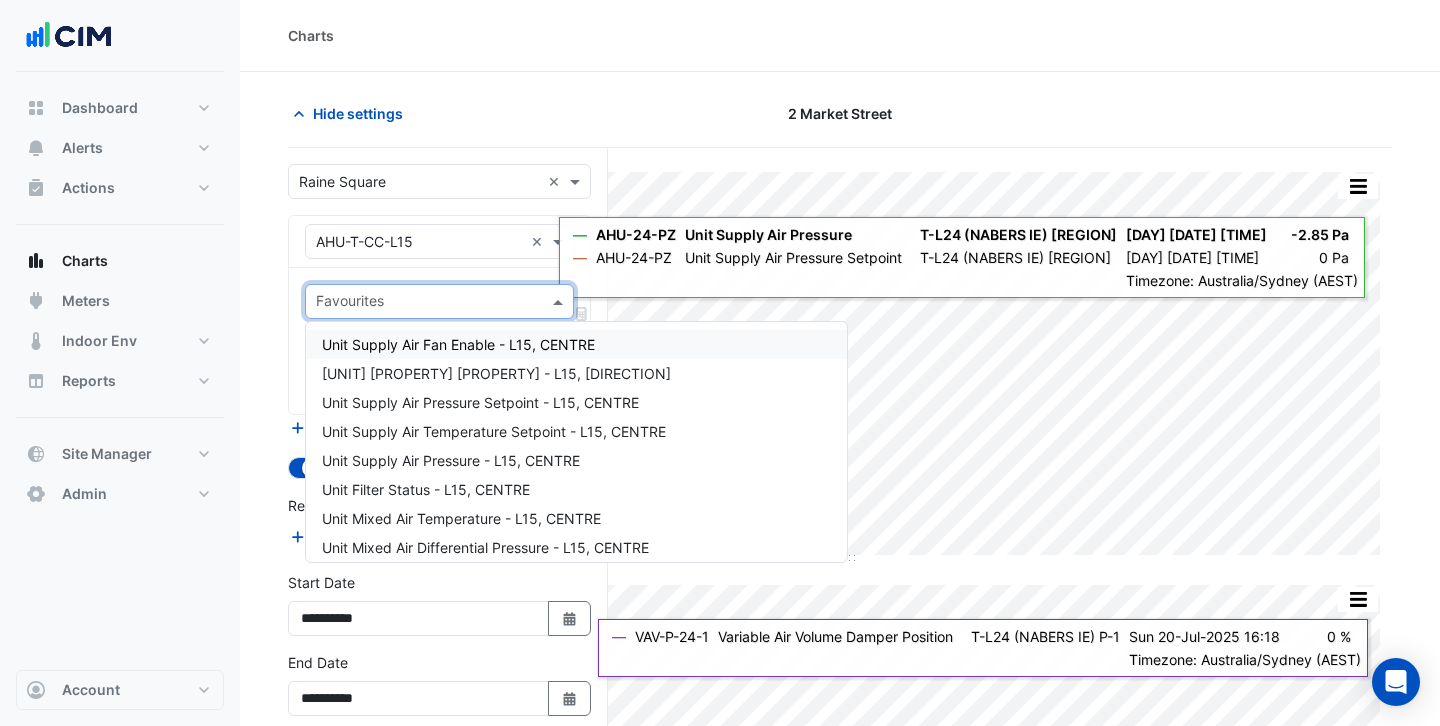 click on "Favourites" at bounding box center (439, 301) 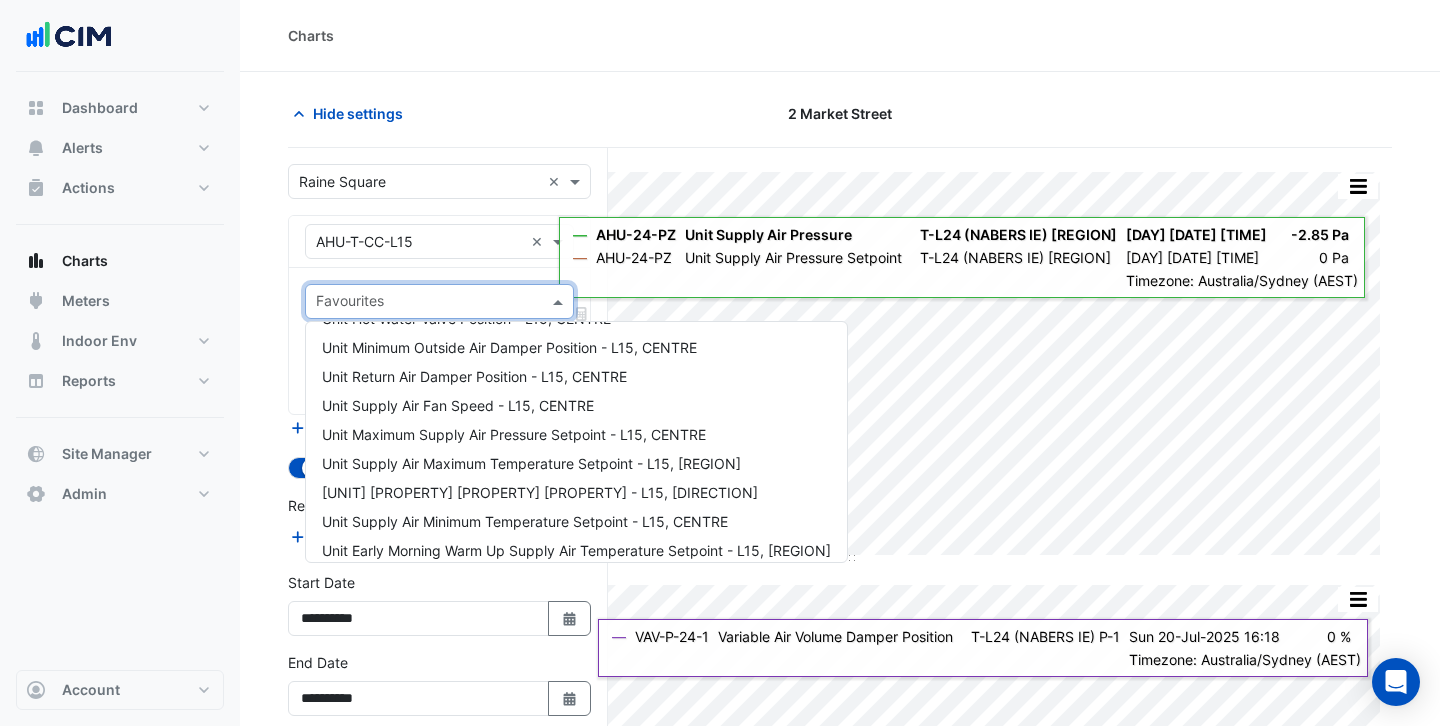 scroll, scrollTop: 352, scrollLeft: 0, axis: vertical 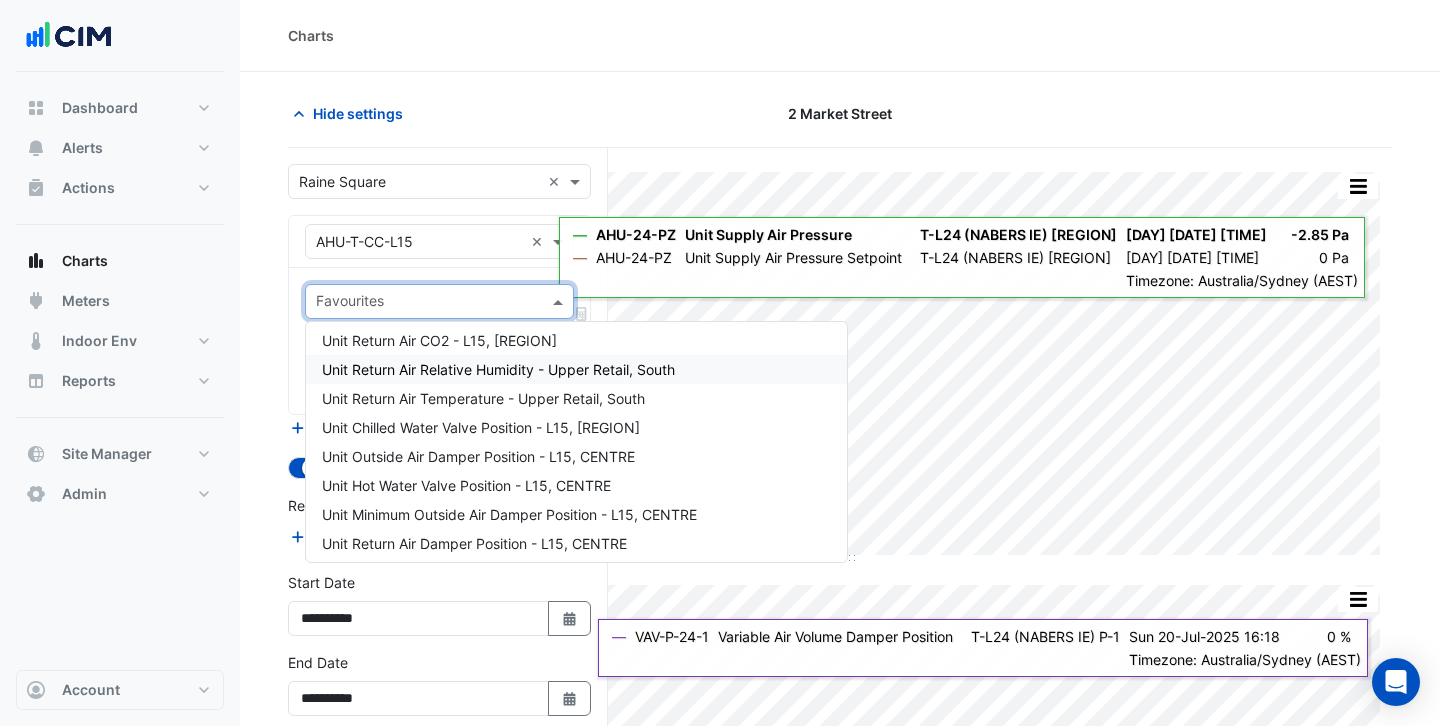 click on "Unit Return Air Relative Humidity - Upper Retail, South" at bounding box center (498, 369) 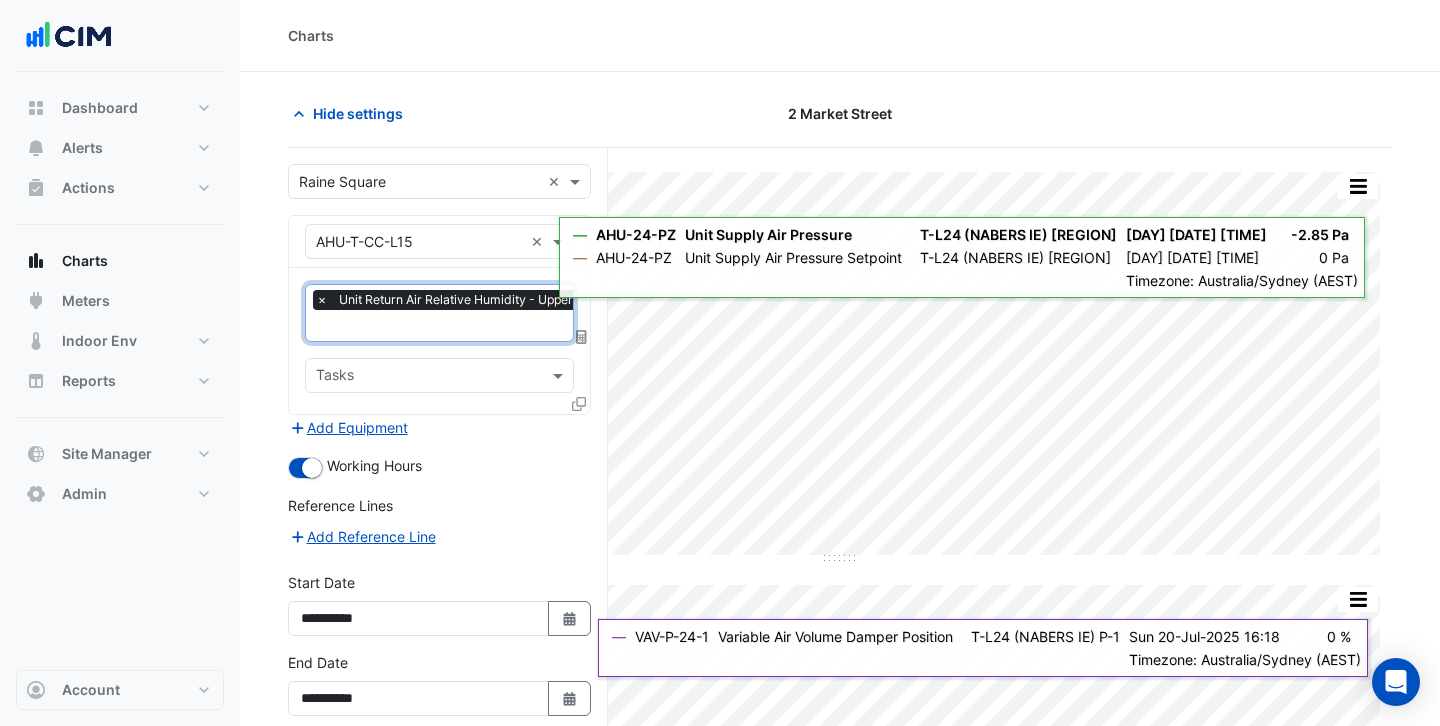 click at bounding box center [486, 327] 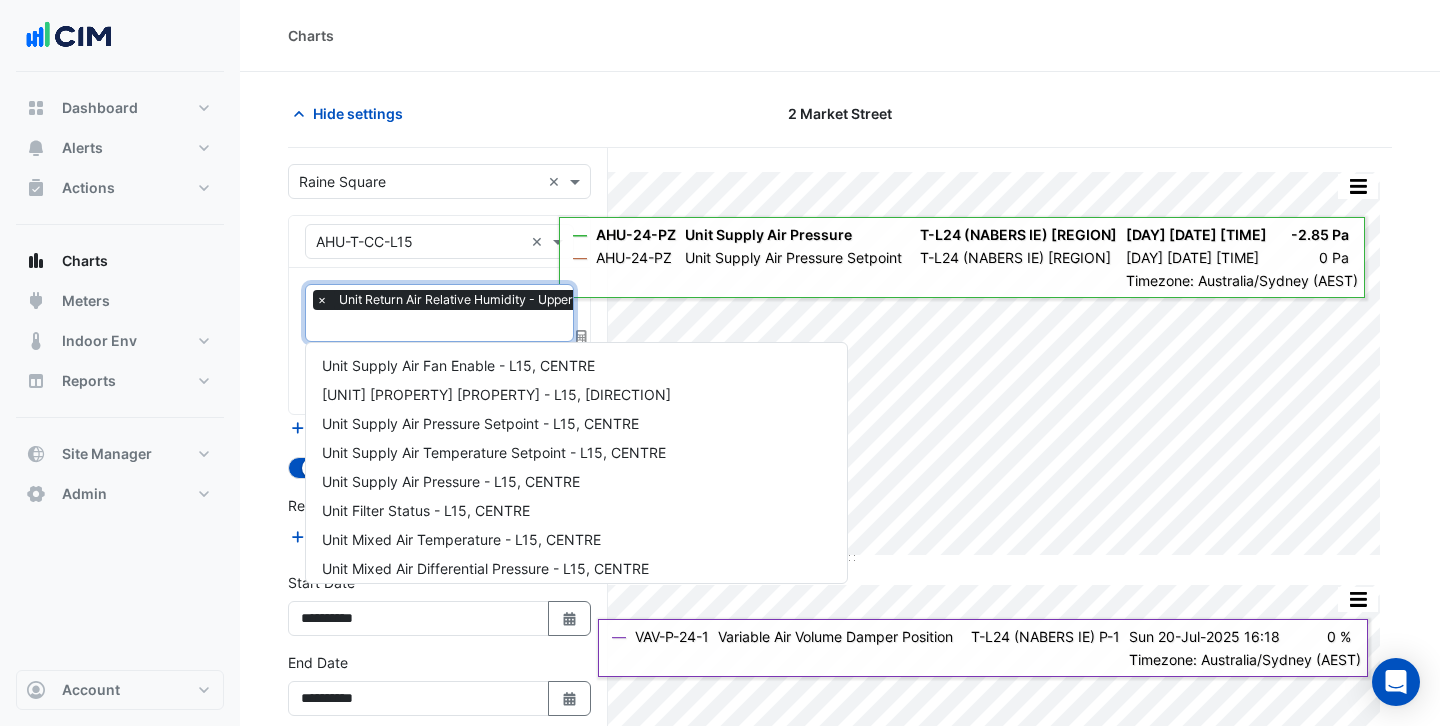 scroll, scrollTop: 385, scrollLeft: 0, axis: vertical 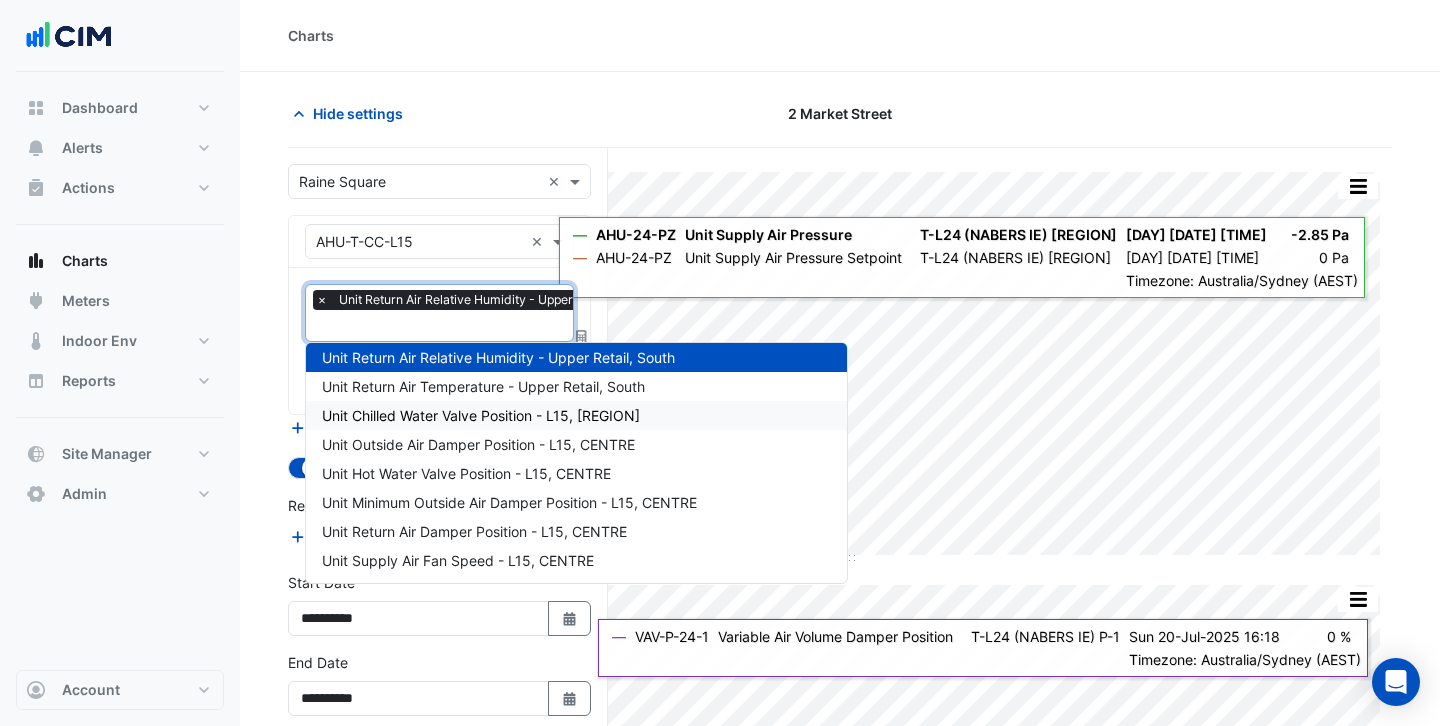 click on "Unit Chilled Water Valve Position - L15, CENTRE" at bounding box center (481, 415) 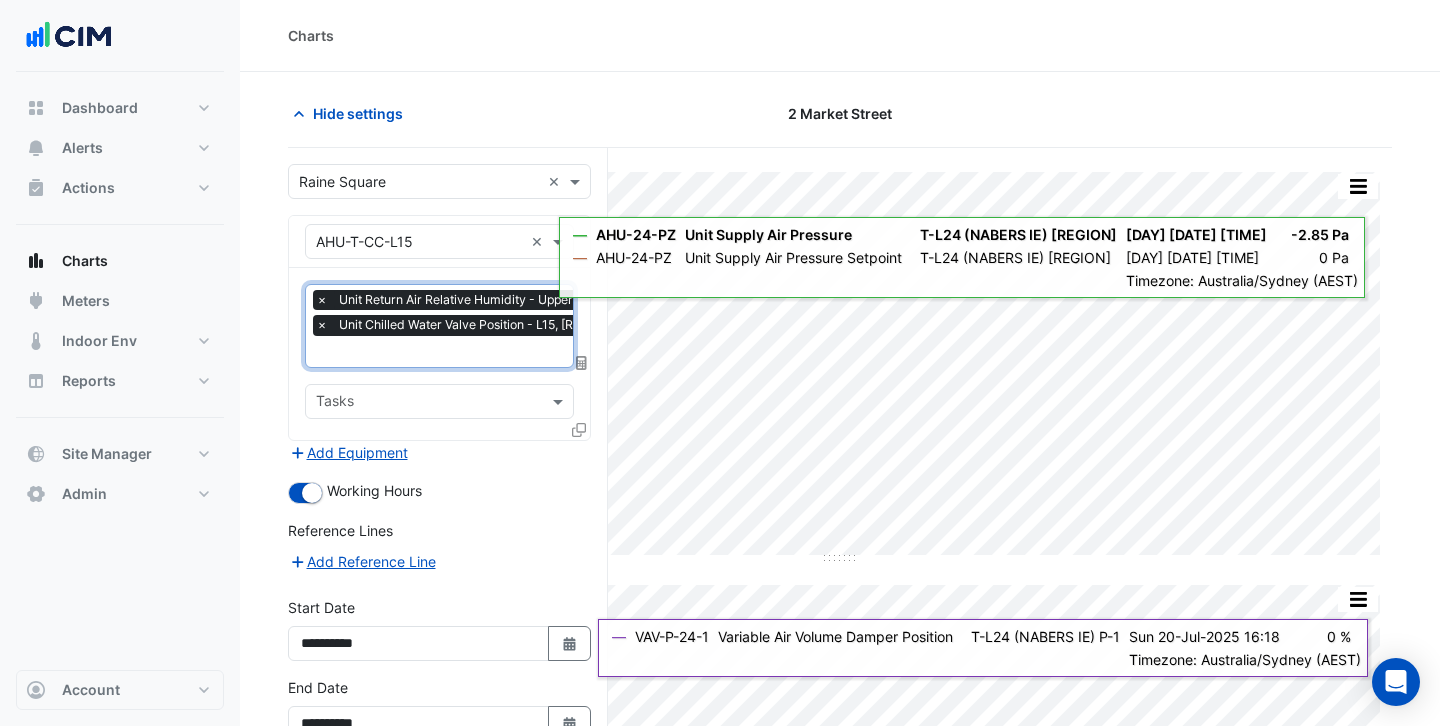 click at bounding box center (486, 353) 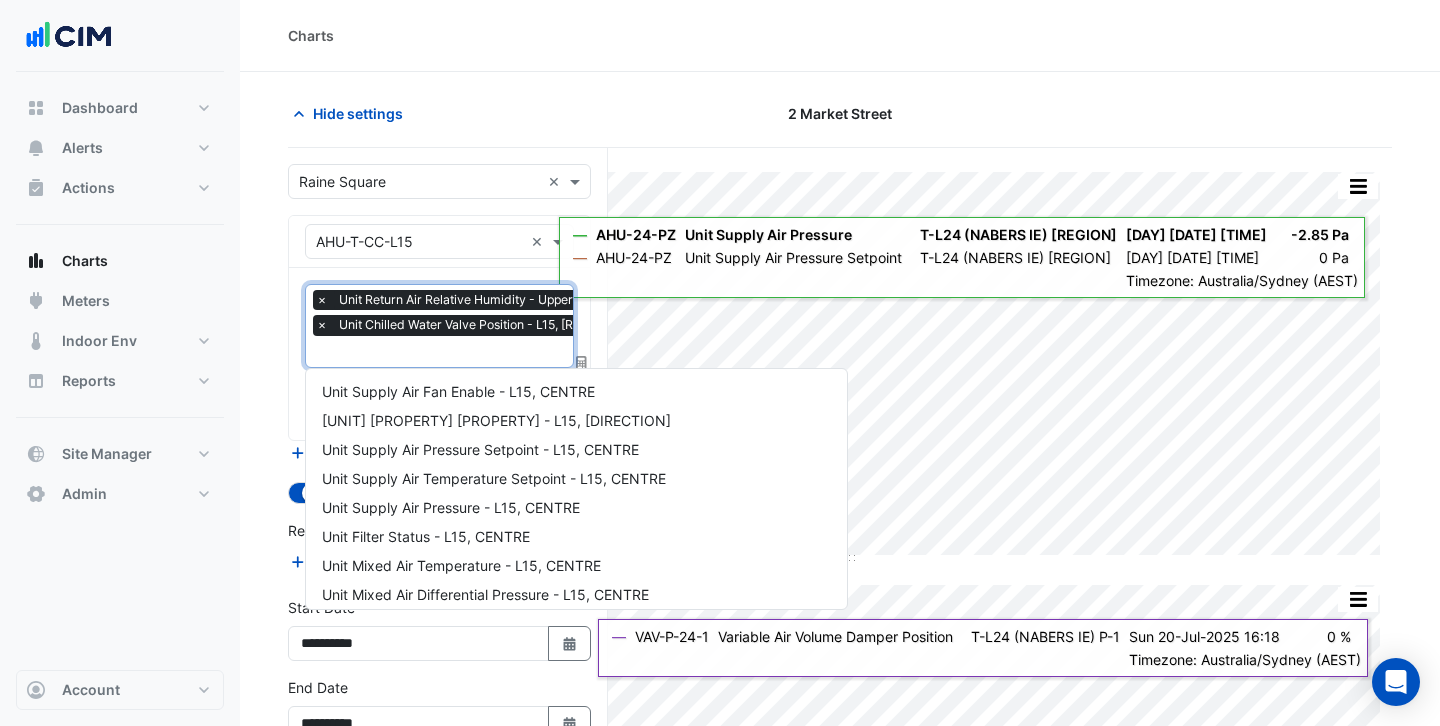 scroll, scrollTop: 443, scrollLeft: 0, axis: vertical 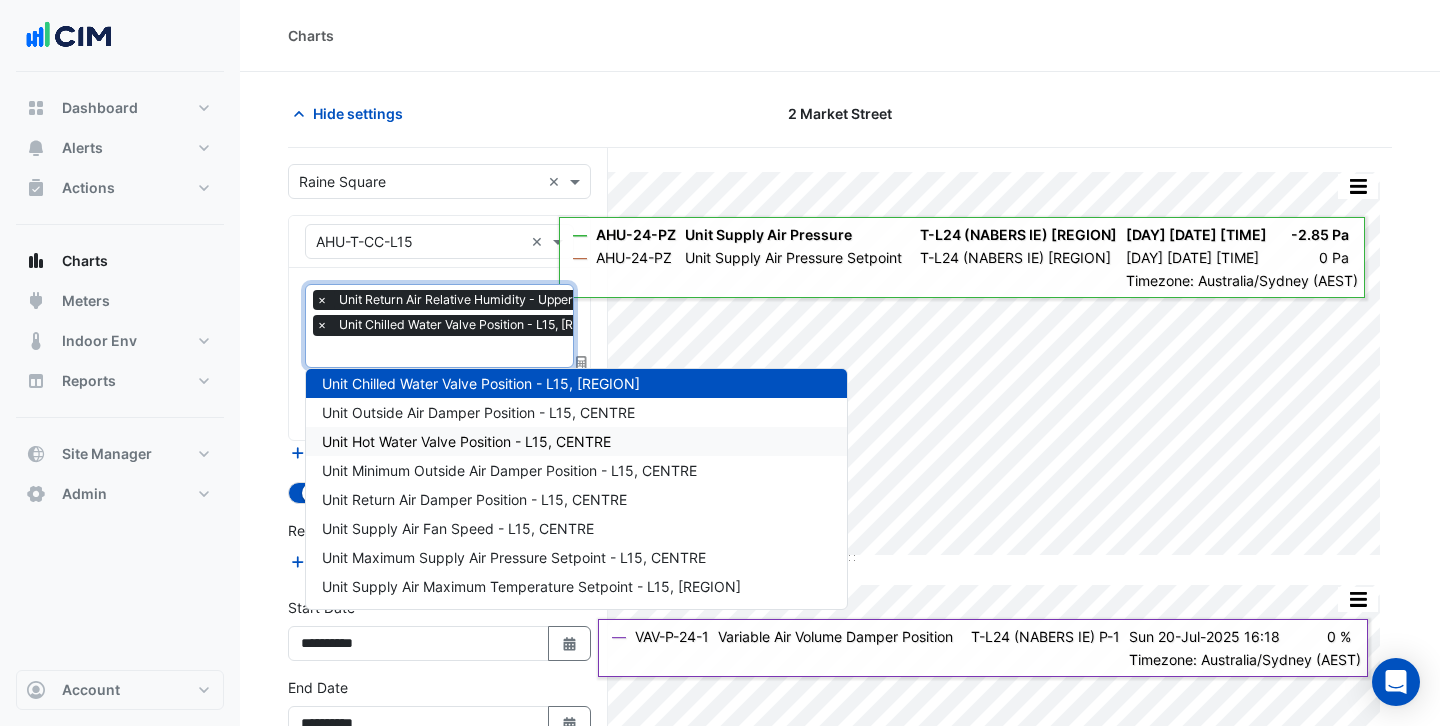 click on "Unit Hot Water Valve Position - L15, CENTRE" at bounding box center (576, 441) 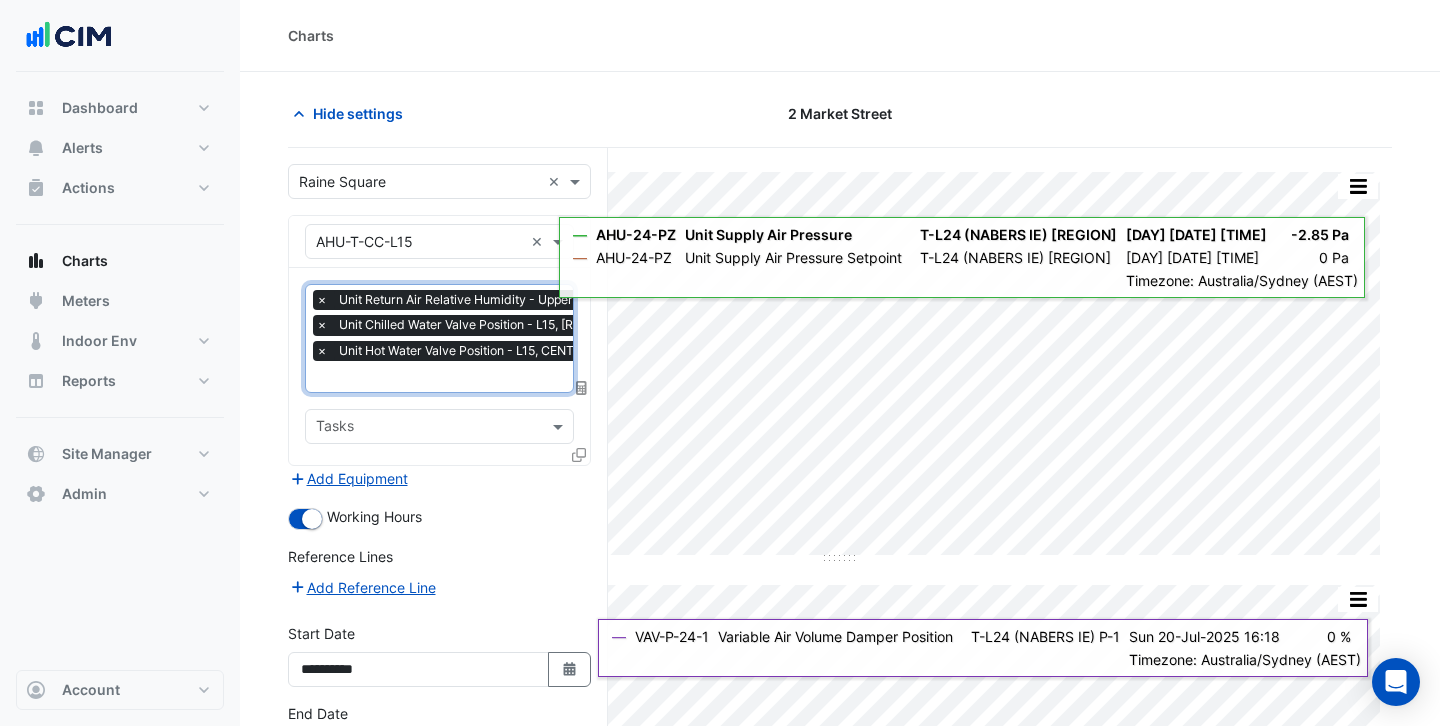 click at bounding box center (486, 378) 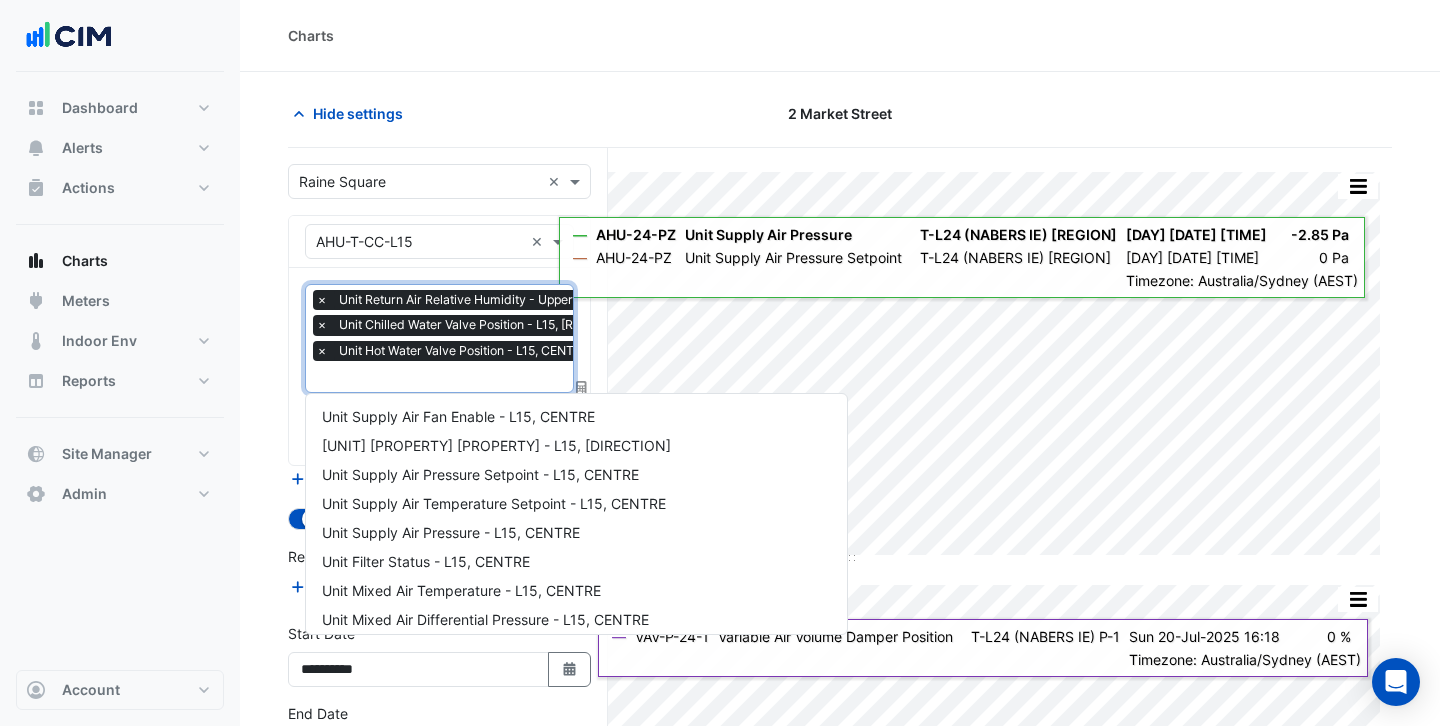 scroll, scrollTop: 501, scrollLeft: 0, axis: vertical 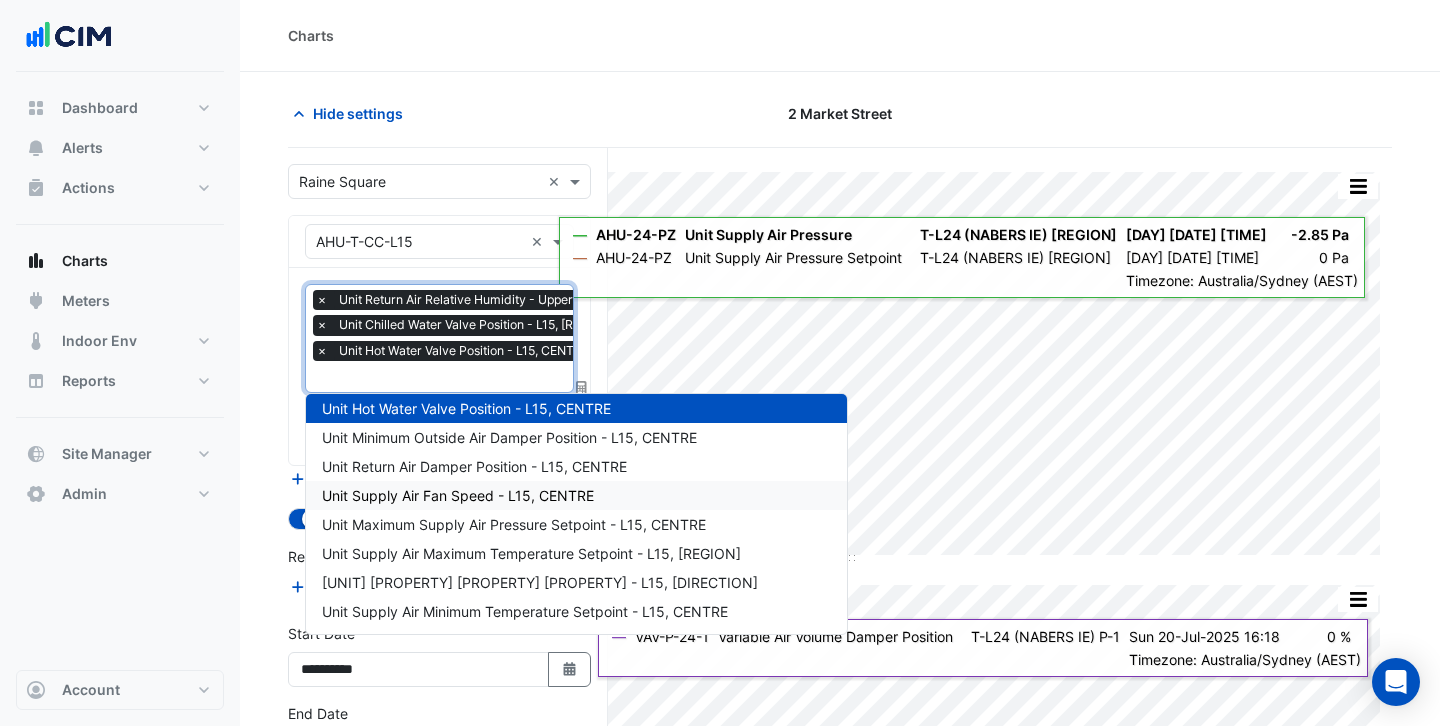 click on "Unit Supply Air Fan Speed - L15, CENTRE" at bounding box center [458, 495] 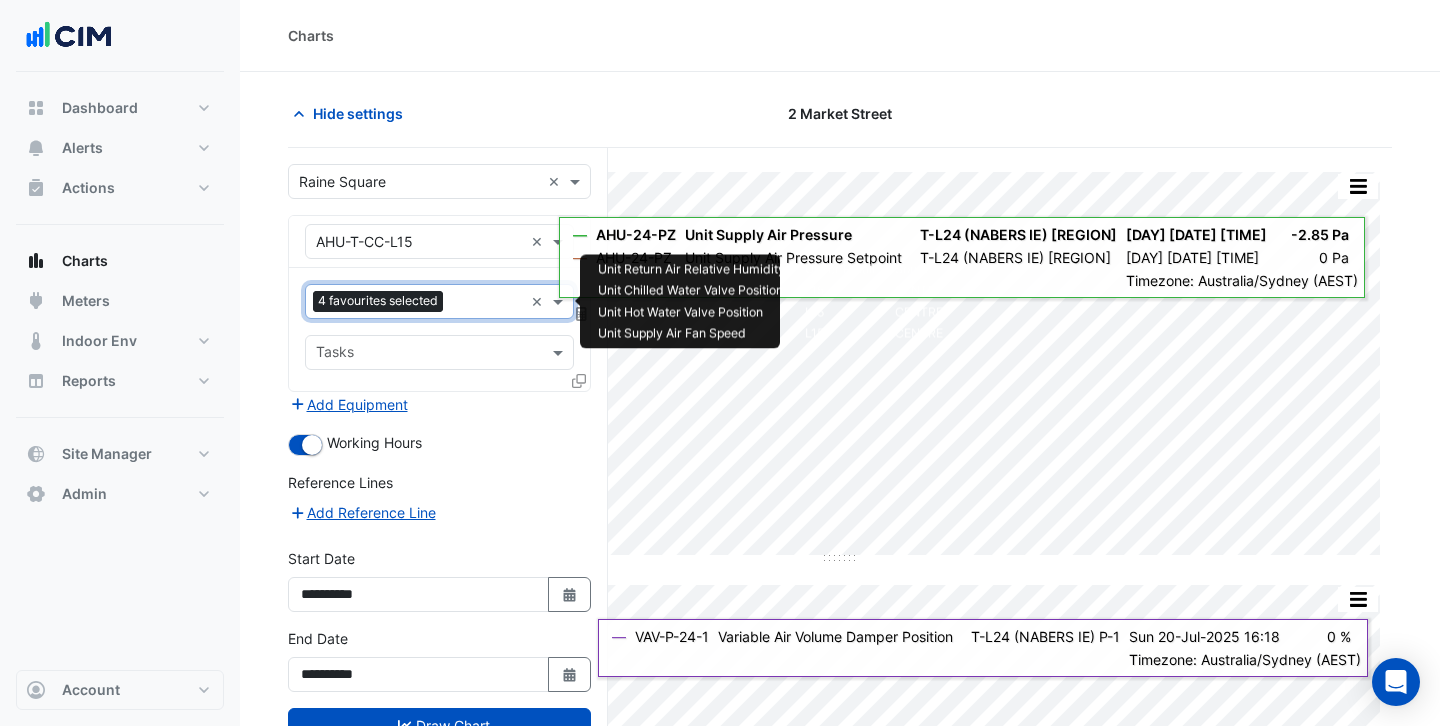 click at bounding box center (487, 303) 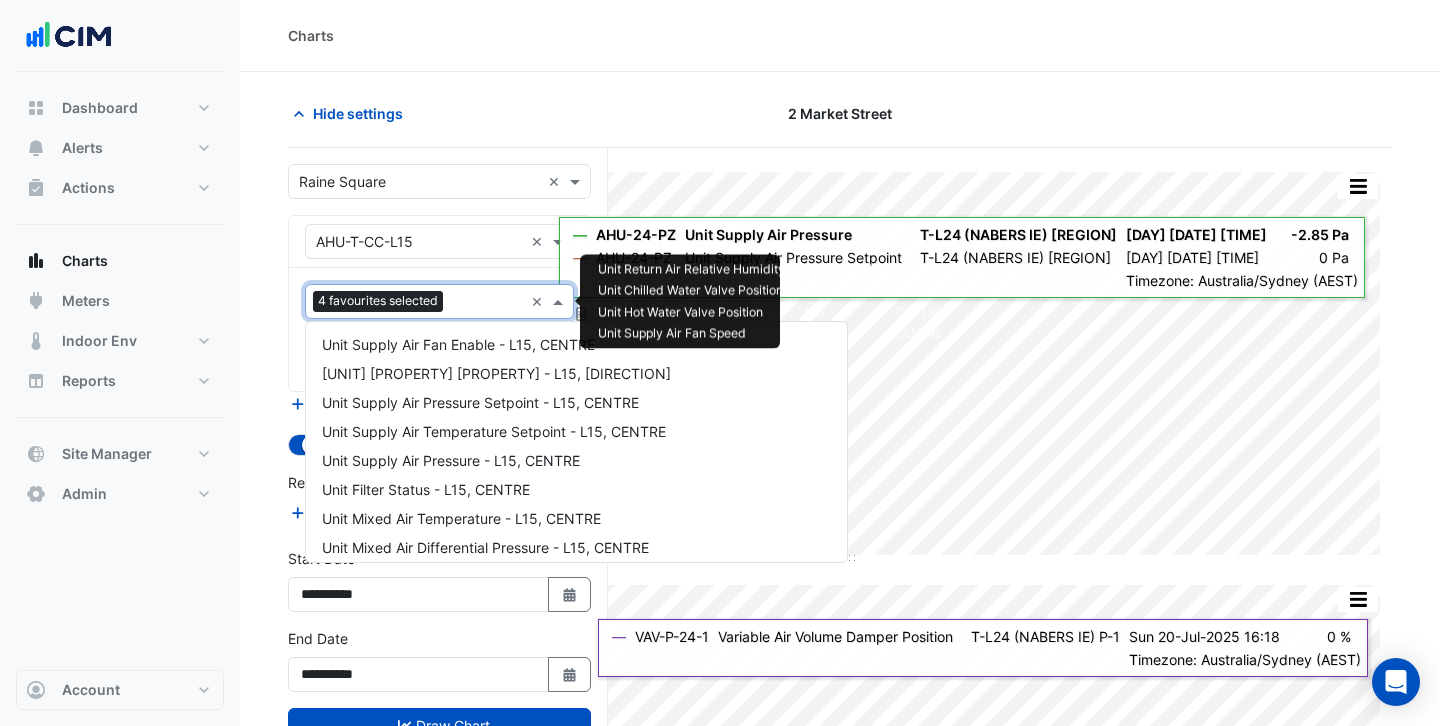 scroll, scrollTop: 588, scrollLeft: 0, axis: vertical 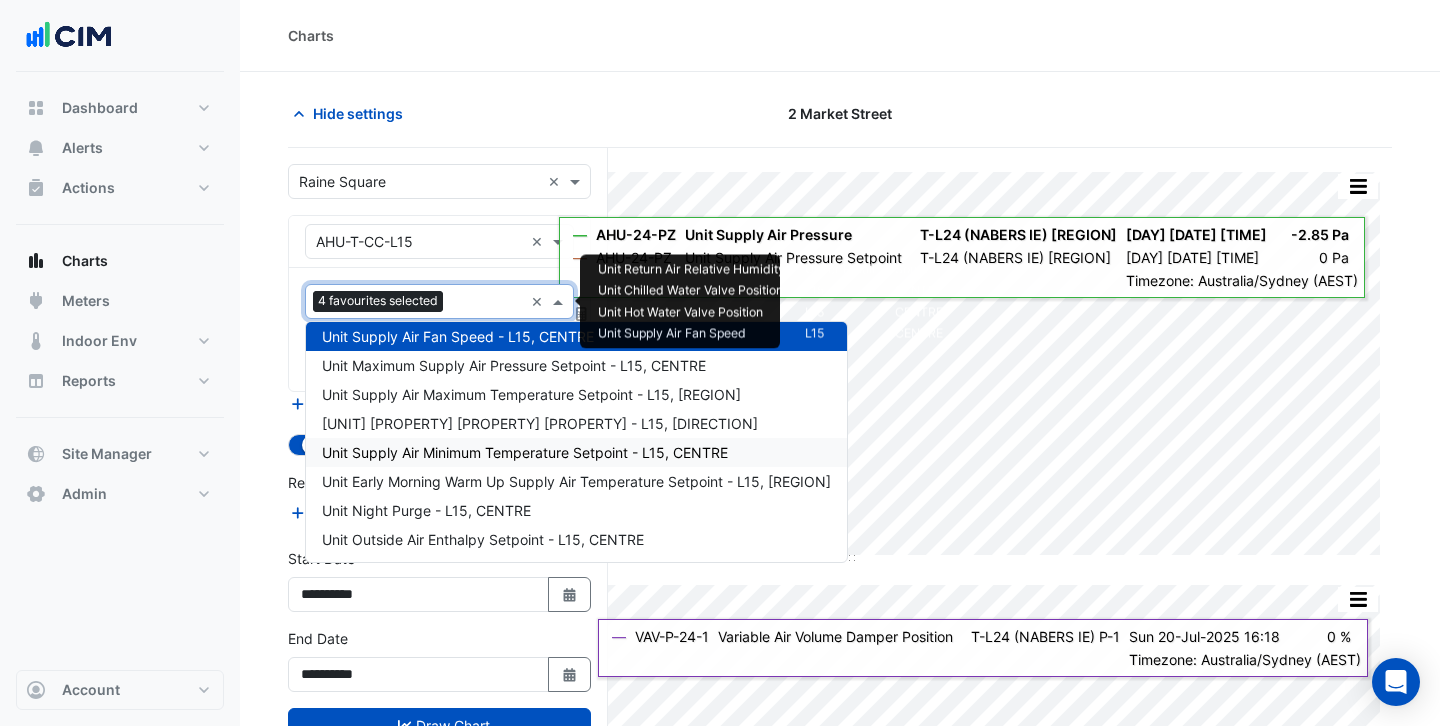 click on "Unit Supply Air Minimum Temperature Setpoint - L15, CENTRE" at bounding box center [576, 452] 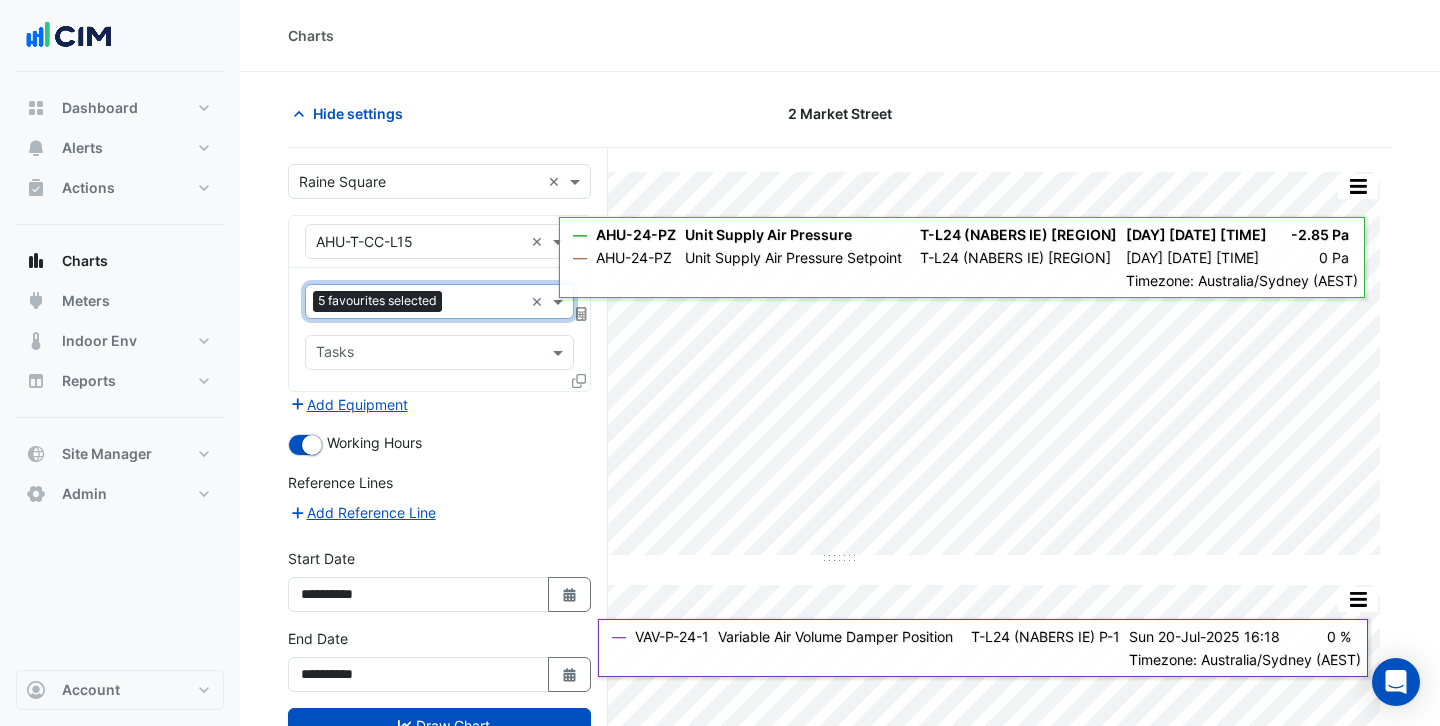 click at bounding box center (486, 303) 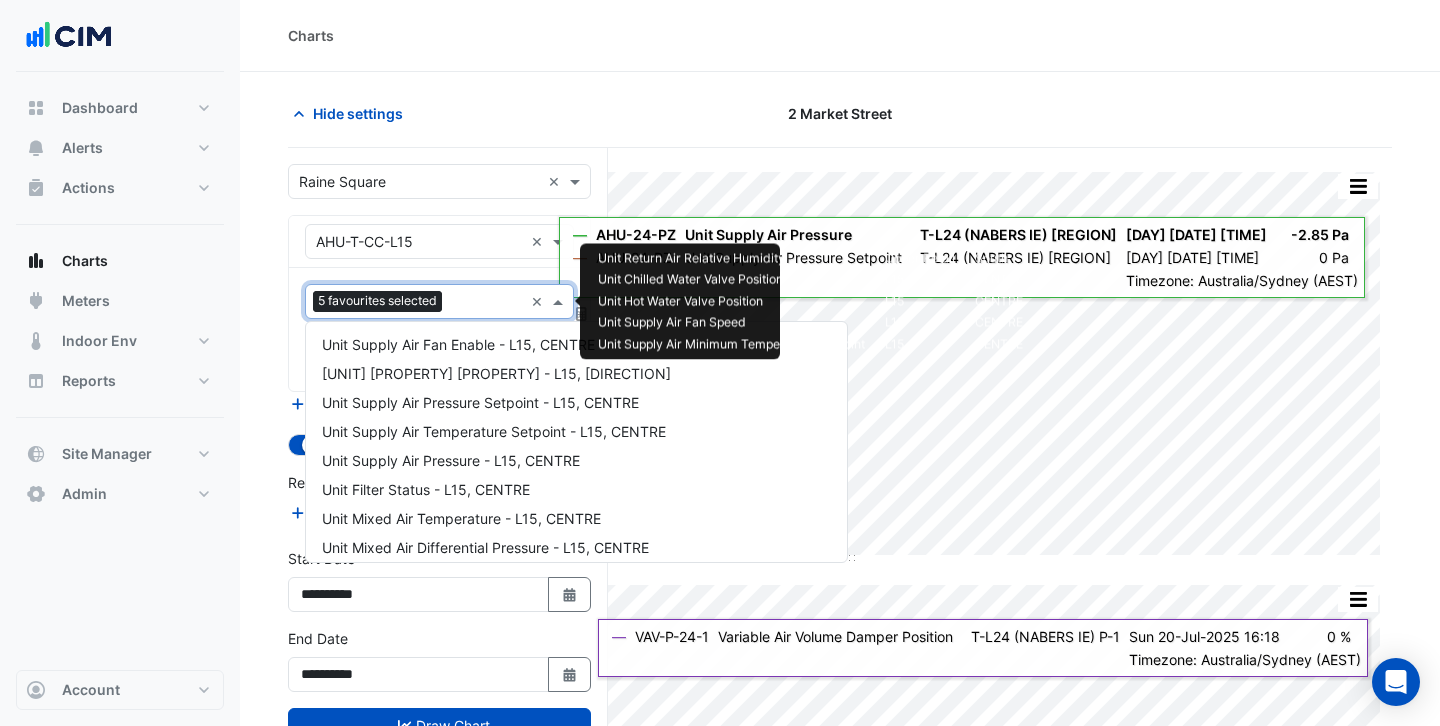 scroll, scrollTop: 704, scrollLeft: 0, axis: vertical 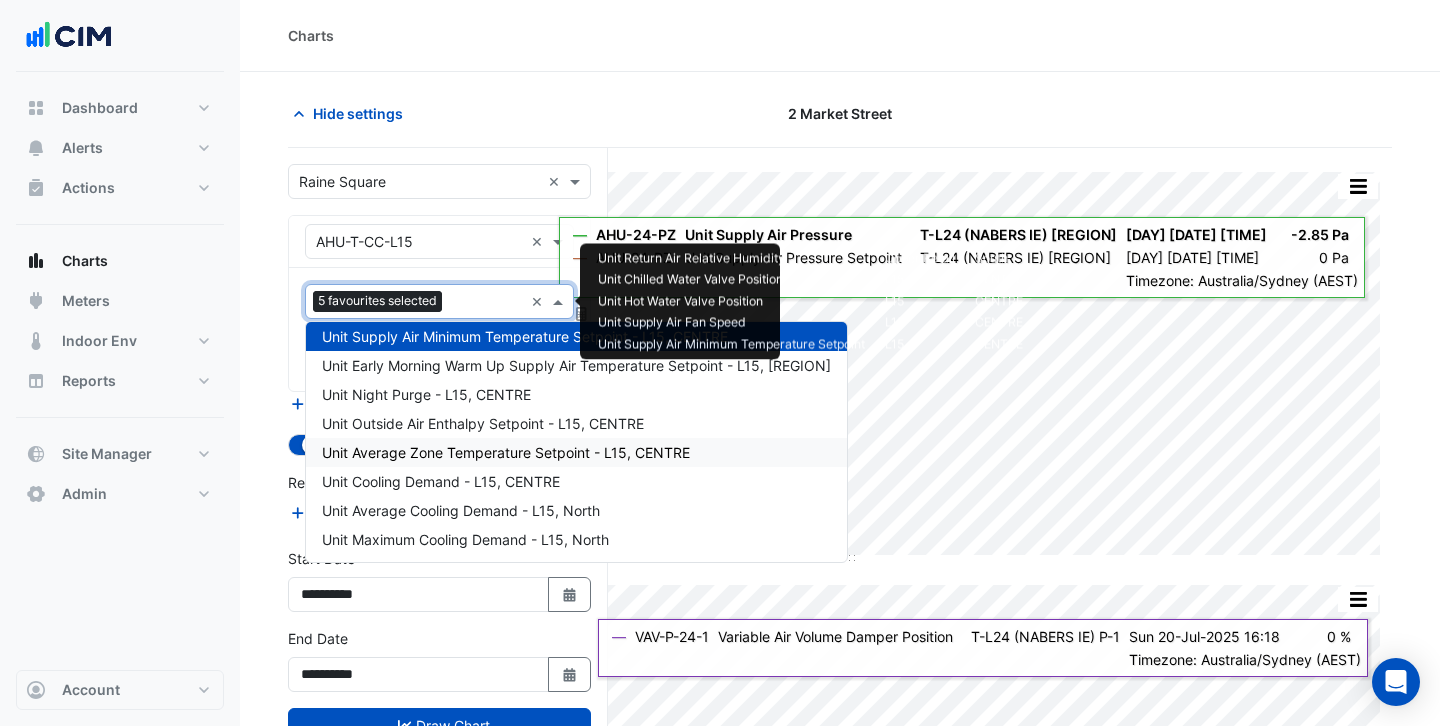 click on "Unit Average Zone Temperature Setpoint - L15, CENTRE" at bounding box center (506, 452) 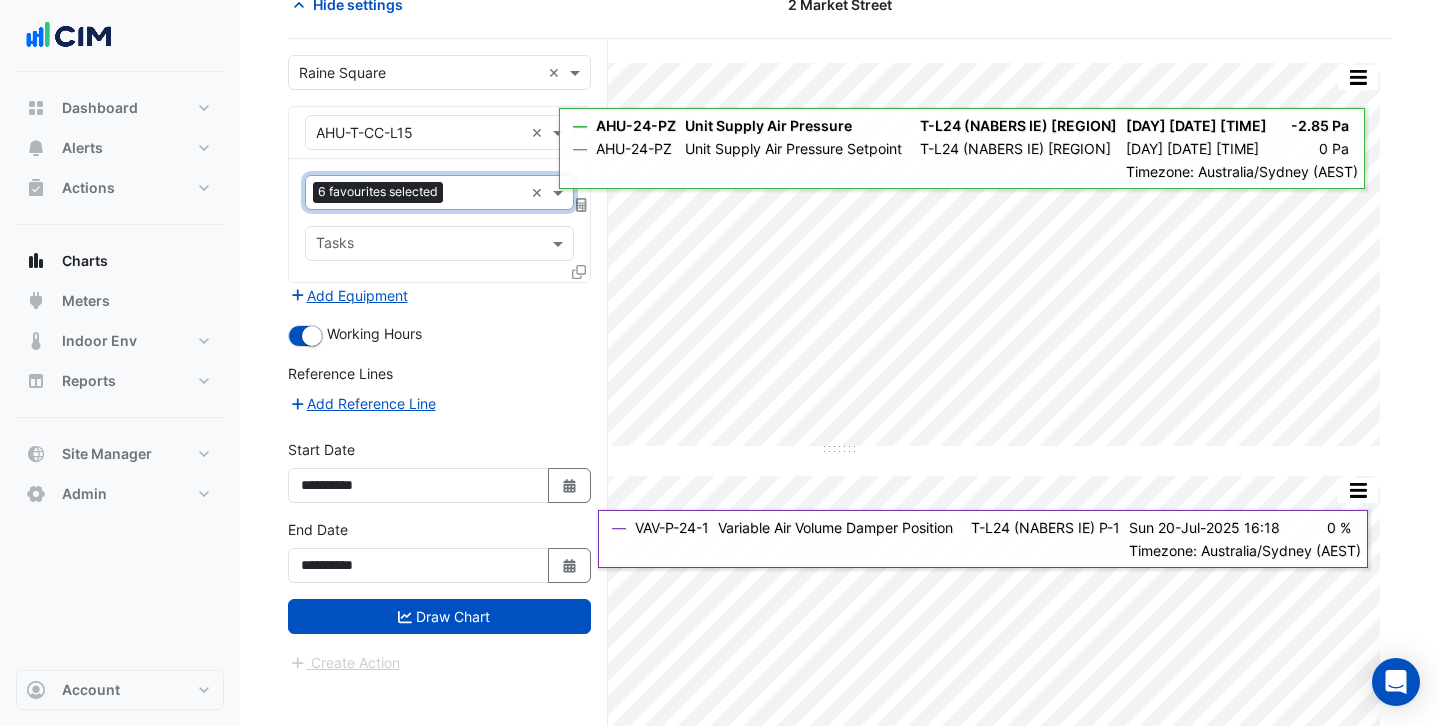 scroll, scrollTop: 354, scrollLeft: 0, axis: vertical 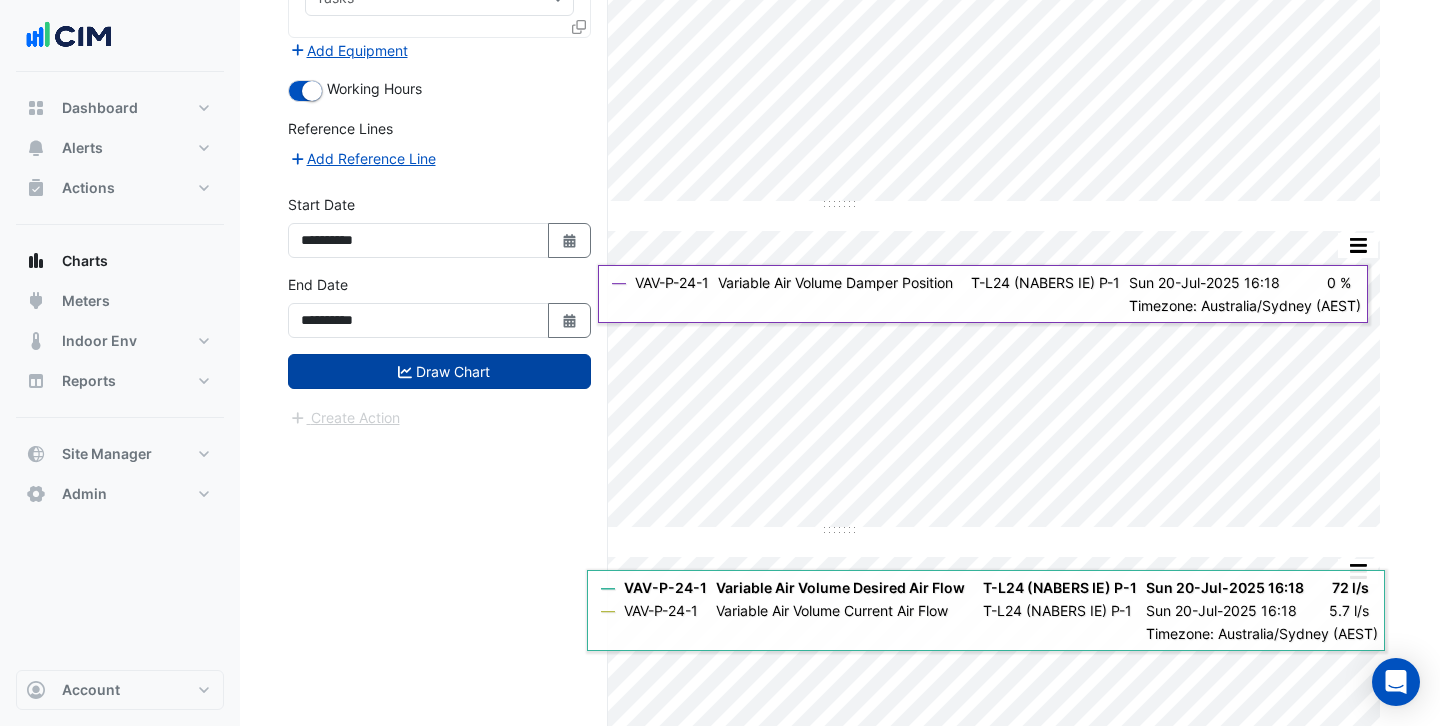 click on "Draw Chart" at bounding box center [439, 371] 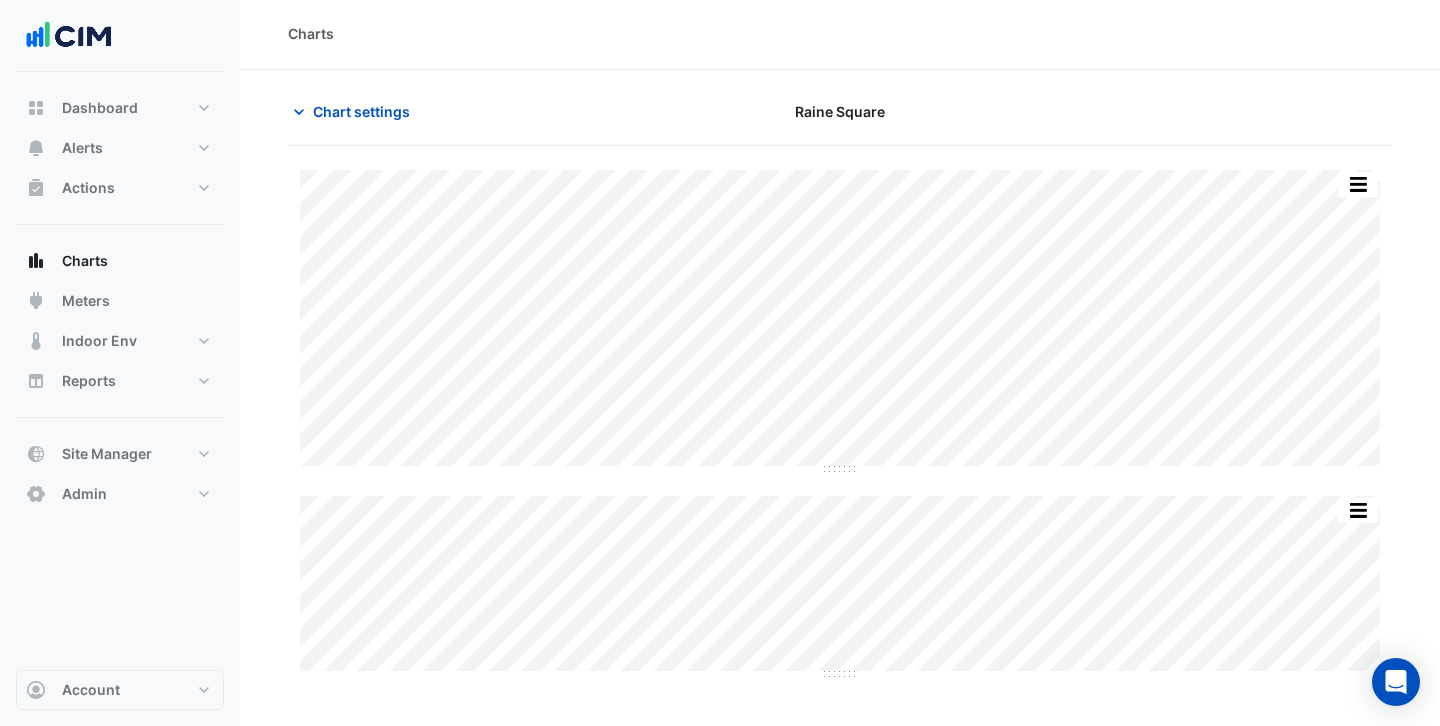 scroll, scrollTop: 0, scrollLeft: 0, axis: both 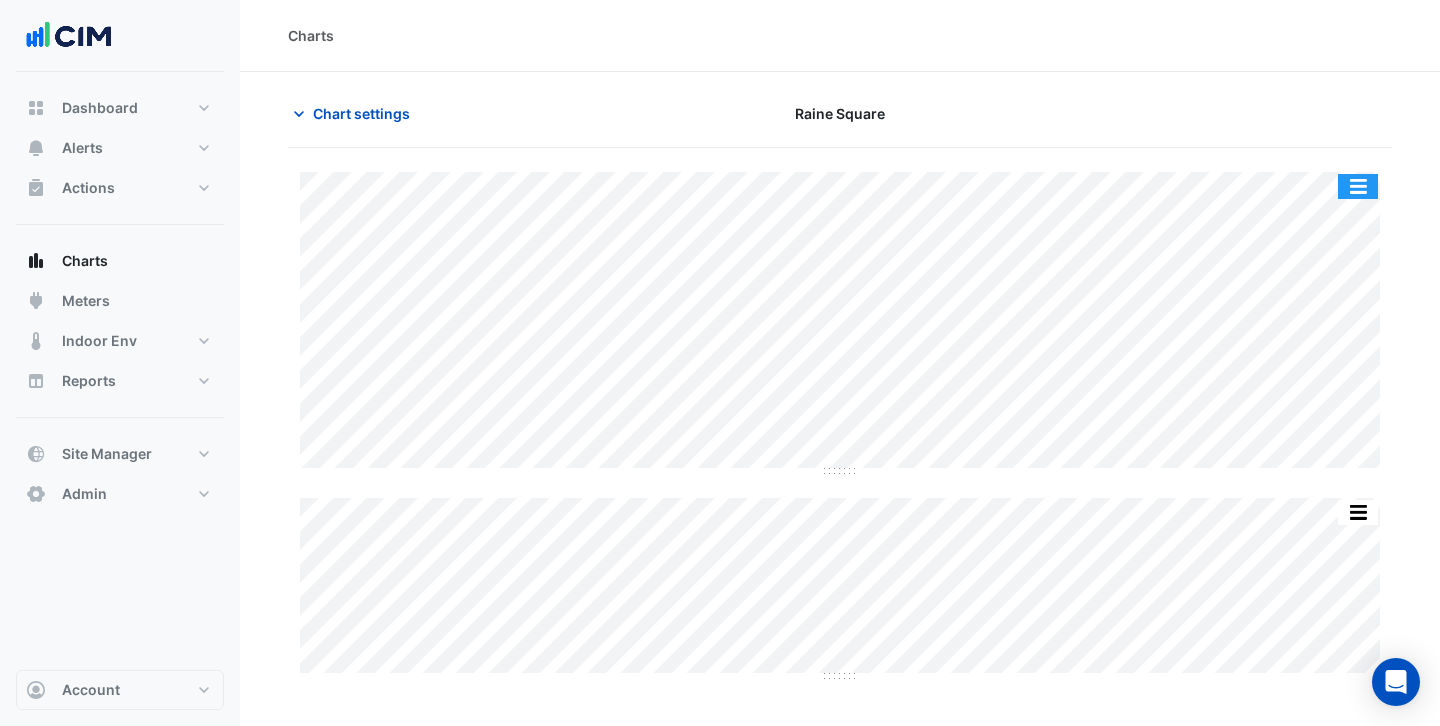 click 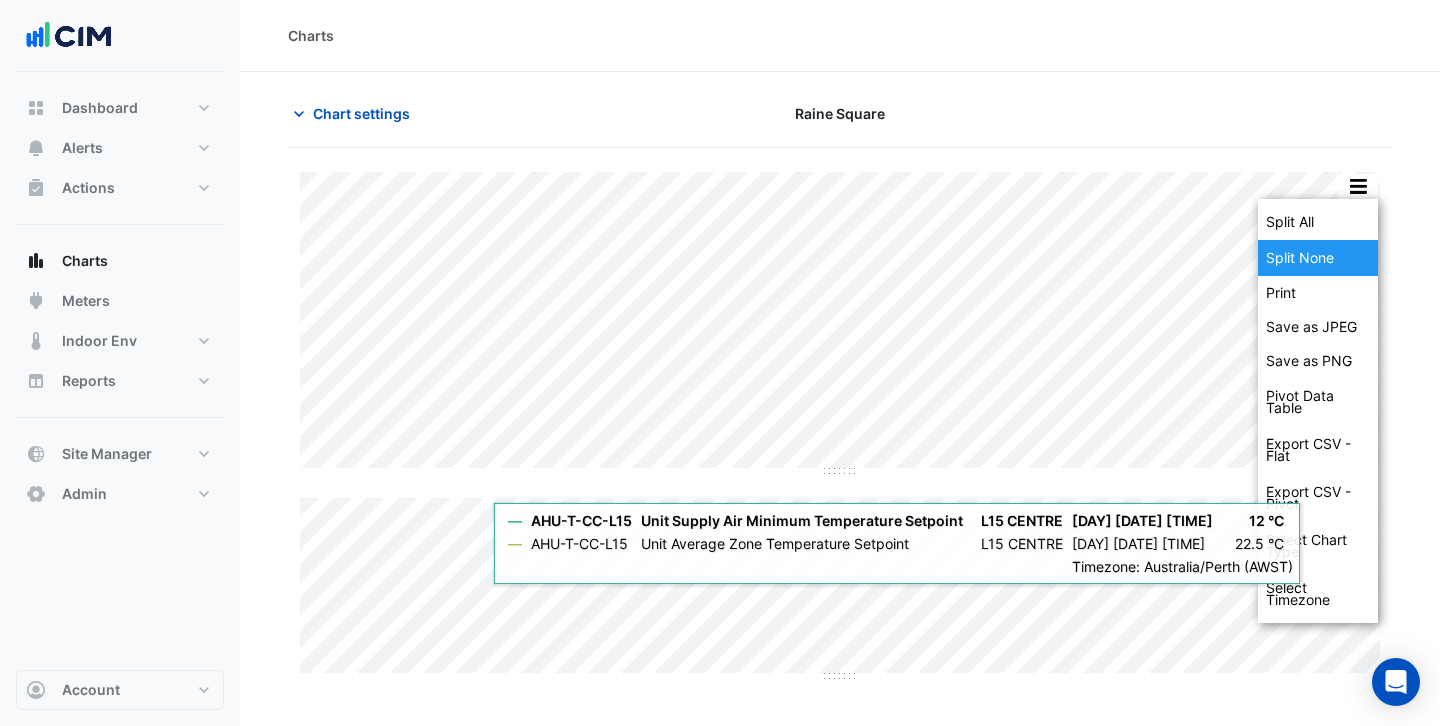 click on "Split None" 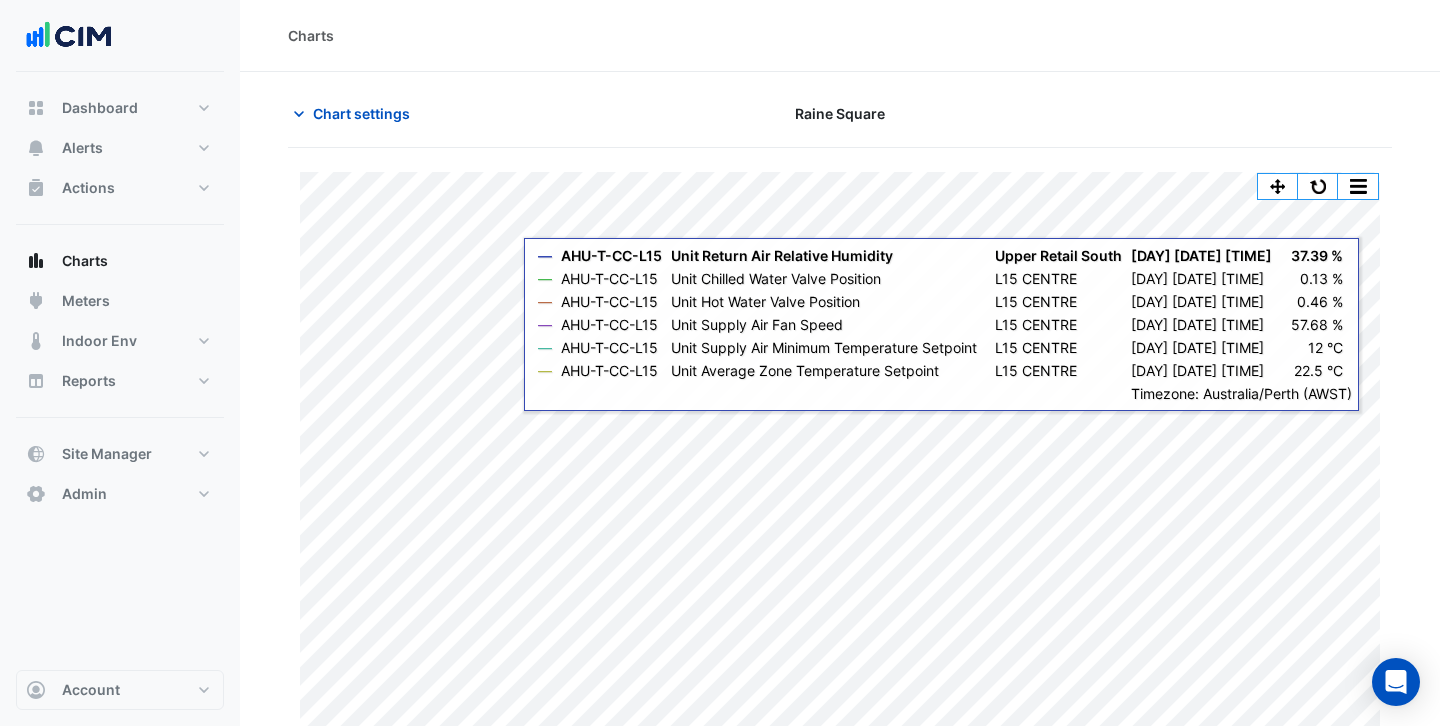 scroll, scrollTop: 44, scrollLeft: 0, axis: vertical 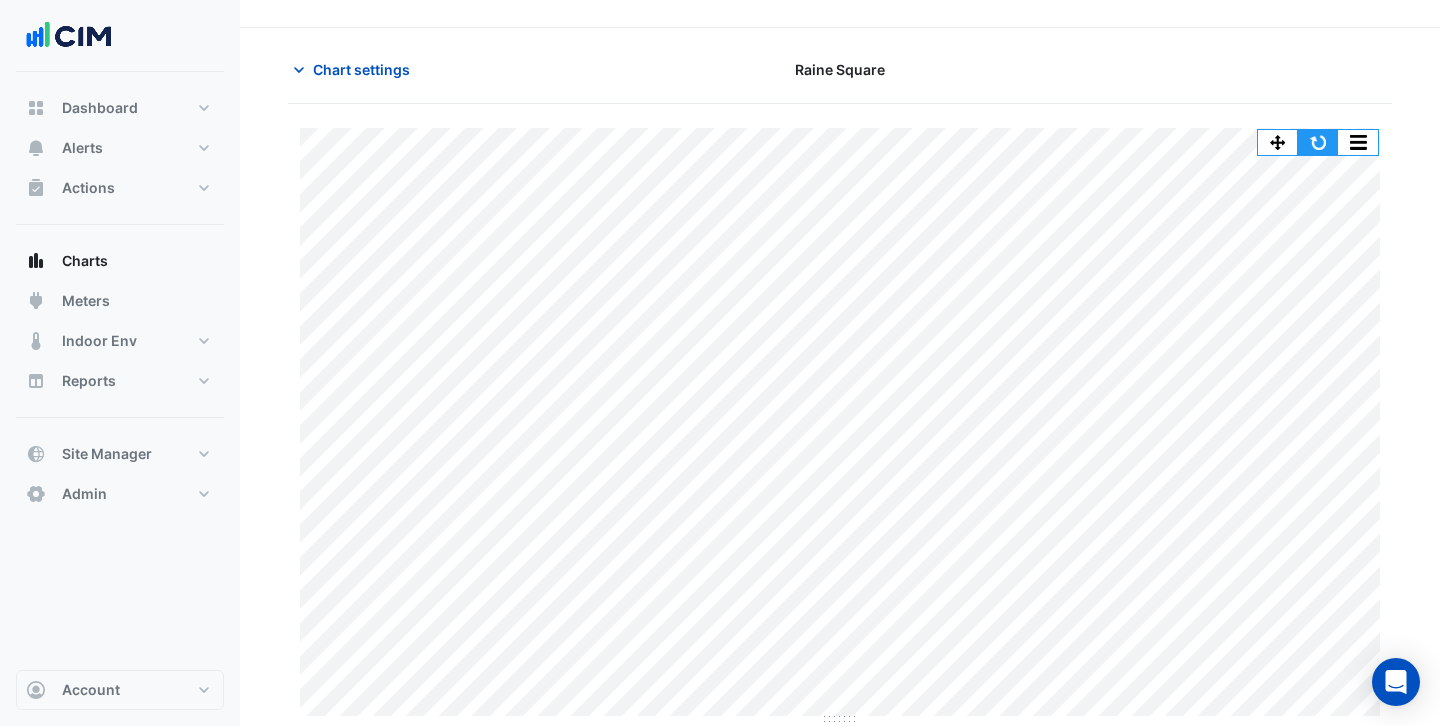 click 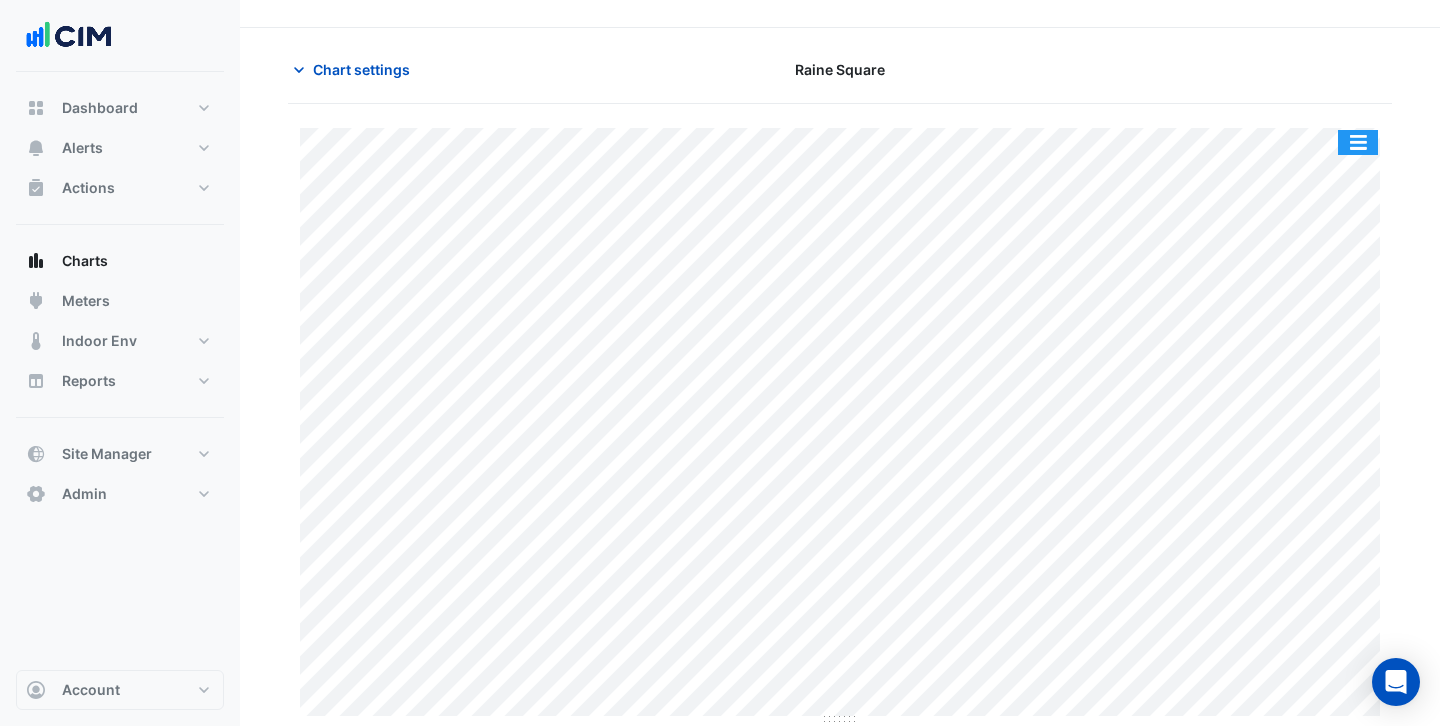 click 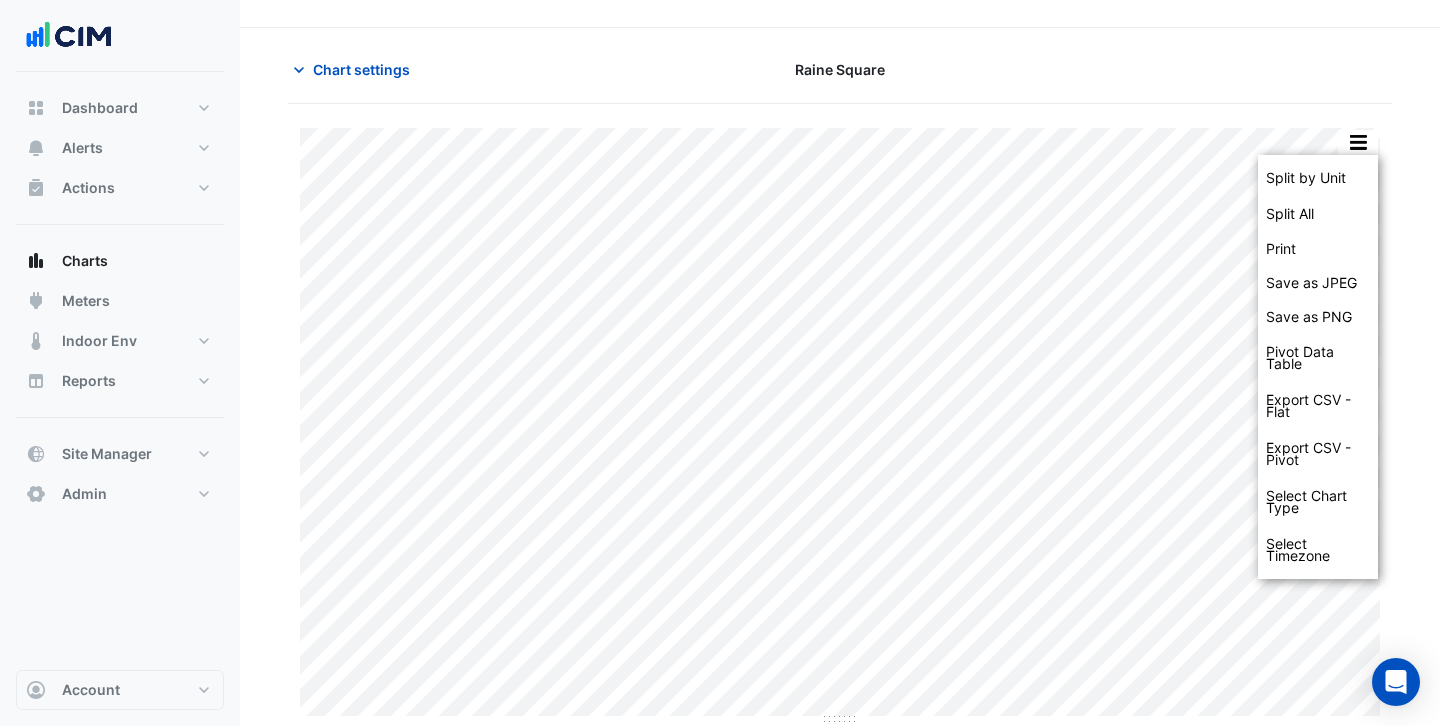 click 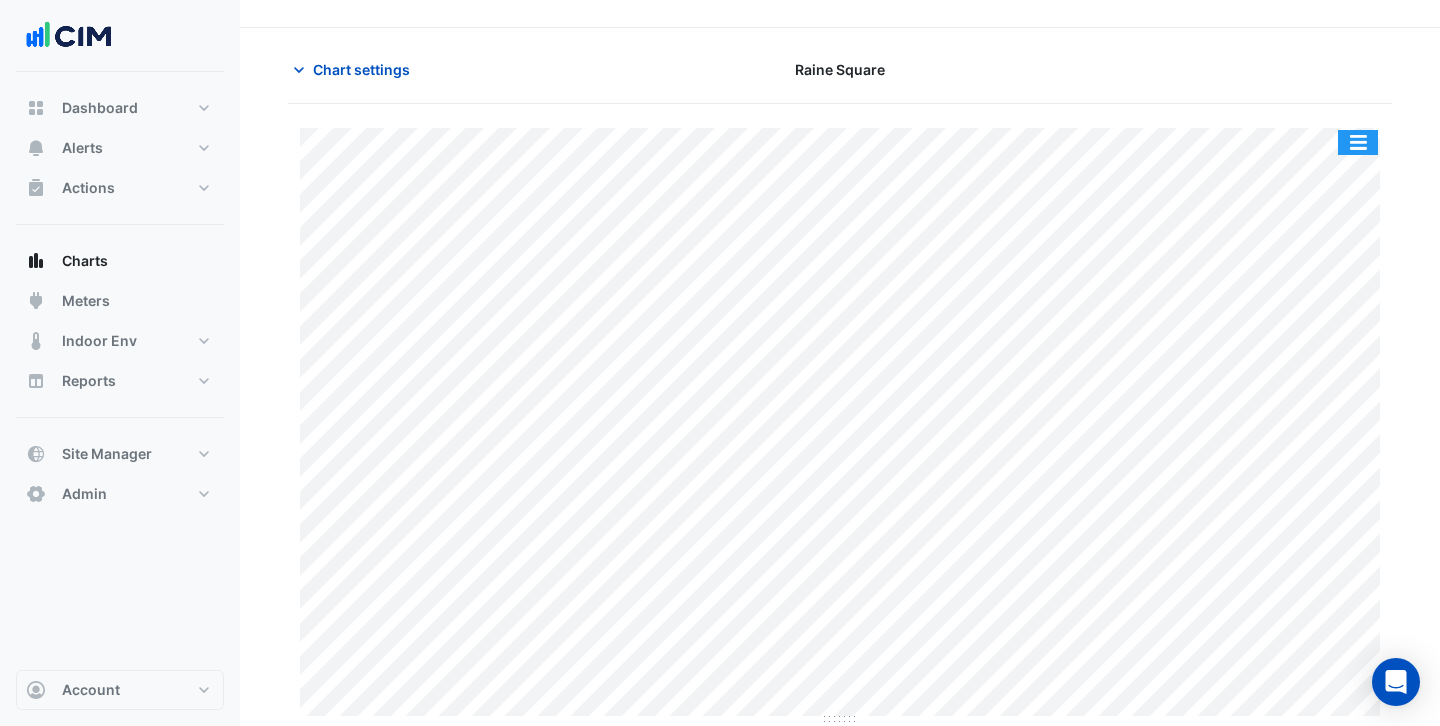 click 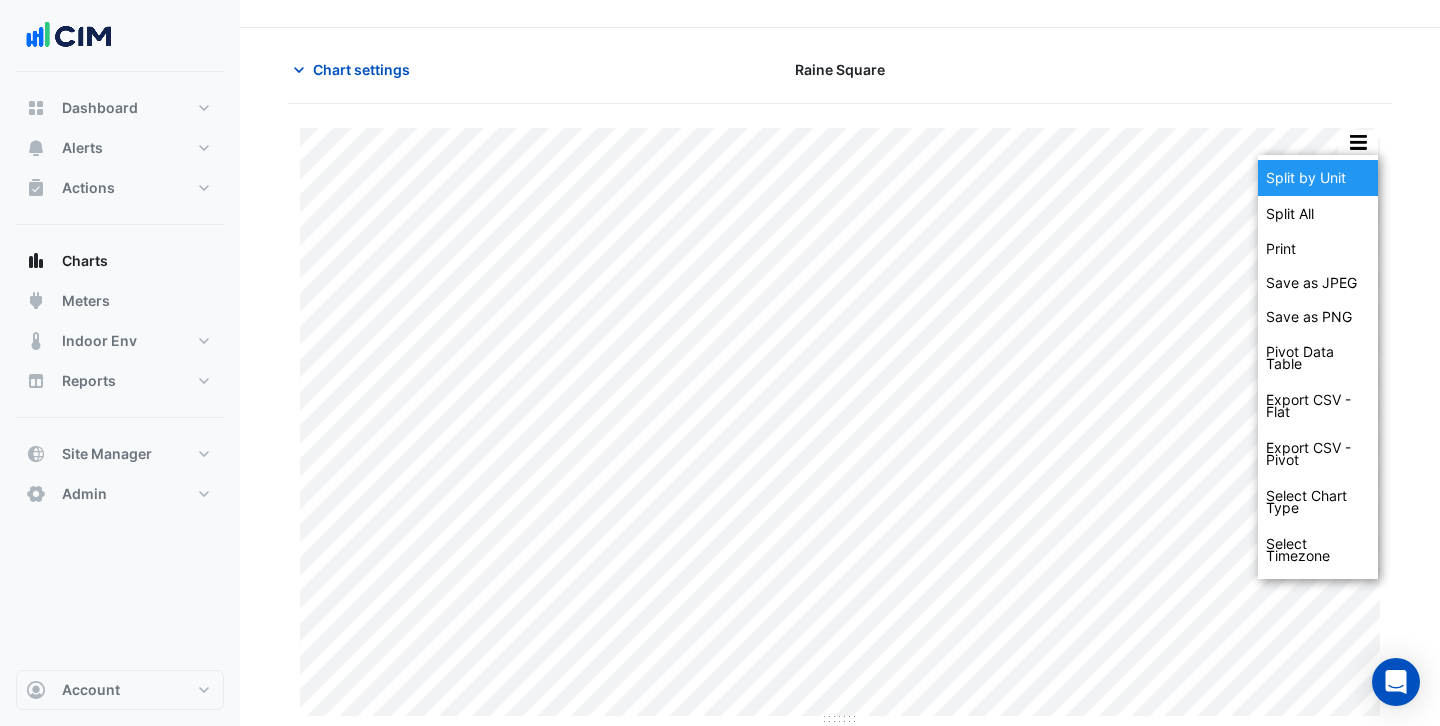 click on "Split by Unit" 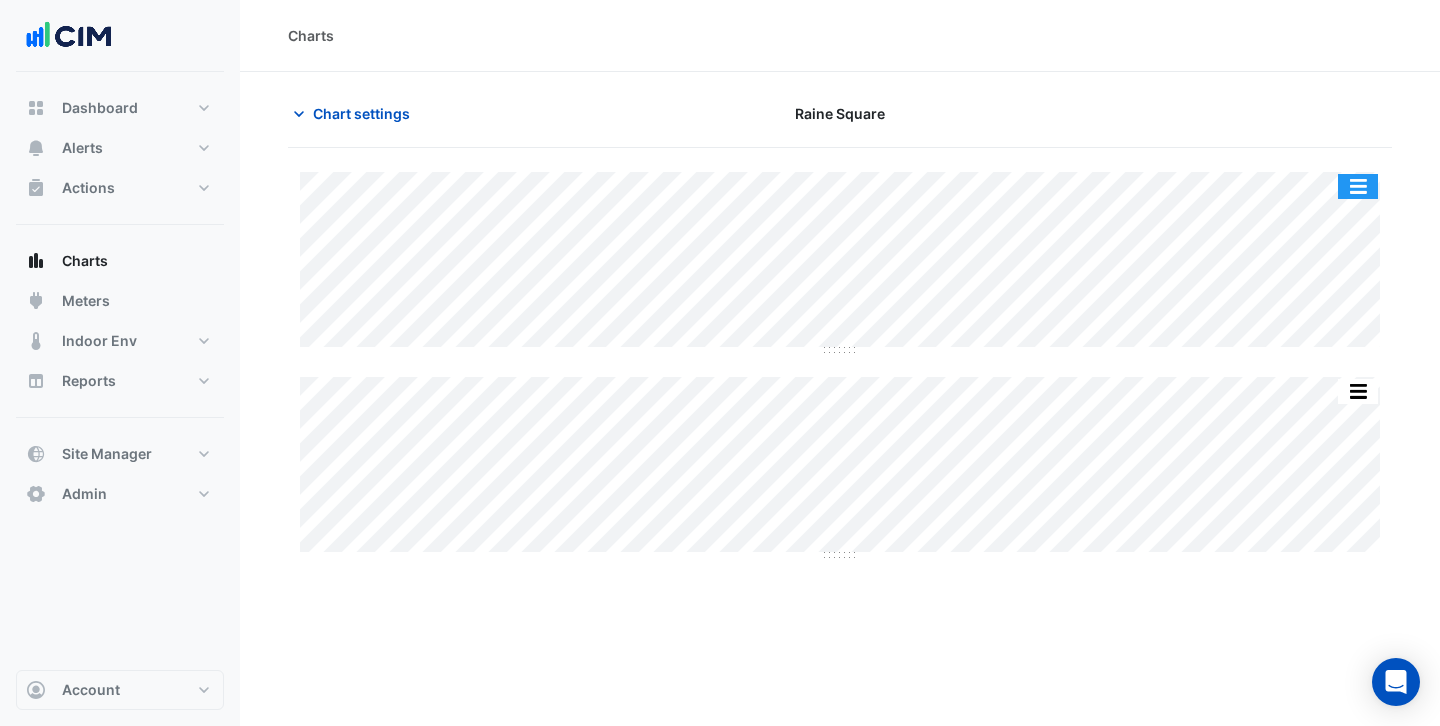 scroll, scrollTop: 0, scrollLeft: 0, axis: both 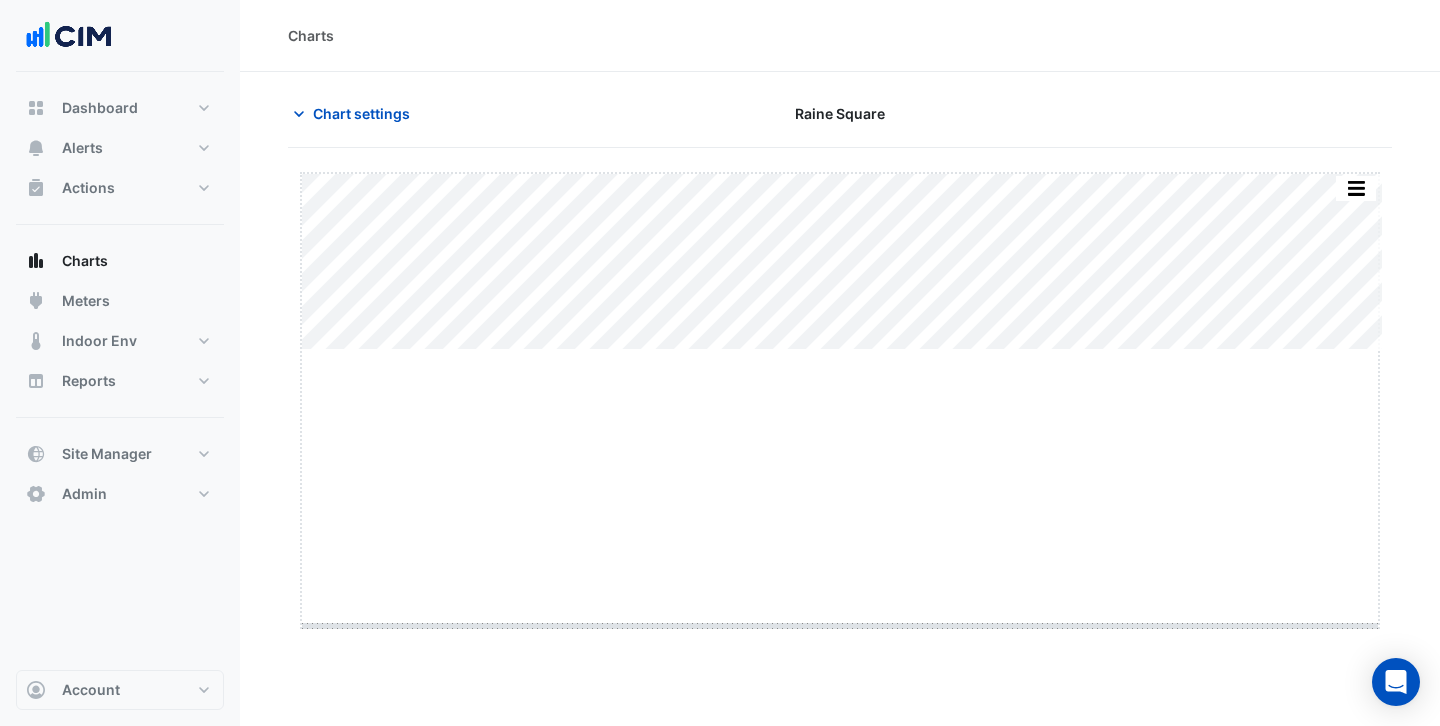 drag, startPoint x: 835, startPoint y: 350, endPoint x: 828, endPoint y: 625, distance: 275.08908 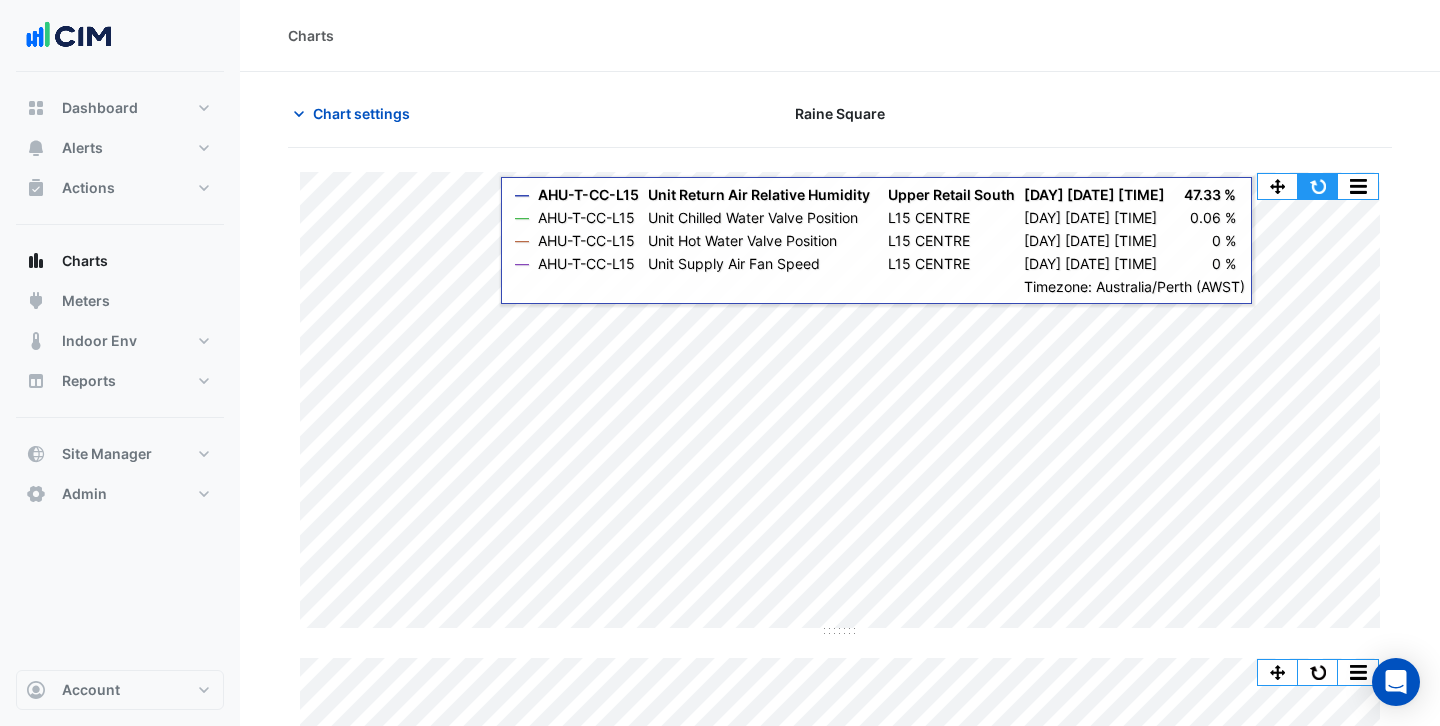 click 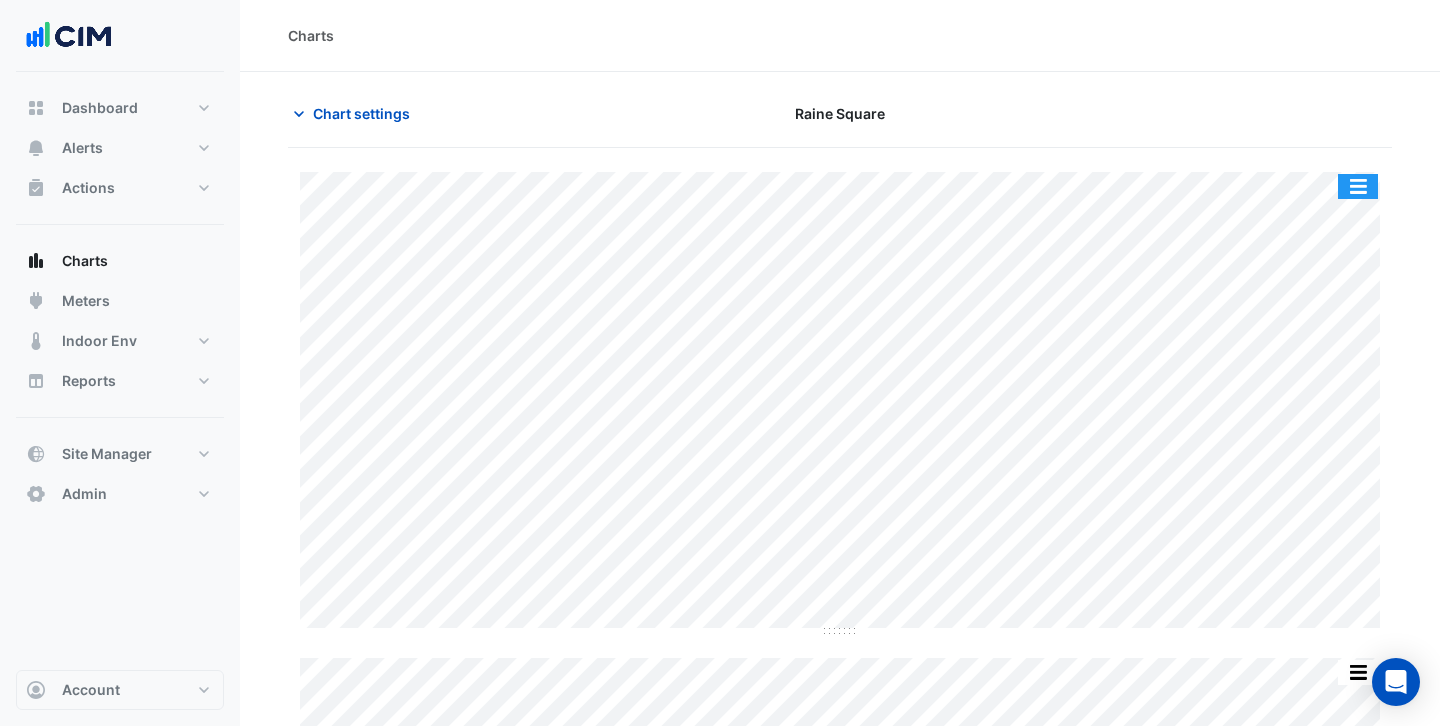 click 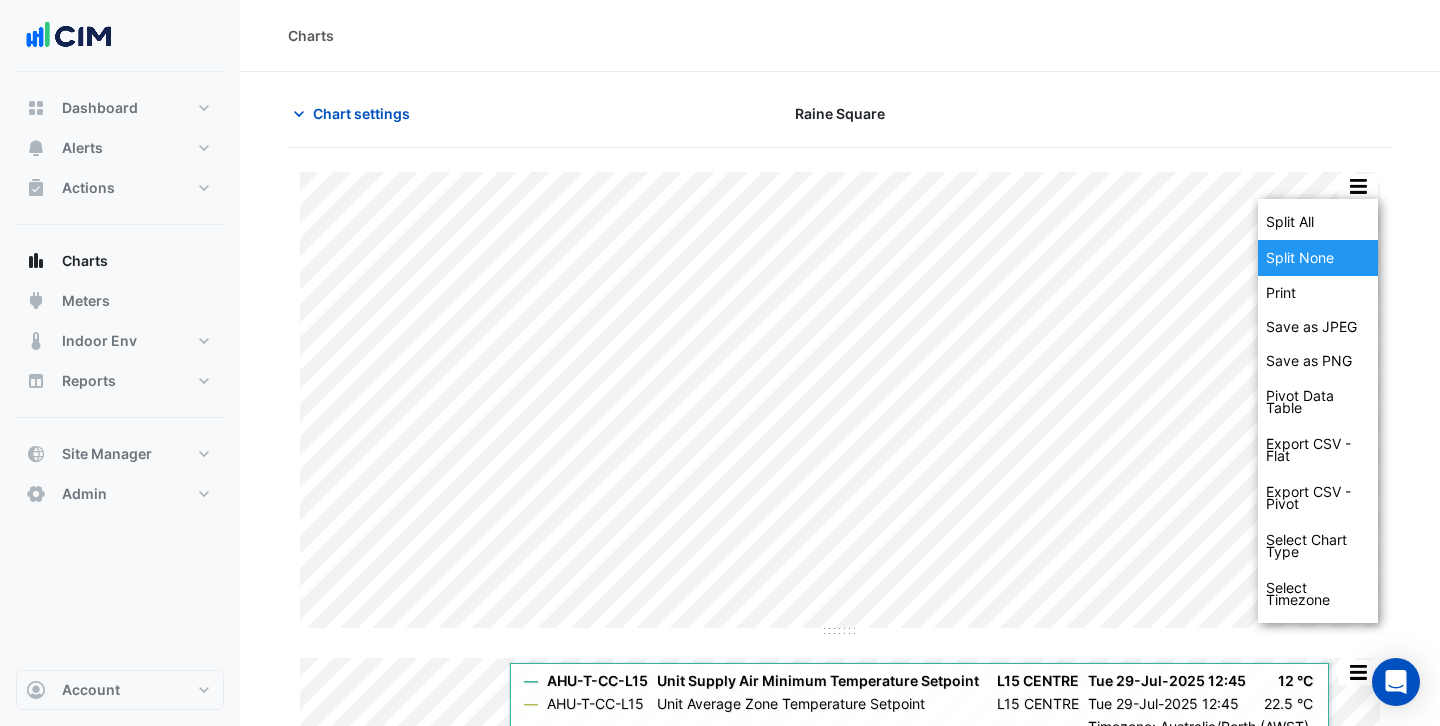 click on "Split None" 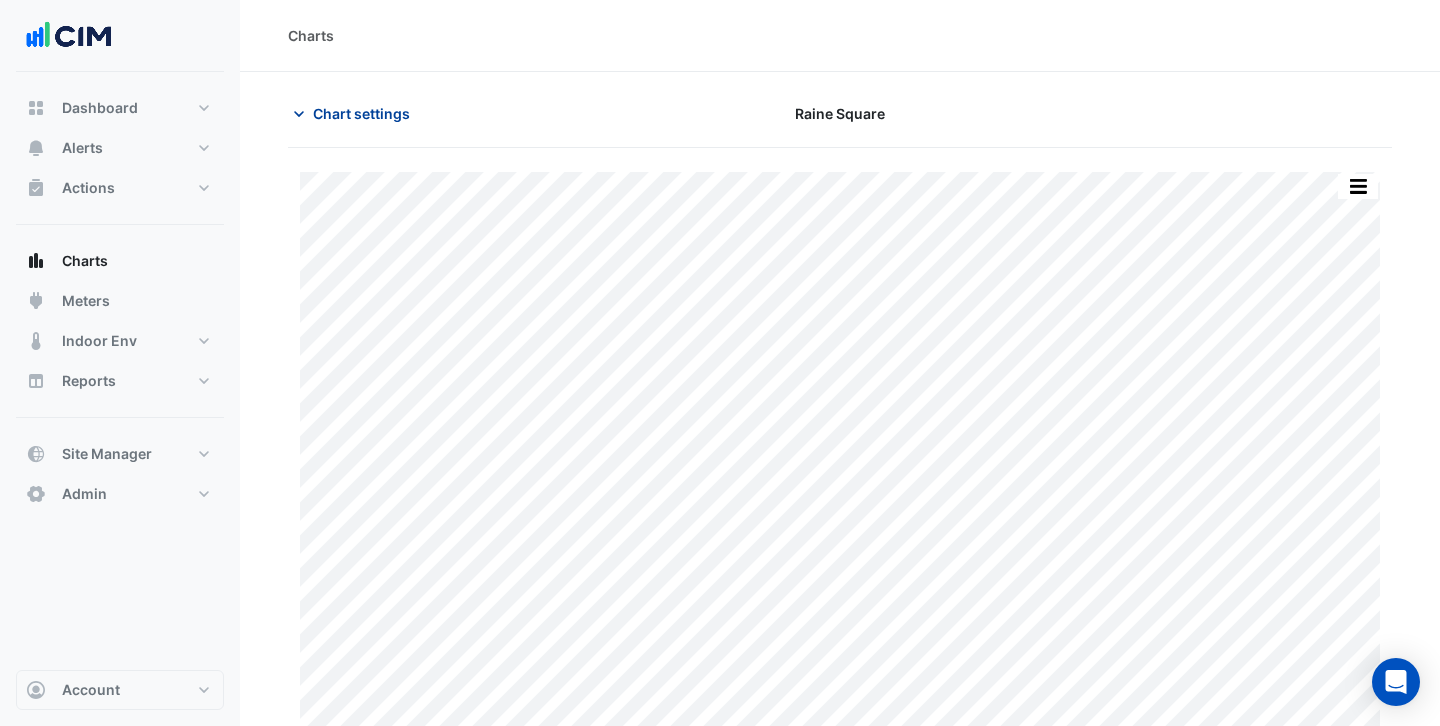 click on "Chart settings" 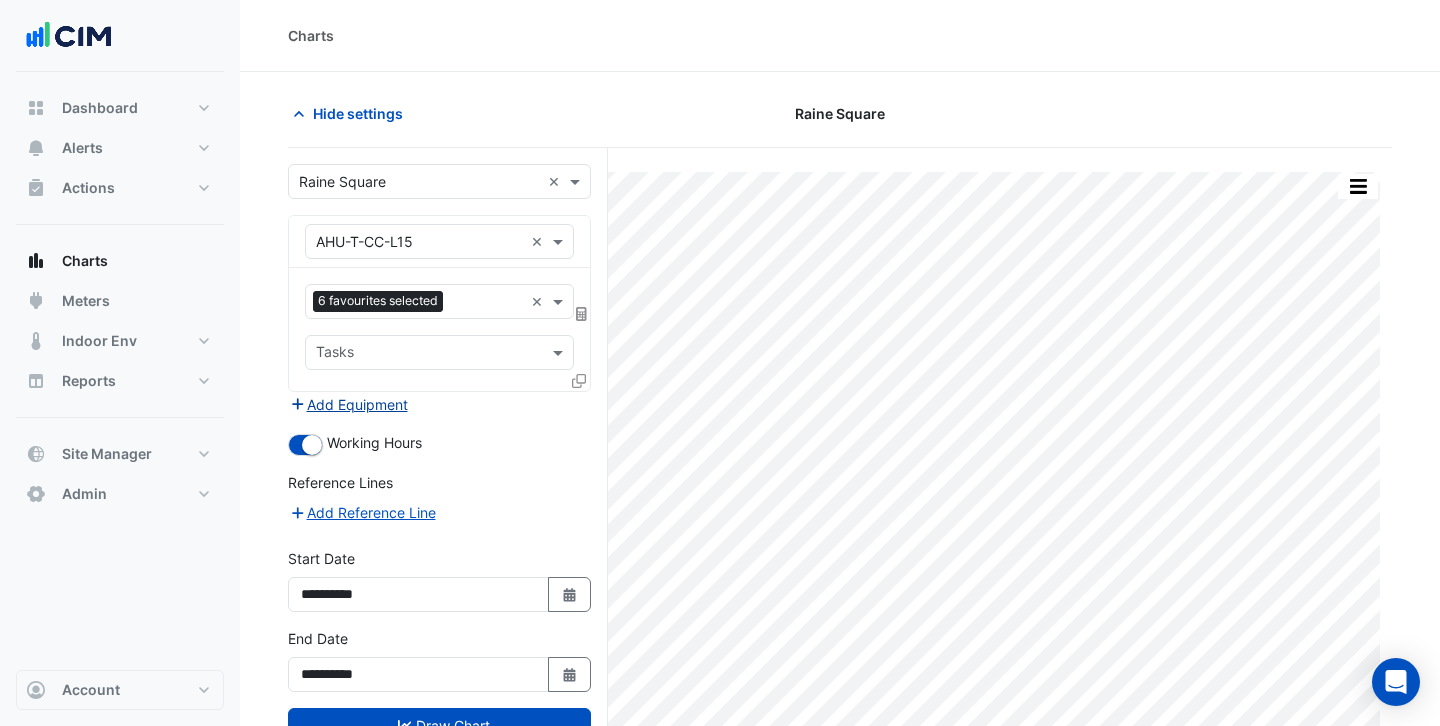 click on "Add Equipment" at bounding box center (348, 404) 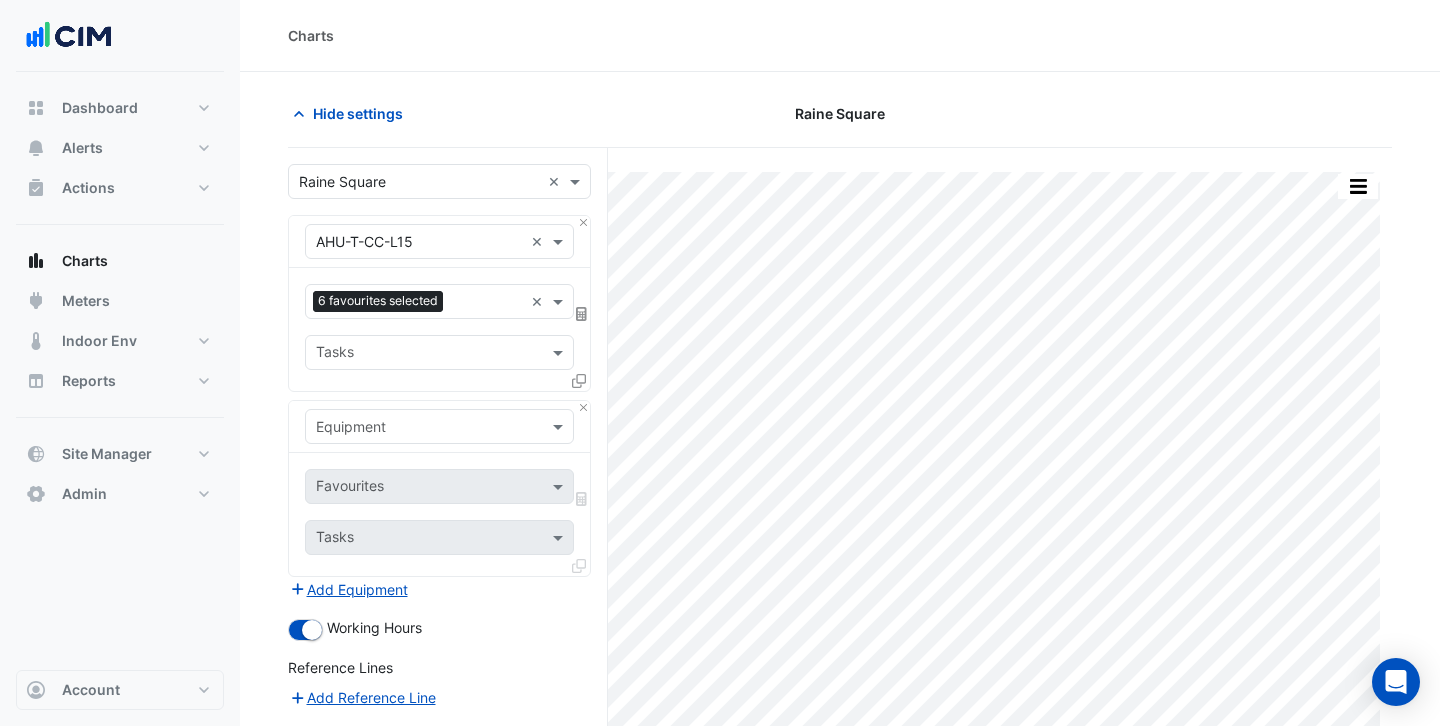 click at bounding box center [419, 427] 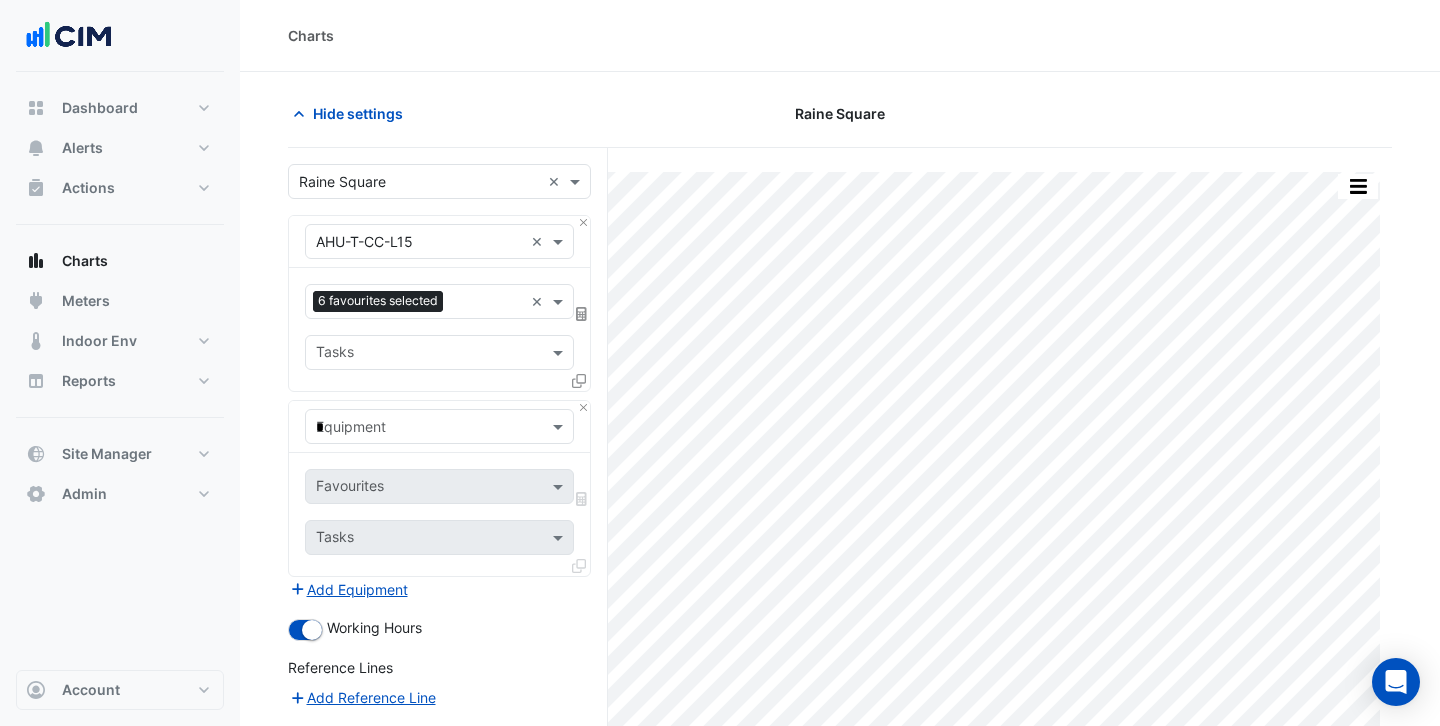 type on "**" 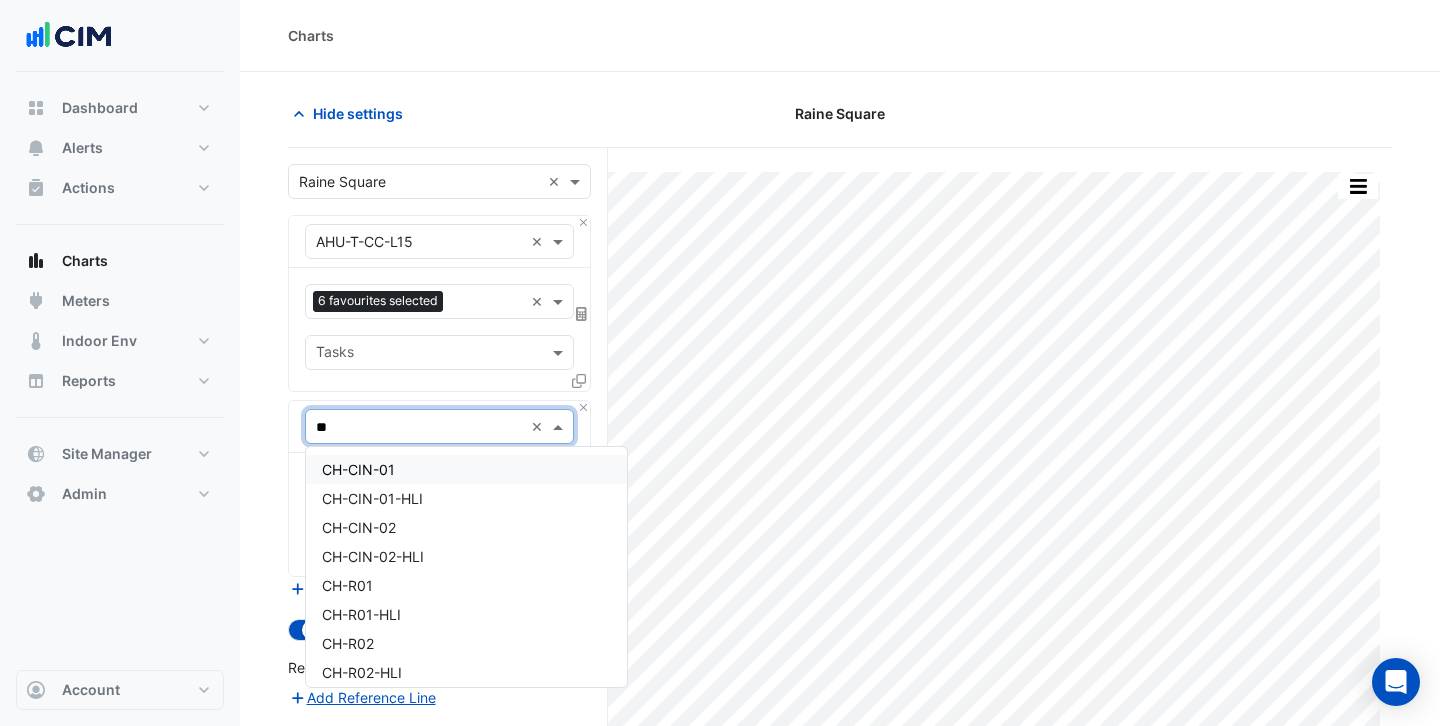 click on "CH-CIN-01" at bounding box center (358, 469) 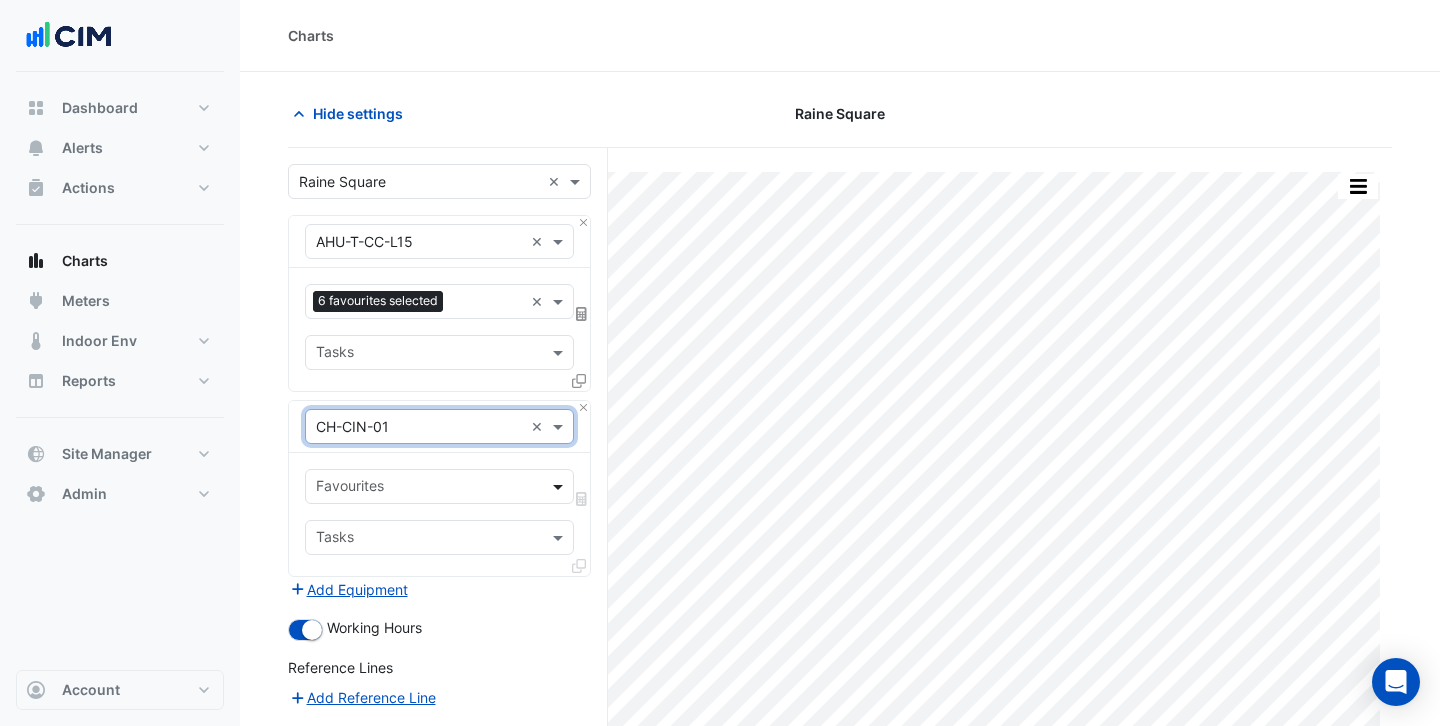 click at bounding box center (560, 486) 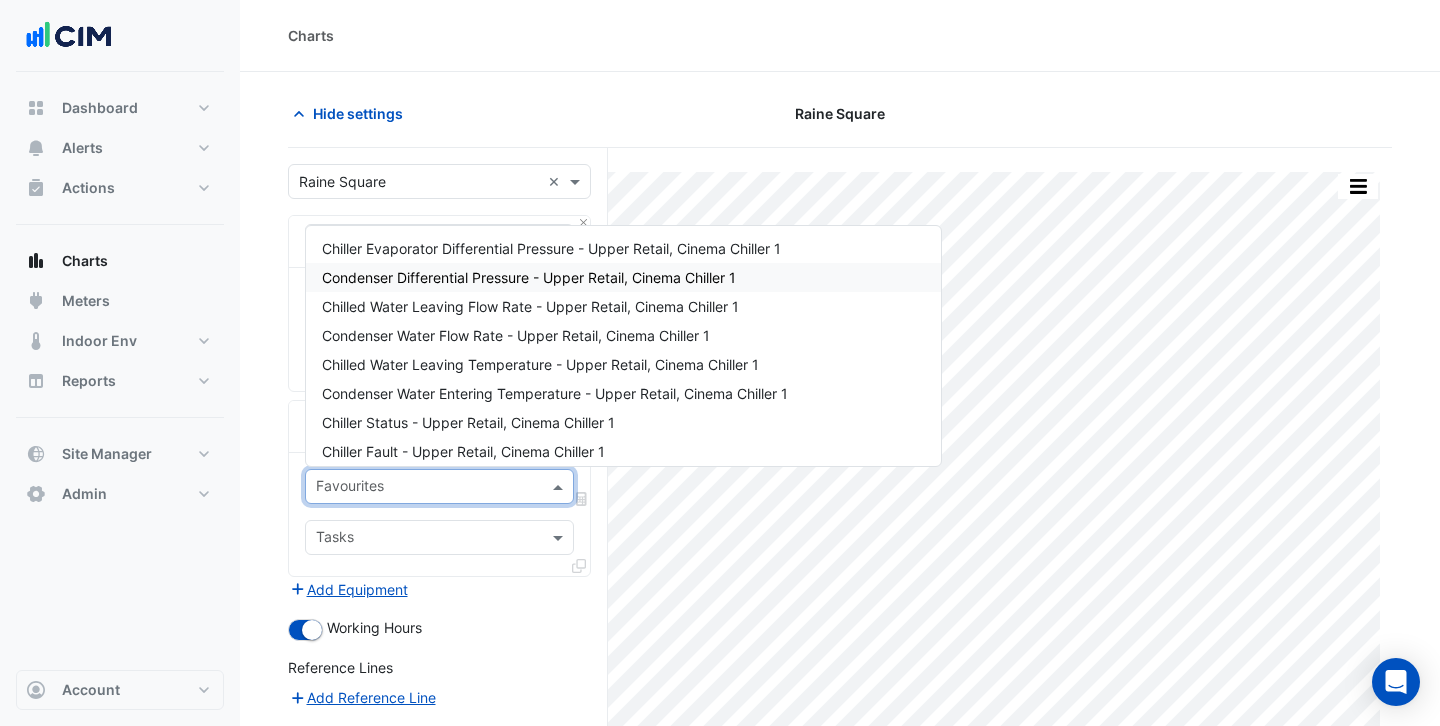 click on "Condenser Differential Pressure - Upper Retail, Cinema Chiller 1" at bounding box center [623, 277] 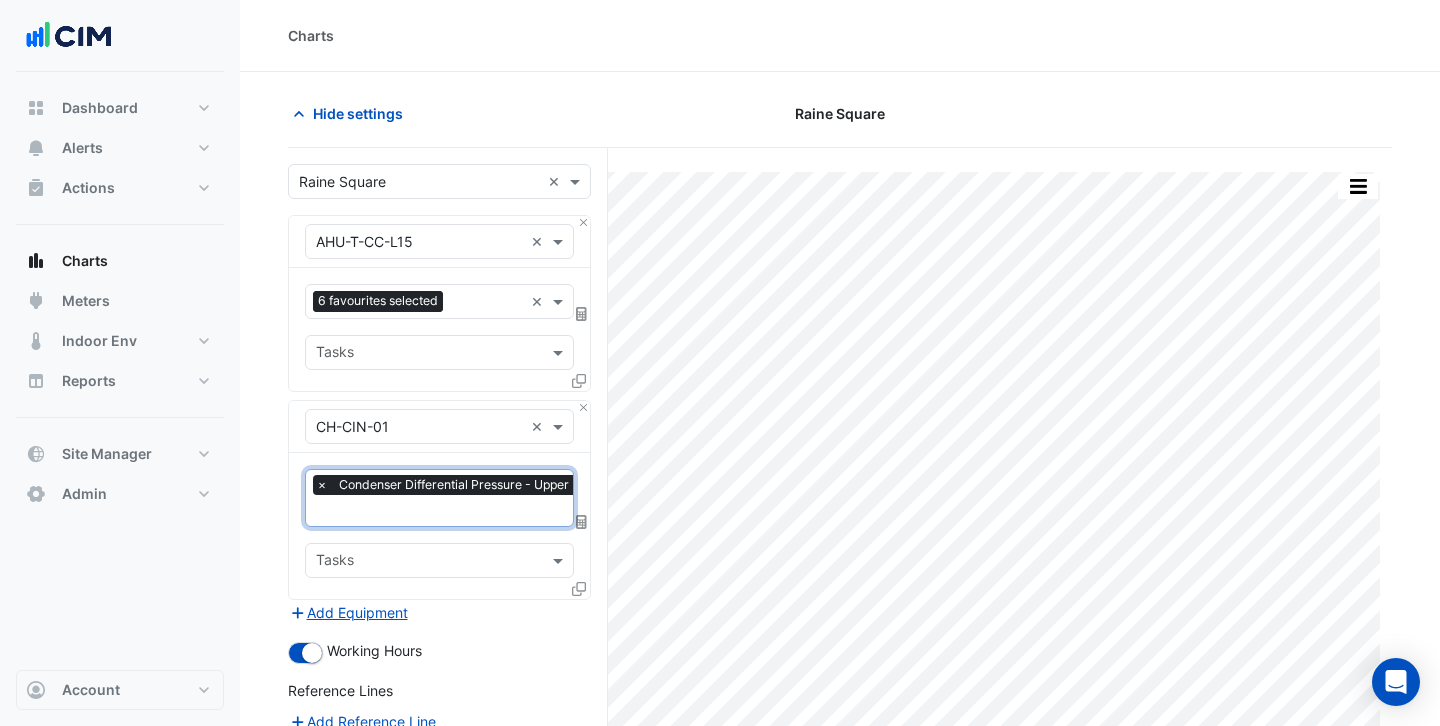click at bounding box center (514, 512) 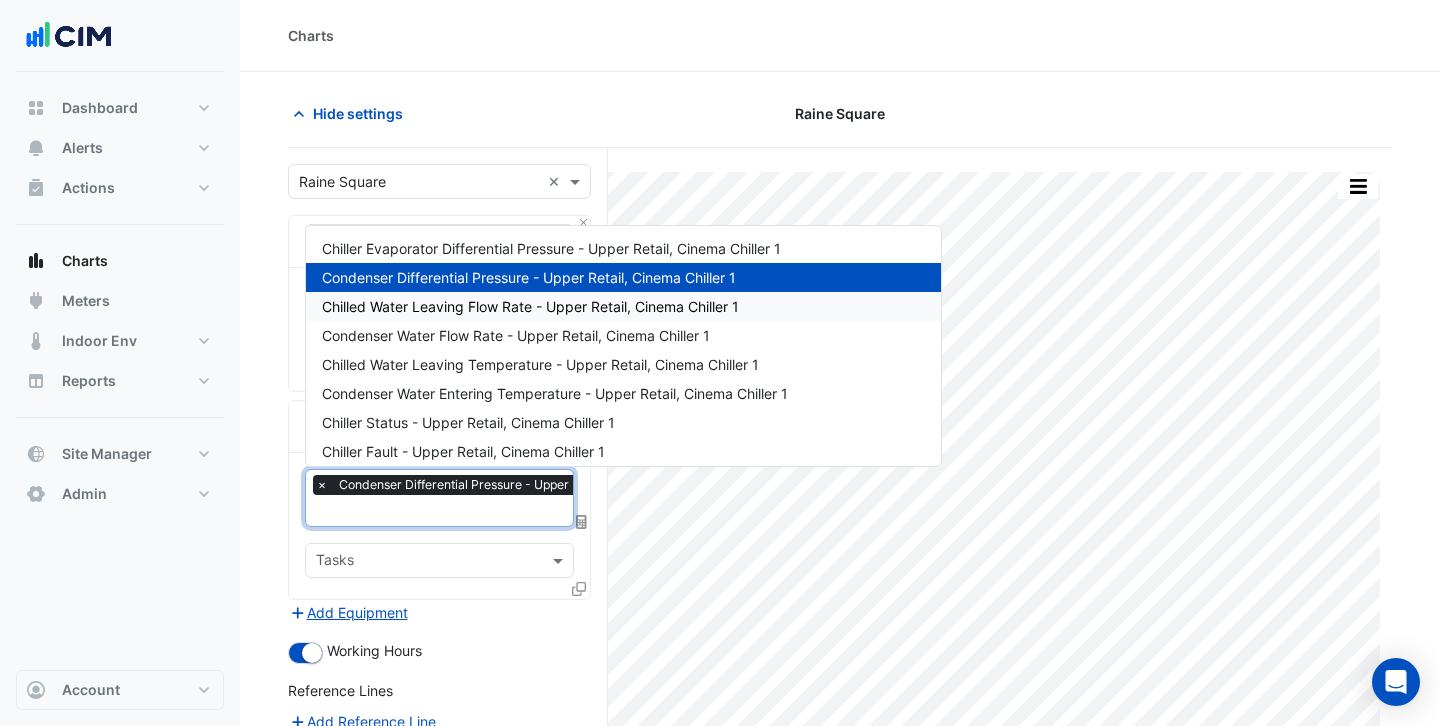 click on "Chilled Water Leaving Flow Rate - Upper Retail, Cinema Chiller 1" at bounding box center (623, 306) 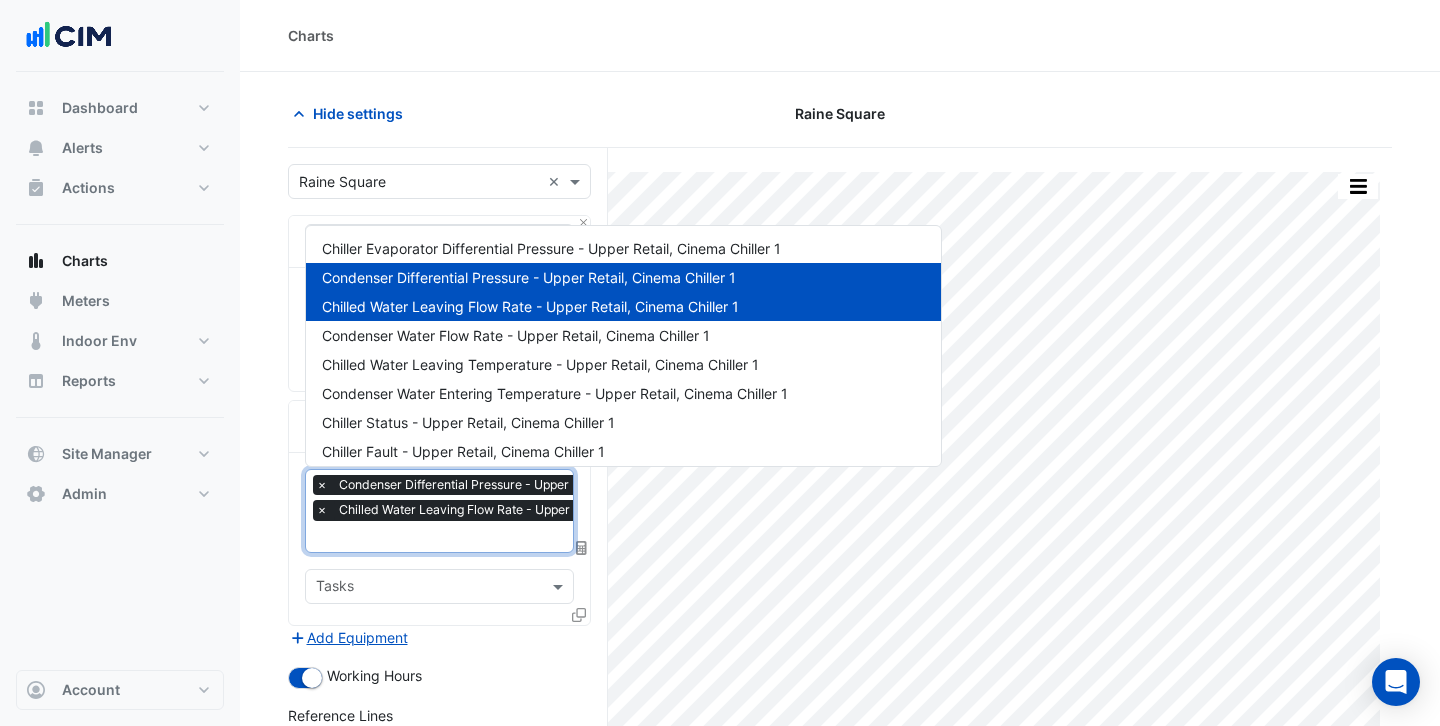 click at bounding box center (515, 538) 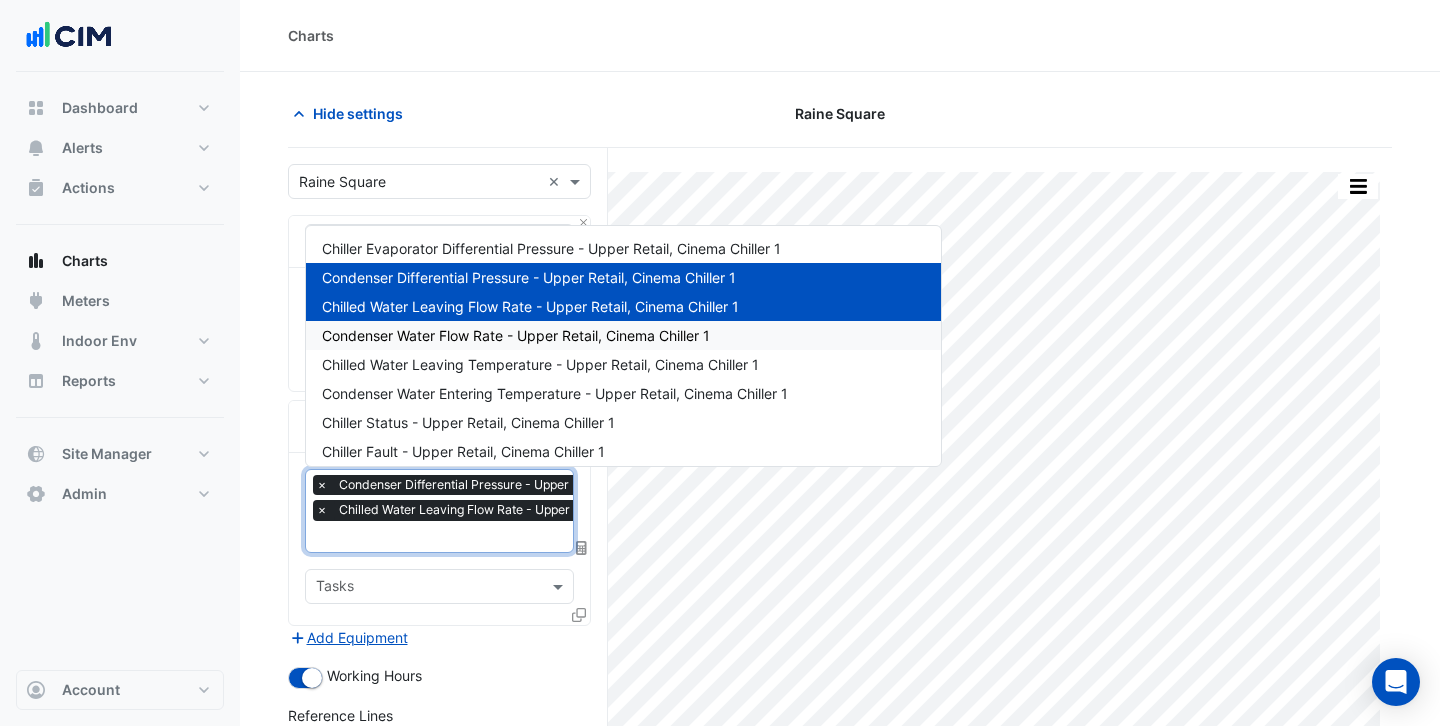 click on "Condenser Water Flow Rate - Upper Retail, Cinema Chiller 1" at bounding box center [516, 335] 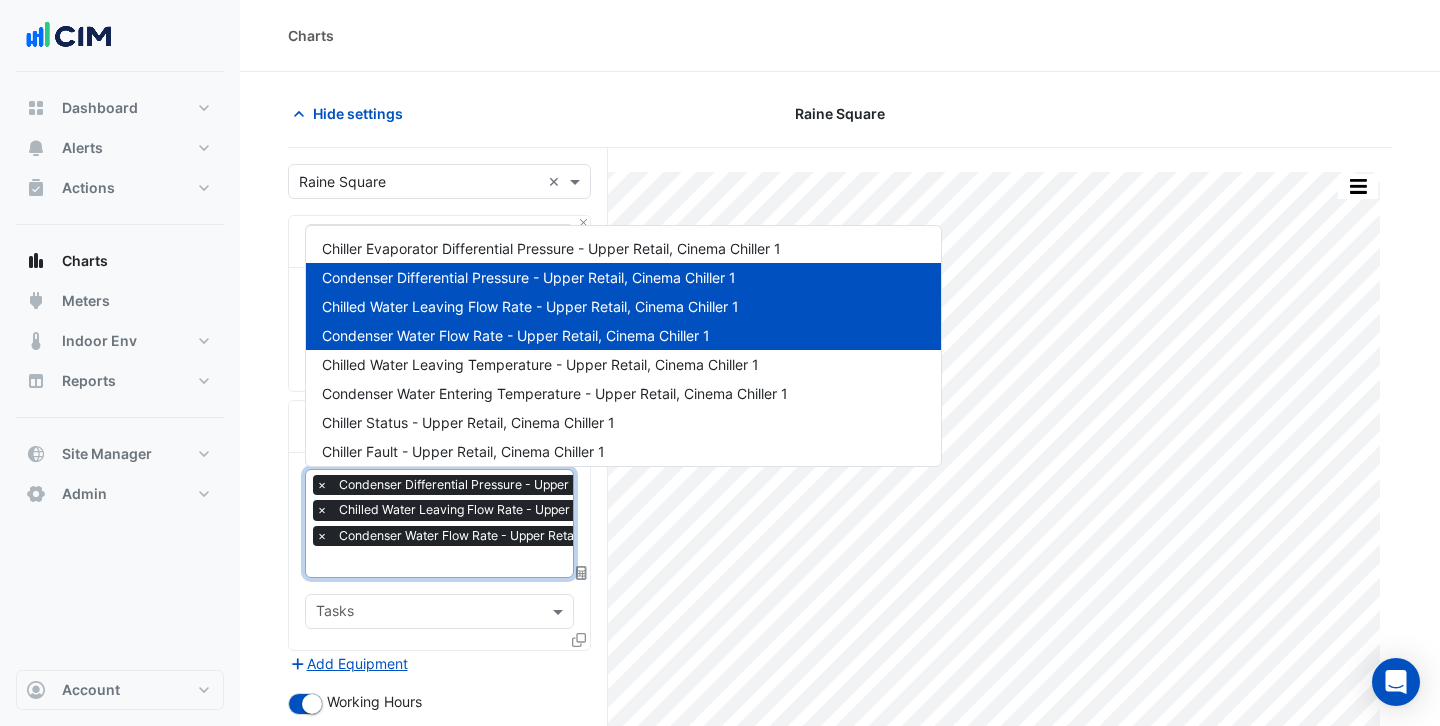 click at bounding box center [515, 563] 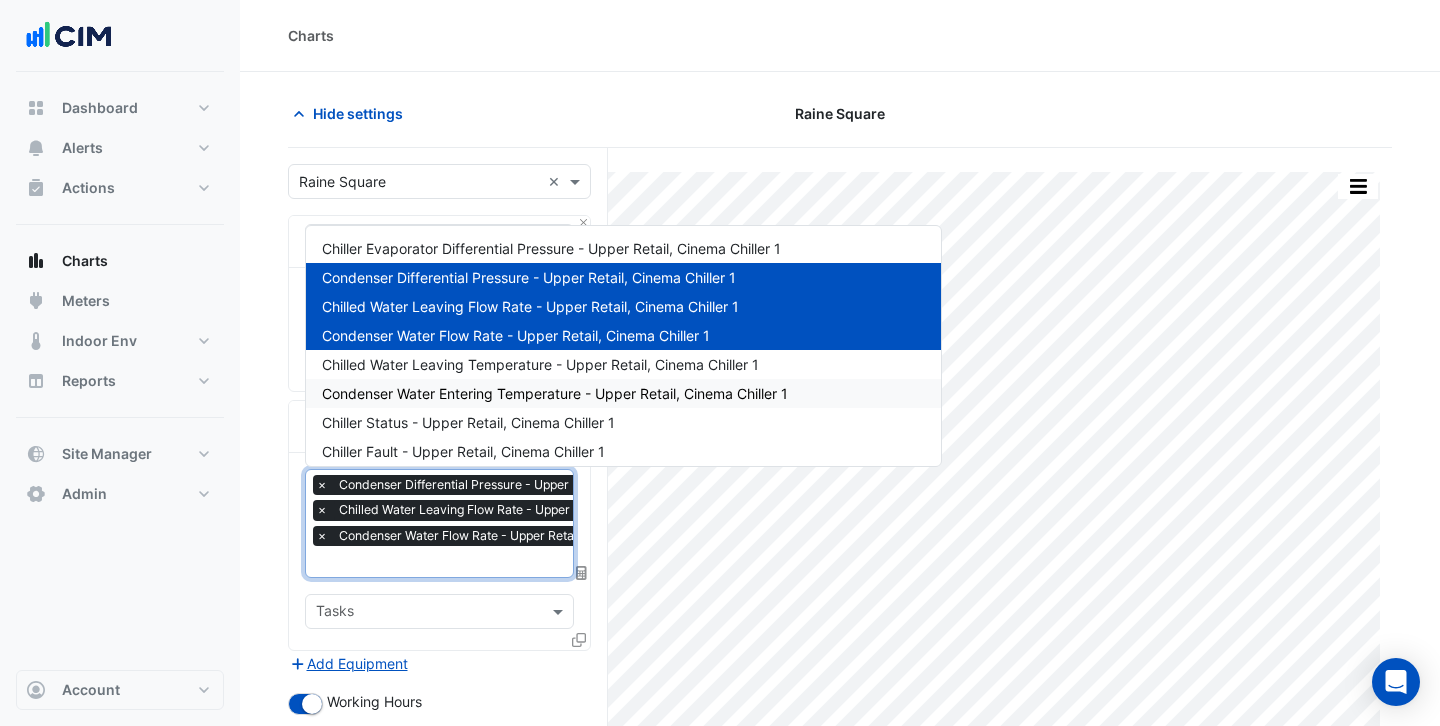click on "Condenser Water Entering Temperature - Upper Retail, Cinema Chiller 1" at bounding box center [555, 393] 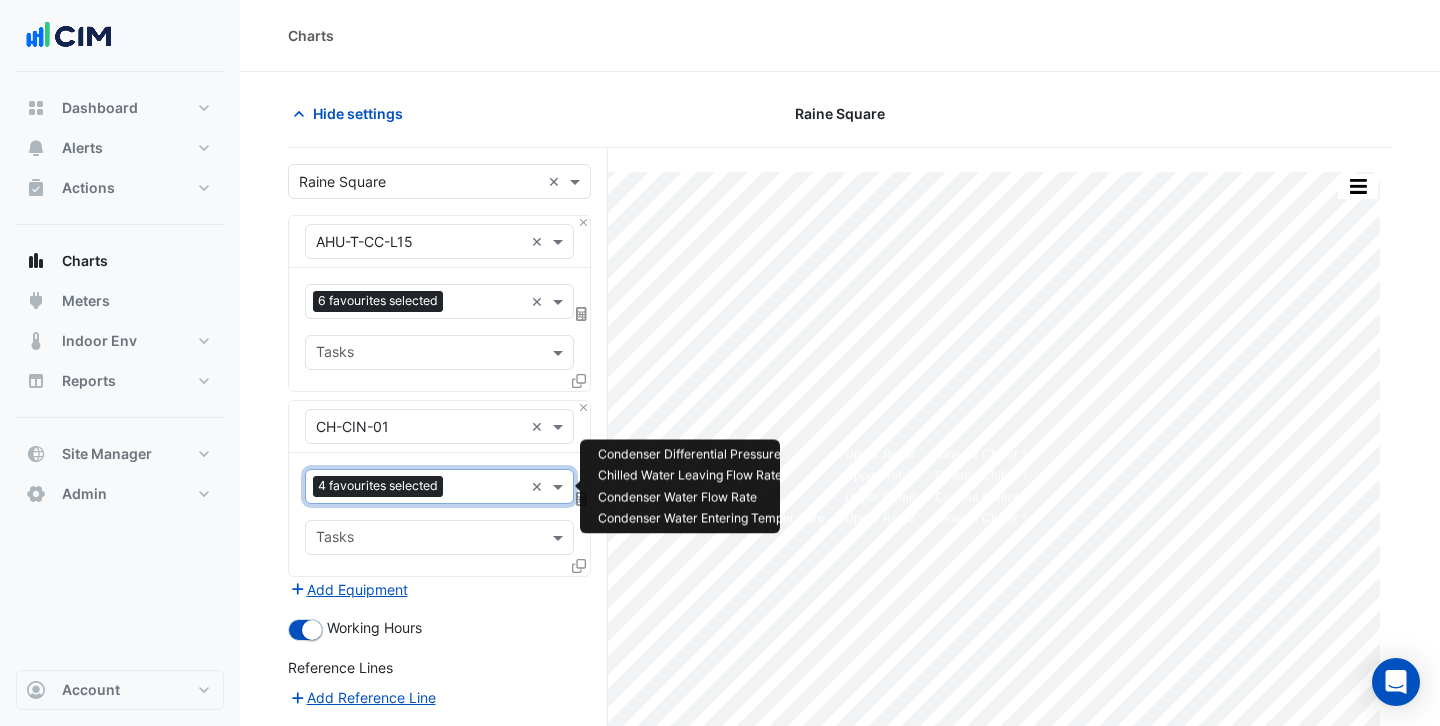 click at bounding box center [487, 488] 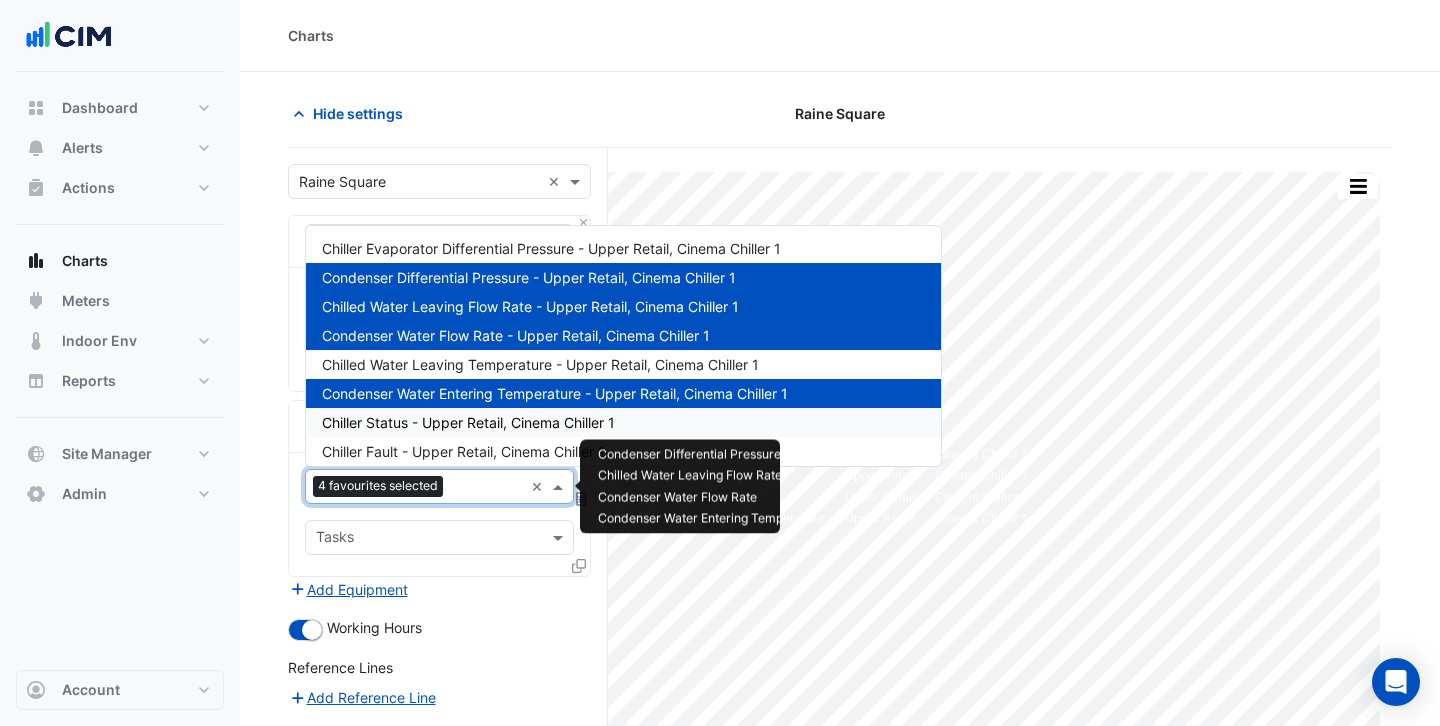 click on "Chiller Status - Upper Retail, Cinema Chiller 1" at bounding box center (468, 422) 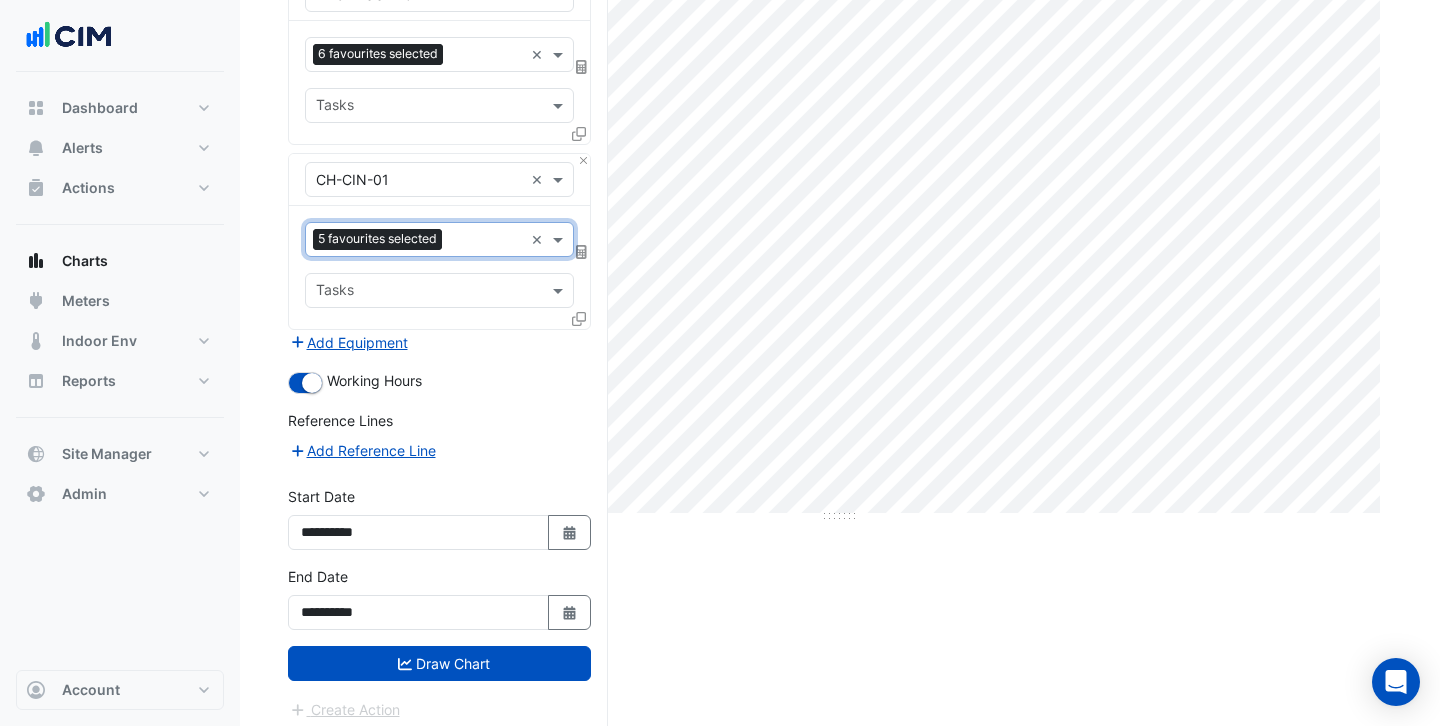 scroll, scrollTop: 256, scrollLeft: 0, axis: vertical 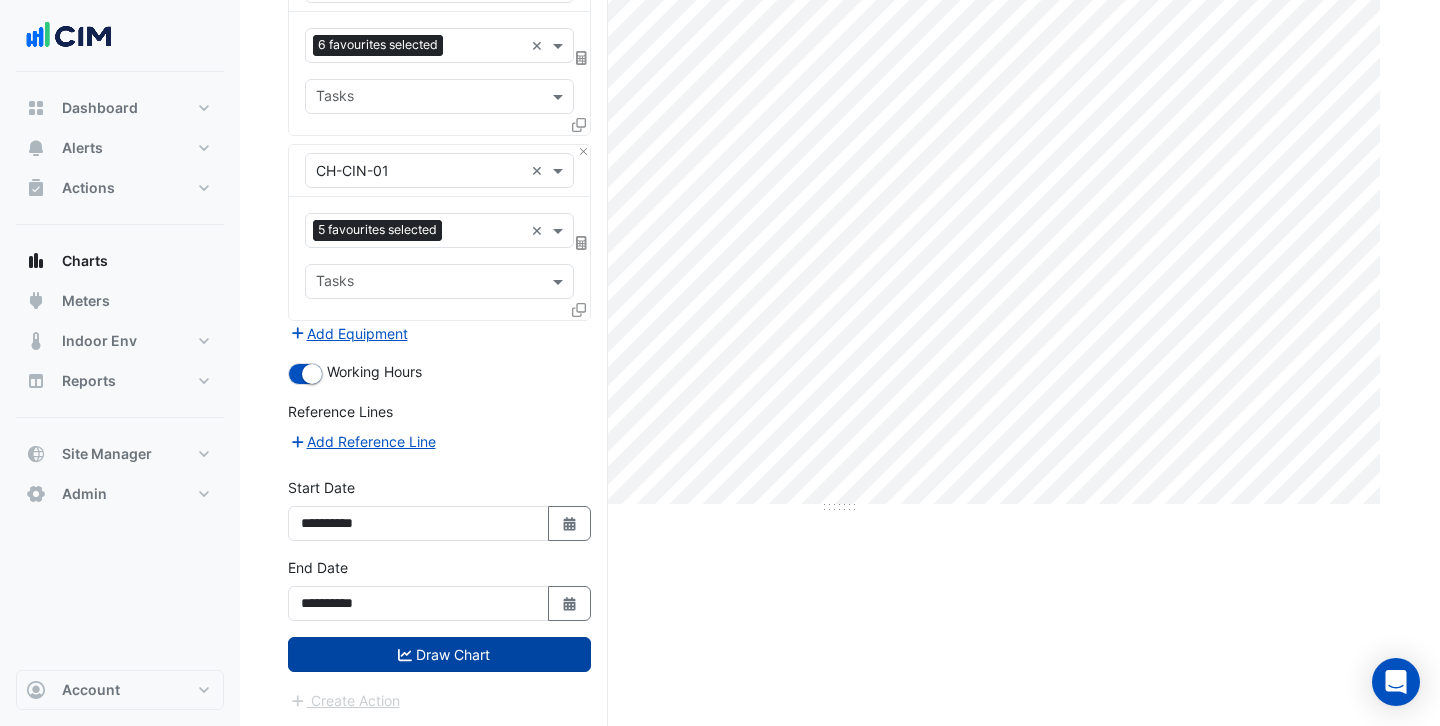 click on "Draw Chart" at bounding box center [439, 654] 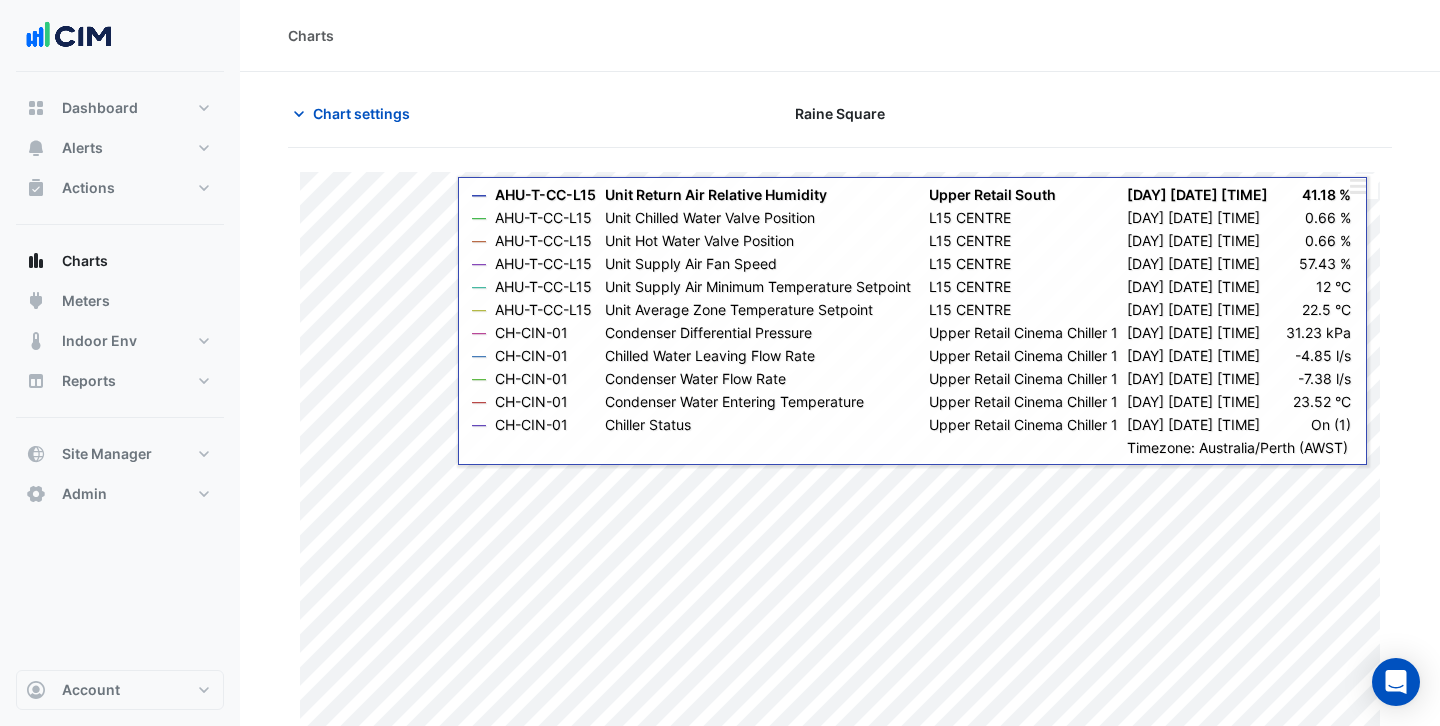scroll, scrollTop: 44, scrollLeft: 0, axis: vertical 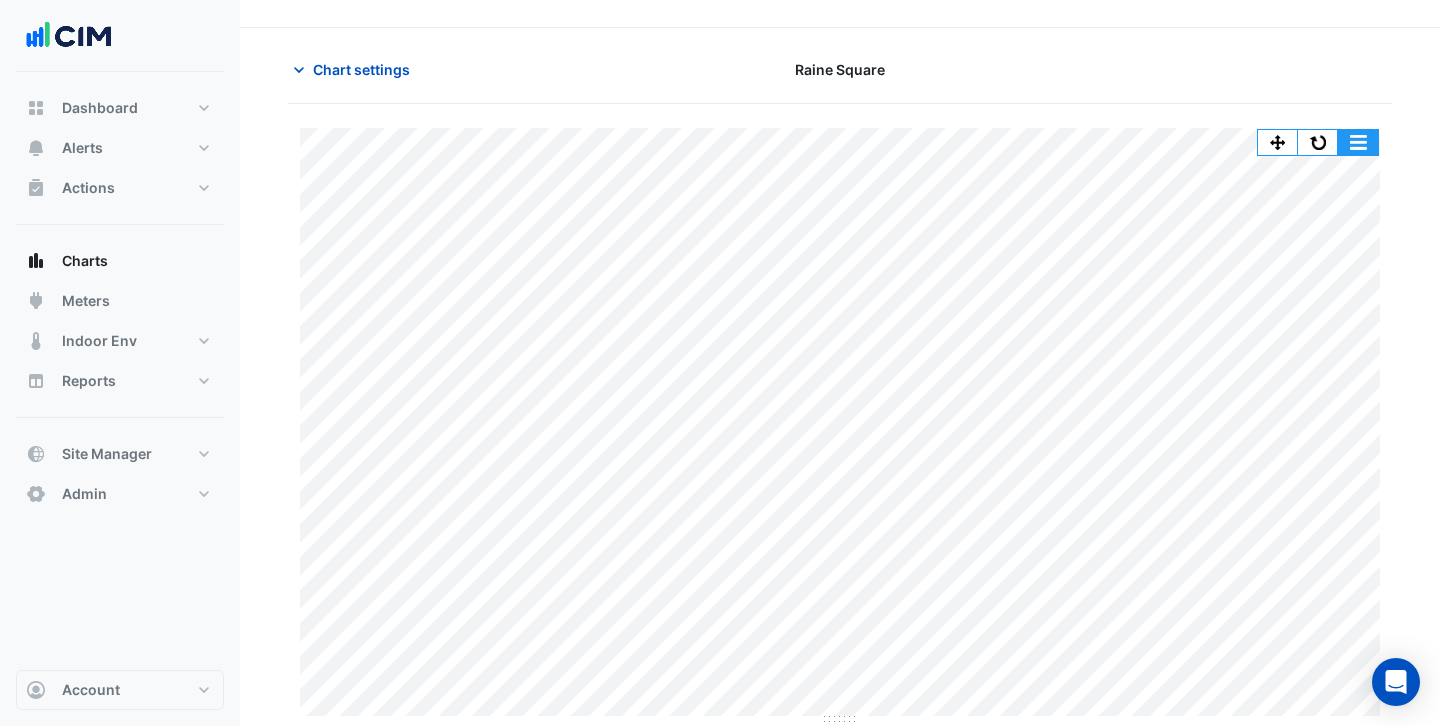 click 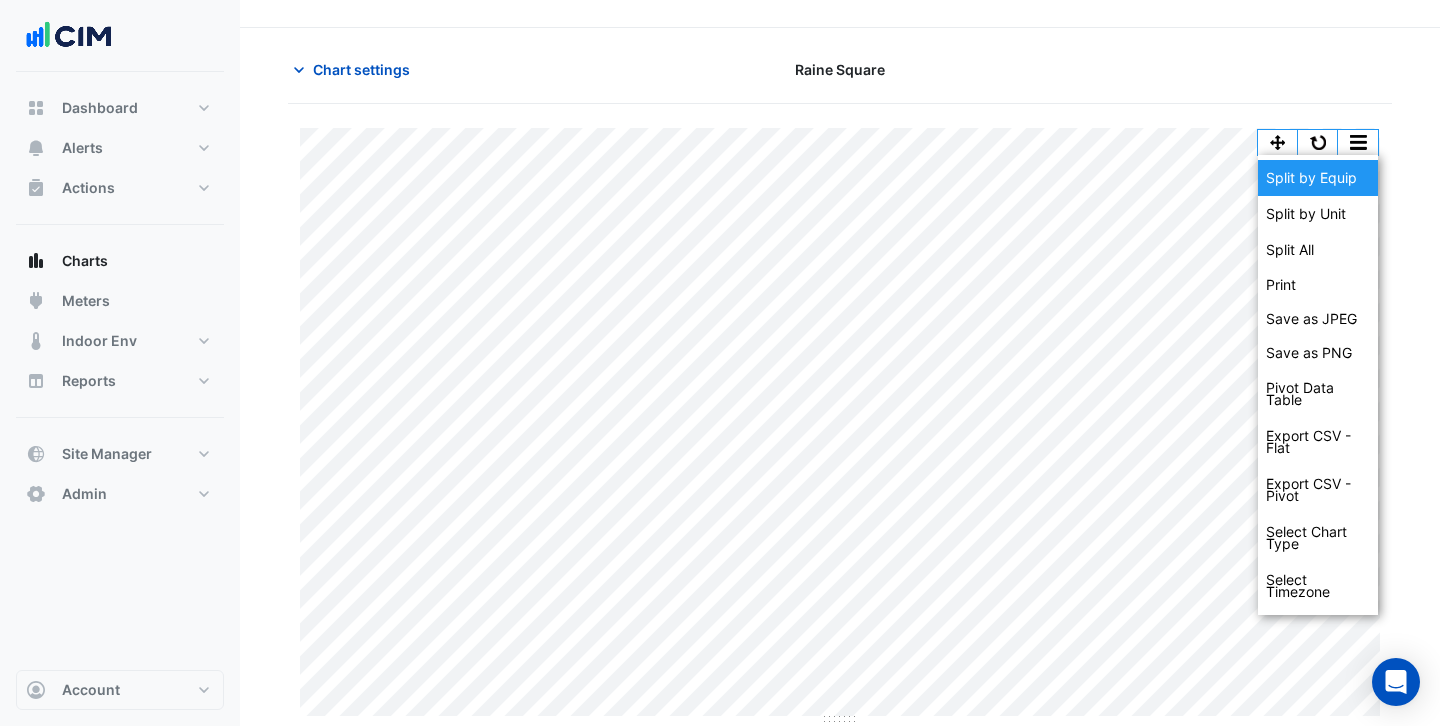 click on "Split by Equip" 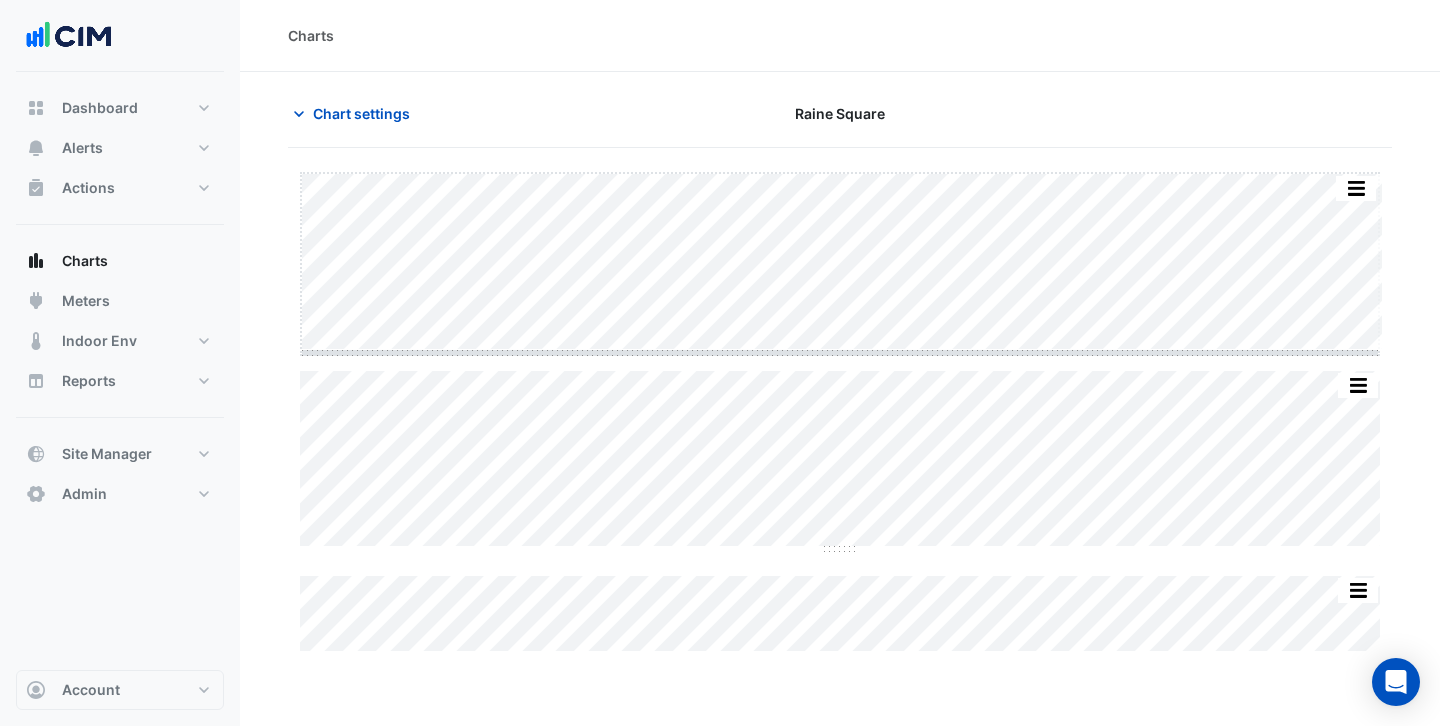 drag, startPoint x: 838, startPoint y: 348, endPoint x: 832, endPoint y: 551, distance: 203.08865 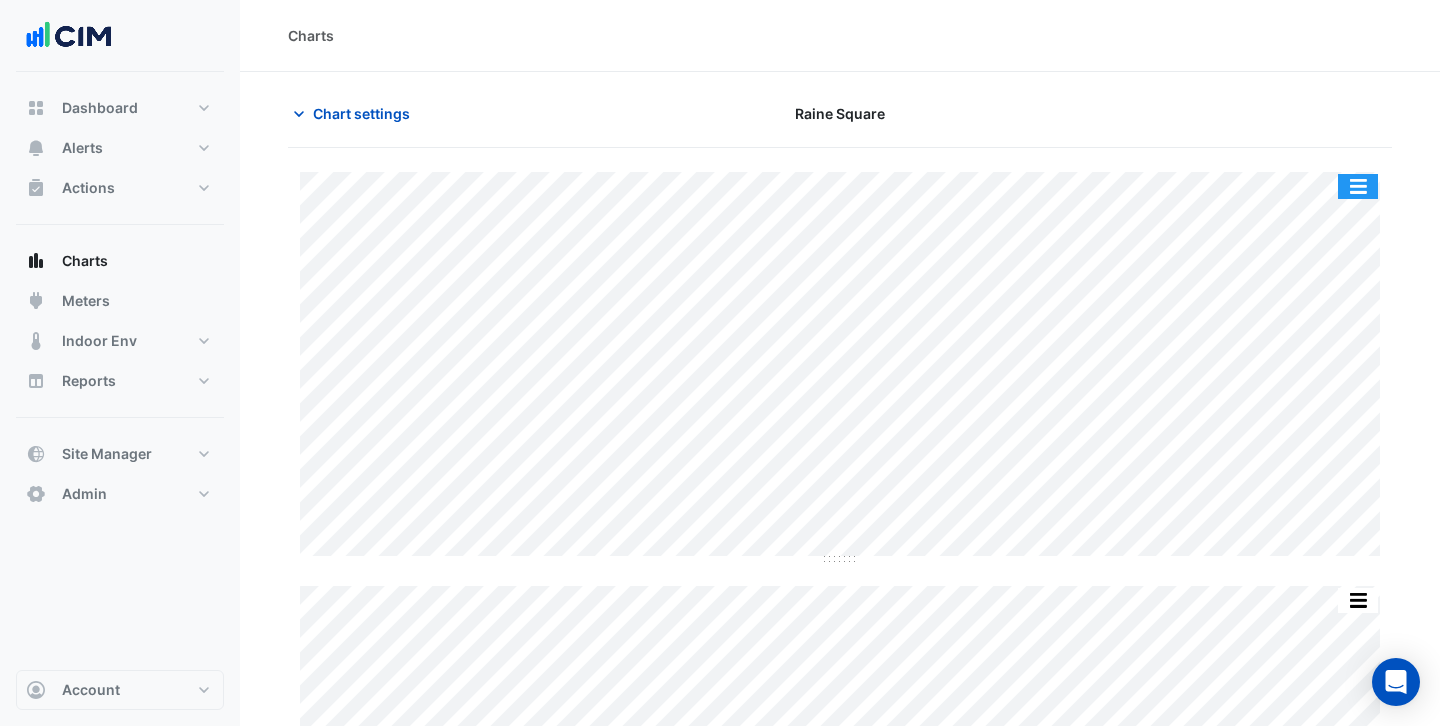 click 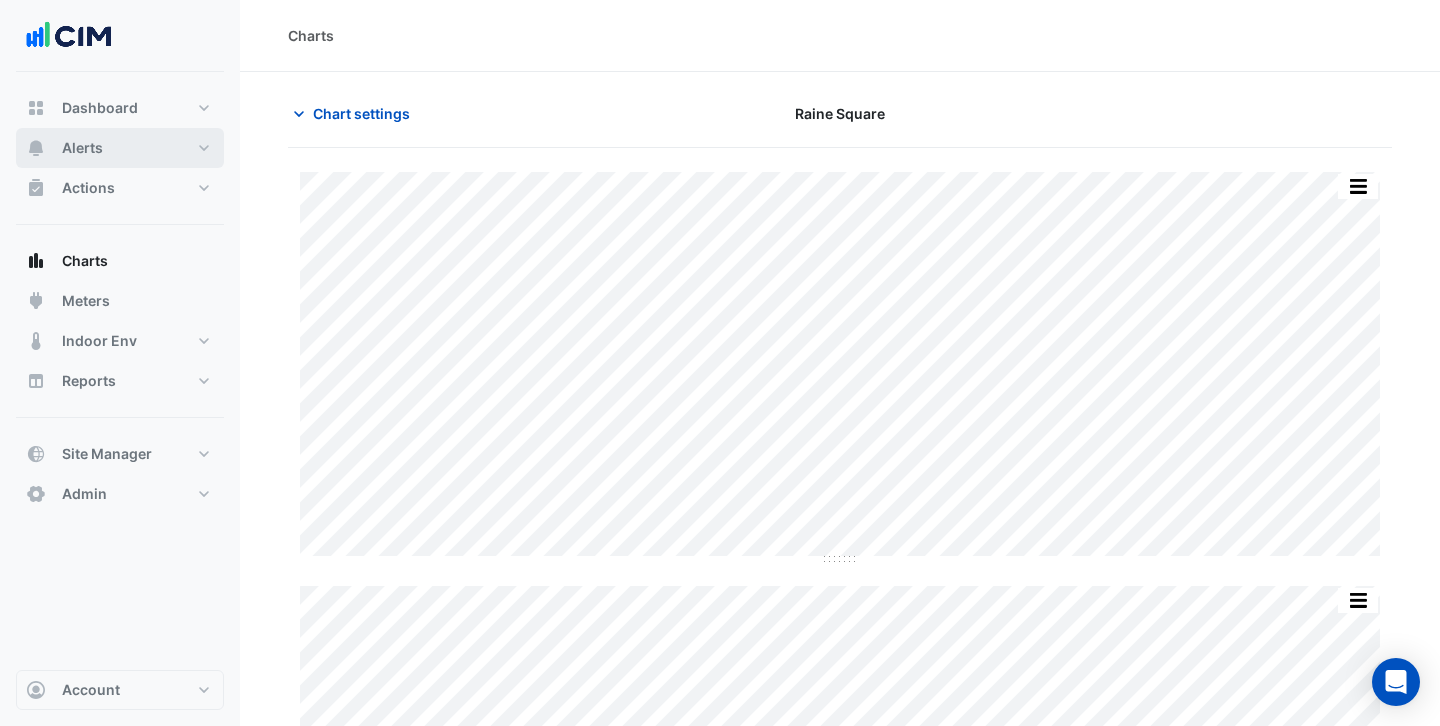 click on "Alerts" at bounding box center [120, 148] 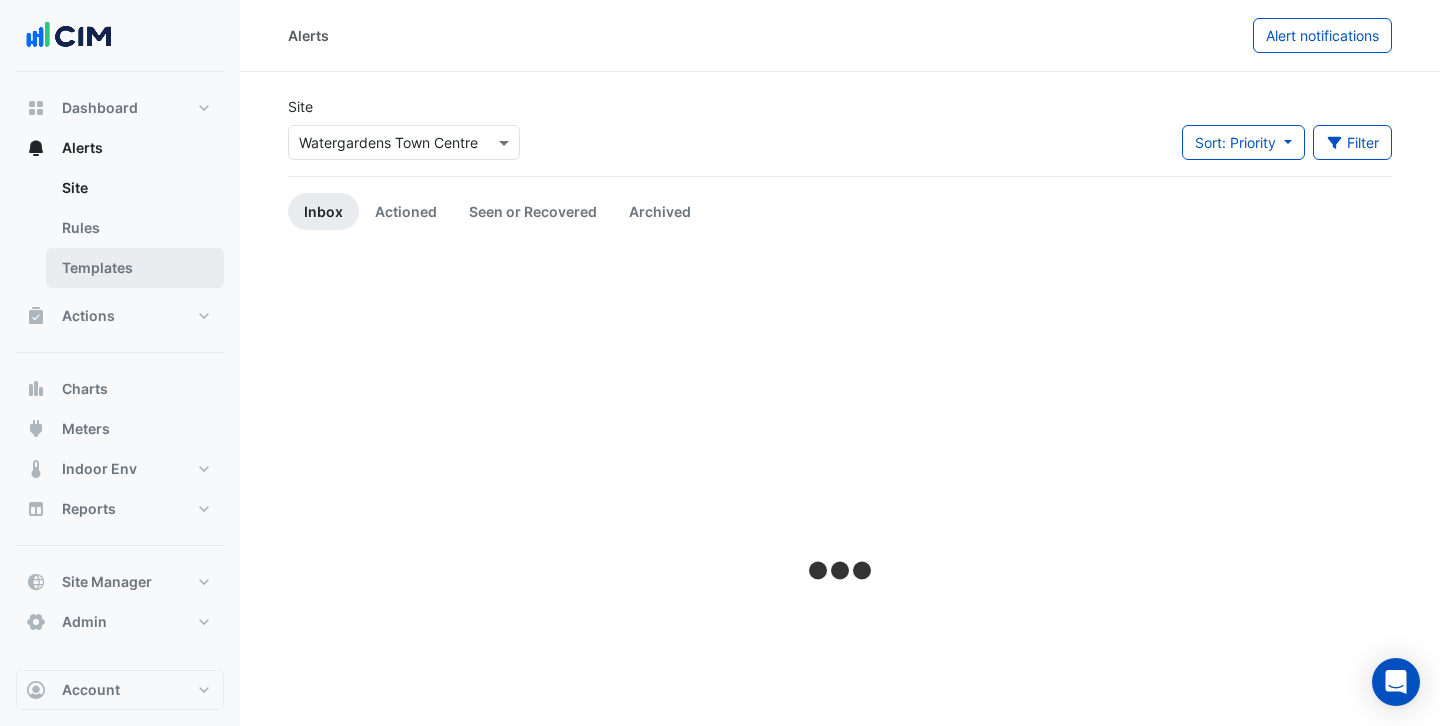 click on "Templates" at bounding box center [135, 268] 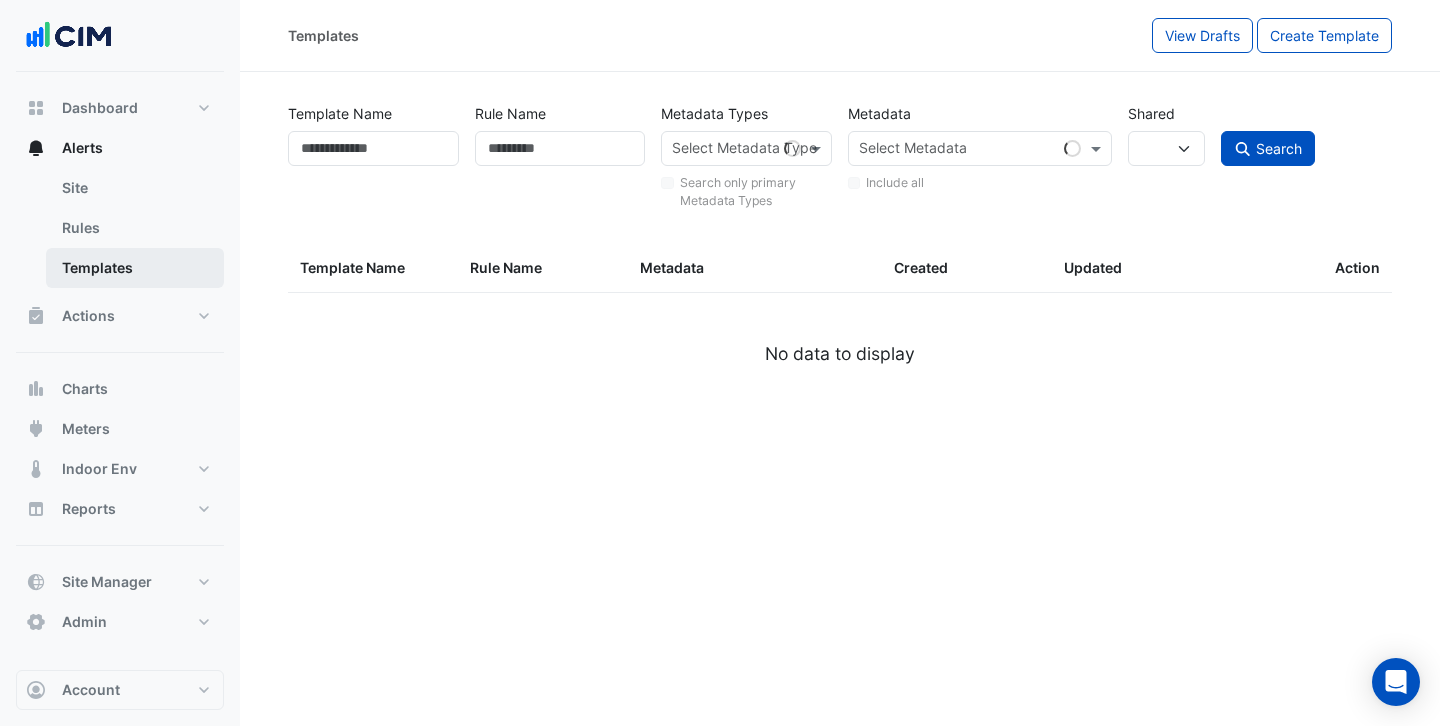 select 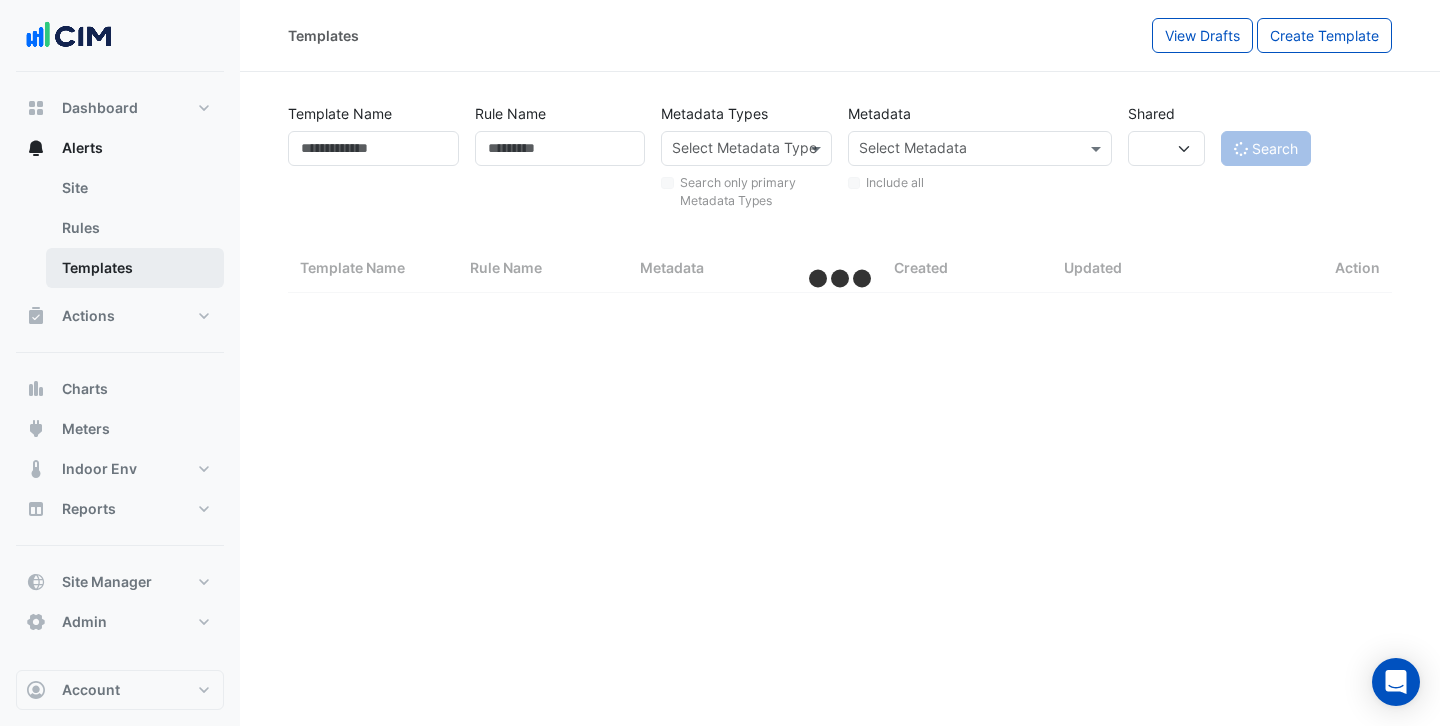 select on "***" 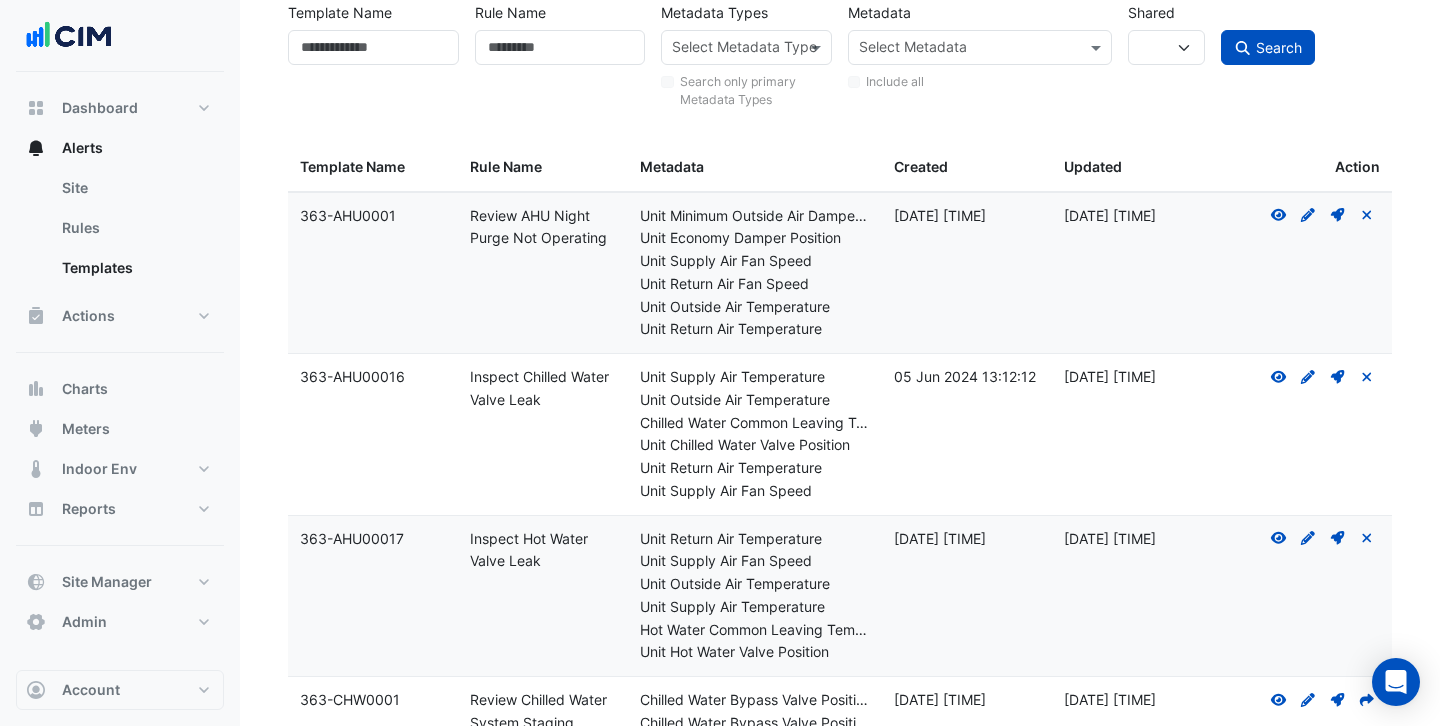 scroll, scrollTop: 161, scrollLeft: 0, axis: vertical 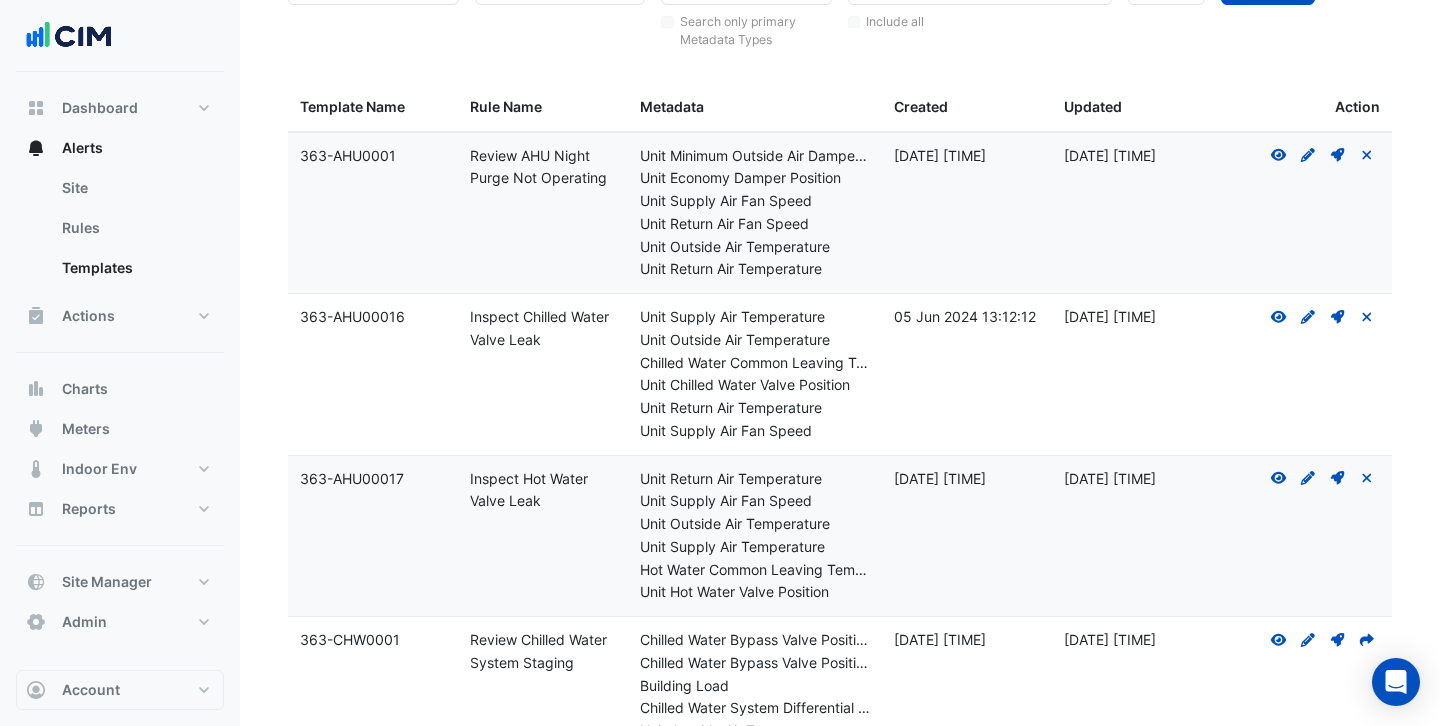 drag, startPoint x: 562, startPoint y: 338, endPoint x: 495, endPoint y: 335, distance: 67.06713 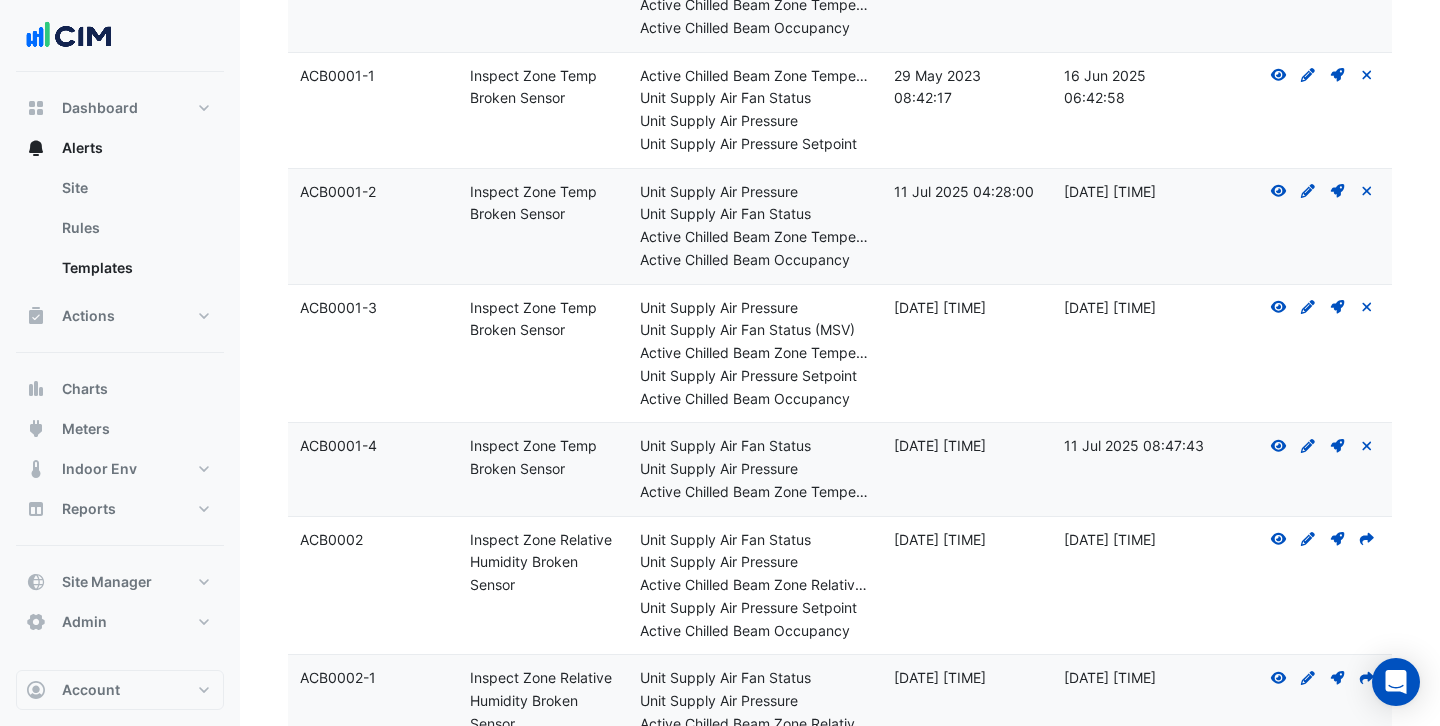 scroll, scrollTop: 1272, scrollLeft: 0, axis: vertical 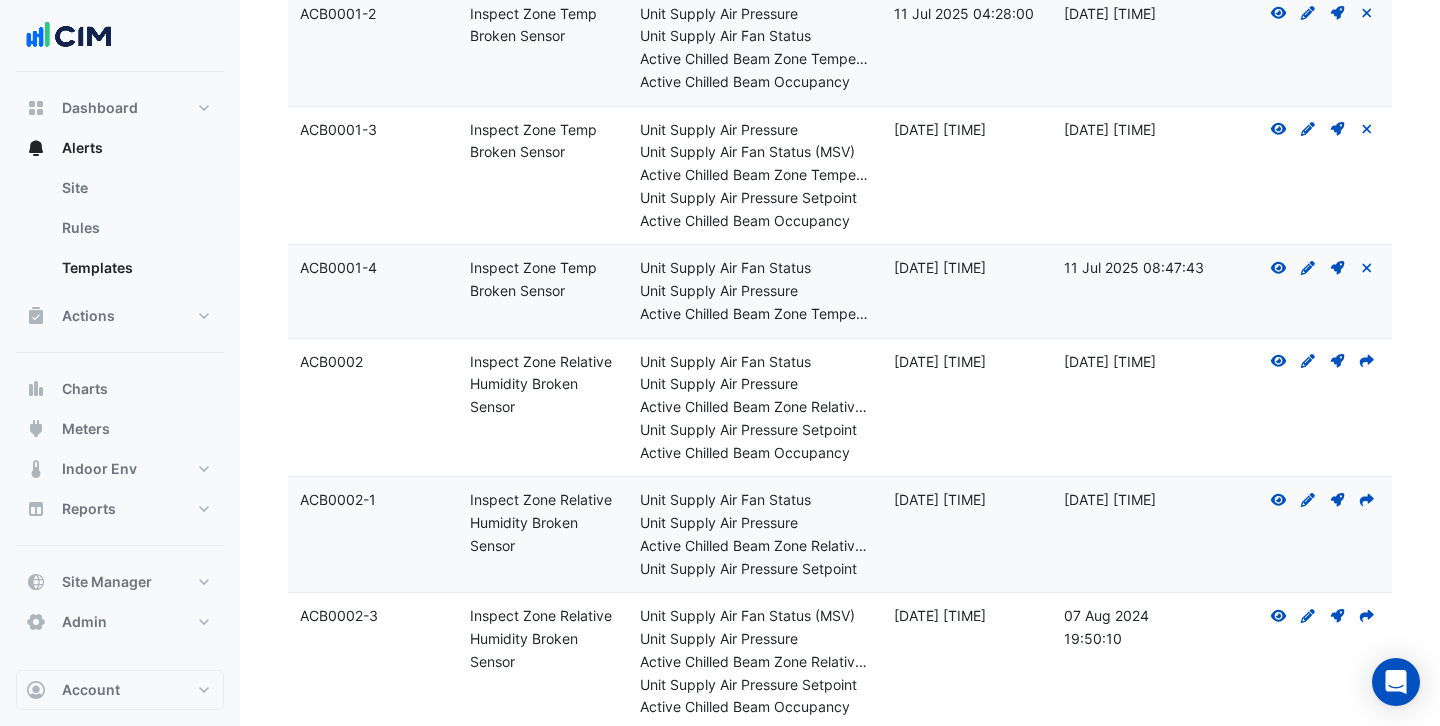 drag, startPoint x: 562, startPoint y: 298, endPoint x: 461, endPoint y: 278, distance: 102.96116 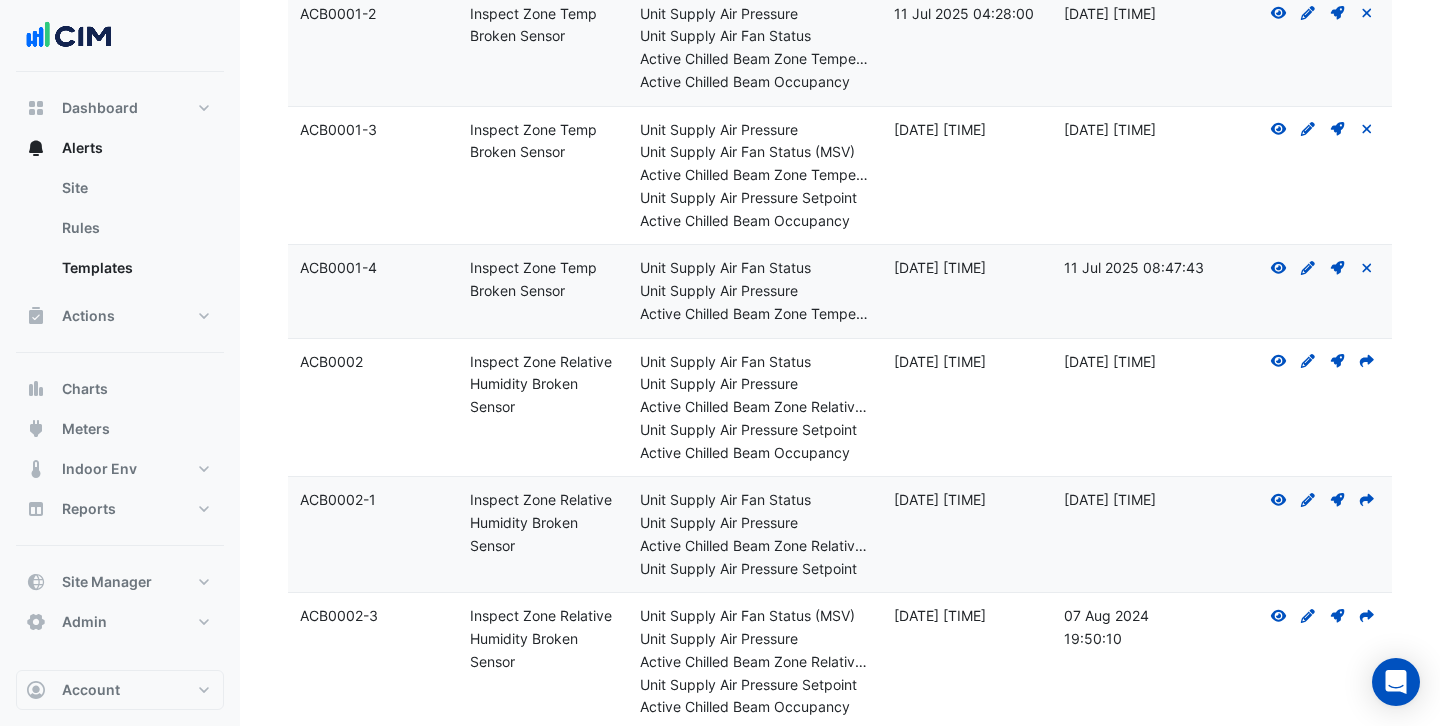 click on "Rule Name:
Inspect Zone Temp Broken Sensor" 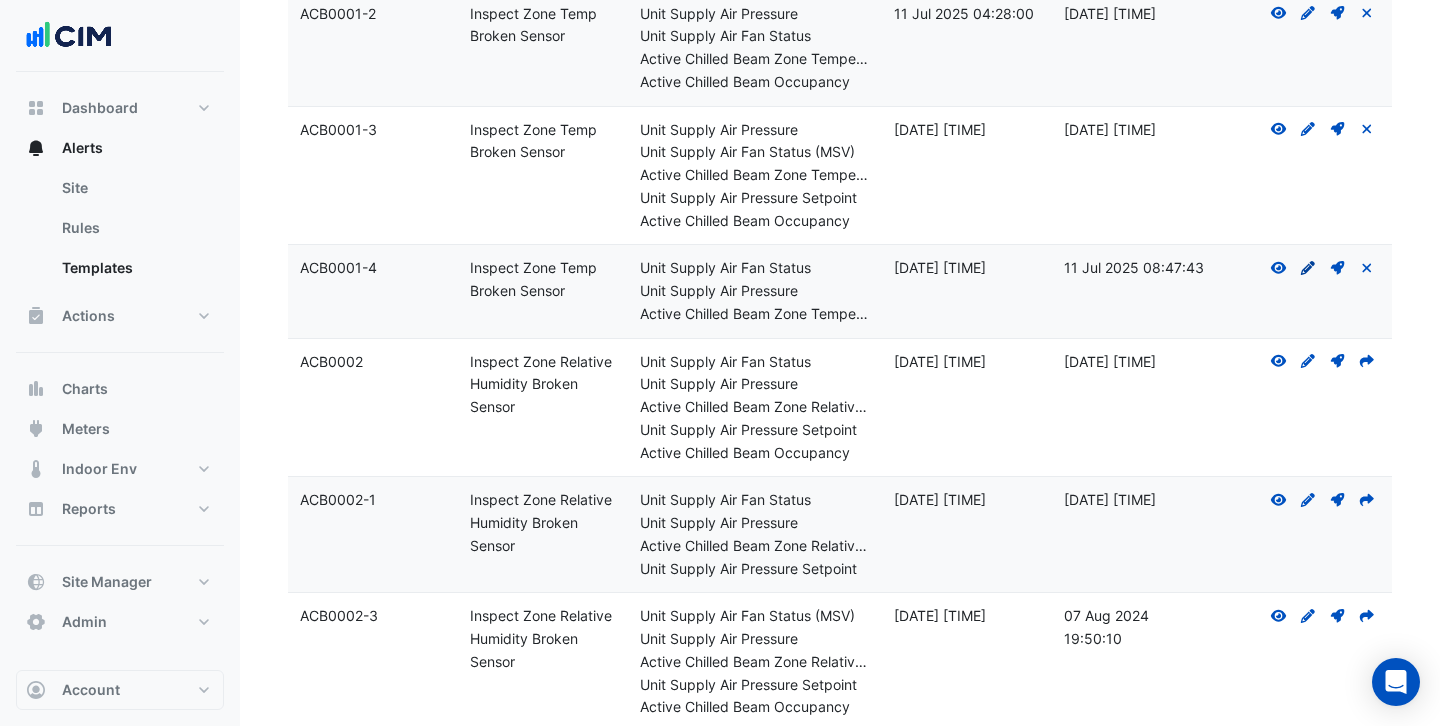 click on "Create Draft - to edit a template, you first need to create a draft, and then submit it for approval." 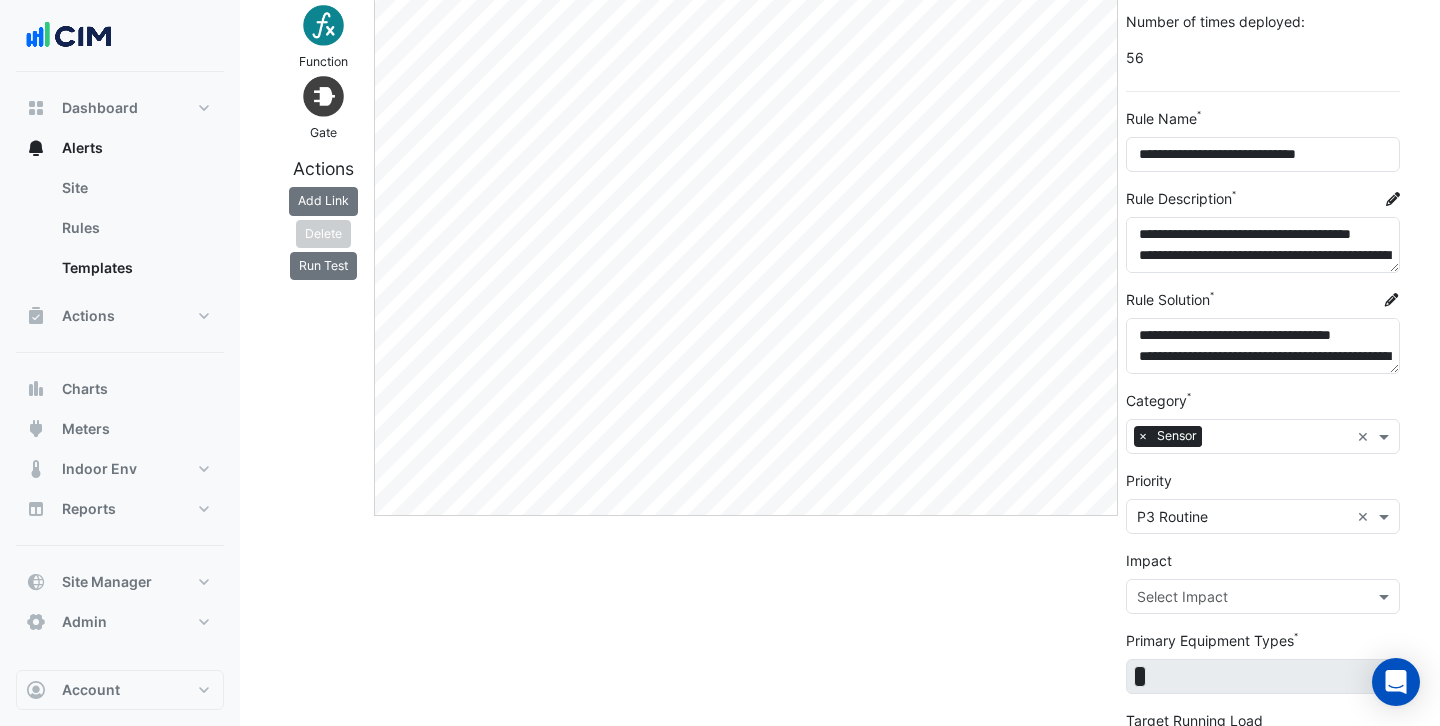 scroll, scrollTop: 145, scrollLeft: 0, axis: vertical 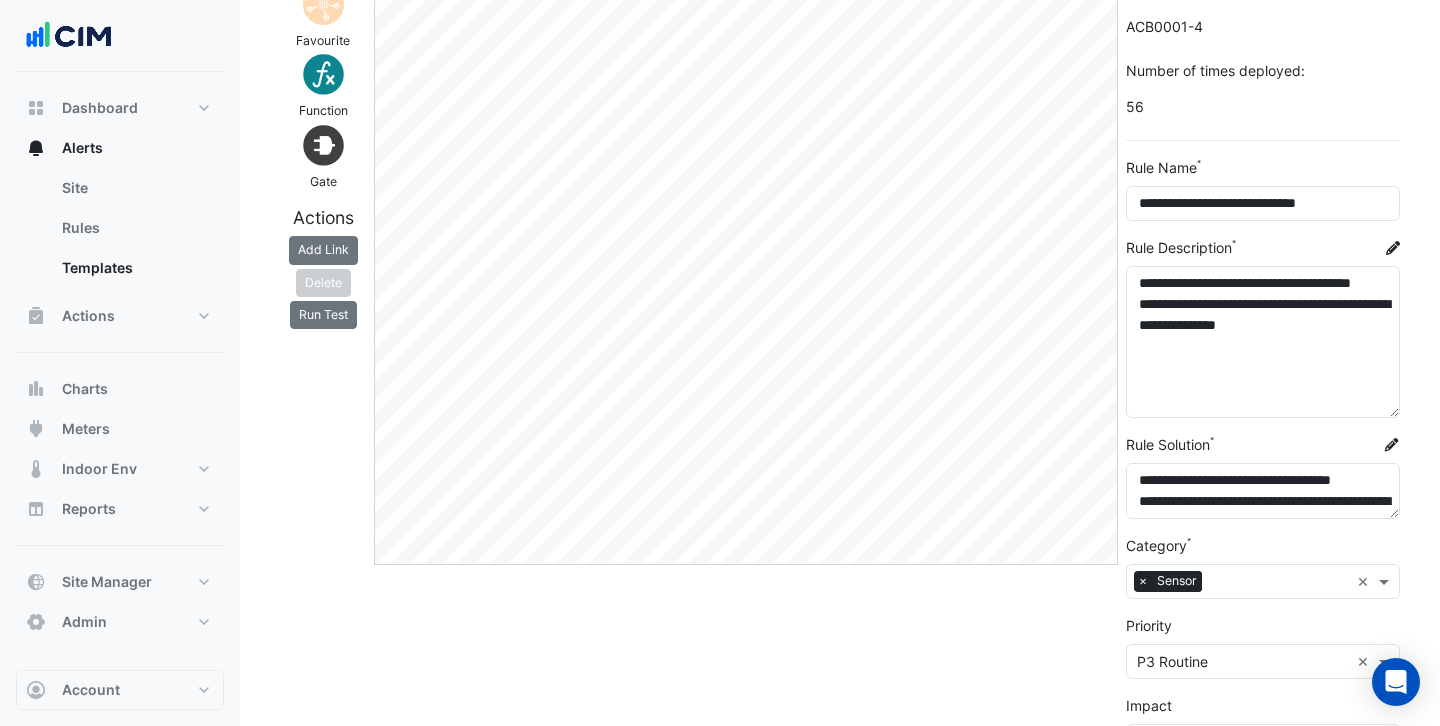 drag, startPoint x: 1396, startPoint y: 317, endPoint x: 1380, endPoint y: 410, distance: 94.36631 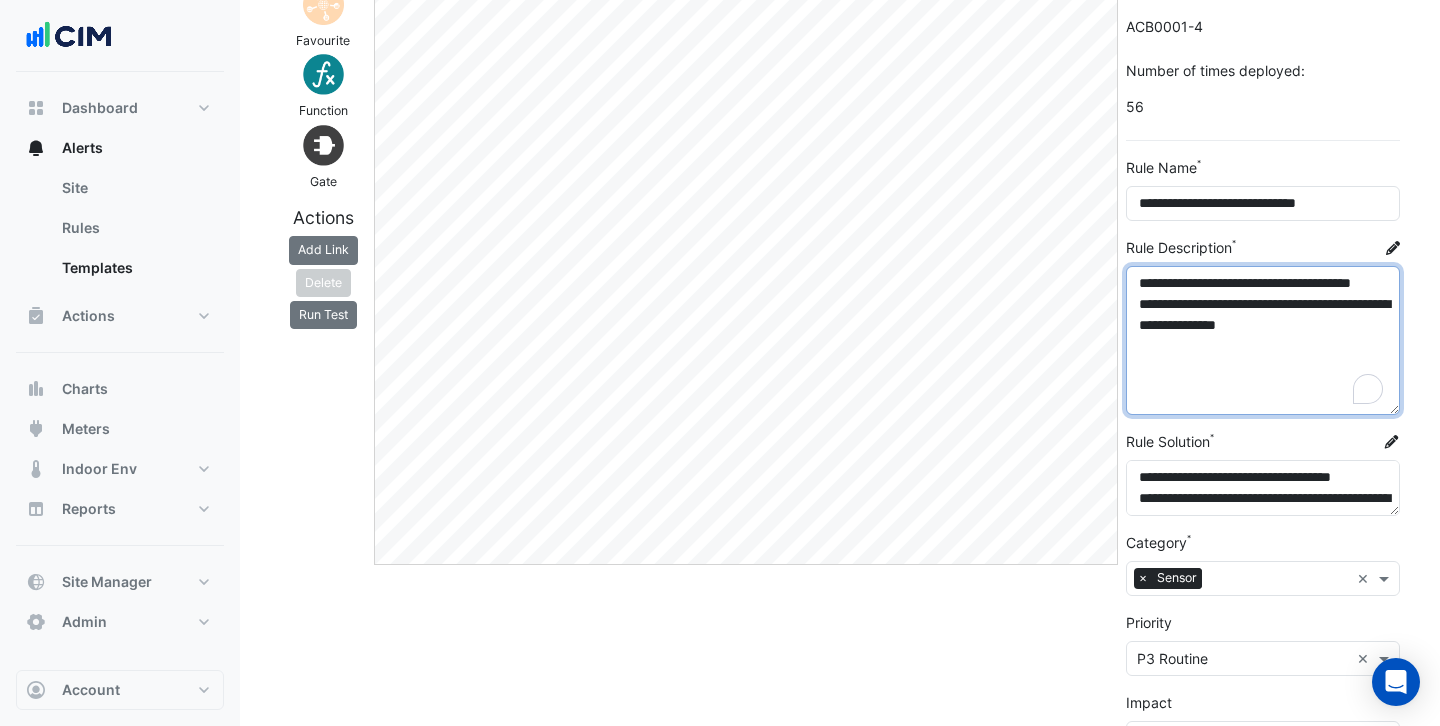 drag, startPoint x: 1199, startPoint y: 298, endPoint x: 1153, endPoint y: 285, distance: 47.801674 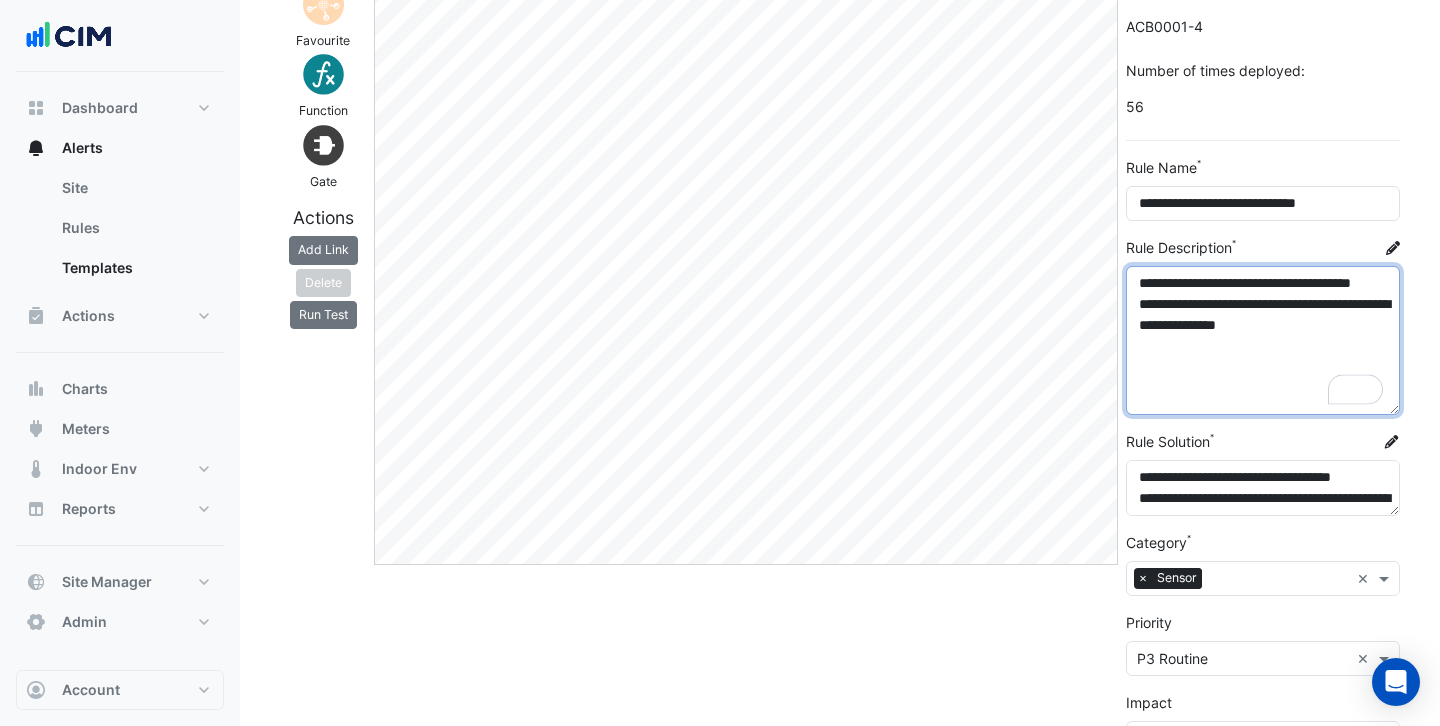 click on "**********" at bounding box center (1263, 340) 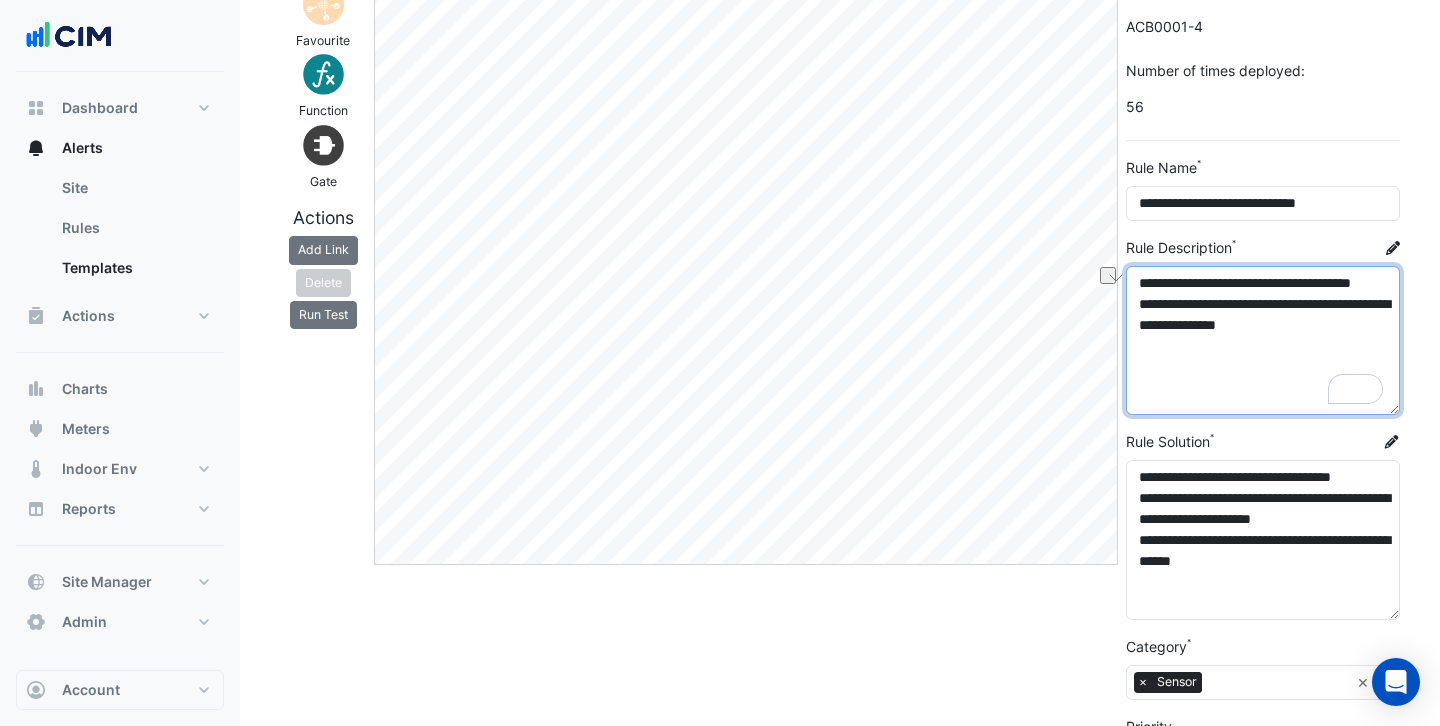 drag, startPoint x: 1391, startPoint y: 512, endPoint x: 1372, endPoint y: 614, distance: 103.75452 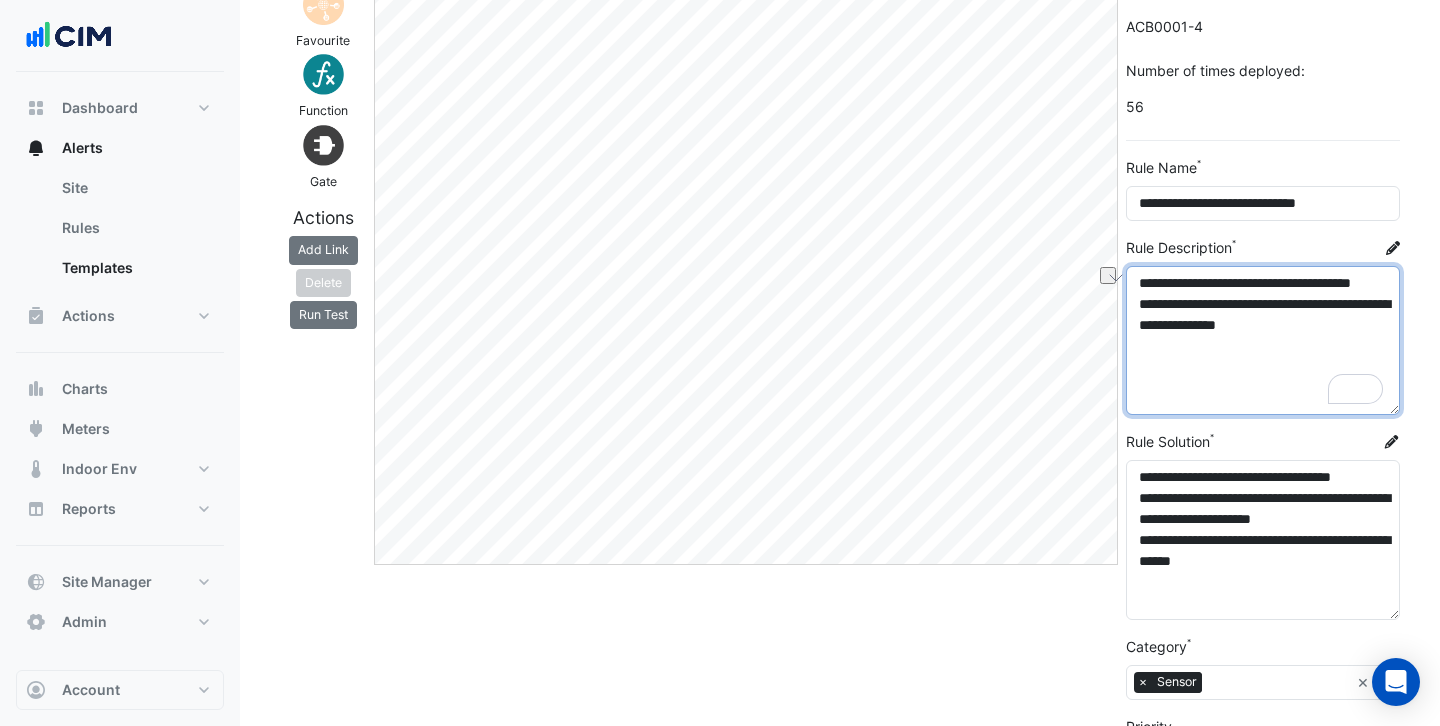 click on "**********" at bounding box center [1263, 540] 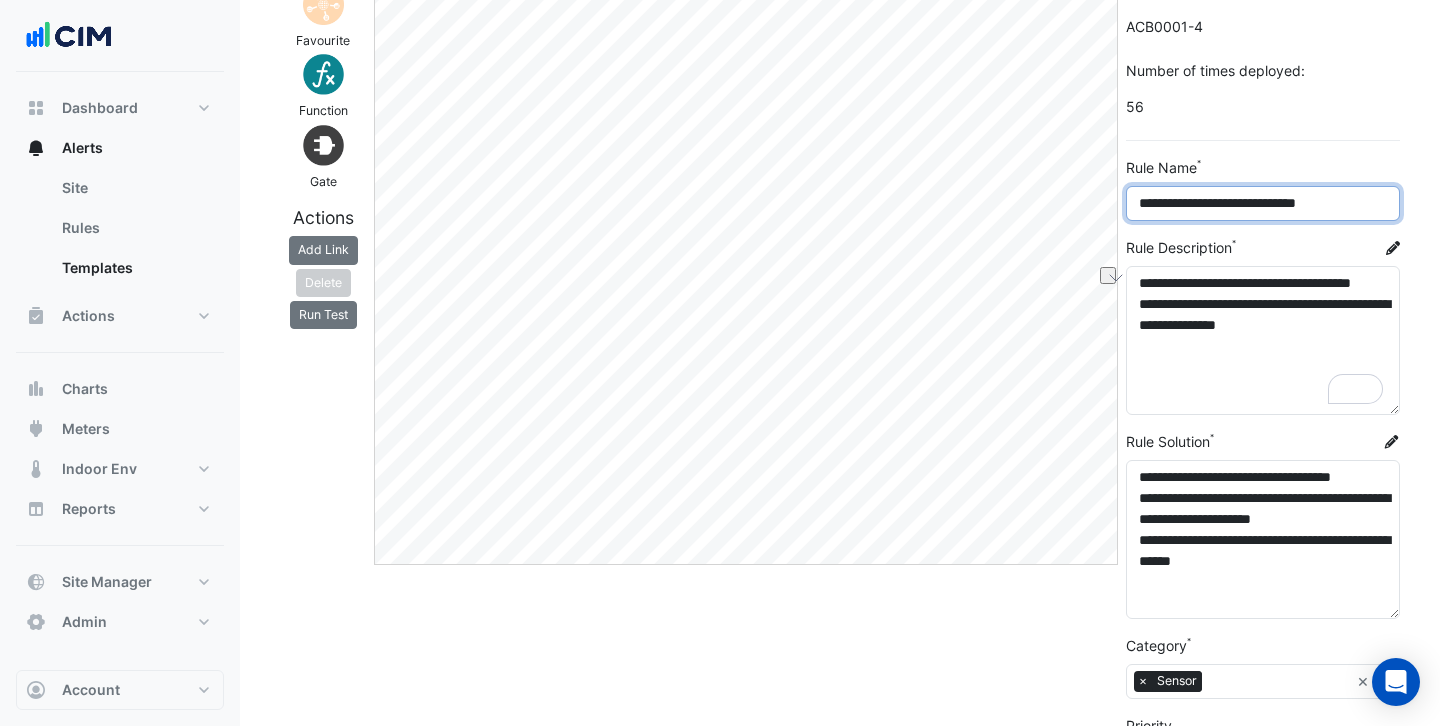 drag, startPoint x: 1233, startPoint y: 205, endPoint x: 1338, endPoint y: 205, distance: 105 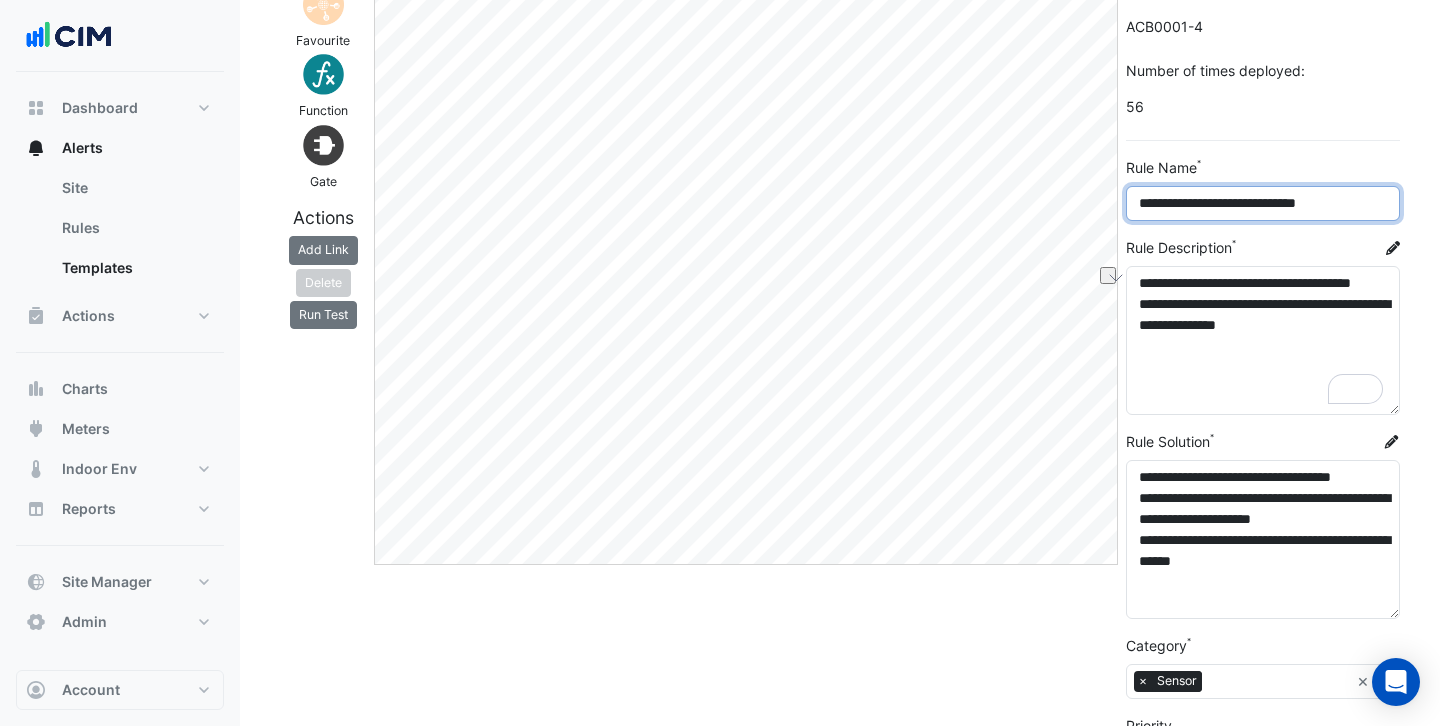 click on "**********" at bounding box center (1263, 203) 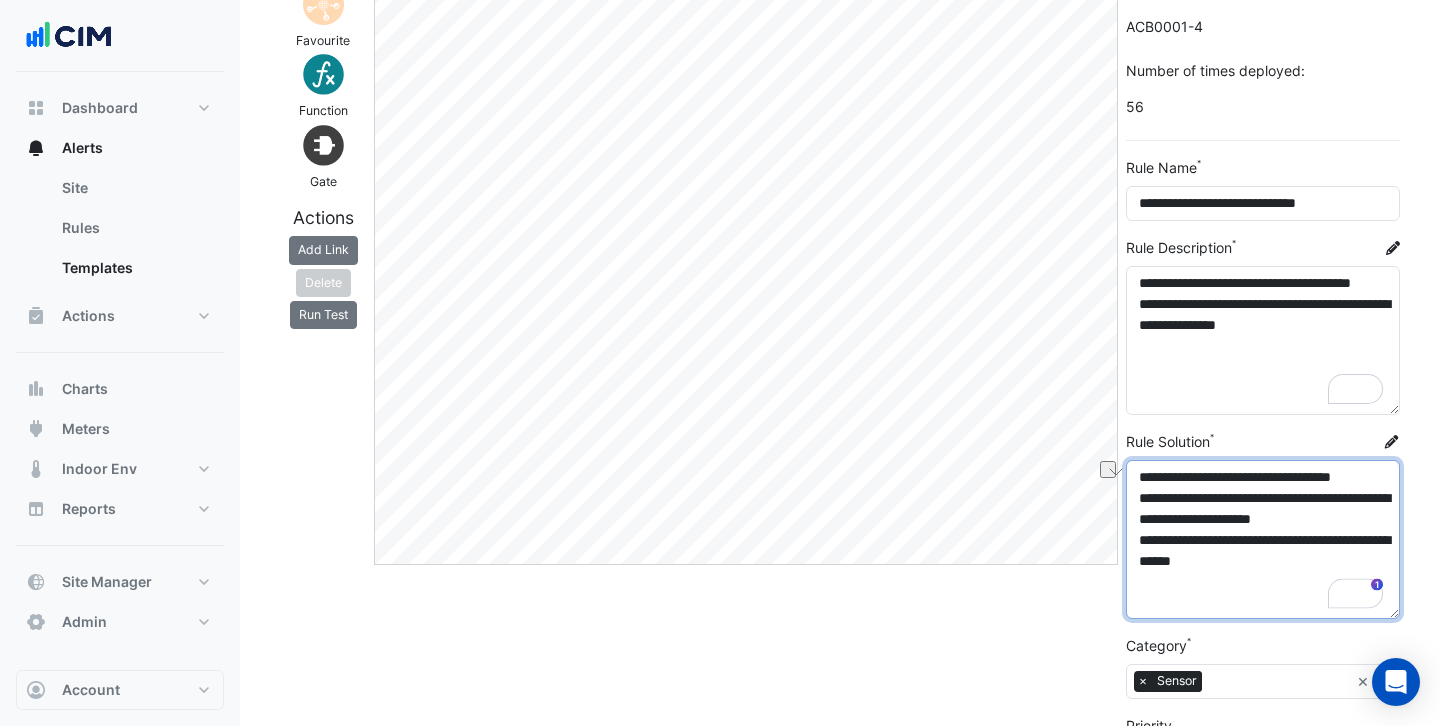 drag, startPoint x: 1153, startPoint y: 472, endPoint x: 1376, endPoint y: 484, distance: 223.32263 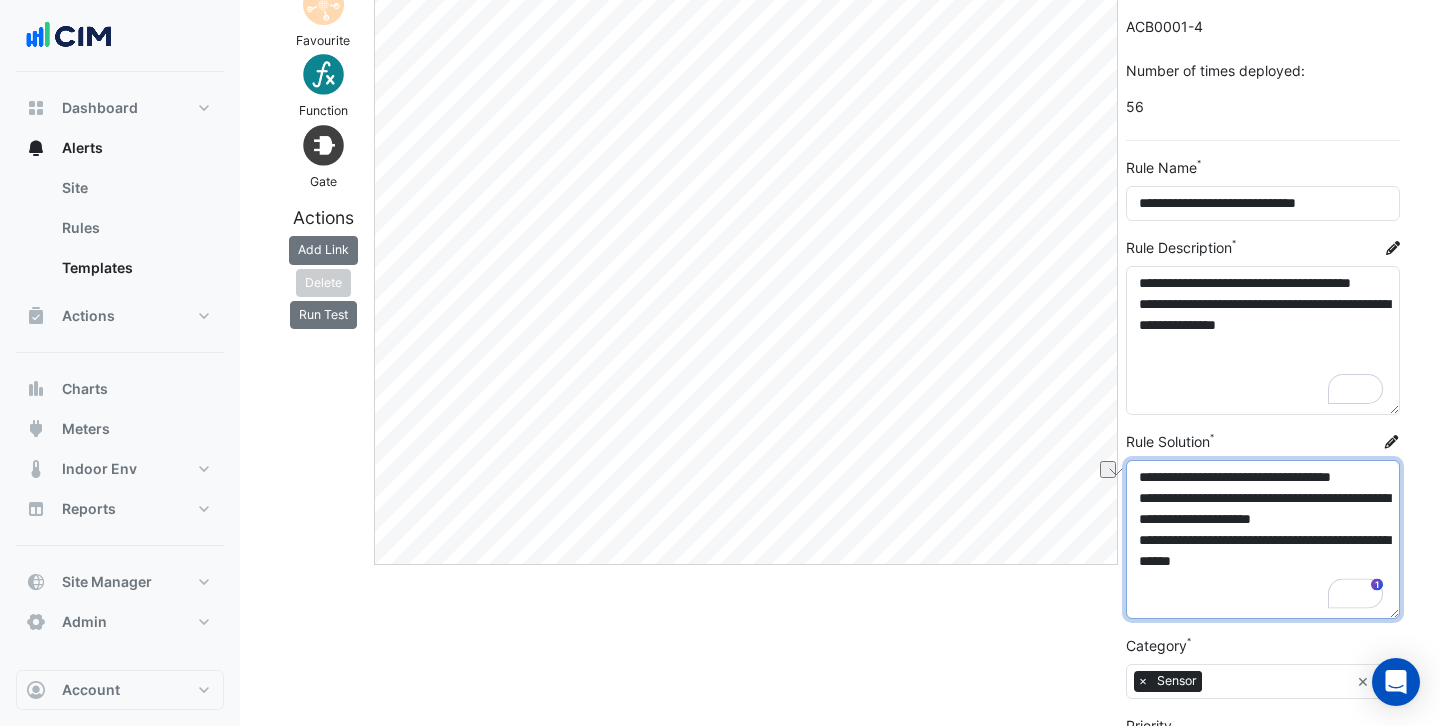 click on "**********" at bounding box center [1263, 539] 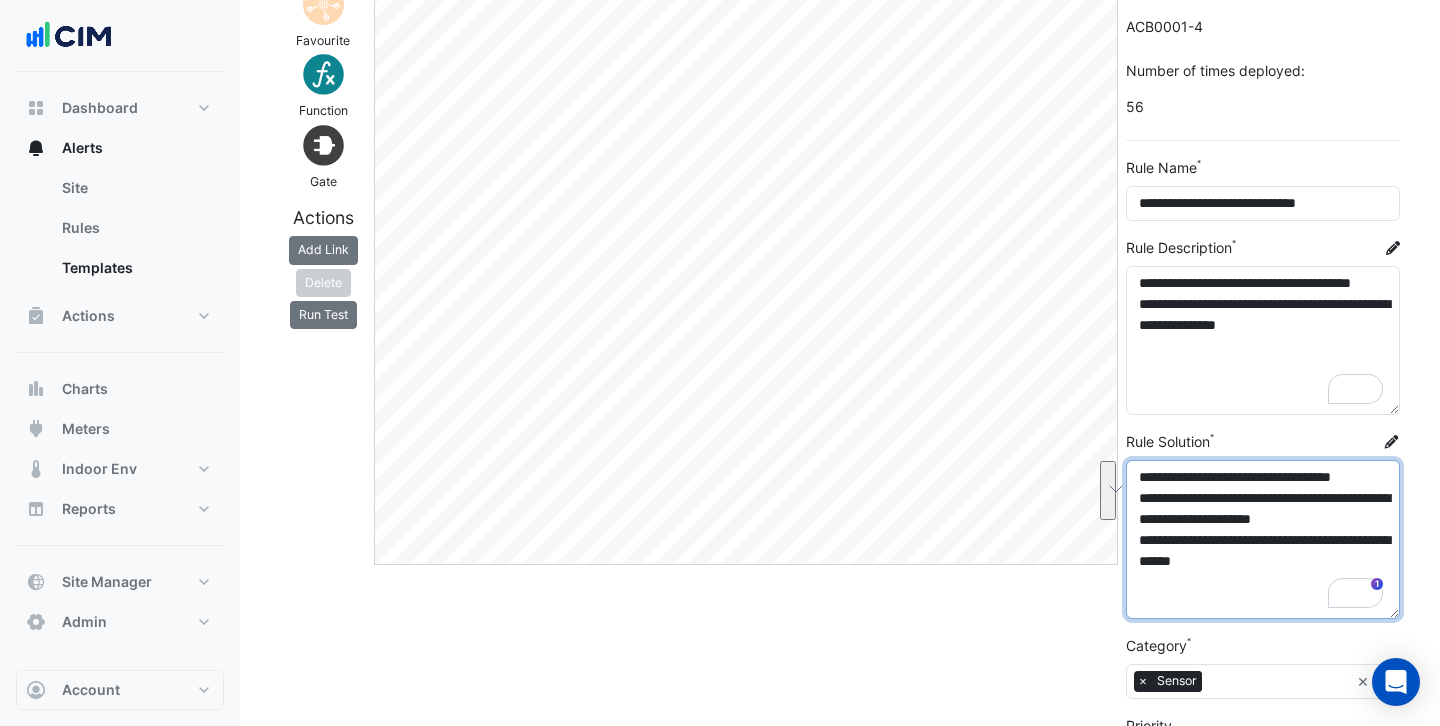 drag, startPoint x: 1206, startPoint y: 543, endPoint x: 1166, endPoint y: 503, distance: 56.568542 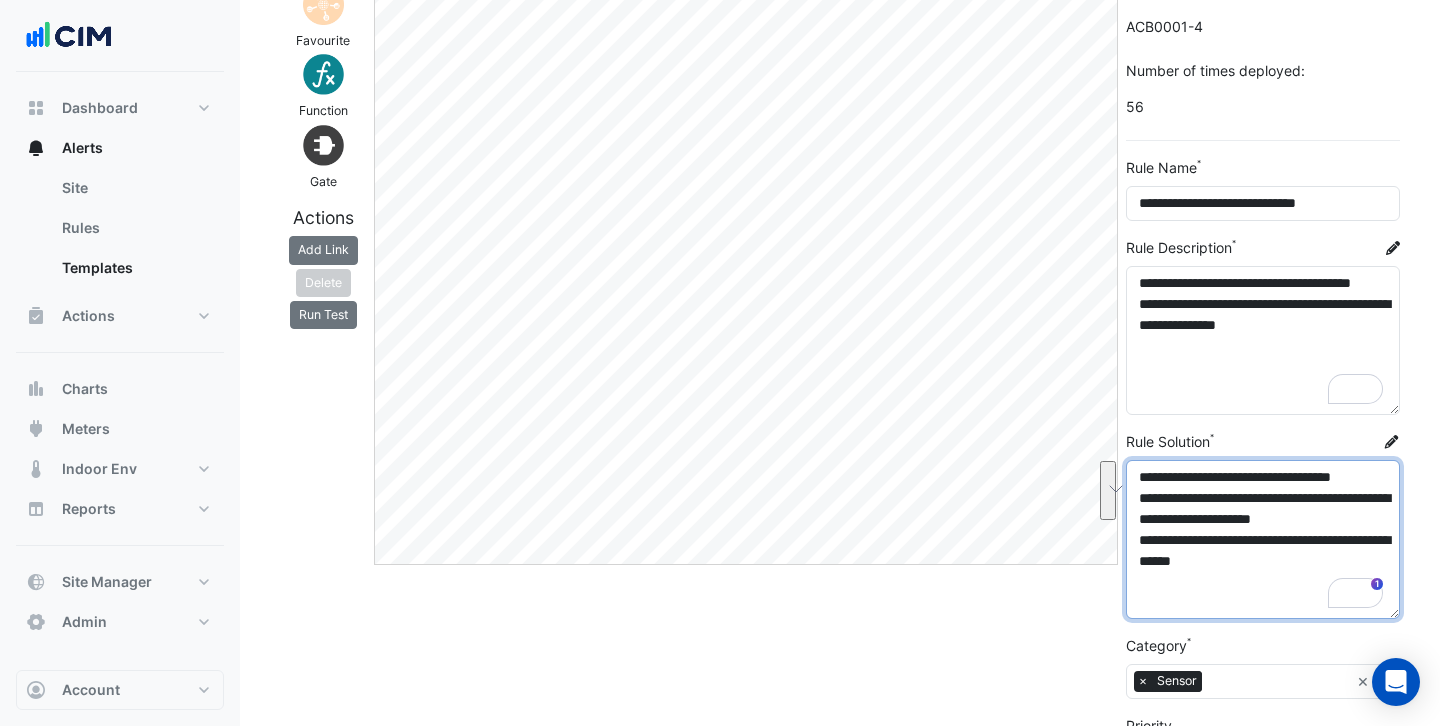 click on "**********" at bounding box center (1263, 539) 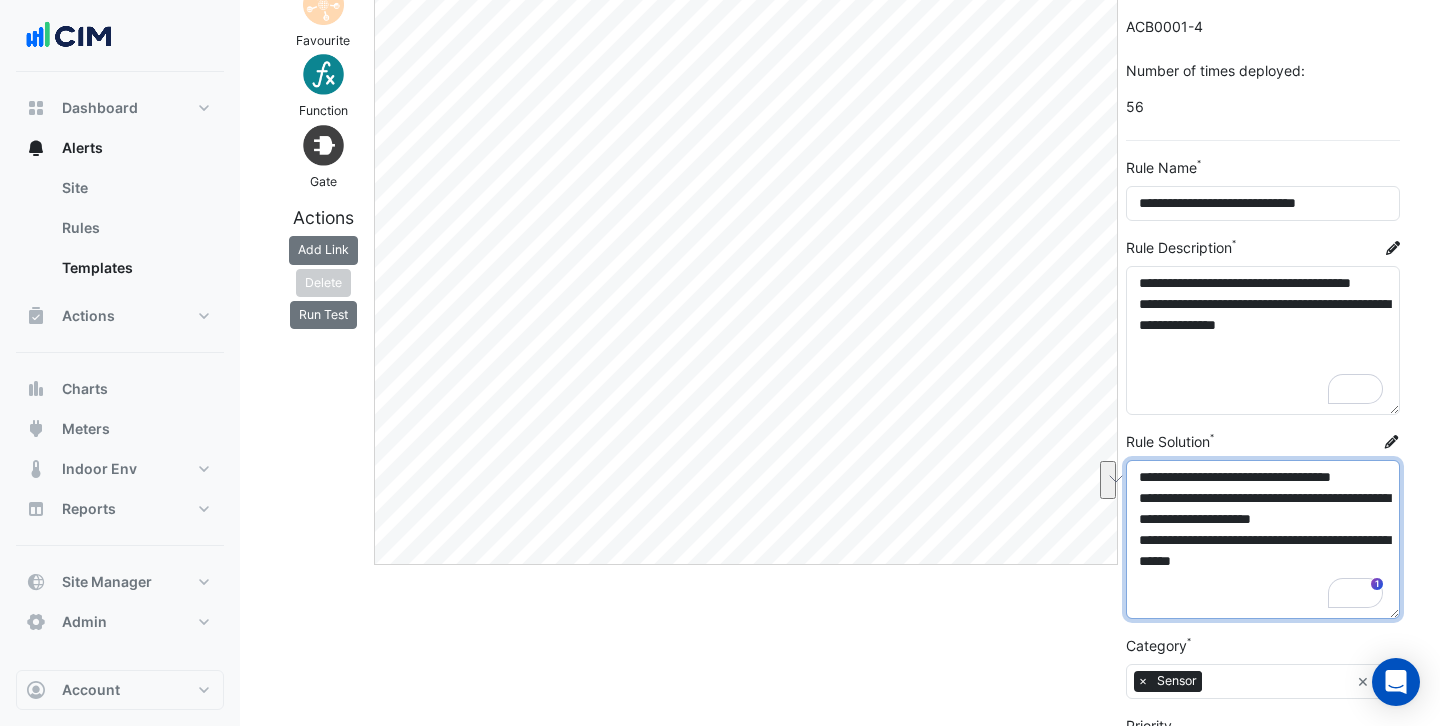 drag, startPoint x: 1297, startPoint y: 584, endPoint x: 1174, endPoint y: 558, distance: 125.71794 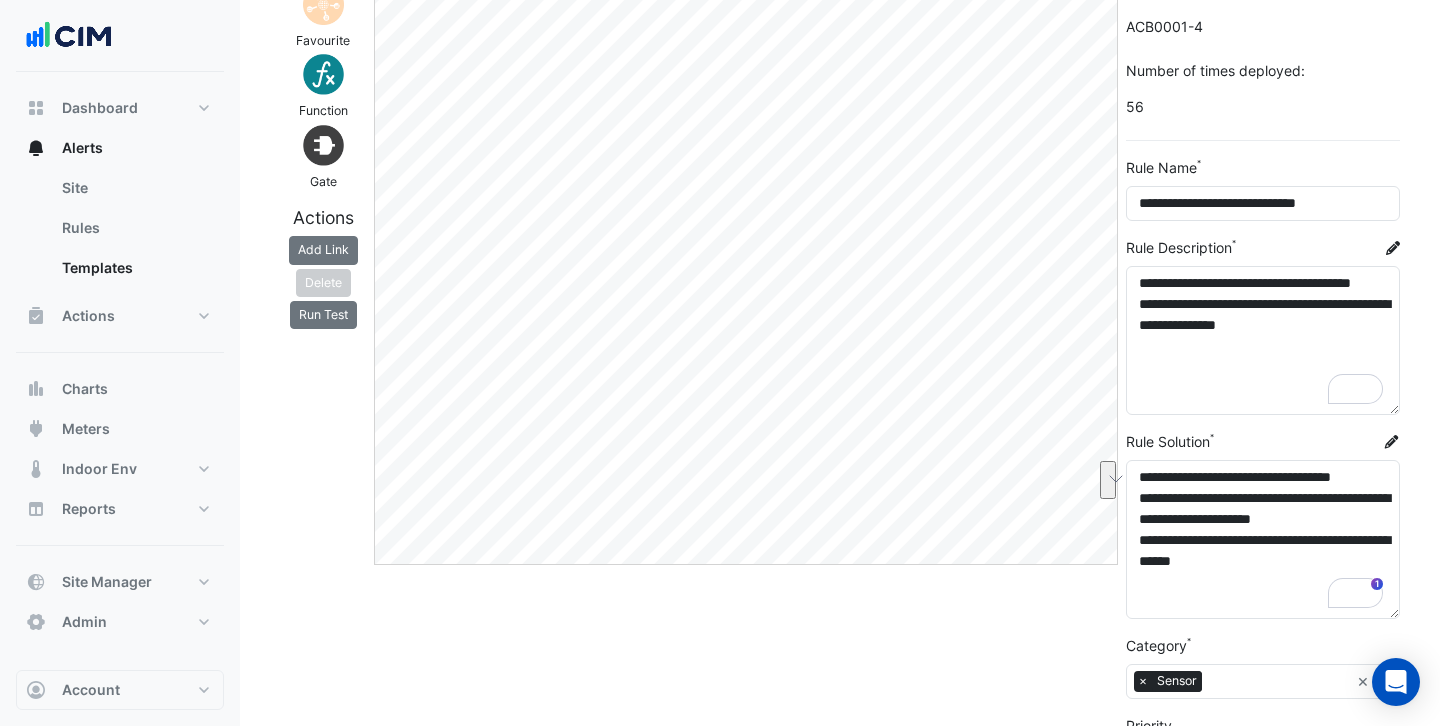 click on "Edit" 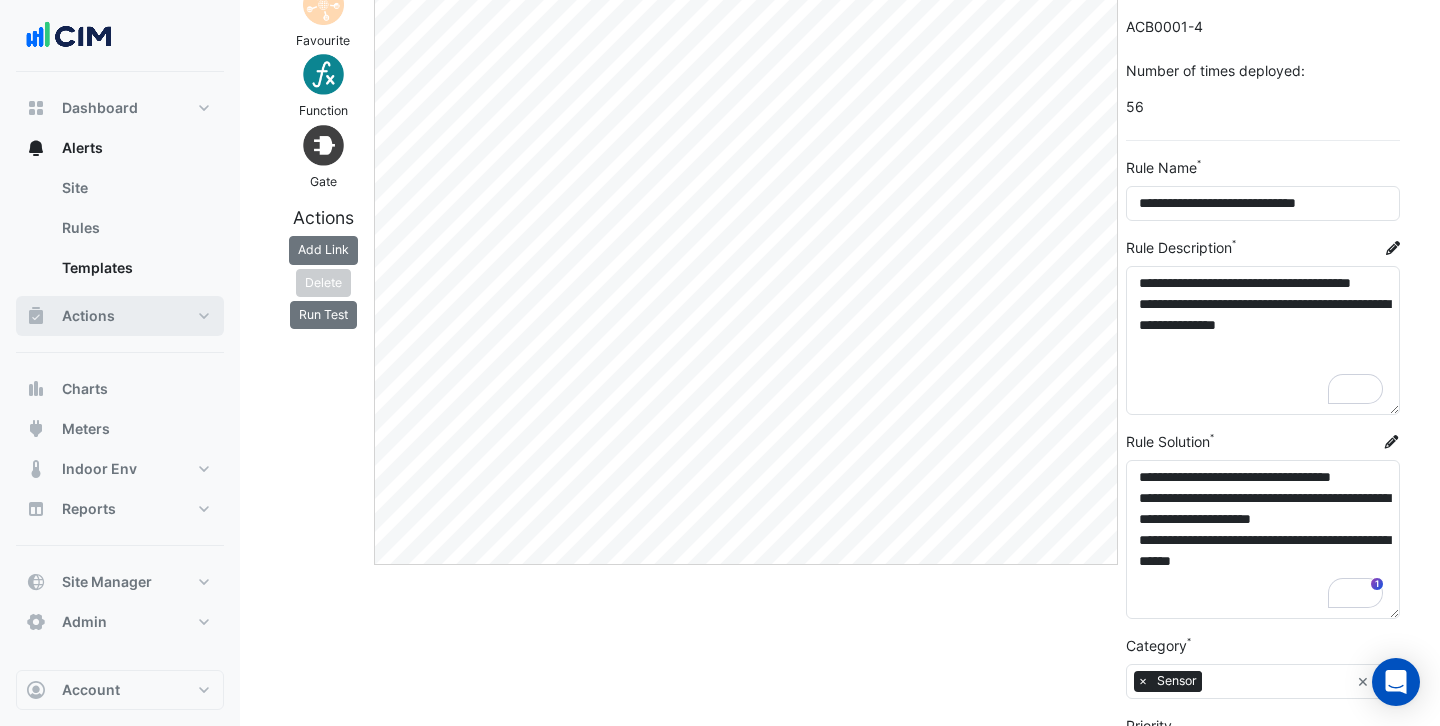 click on "Actions" at bounding box center (120, 316) 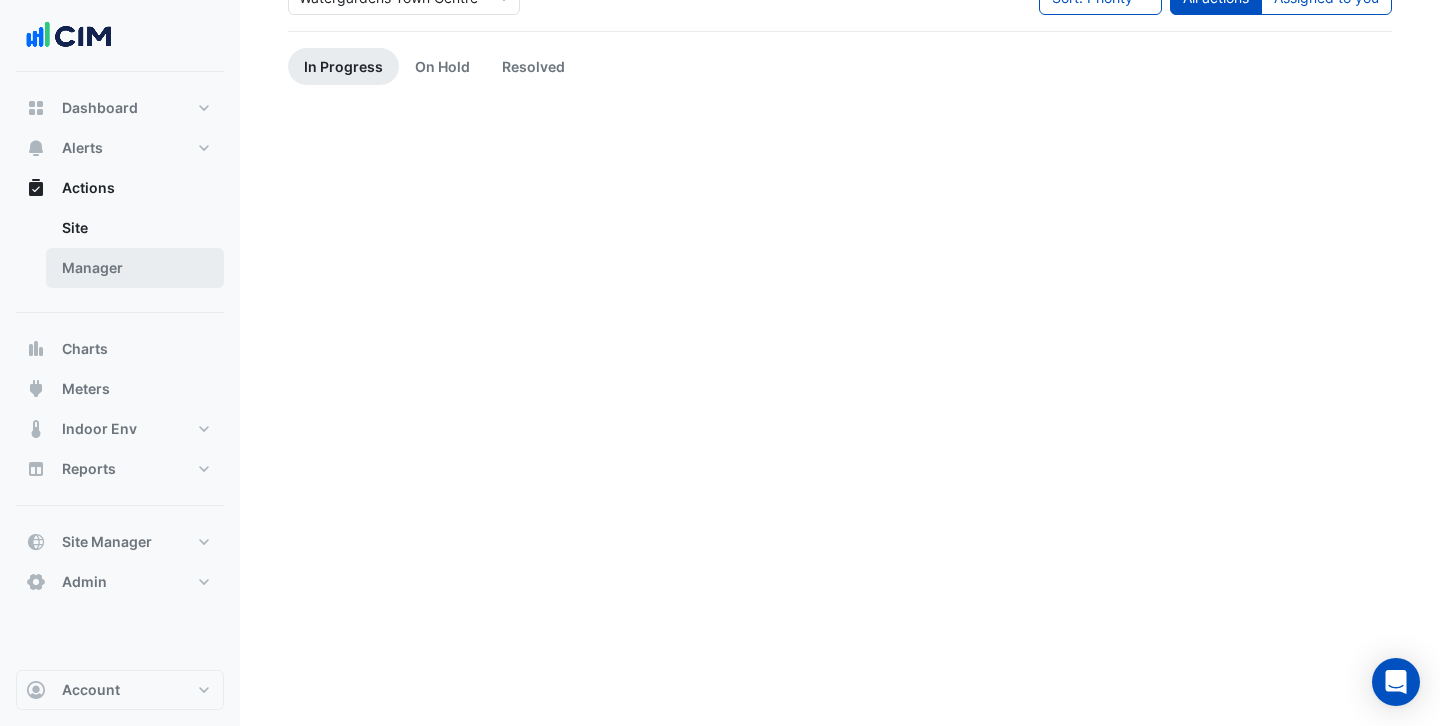 scroll, scrollTop: 0, scrollLeft: 0, axis: both 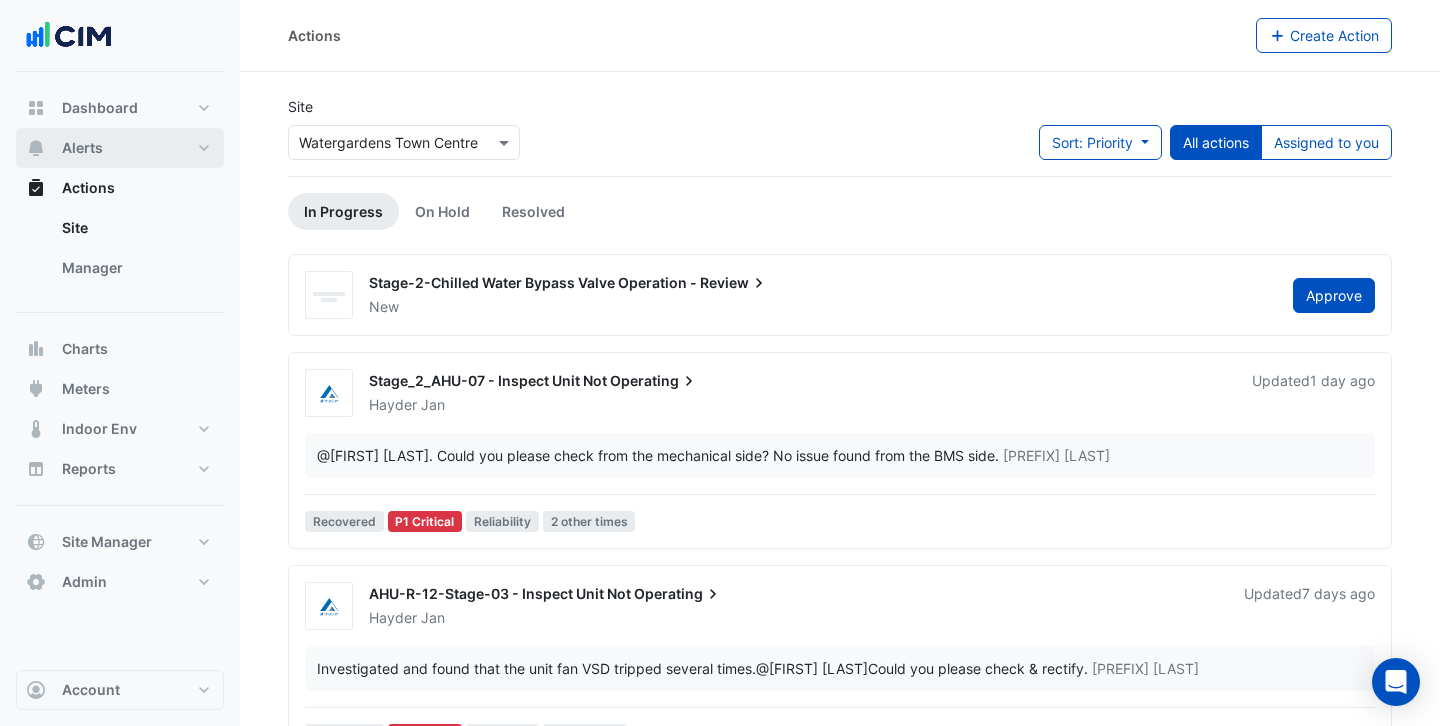 click on "Alerts" at bounding box center (120, 148) 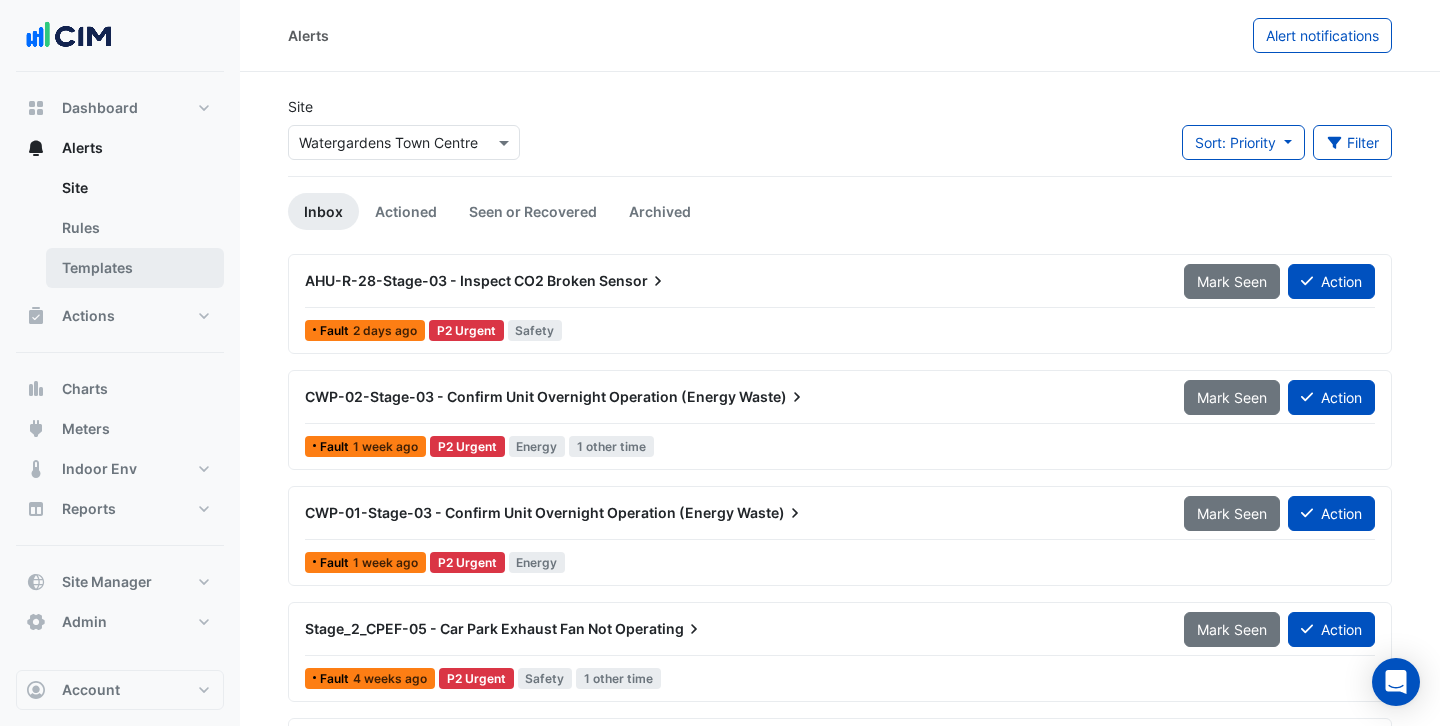 click on "Templates" at bounding box center (135, 268) 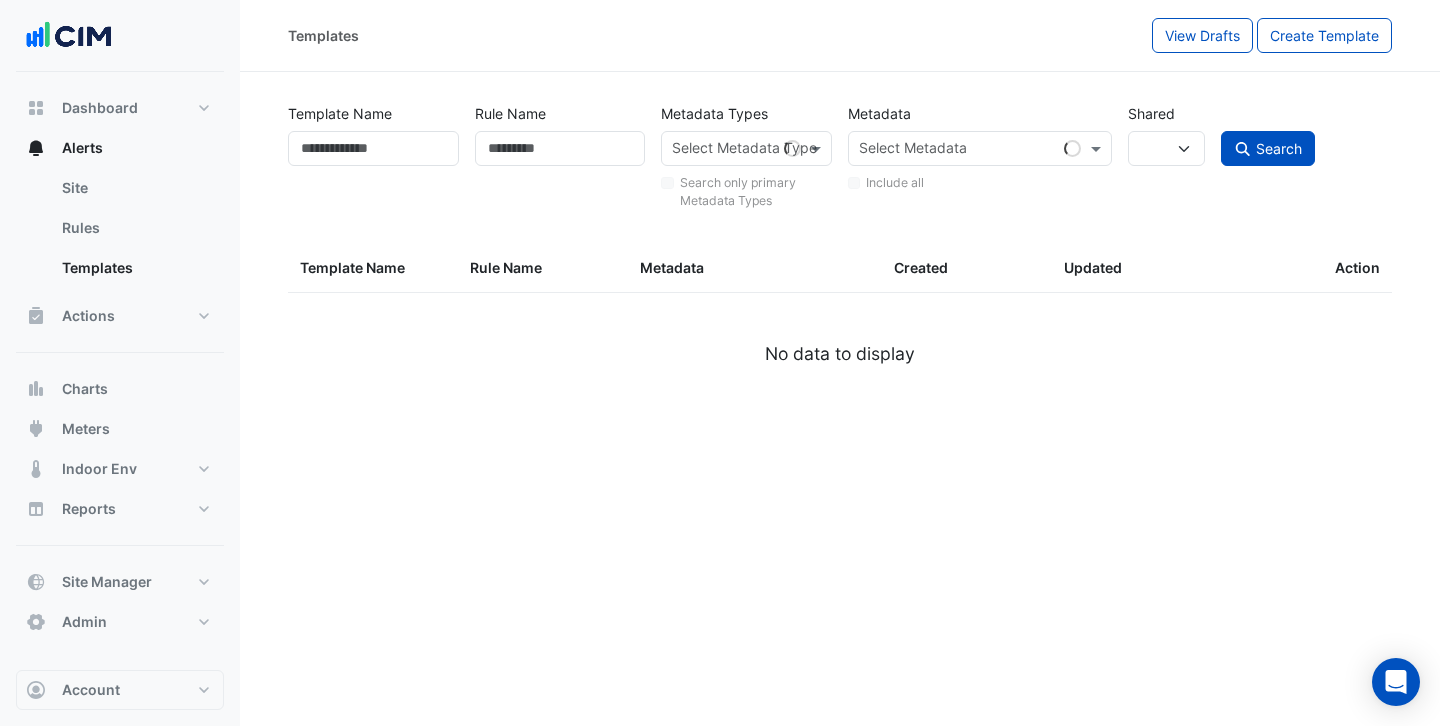 select 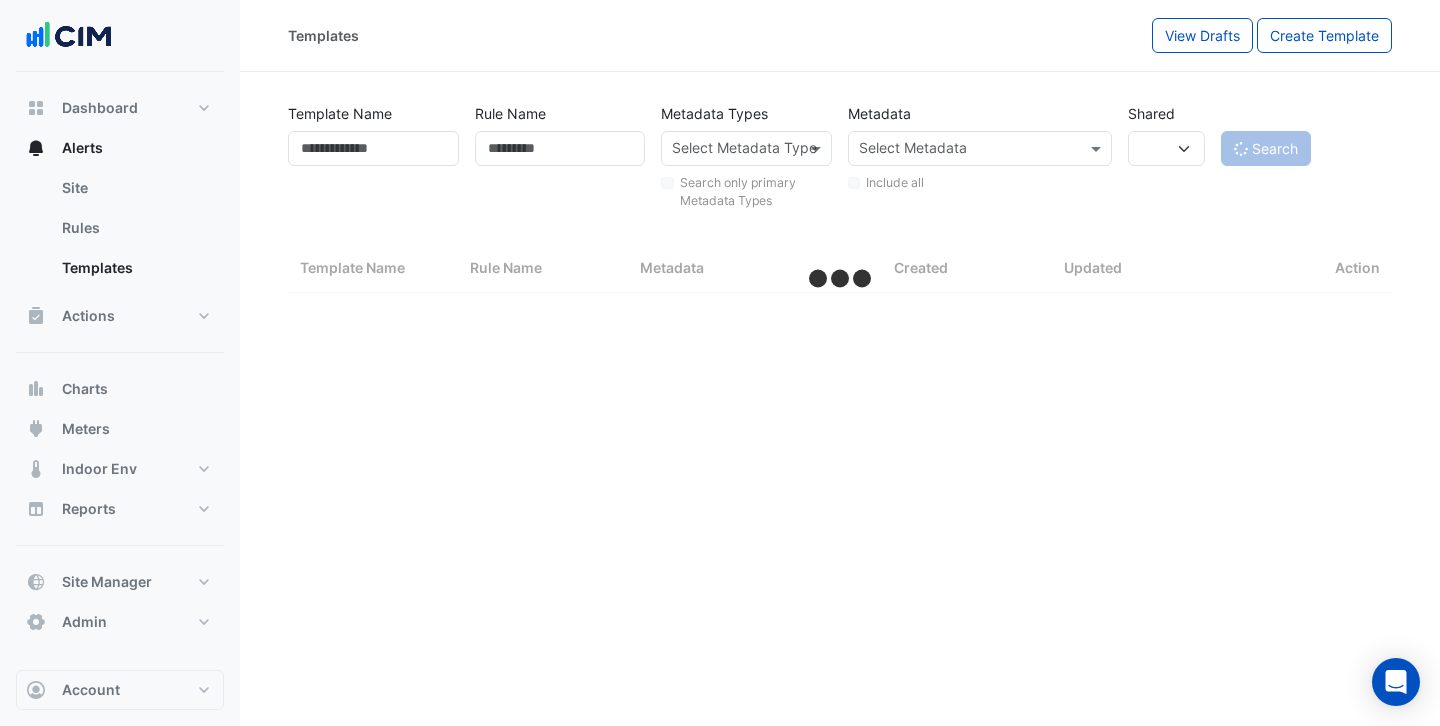 select on "***" 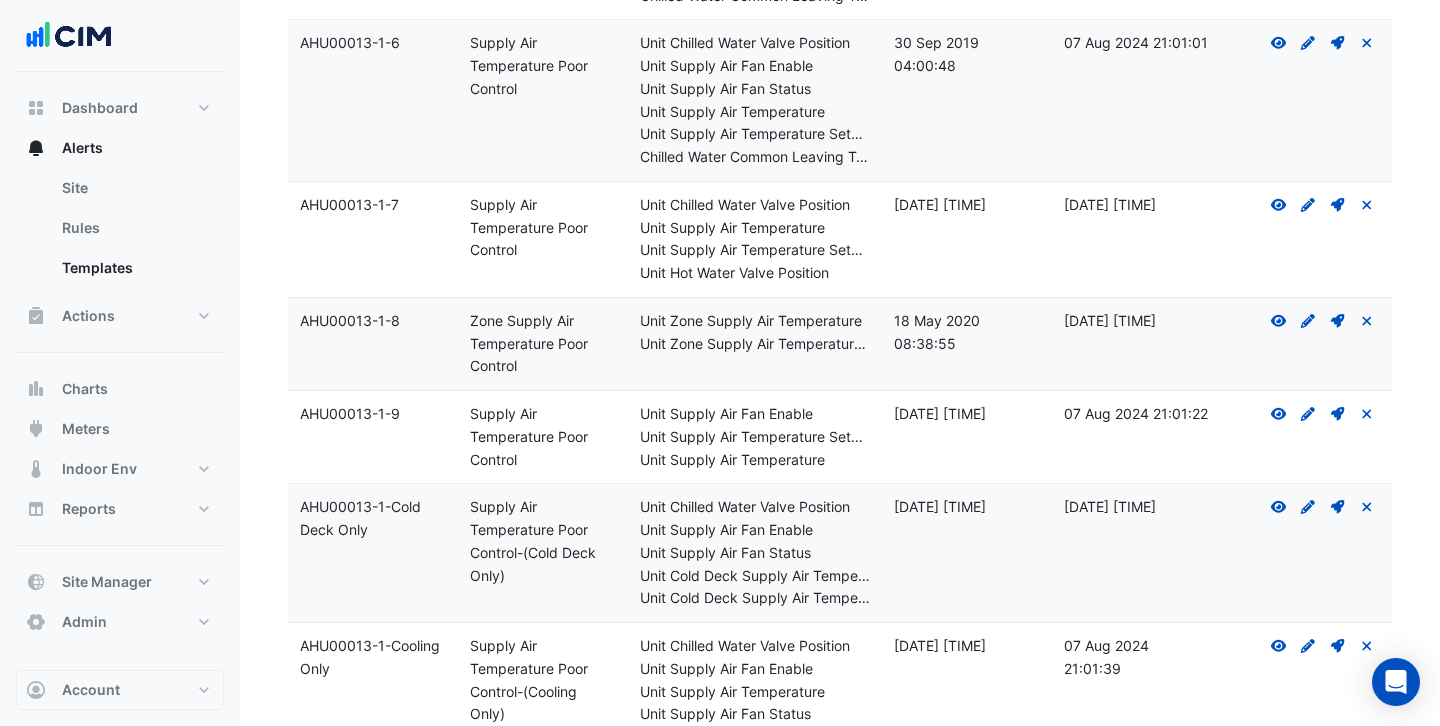 scroll, scrollTop: 12745, scrollLeft: 0, axis: vertical 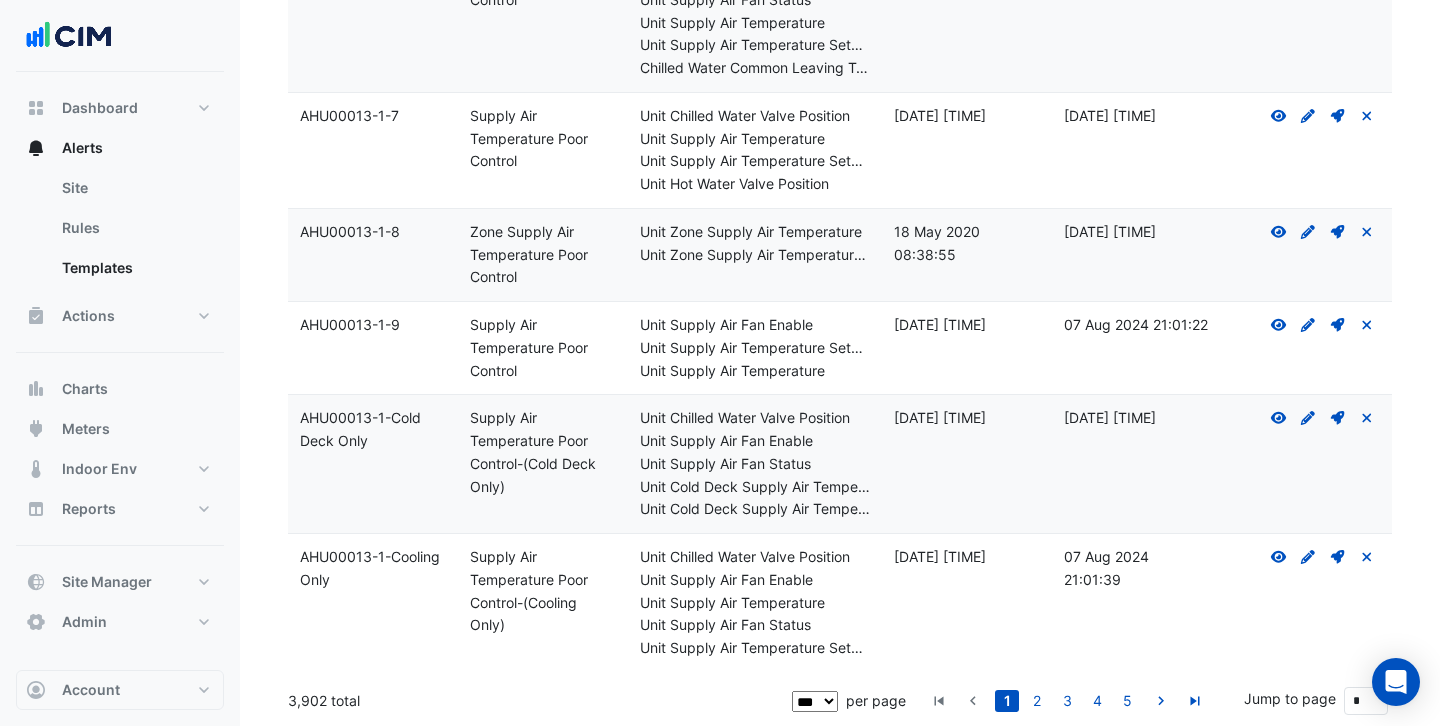 drag, startPoint x: 325, startPoint y: 707, endPoint x: 290, endPoint y: 705, distance: 35.057095 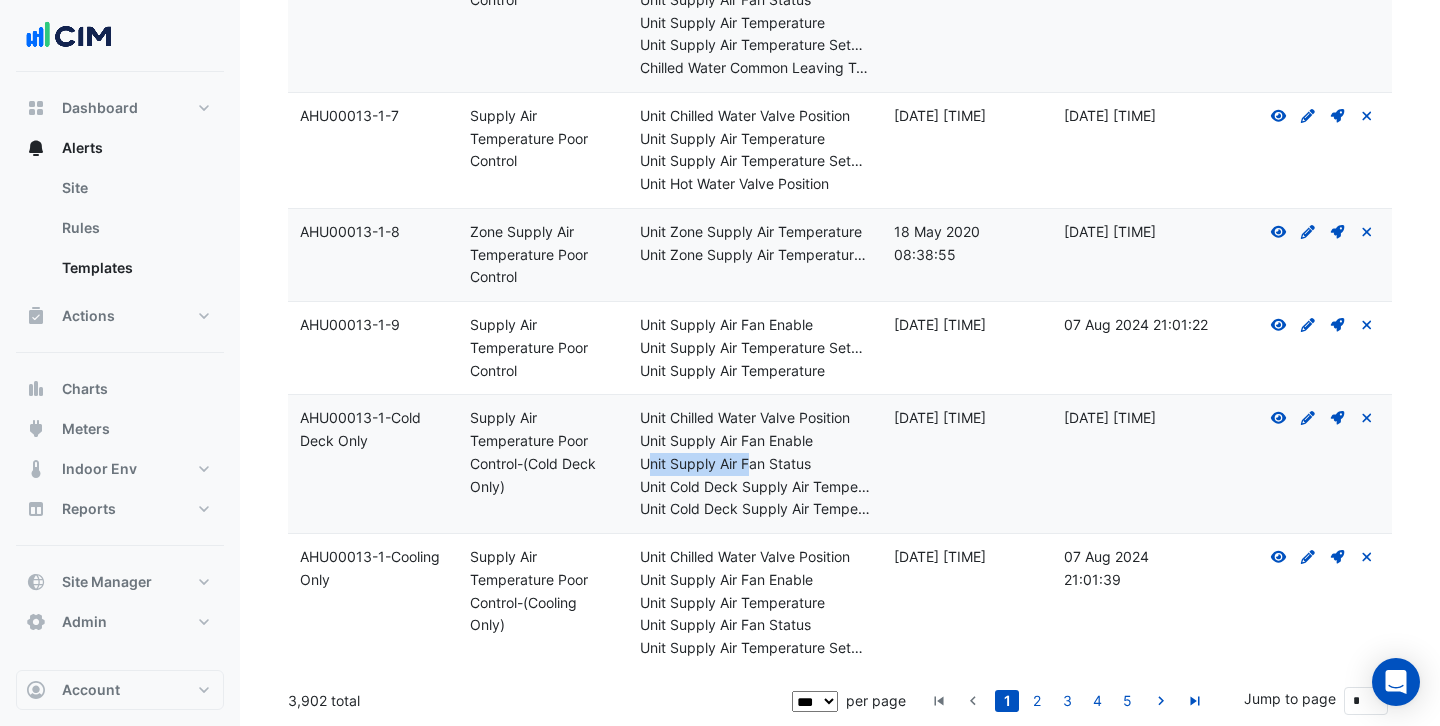 drag, startPoint x: 753, startPoint y: 473, endPoint x: 654, endPoint y: 470, distance: 99.04544 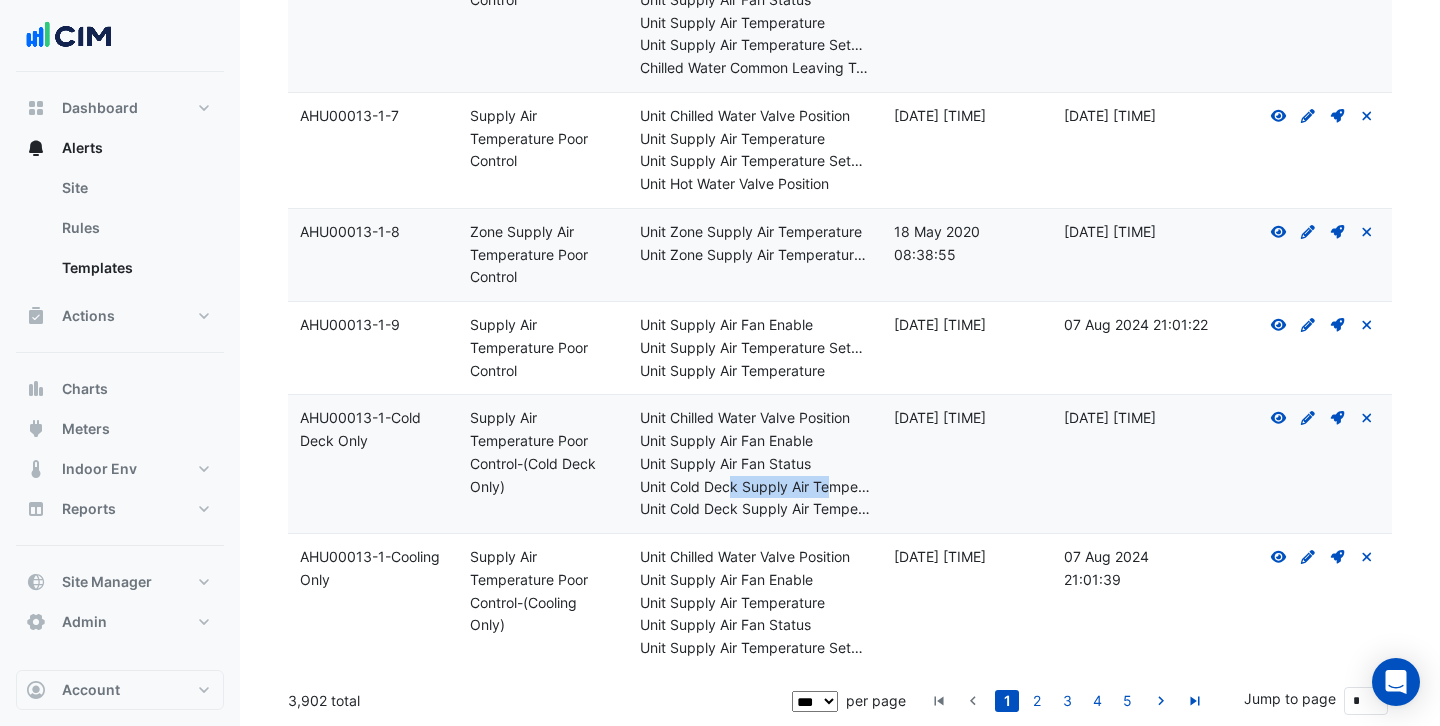 drag, startPoint x: 834, startPoint y: 487, endPoint x: 711, endPoint y: 486, distance: 123.00407 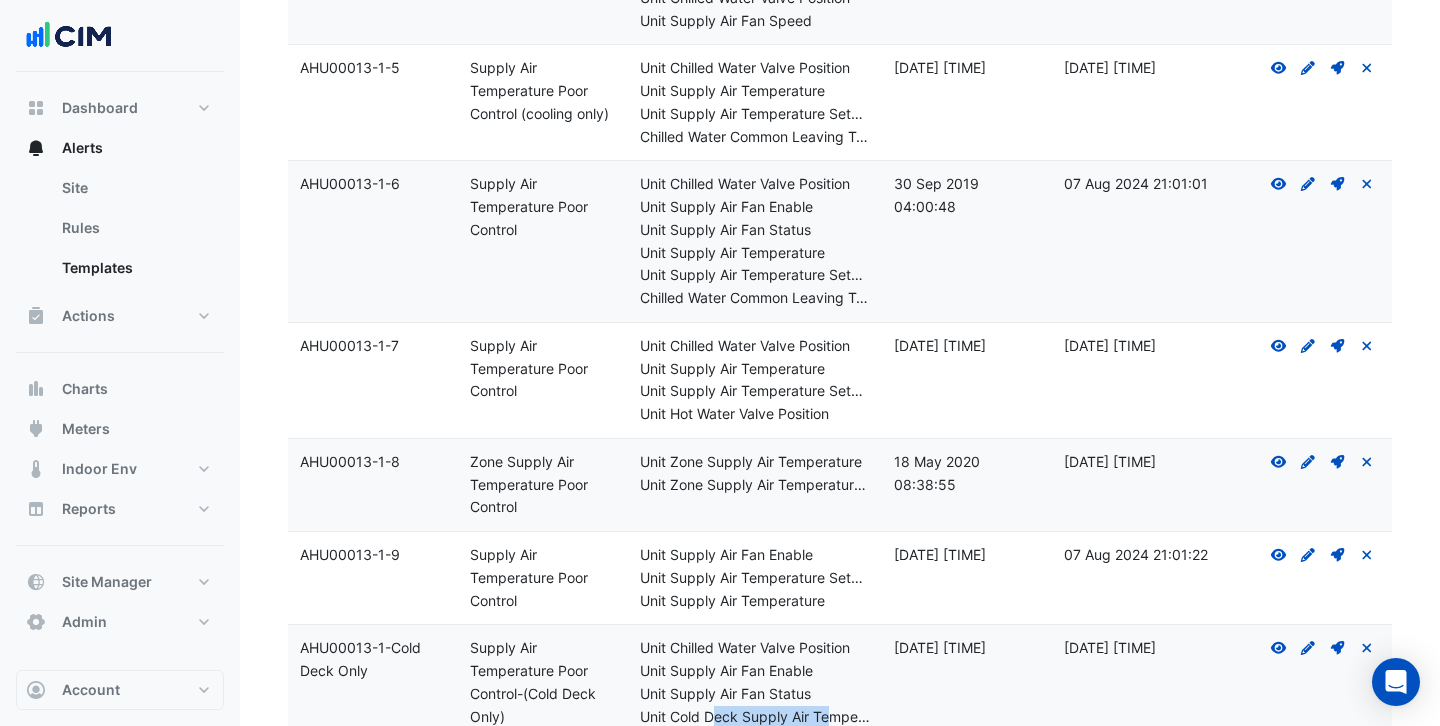 scroll, scrollTop: 12509, scrollLeft: 0, axis: vertical 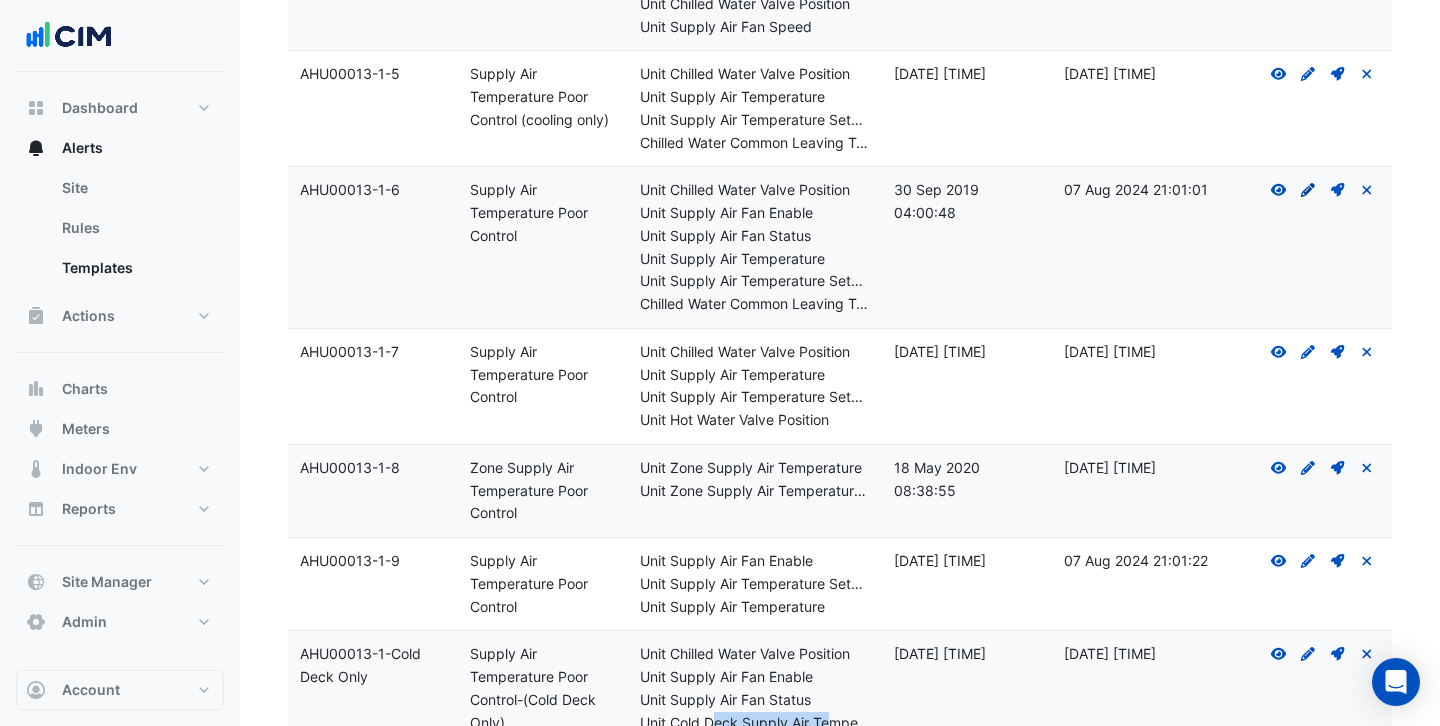 click on "Create Draft - to edit a template, you first need to create a draft, and then submit it for approval." 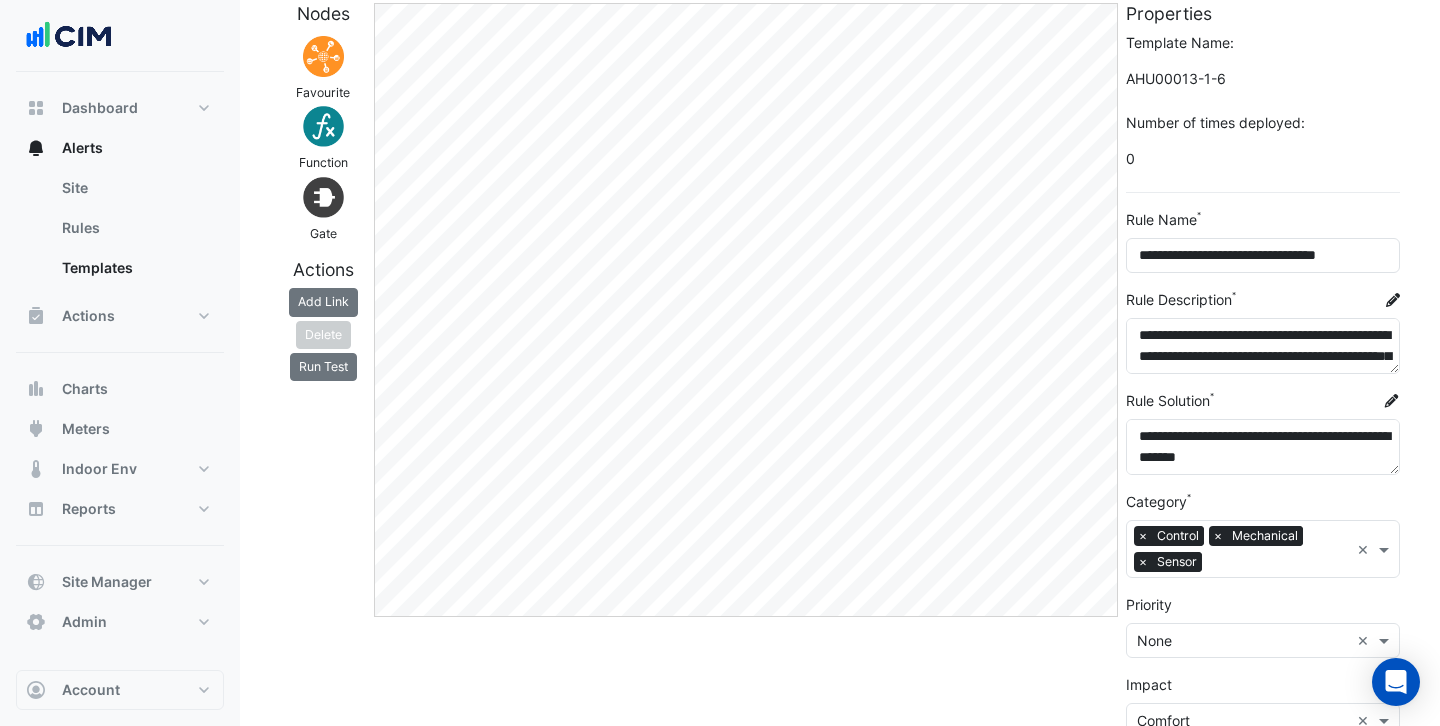 scroll, scrollTop: 70, scrollLeft: 0, axis: vertical 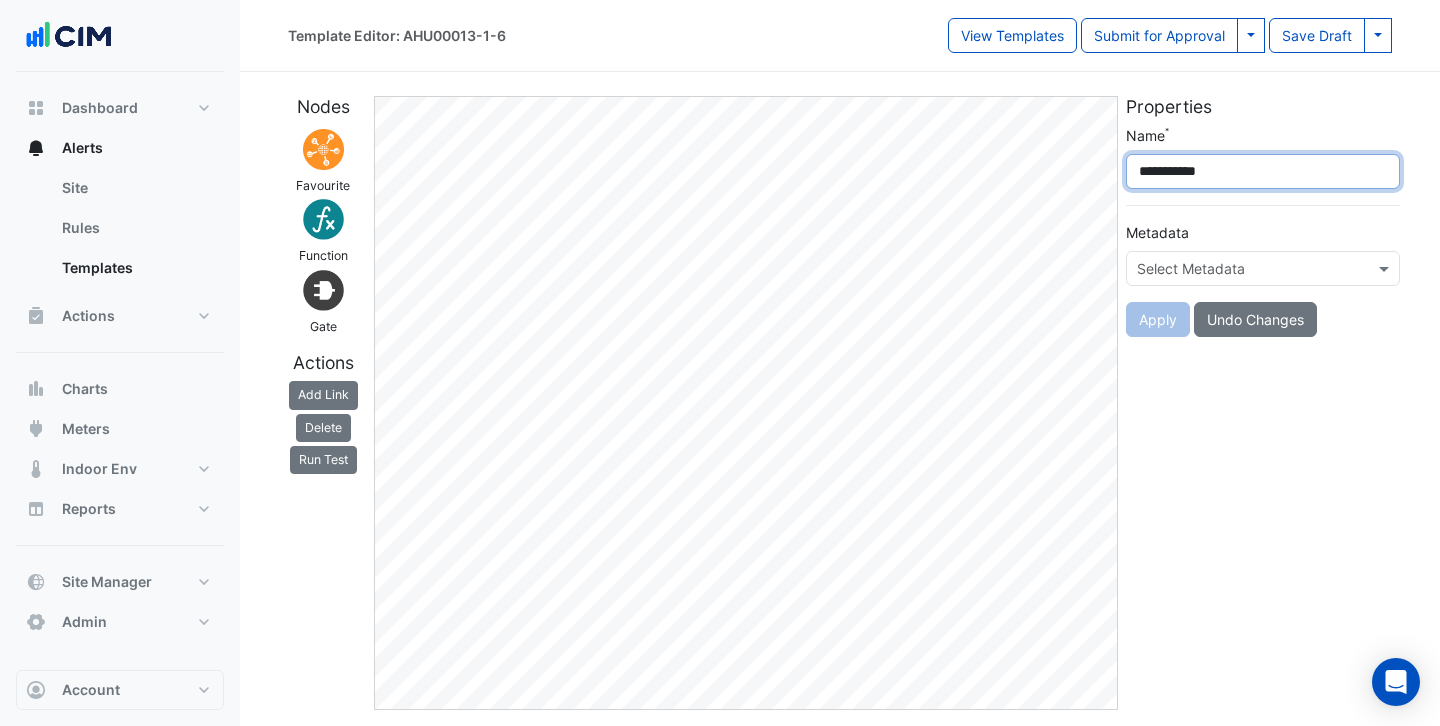 click on "**********" 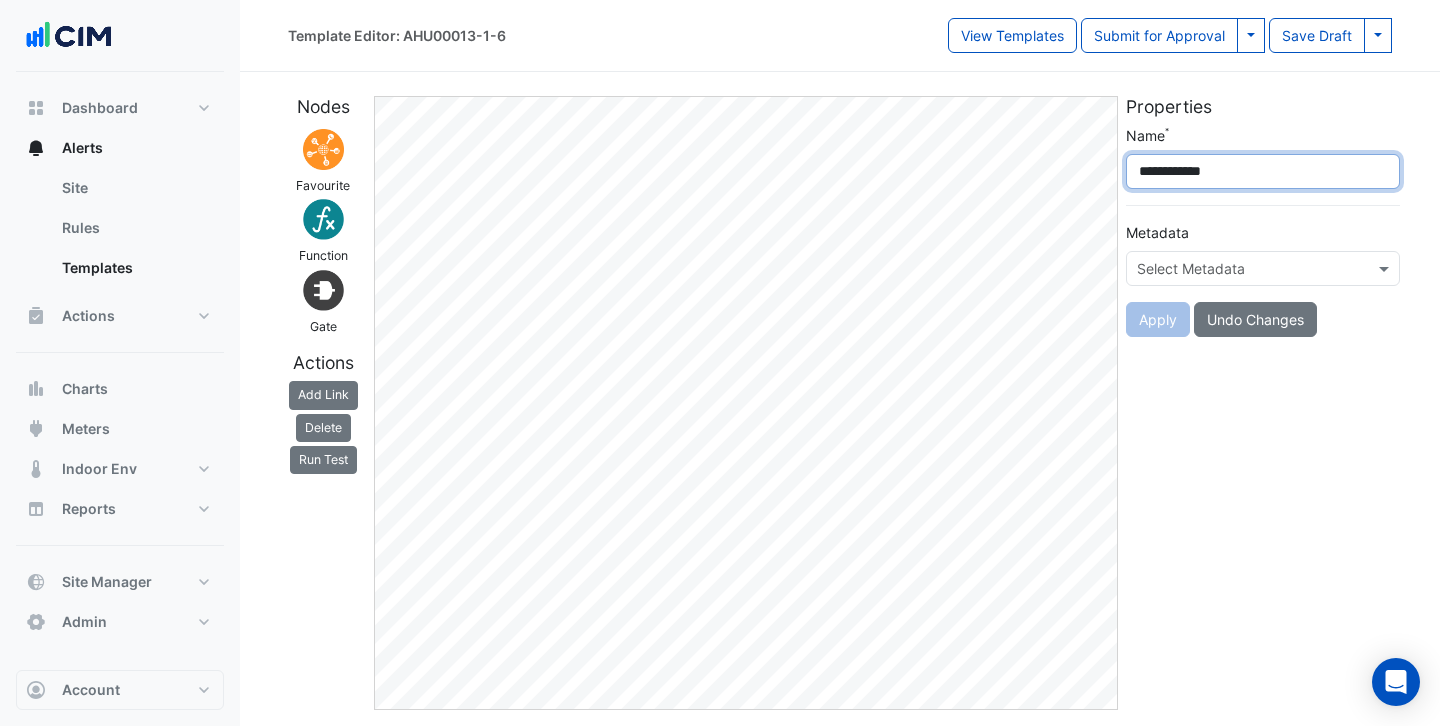 type on "**********" 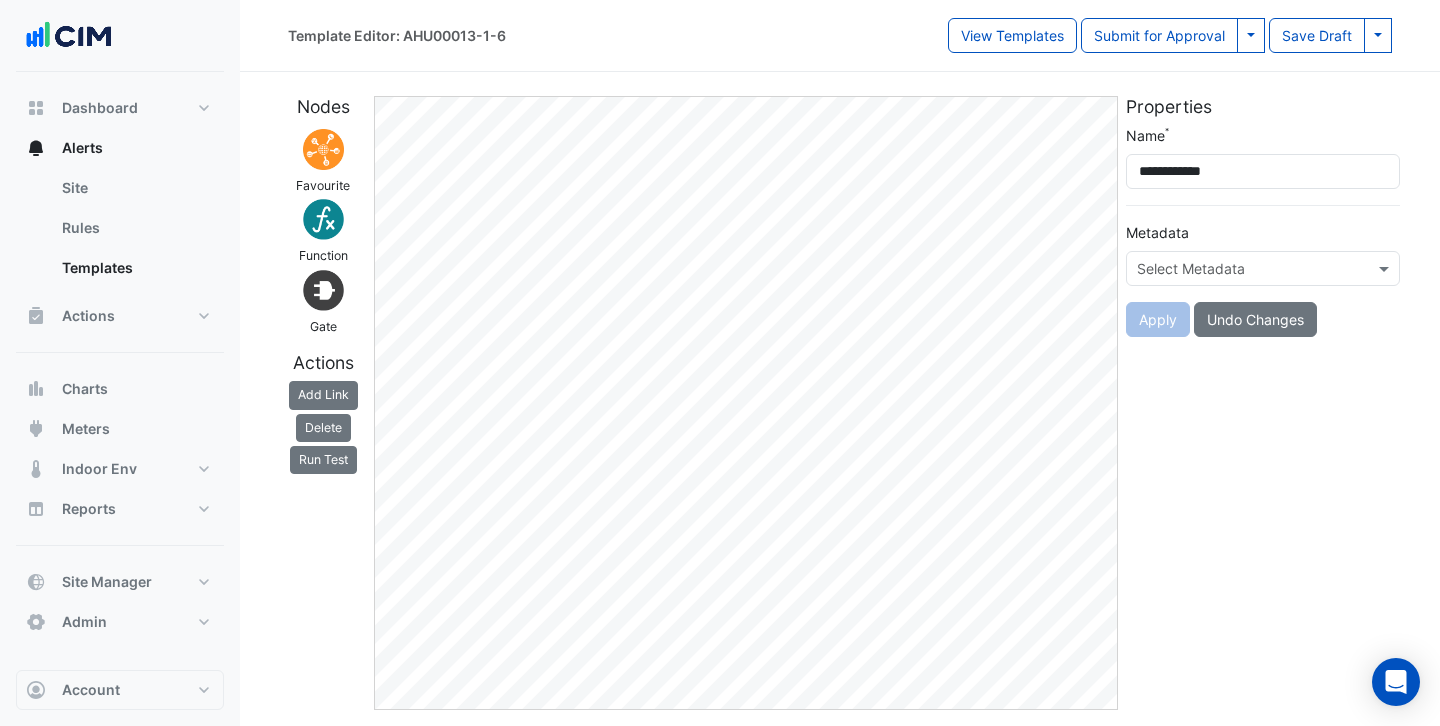click on "Properties" 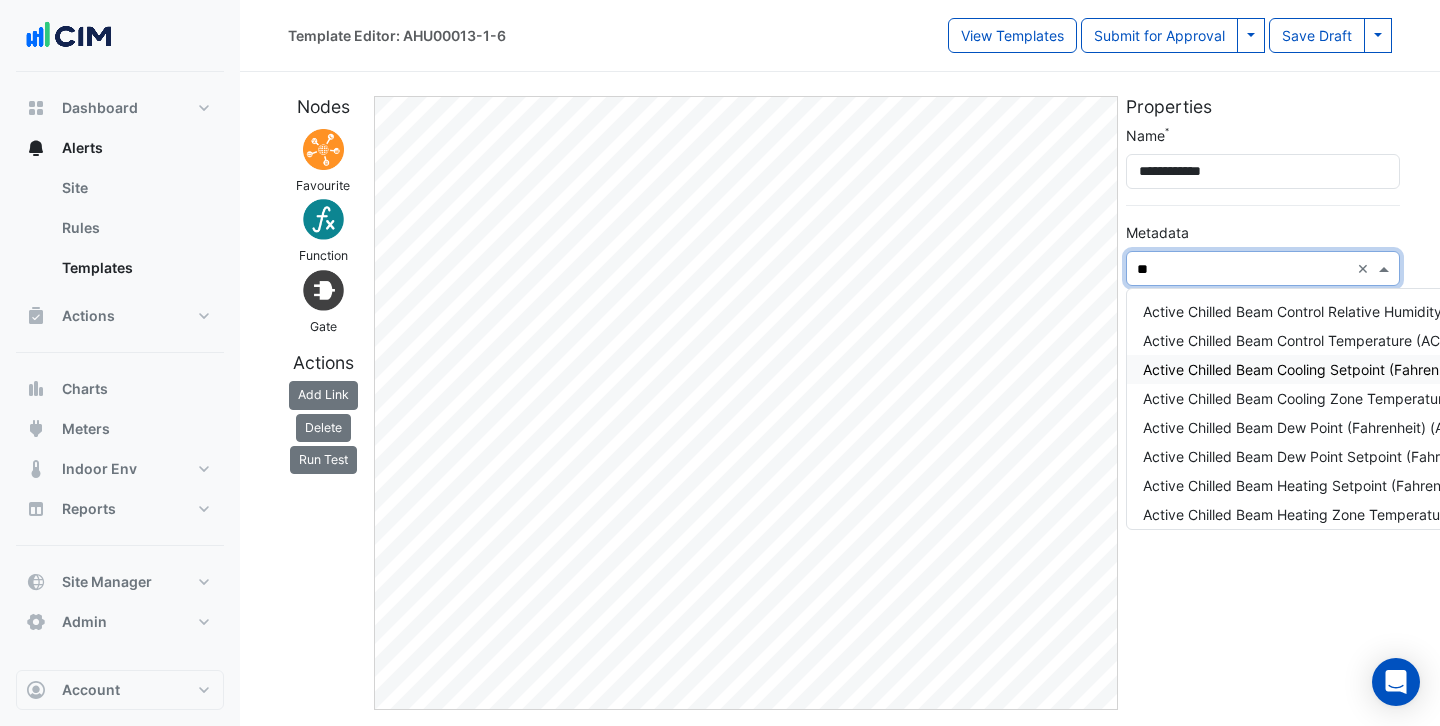 type on "*" 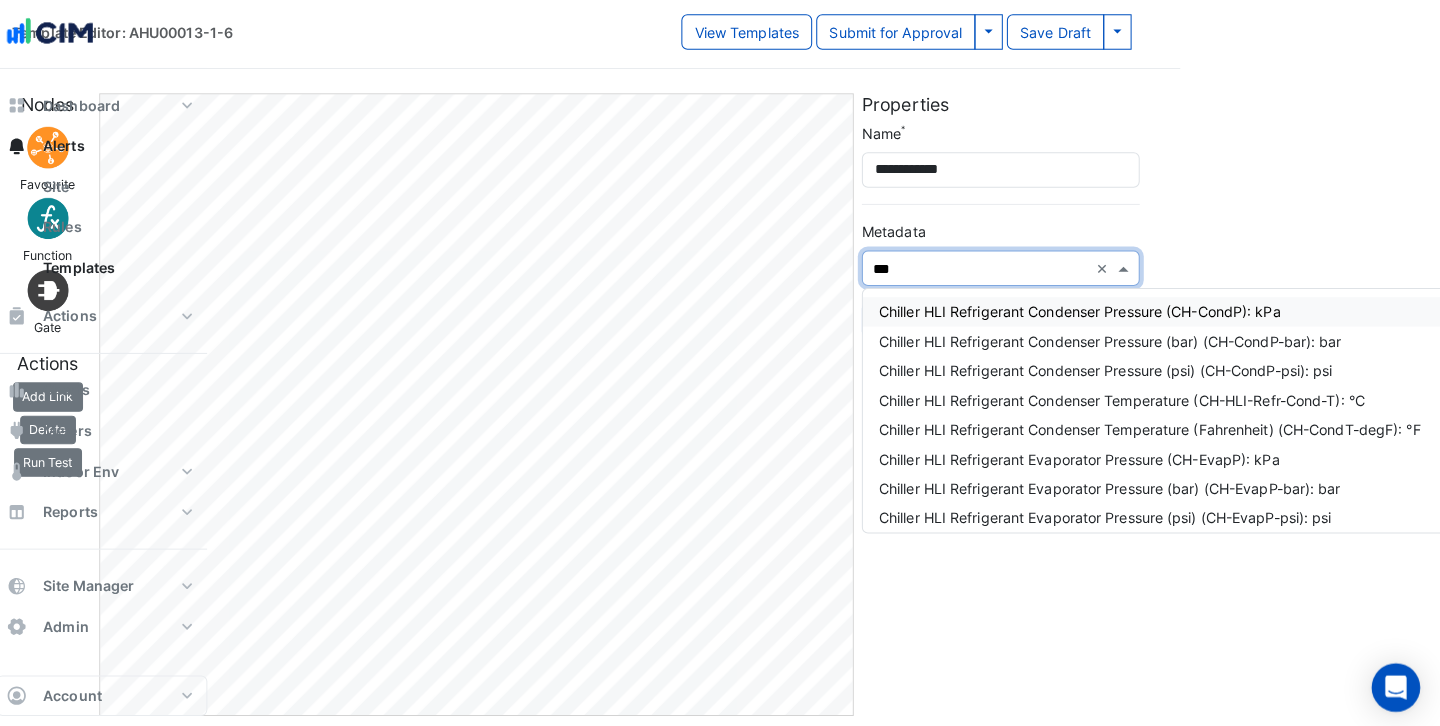 scroll, scrollTop: 0, scrollLeft: 261, axis: horizontal 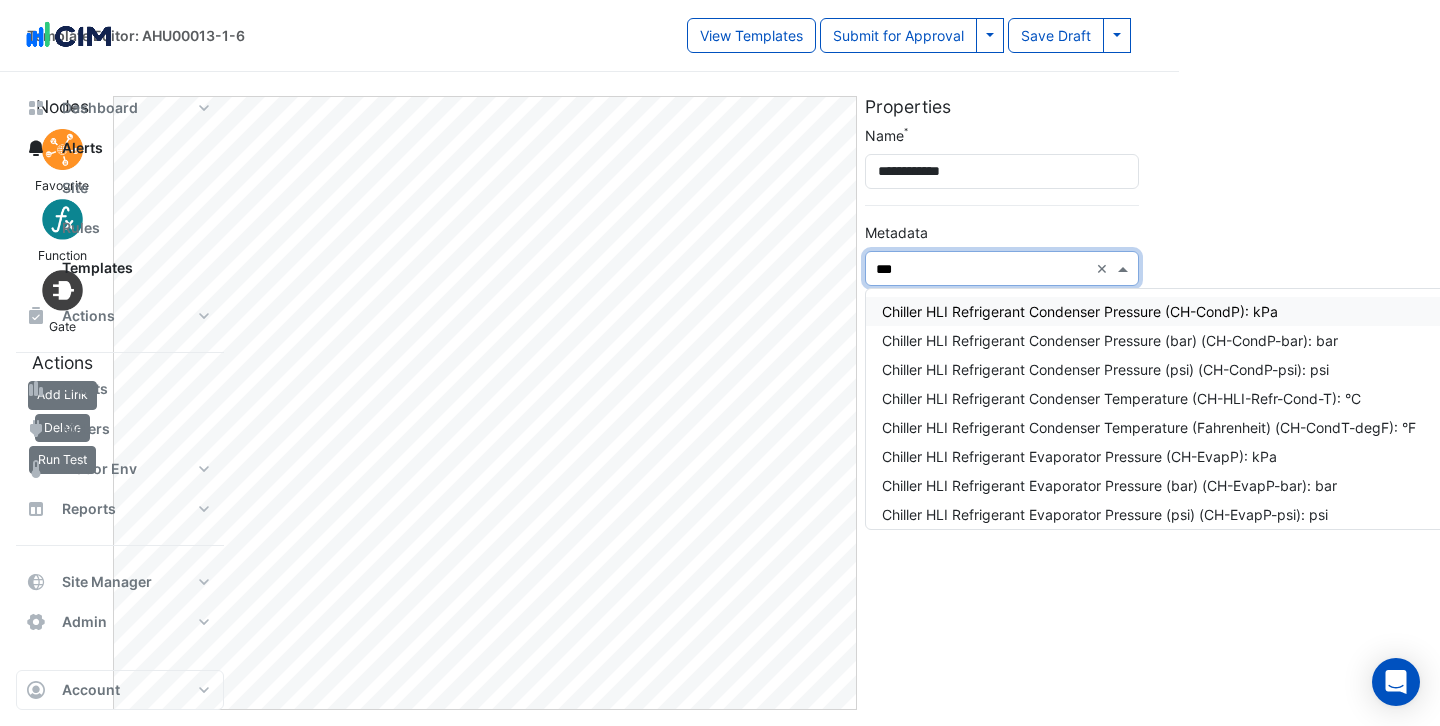 click on "Chiller HLI Refrigerant Condenser Pressure (CH-CondP): kPa" at bounding box center (1185, 311) 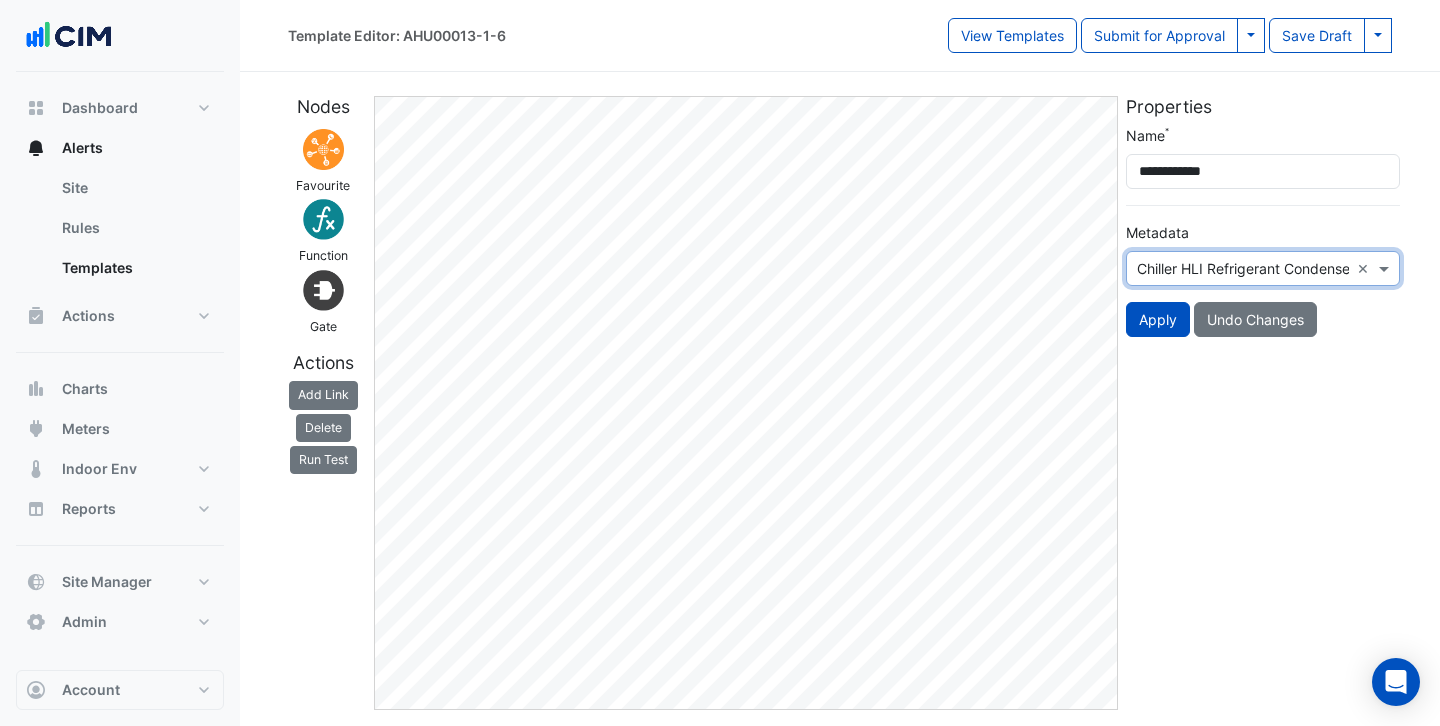 scroll, scrollTop: 0, scrollLeft: 0, axis: both 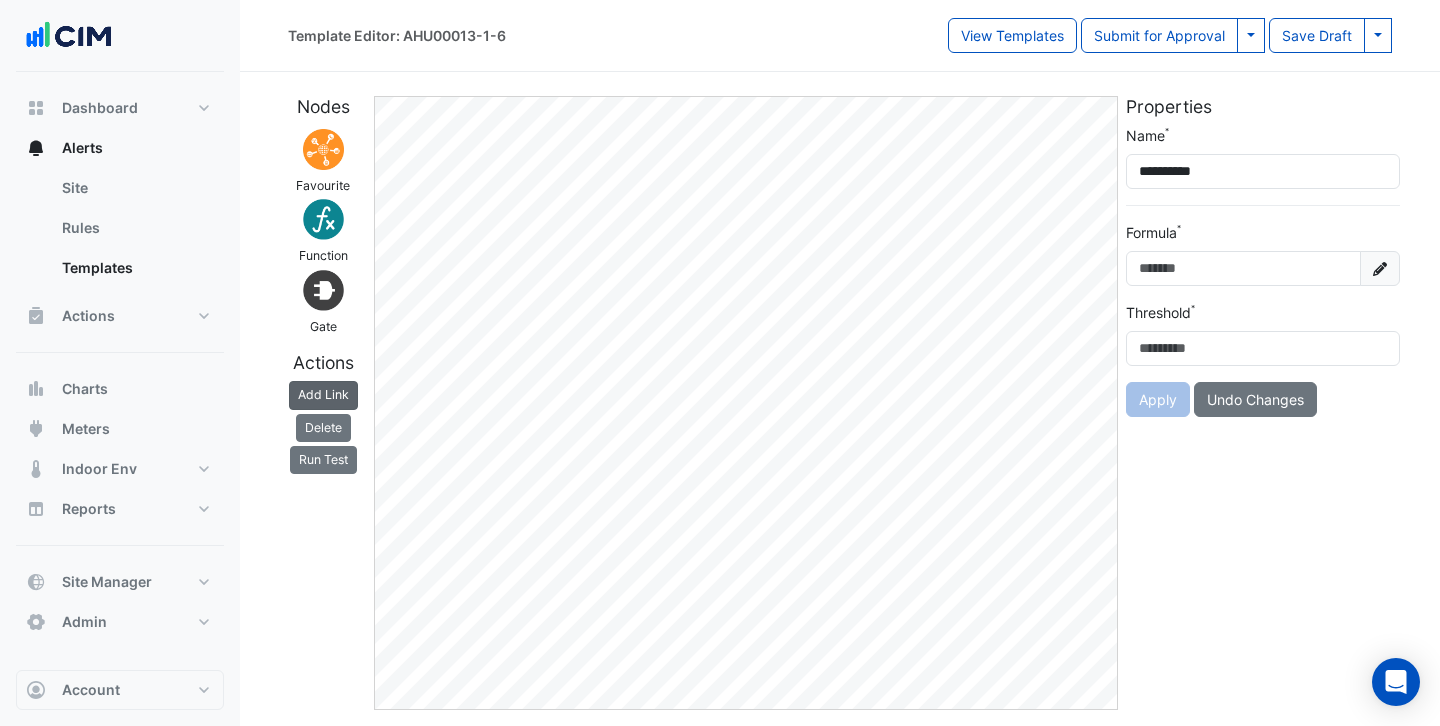click on "Add Link" 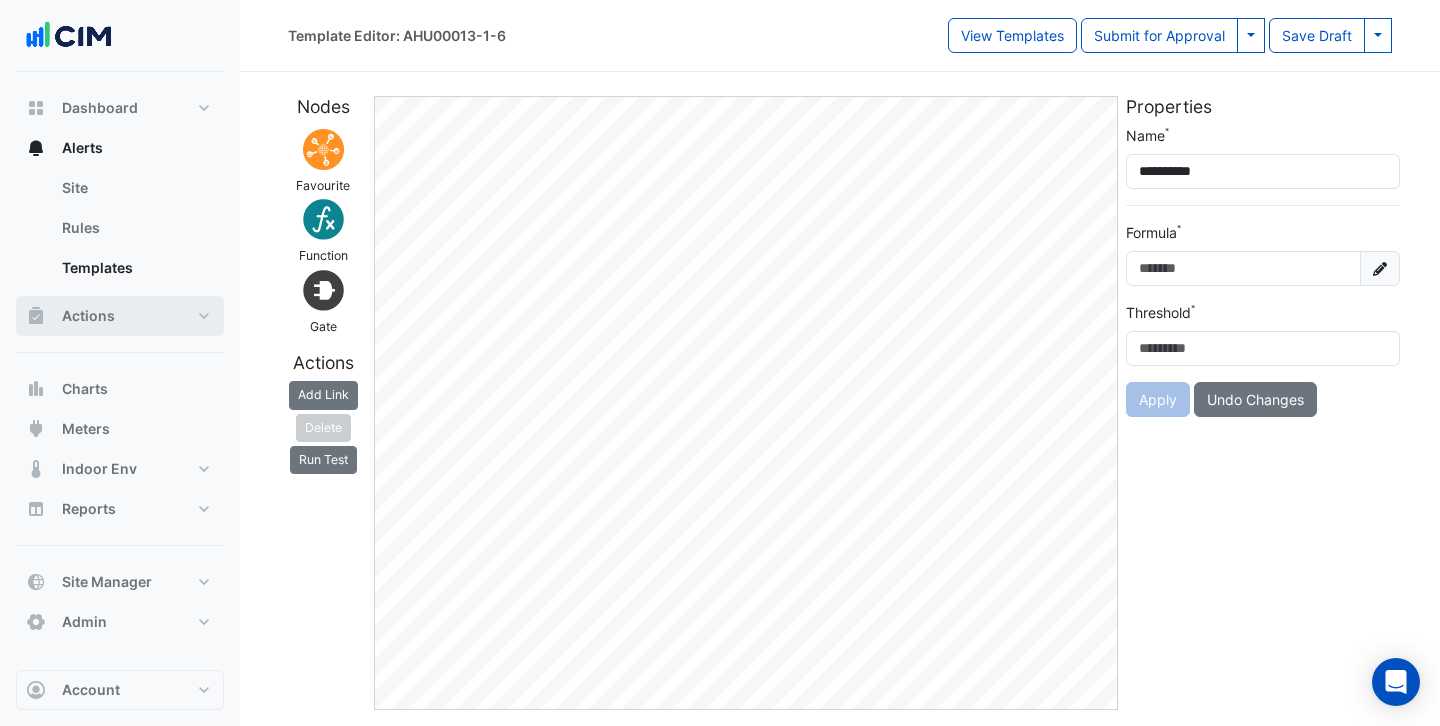 click on "Actions" at bounding box center (120, 316) 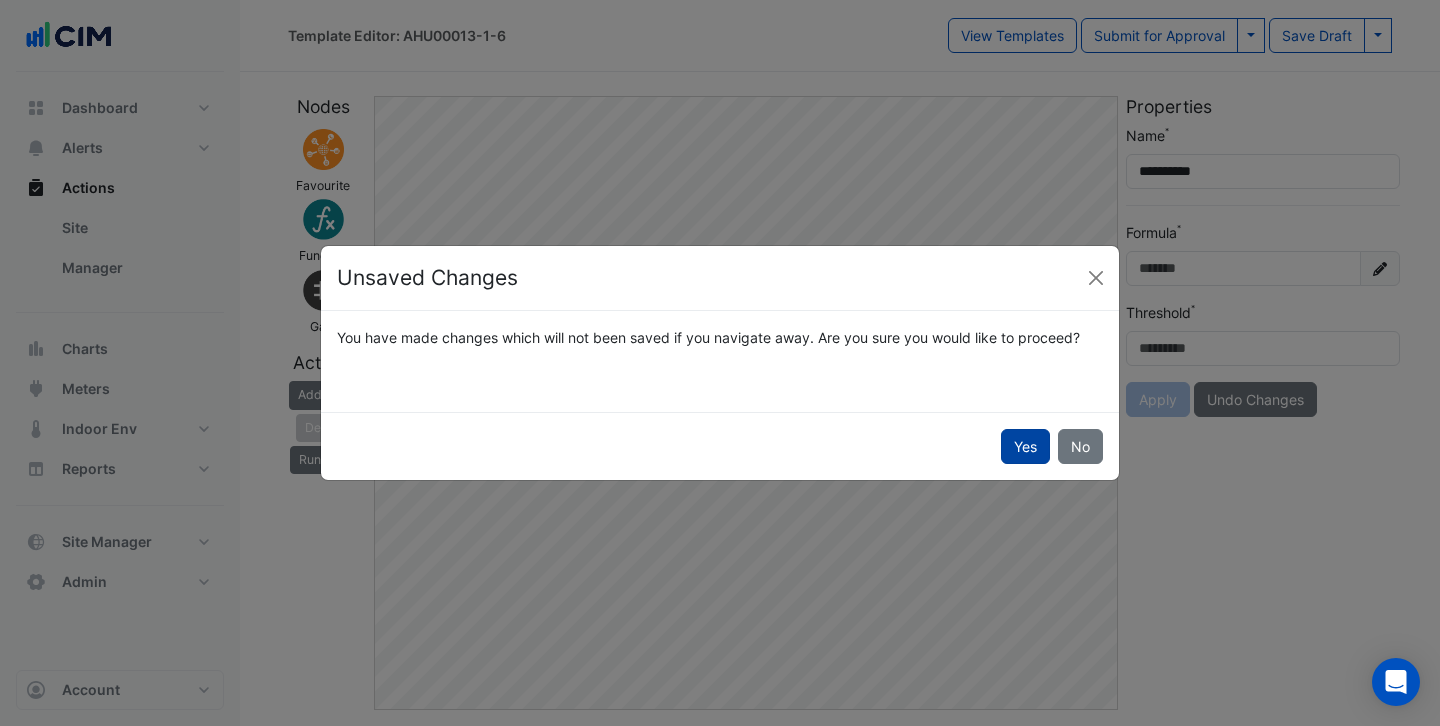 click on "Yes" 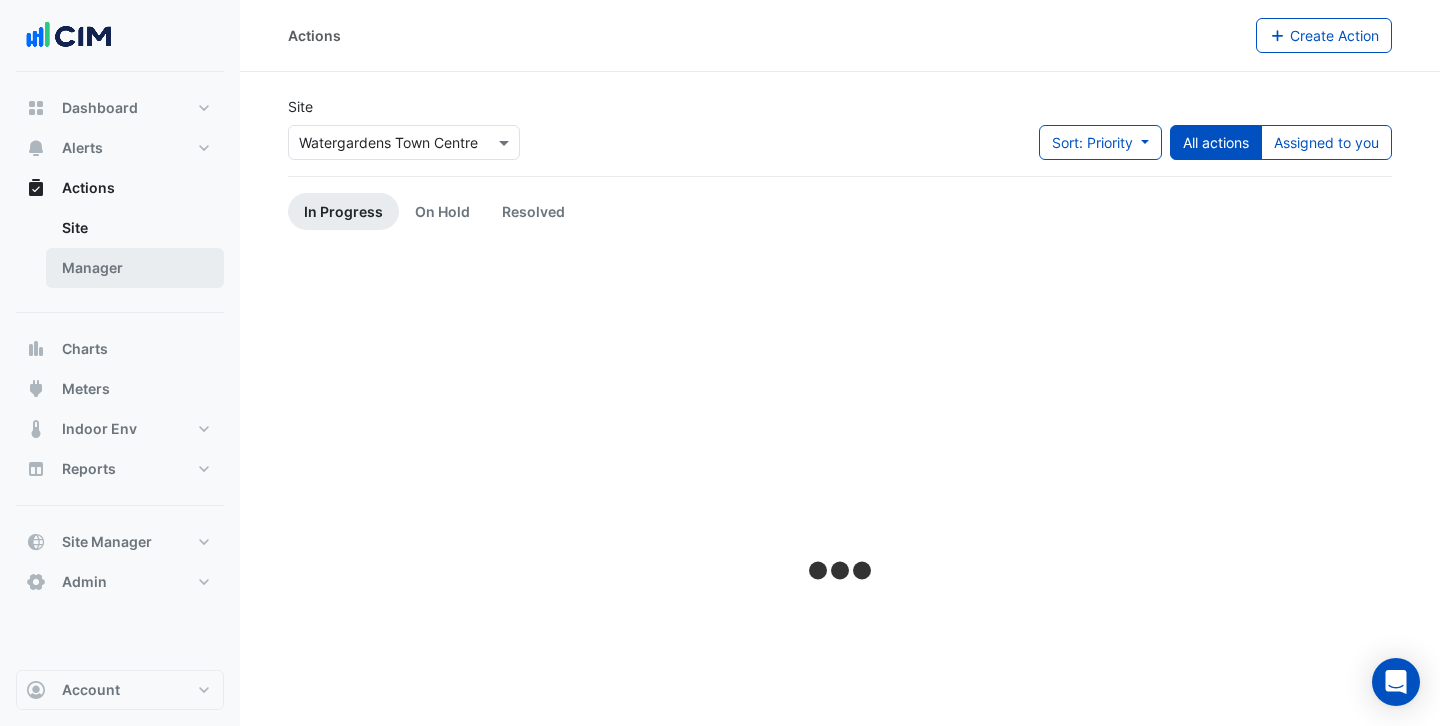 click on "Manager" at bounding box center [135, 268] 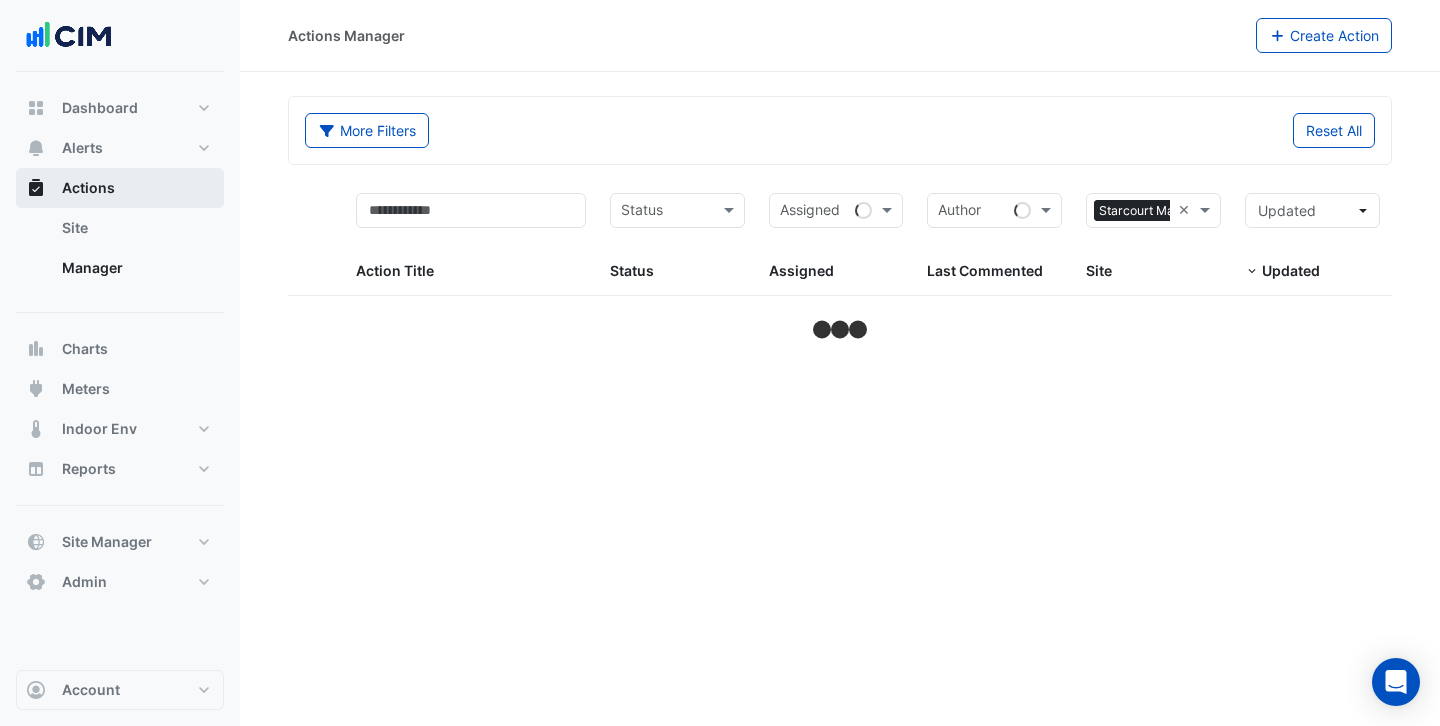 select on "***" 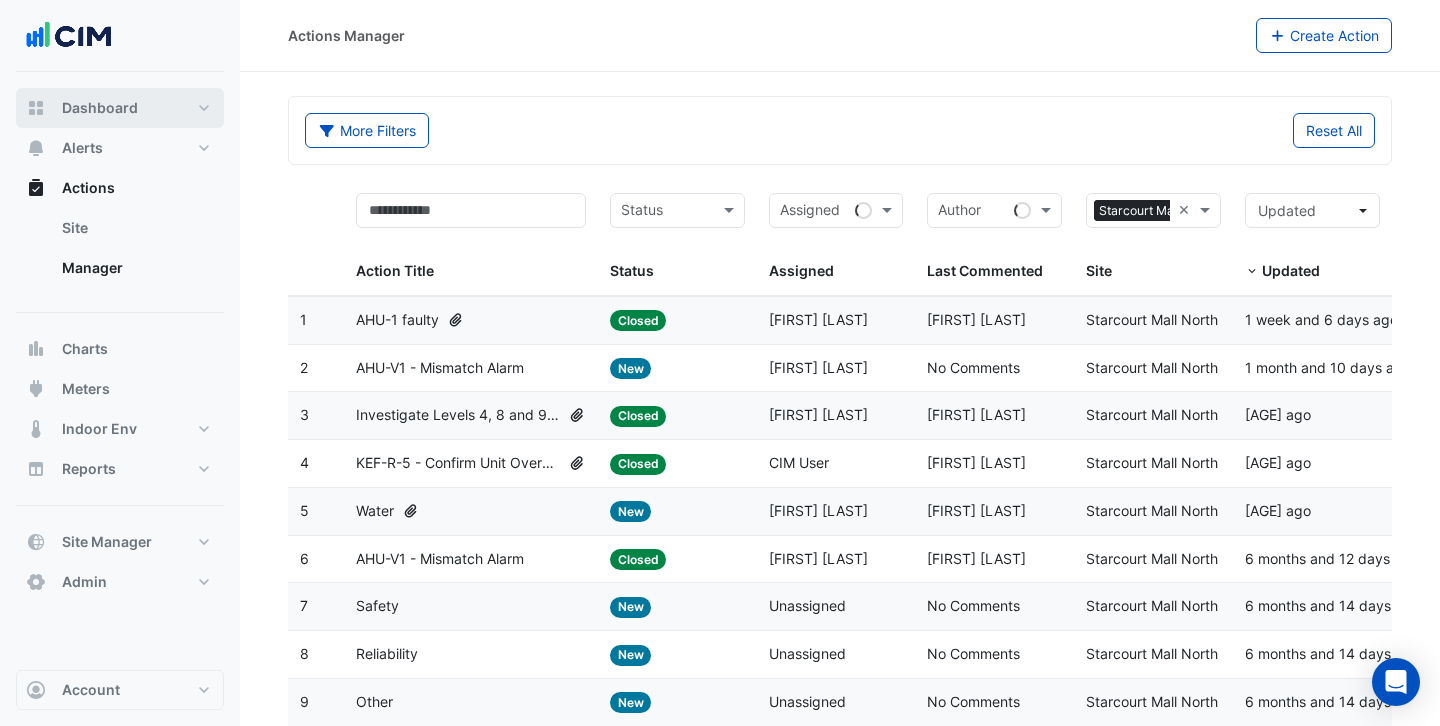 click on "Dashboard" at bounding box center (100, 108) 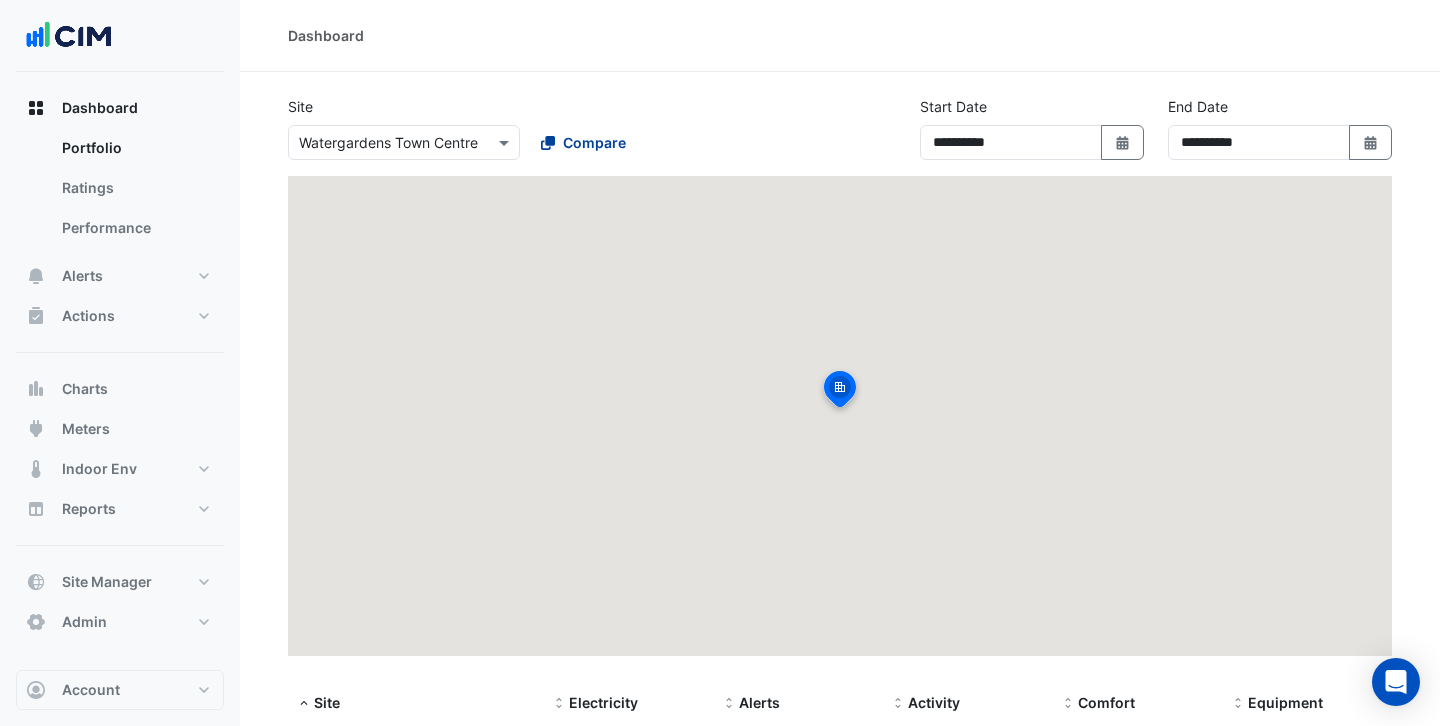 click on "Compare" at bounding box center (594, 142) 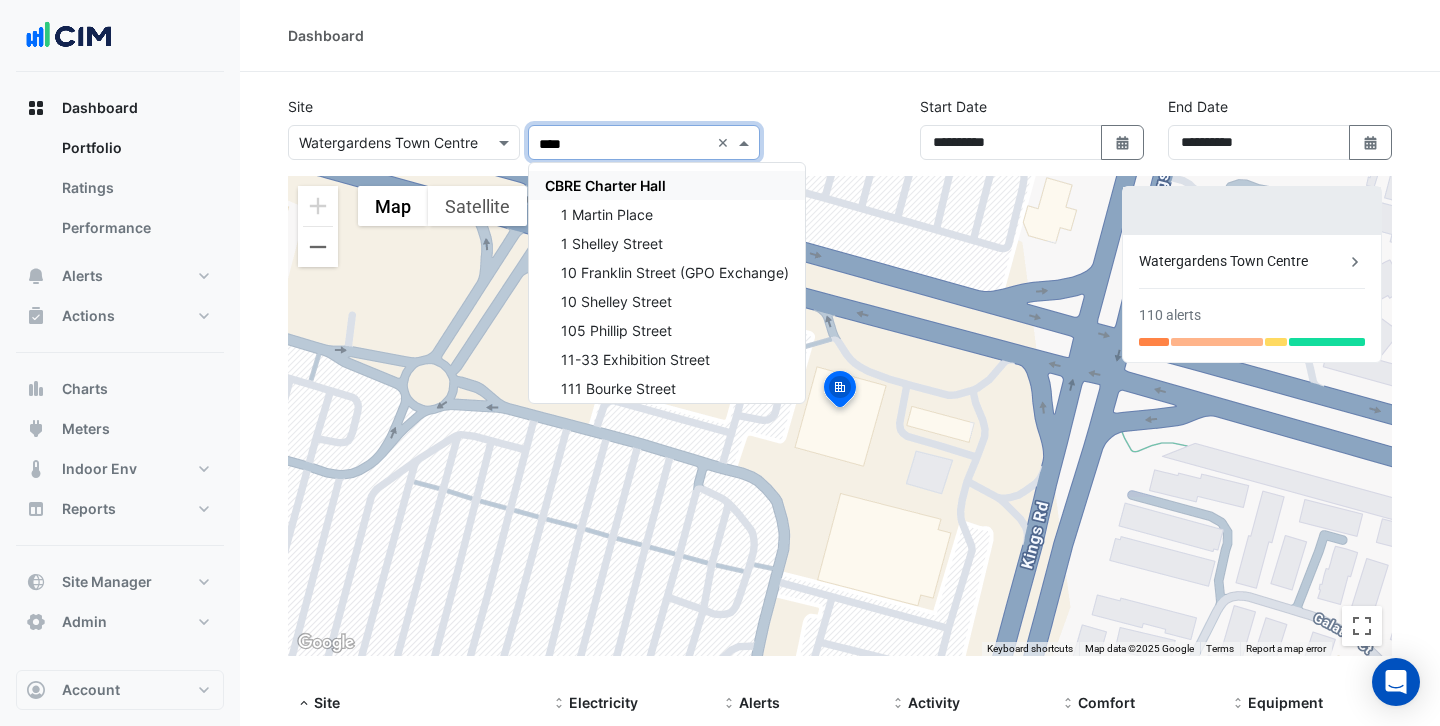 type on "*****" 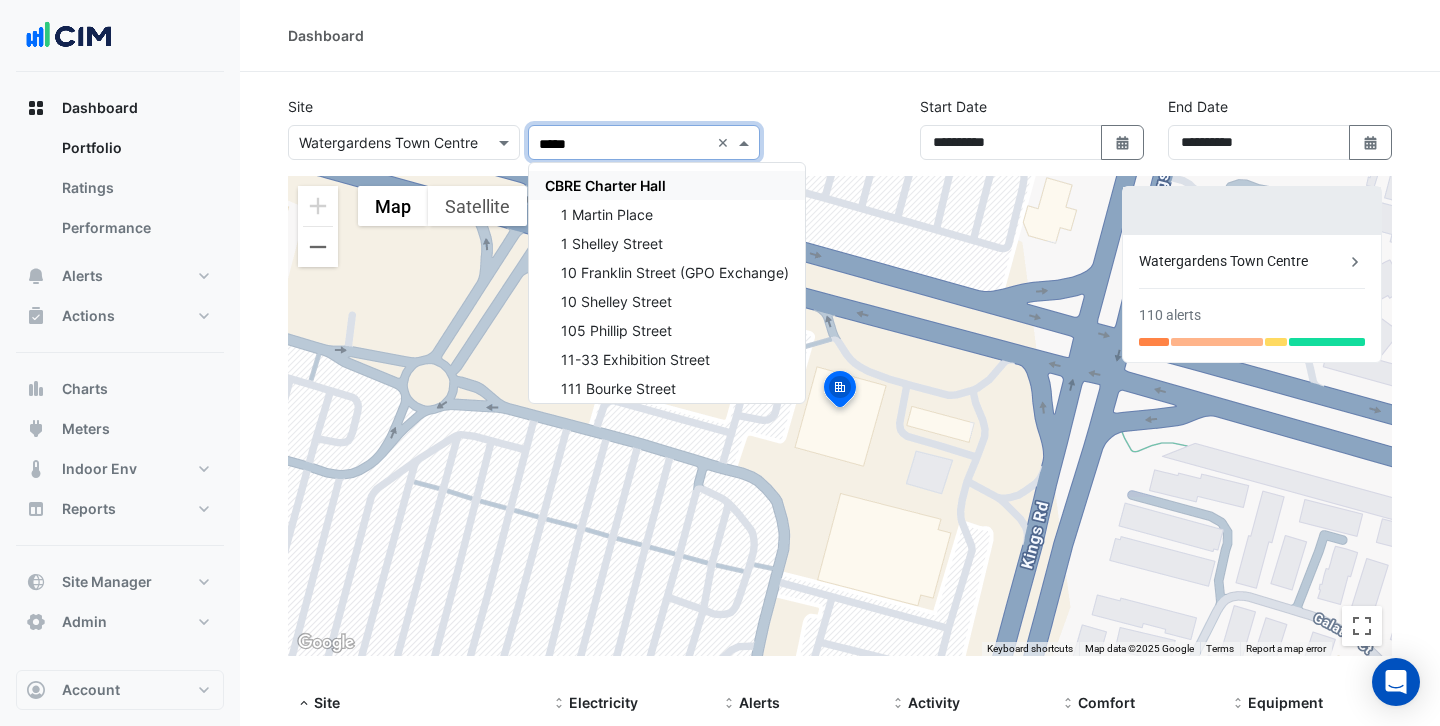 click on "CBRE Charter Hall" at bounding box center [605, 185] 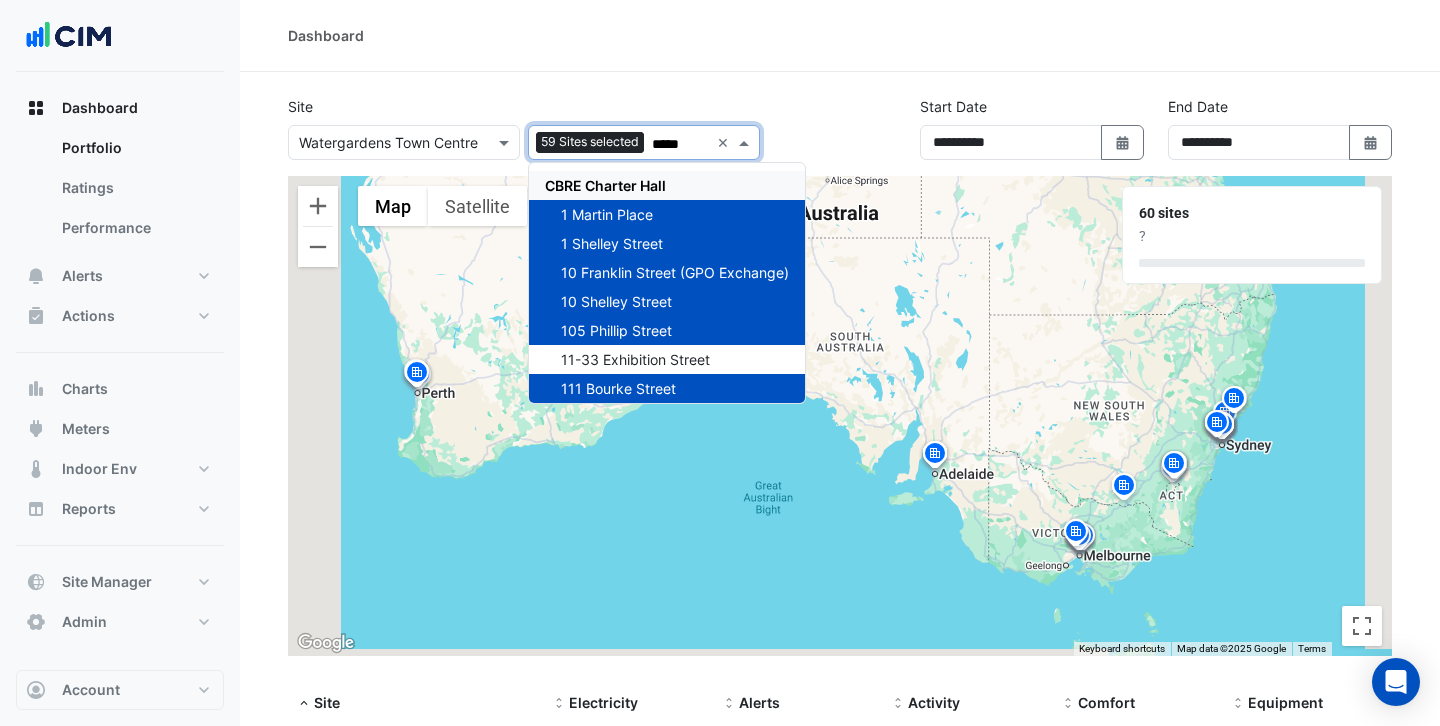 click on "Site
Select a Site × Watergardens Town Centre
Add sites to compare
59 Sites selected
***** × CBRE Charter Hall 1 Martin Place 1 Shelley Street 10 Franklin Street (GPO Exchange) 10 Shelley Street 105 Phillip Street 11-33 Exhibition Street 111 Bourke Street 12 Shelley Street 12-26 Franklin Street 121 Exhibition Street 130 Lonsdale Street 14 Stratton Street 150 Lonsdale Street 16-18 Mort Street 167 Macquarie St 2 Market Street 2 Market Street - FC 2-12 Macquarie St 201 Elizabeth St 21 Genge St 225 St Georges Terrace 231 Elizabeth St 241 Adelaide Street 242 Exhibition Street 25 Cowlishaw Street 266 King St 275 George Street 300 La Trobe Street 303 Sevenoaks Street 31 Duncan St 32 Mann Street 32 Turbot Street 33 Gipps Street 40 Bunda Street 44 Sydney Avenue 45-61 Waterloo Rd 480 Swan St 50 Marcus Clarke 52 Martin Place 520 Smollett St 55 King Street 555 Collins Street 570 Bourke Street 6 Hassall Street 68 Pitt St" 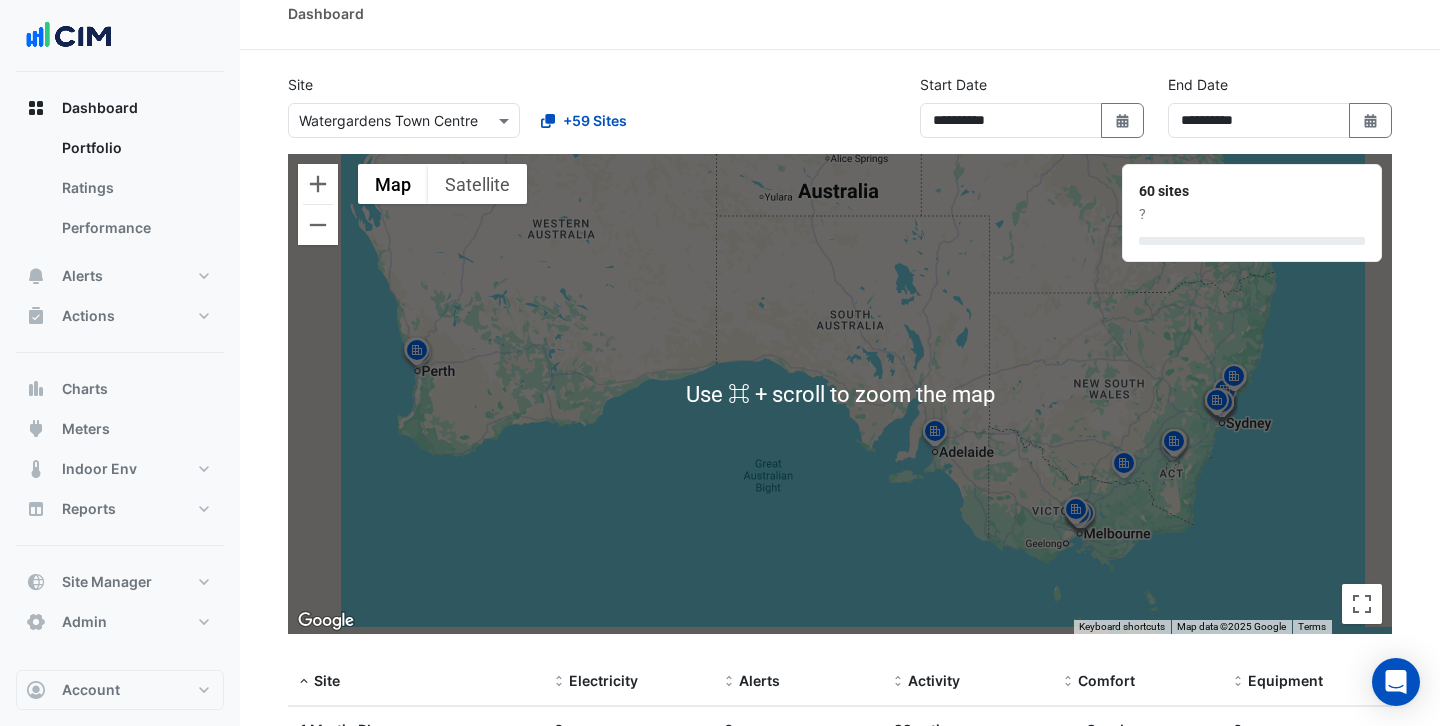 scroll, scrollTop: 23, scrollLeft: 0, axis: vertical 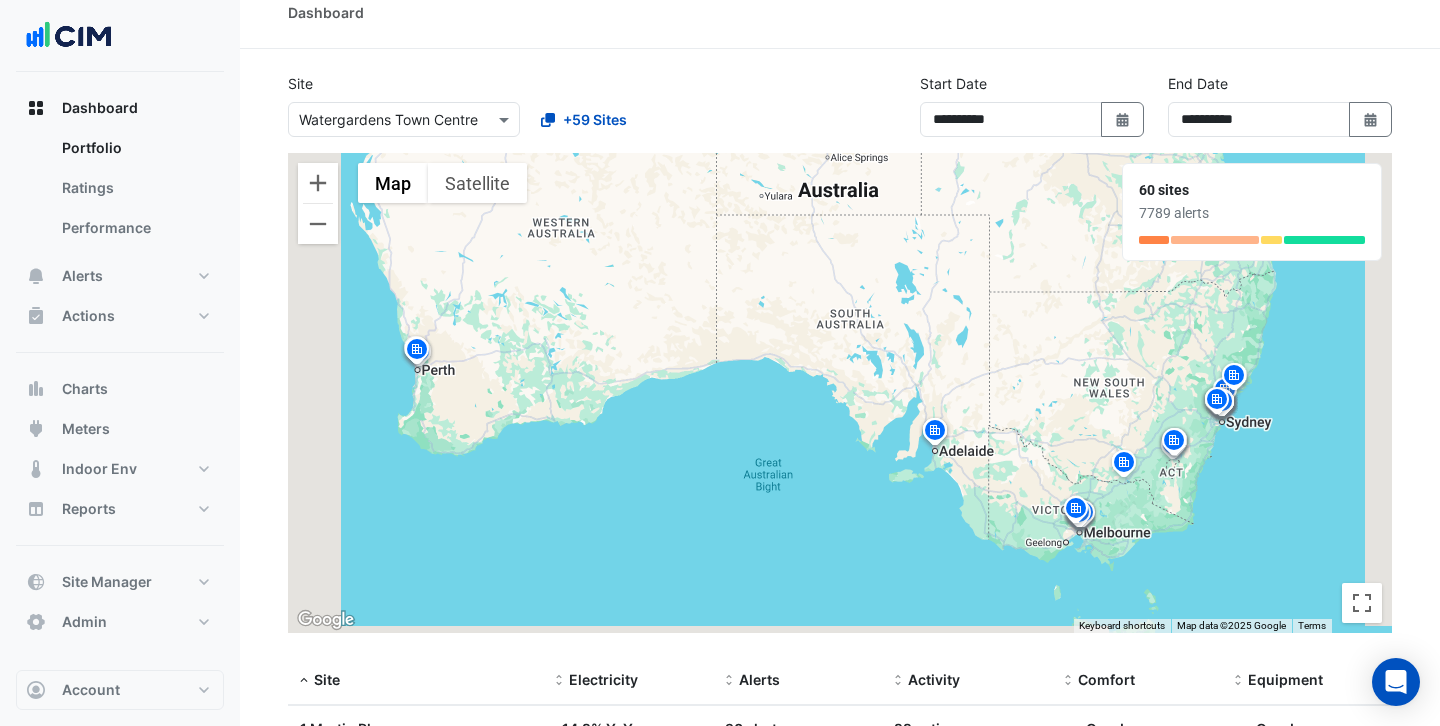 click on "+59 Sites" at bounding box center (644, 119) 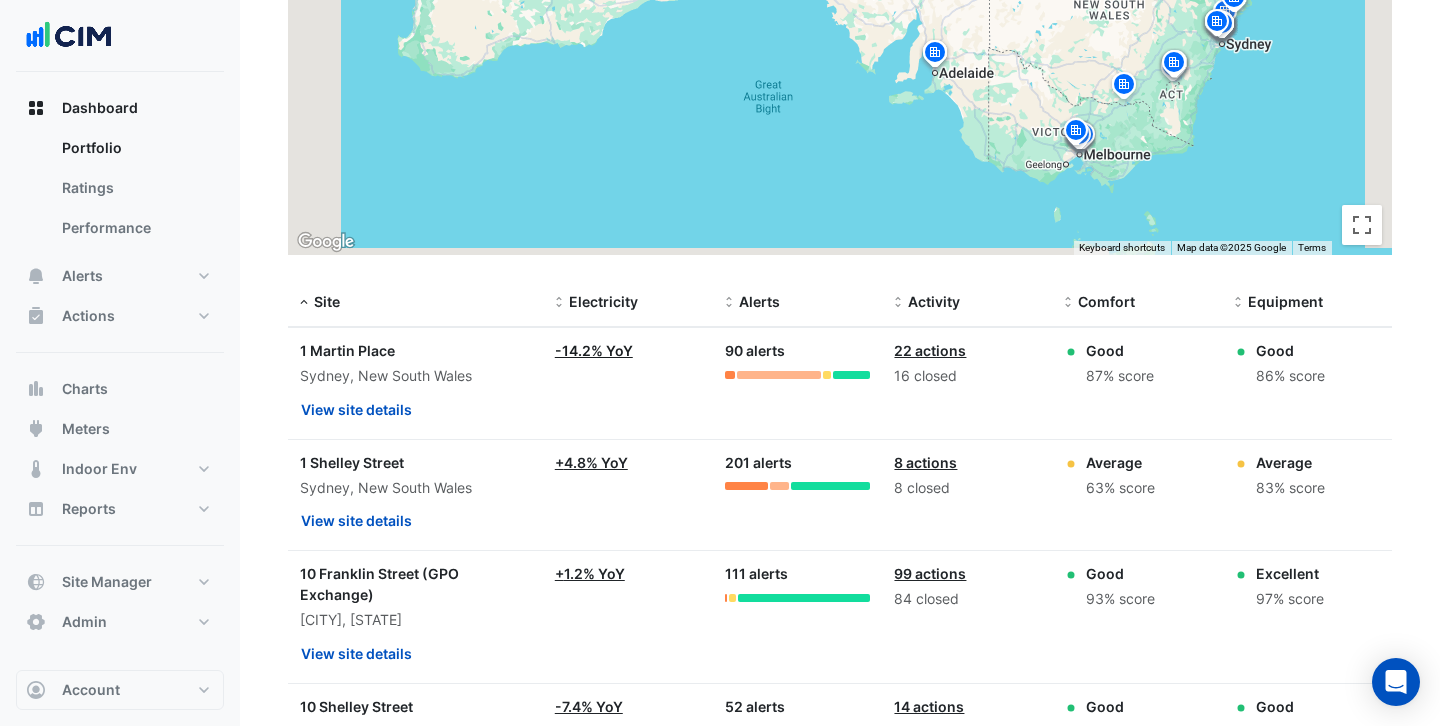 scroll, scrollTop: 475, scrollLeft: 0, axis: vertical 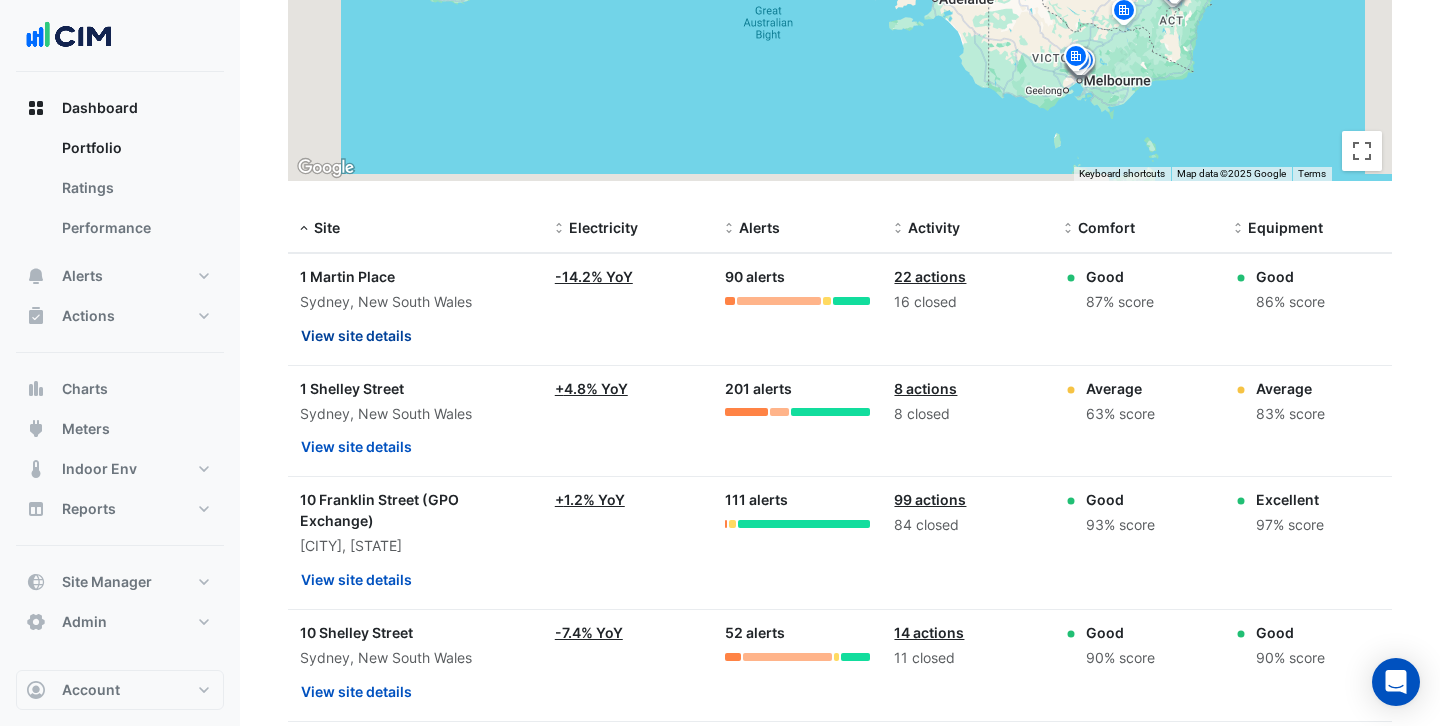 click on "View site details" 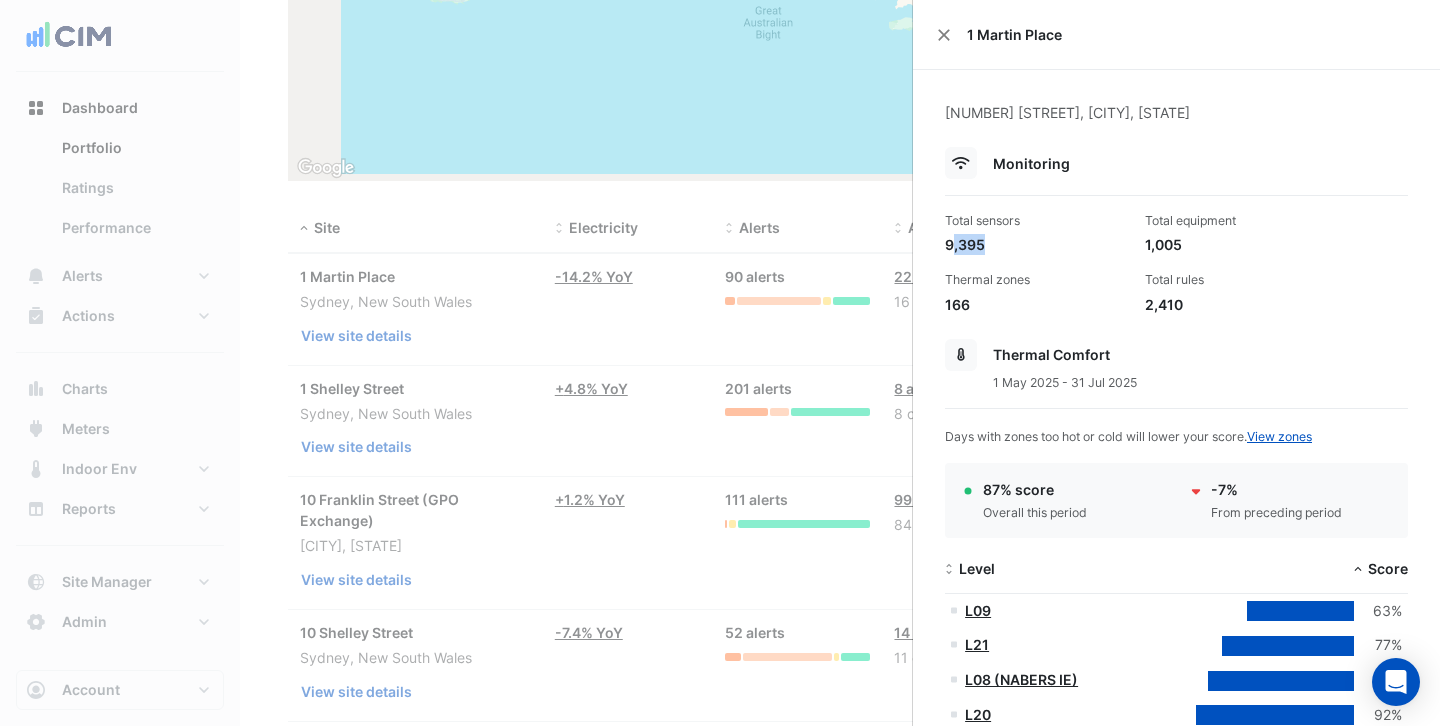 drag, startPoint x: 982, startPoint y: 242, endPoint x: 944, endPoint y: 244, distance: 38.052597 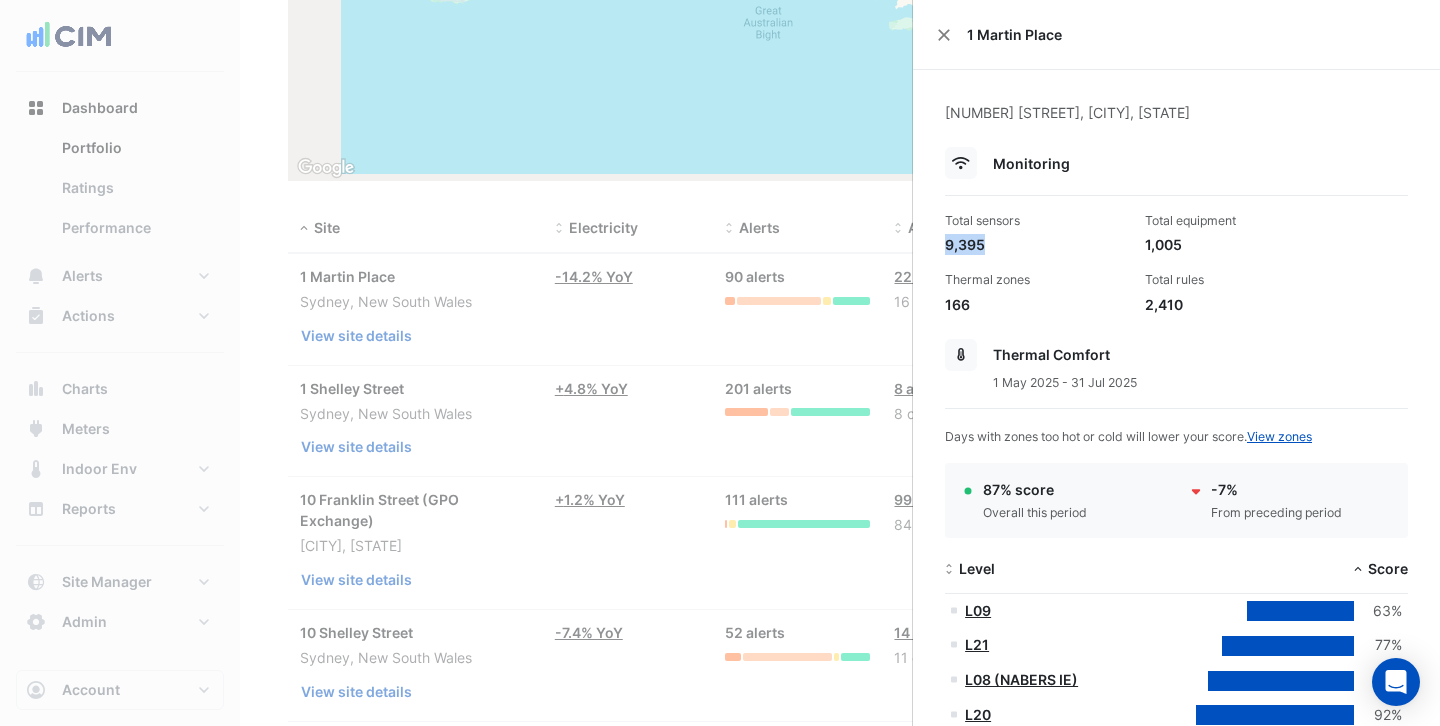 click on "9,395" 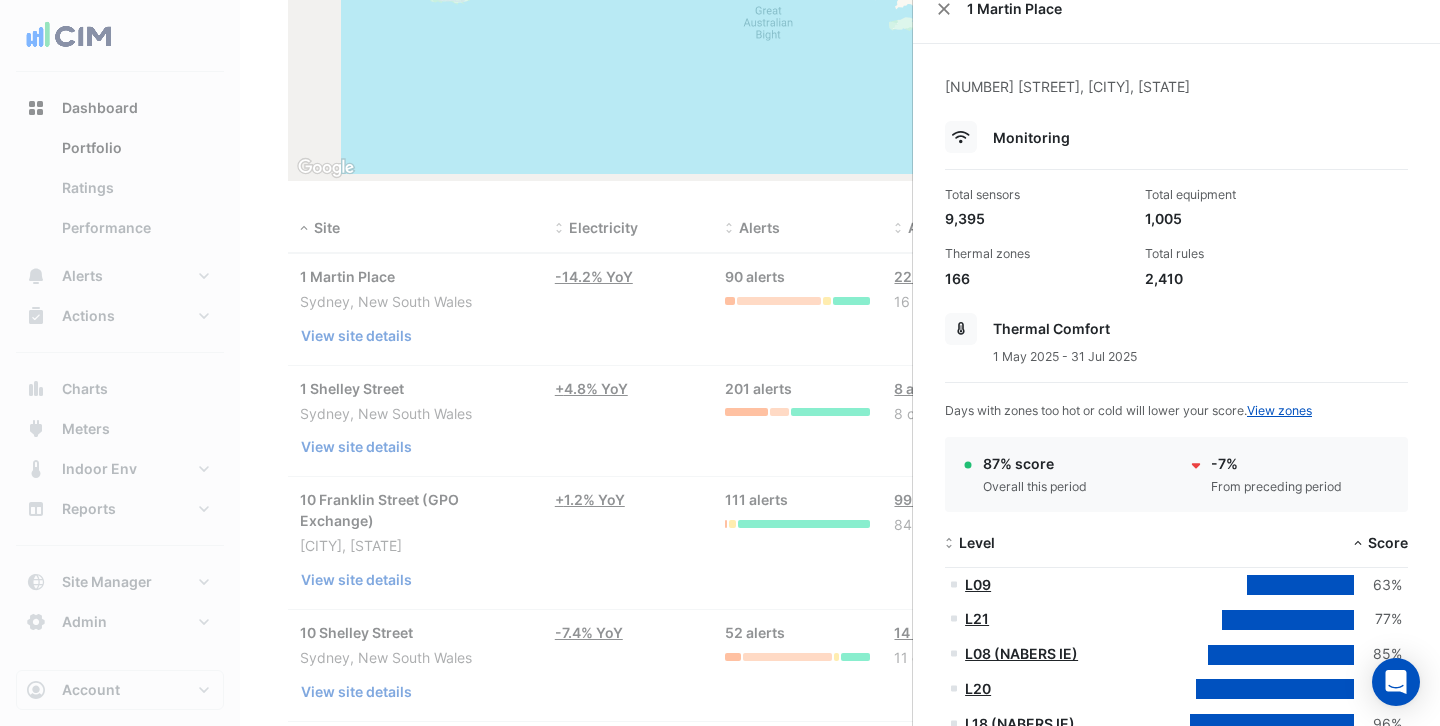 scroll, scrollTop: 28, scrollLeft: 0, axis: vertical 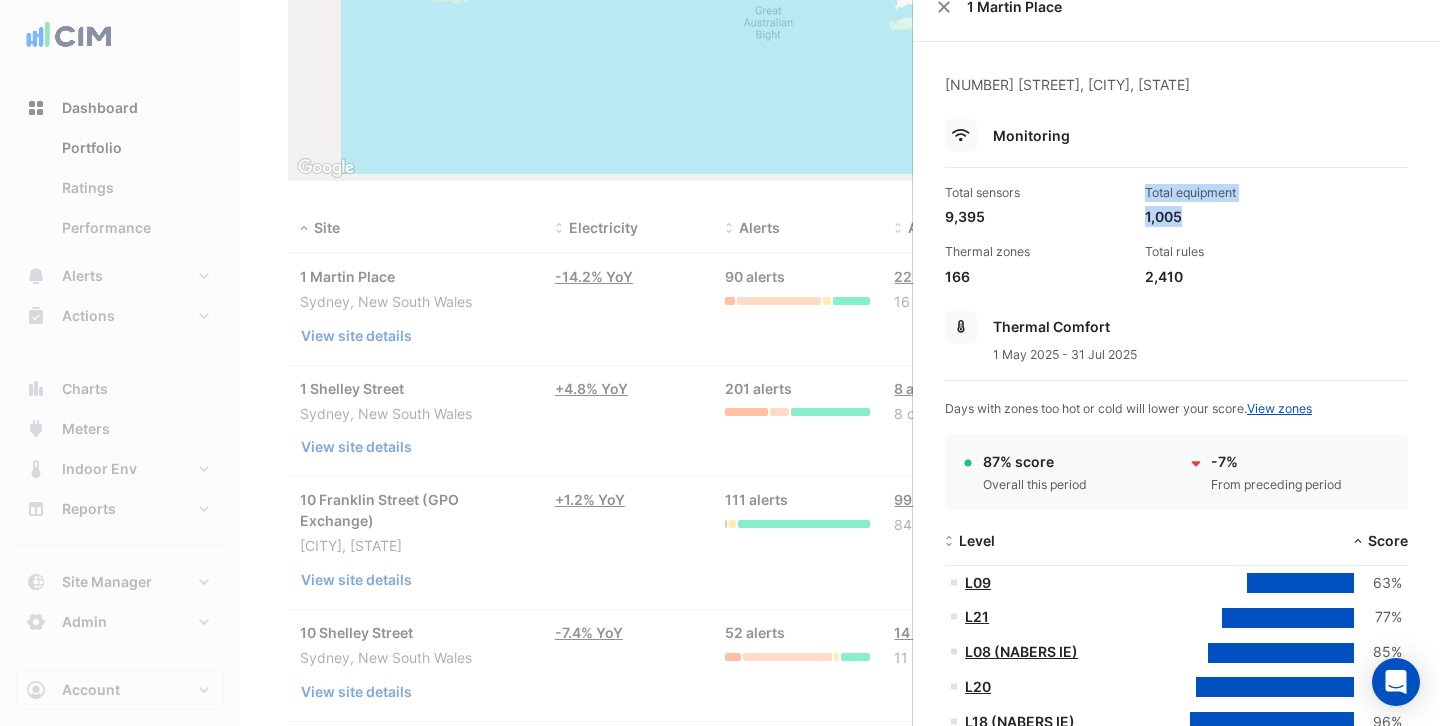 drag, startPoint x: 1183, startPoint y: 214, endPoint x: 1133, endPoint y: 214, distance: 50 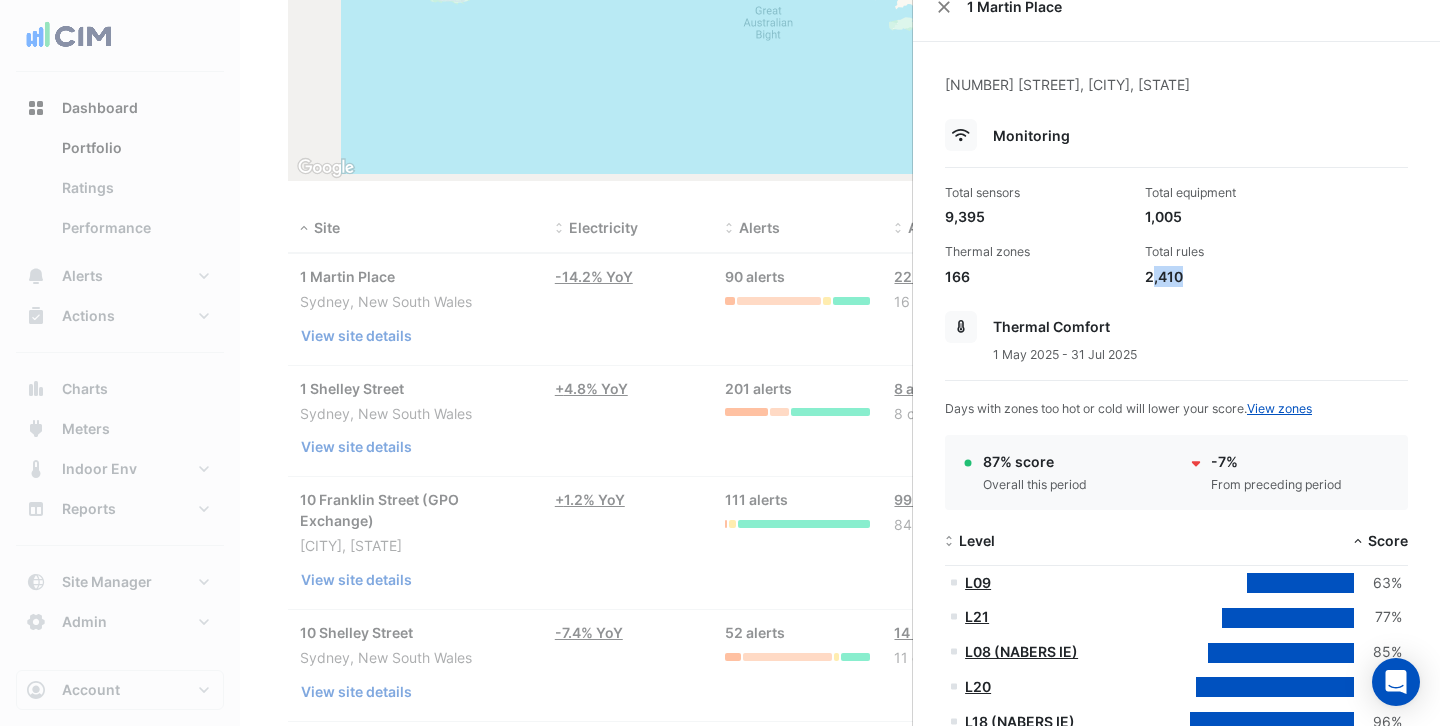 drag, startPoint x: 1159, startPoint y: 281, endPoint x: 1134, endPoint y: 281, distance: 25 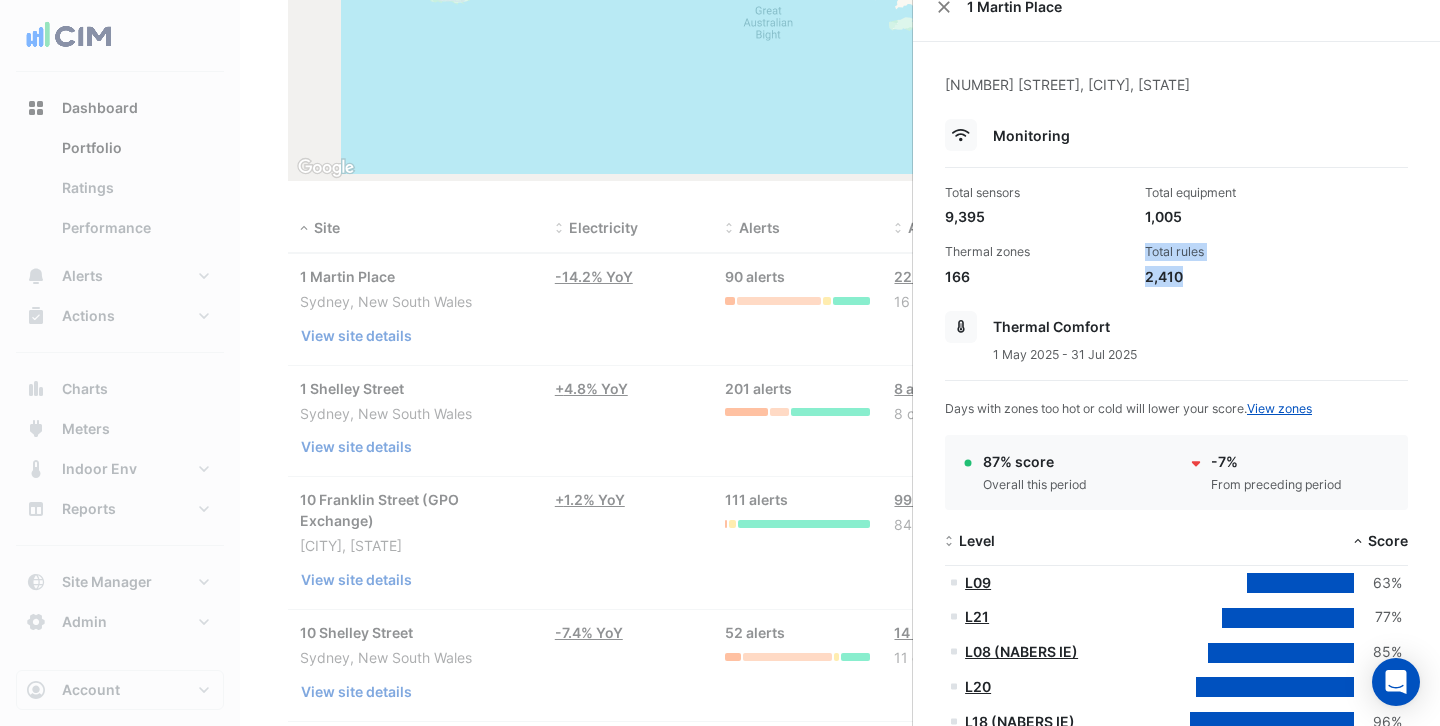 click on "2,410" 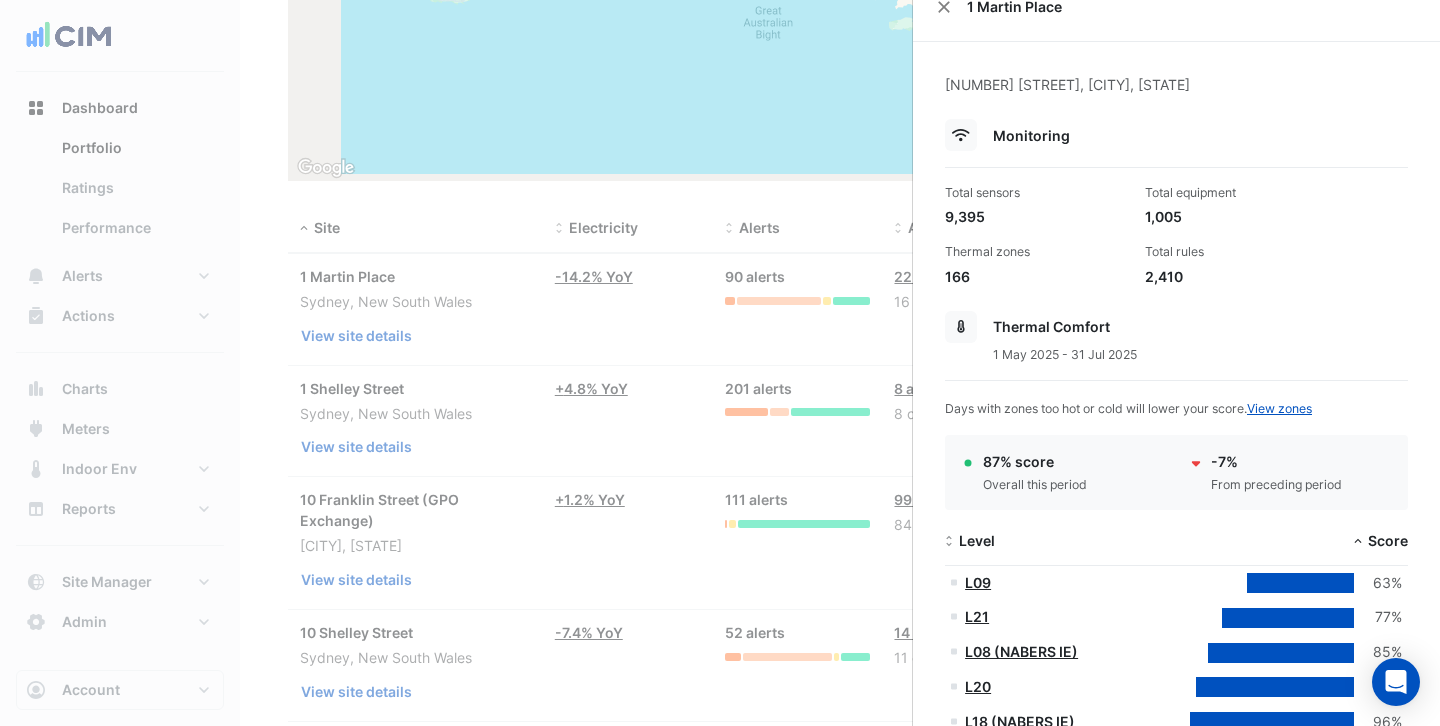 scroll, scrollTop: 54, scrollLeft: 0, axis: vertical 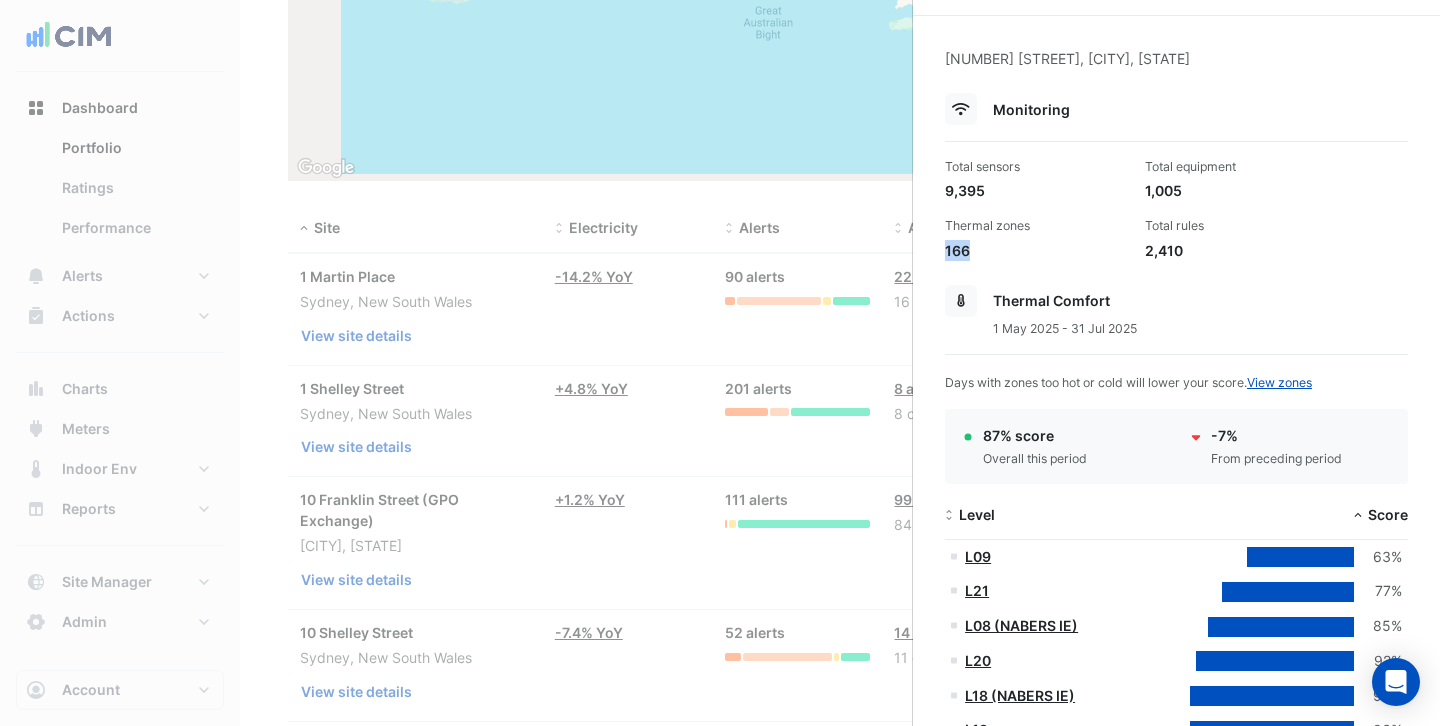 drag, startPoint x: 968, startPoint y: 250, endPoint x: 946, endPoint y: 250, distance: 22 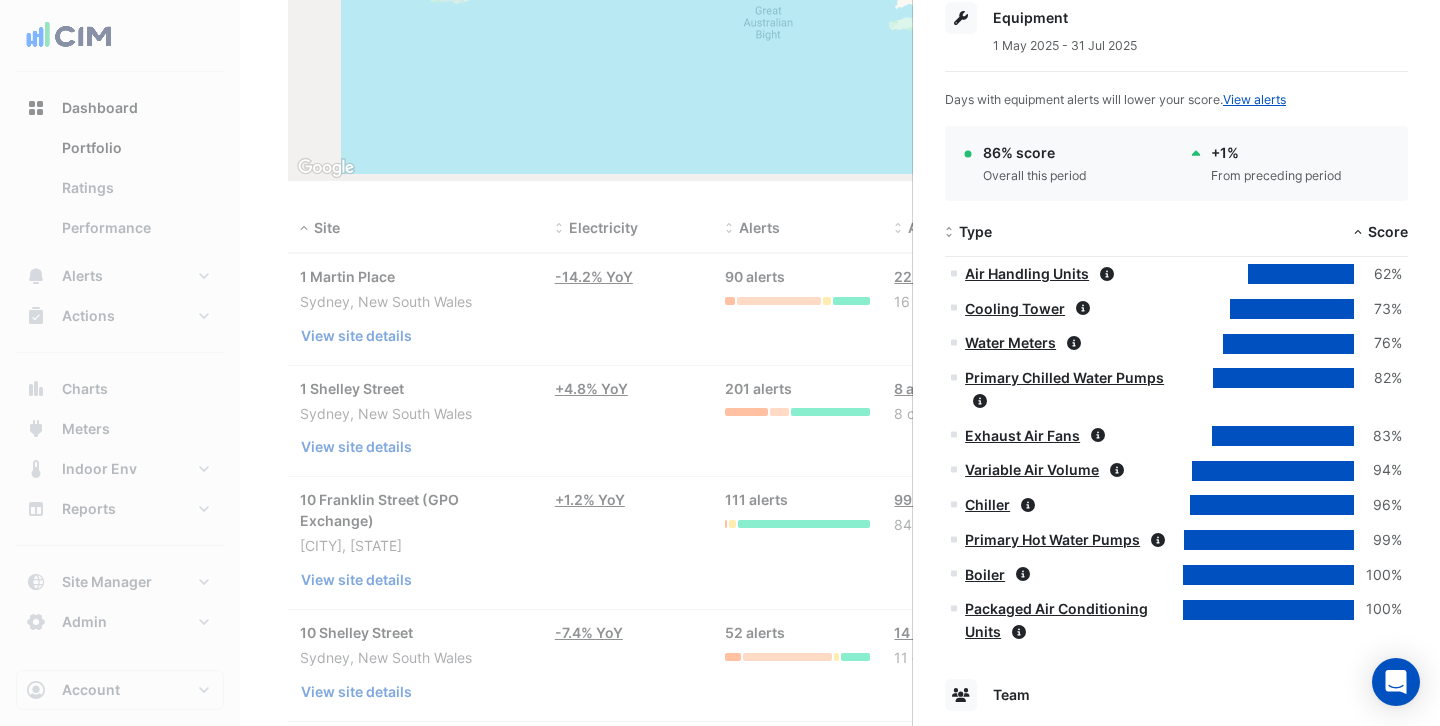 scroll, scrollTop: 915, scrollLeft: 0, axis: vertical 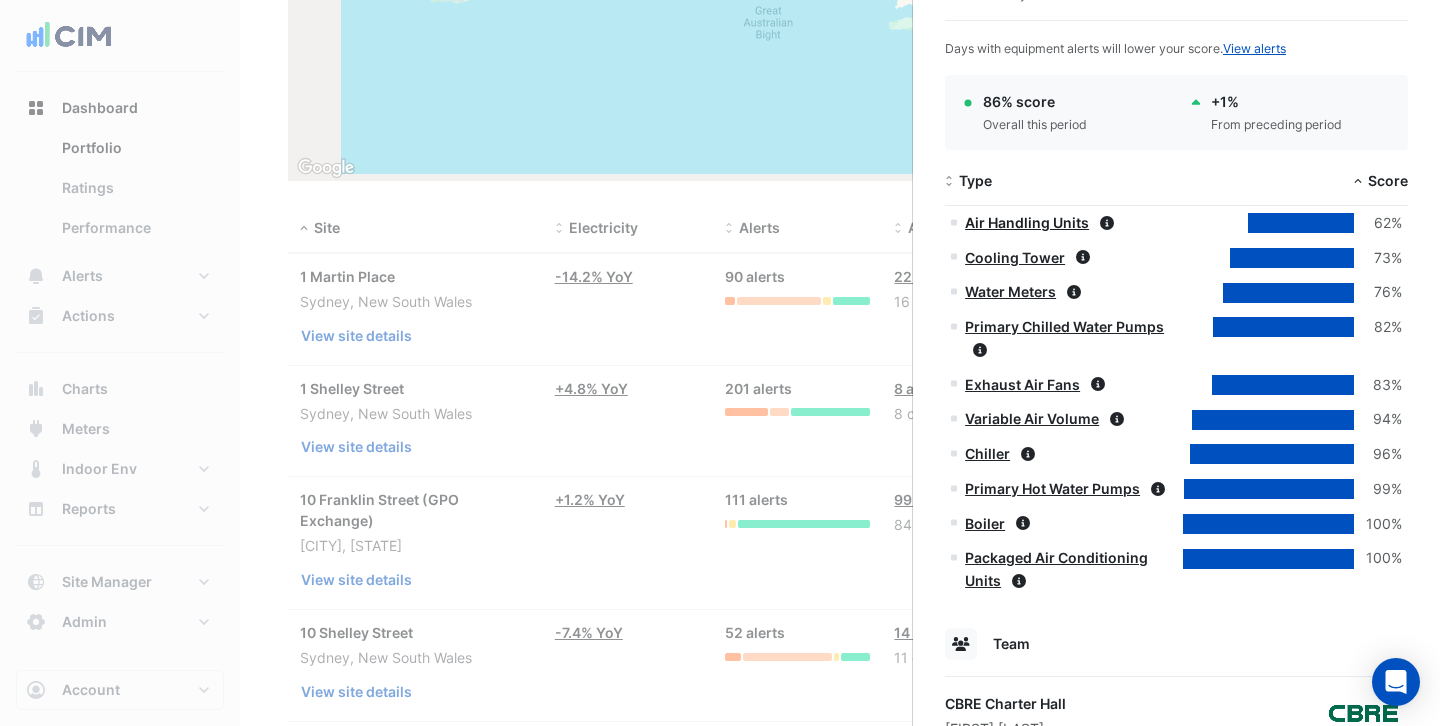 click on "Air Handling Units" 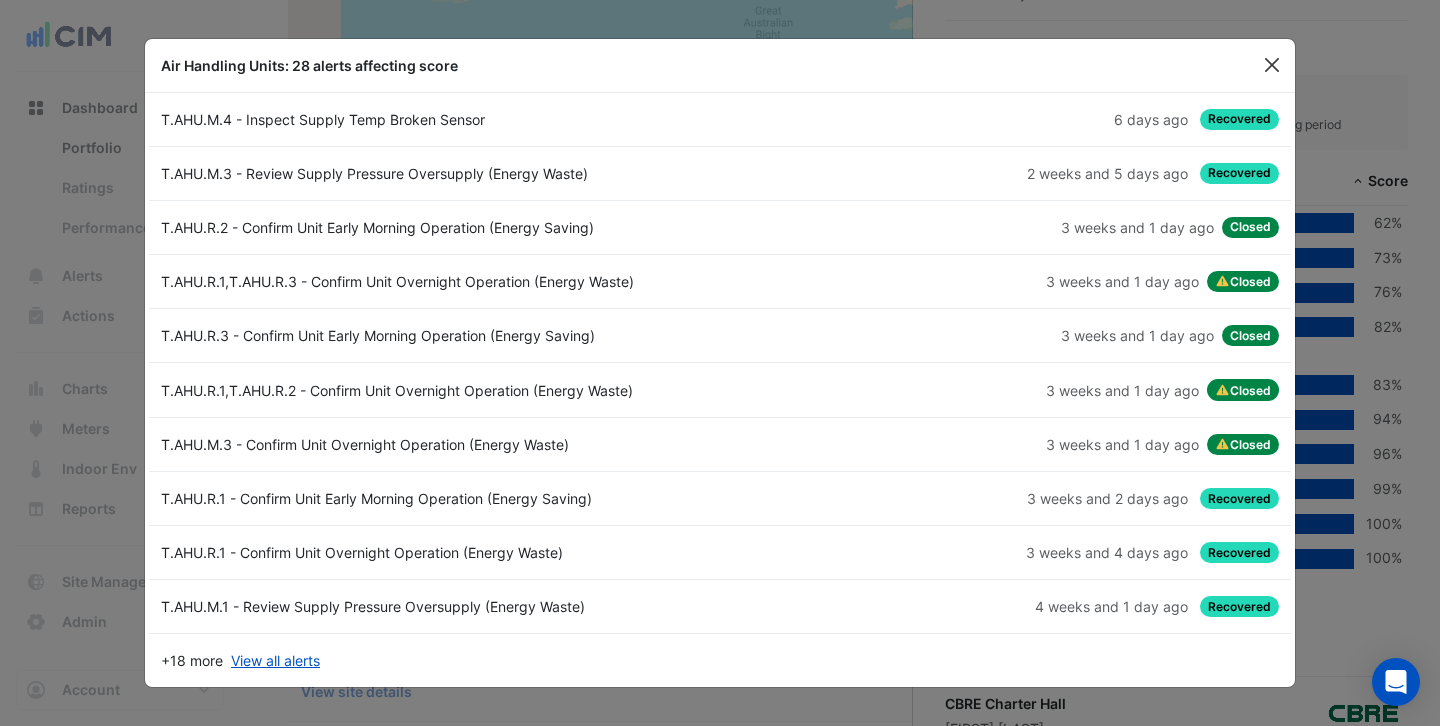 click 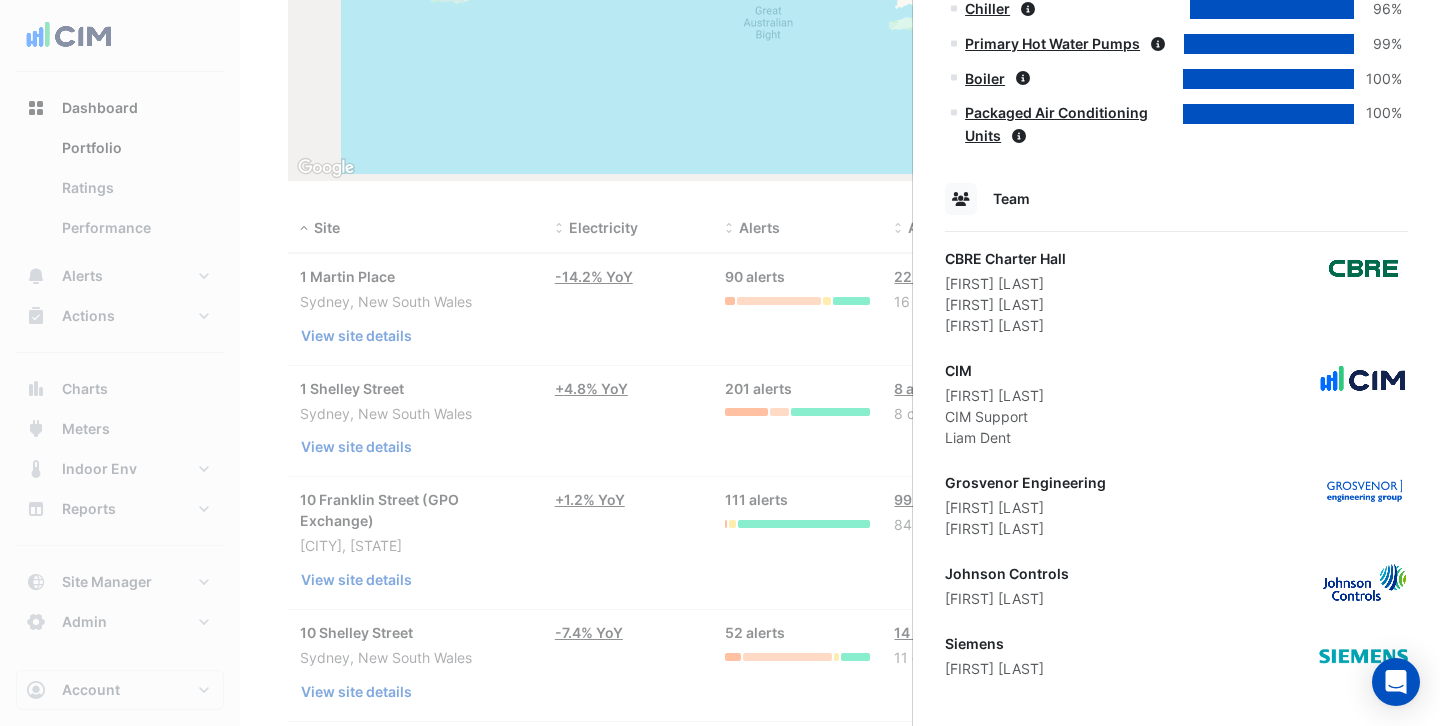 scroll, scrollTop: 1364, scrollLeft: 0, axis: vertical 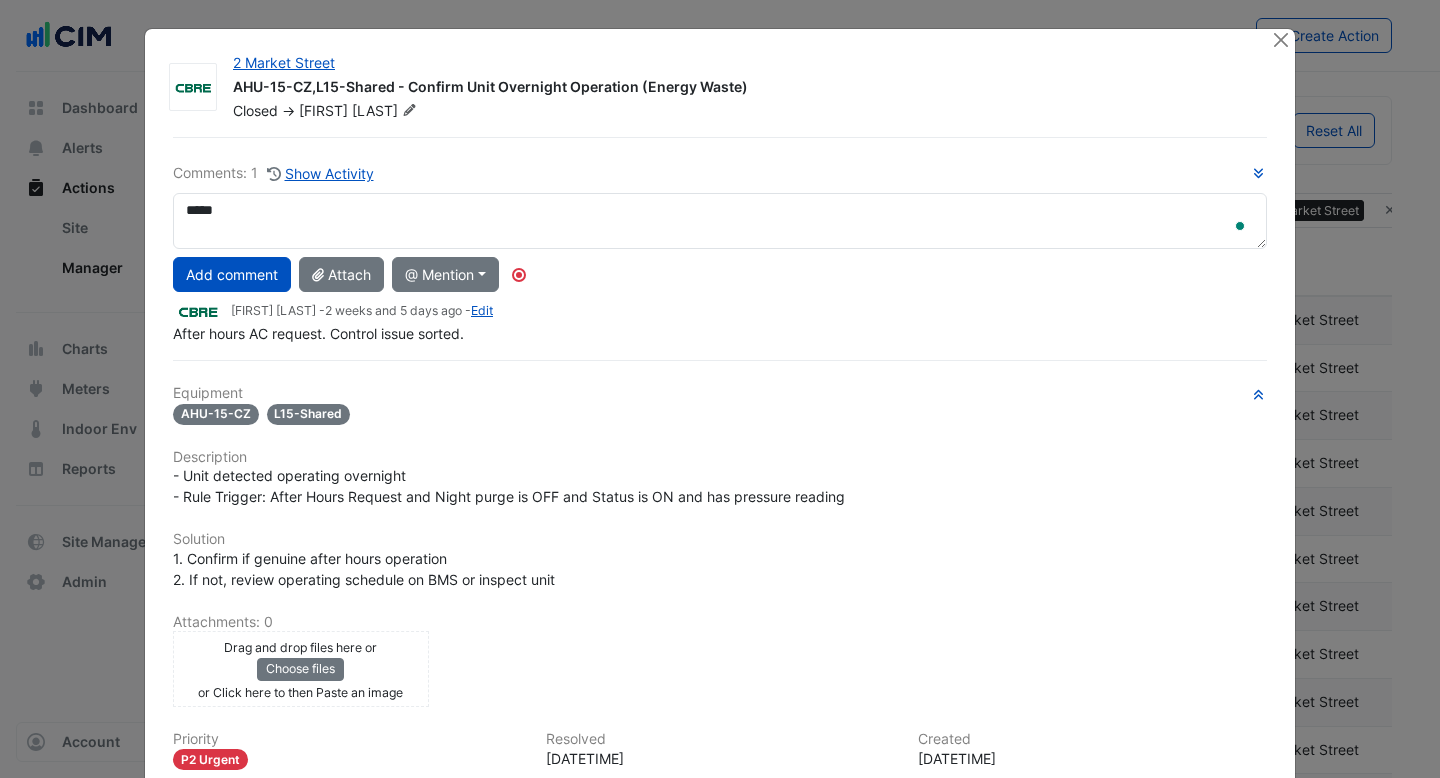 select on "***" 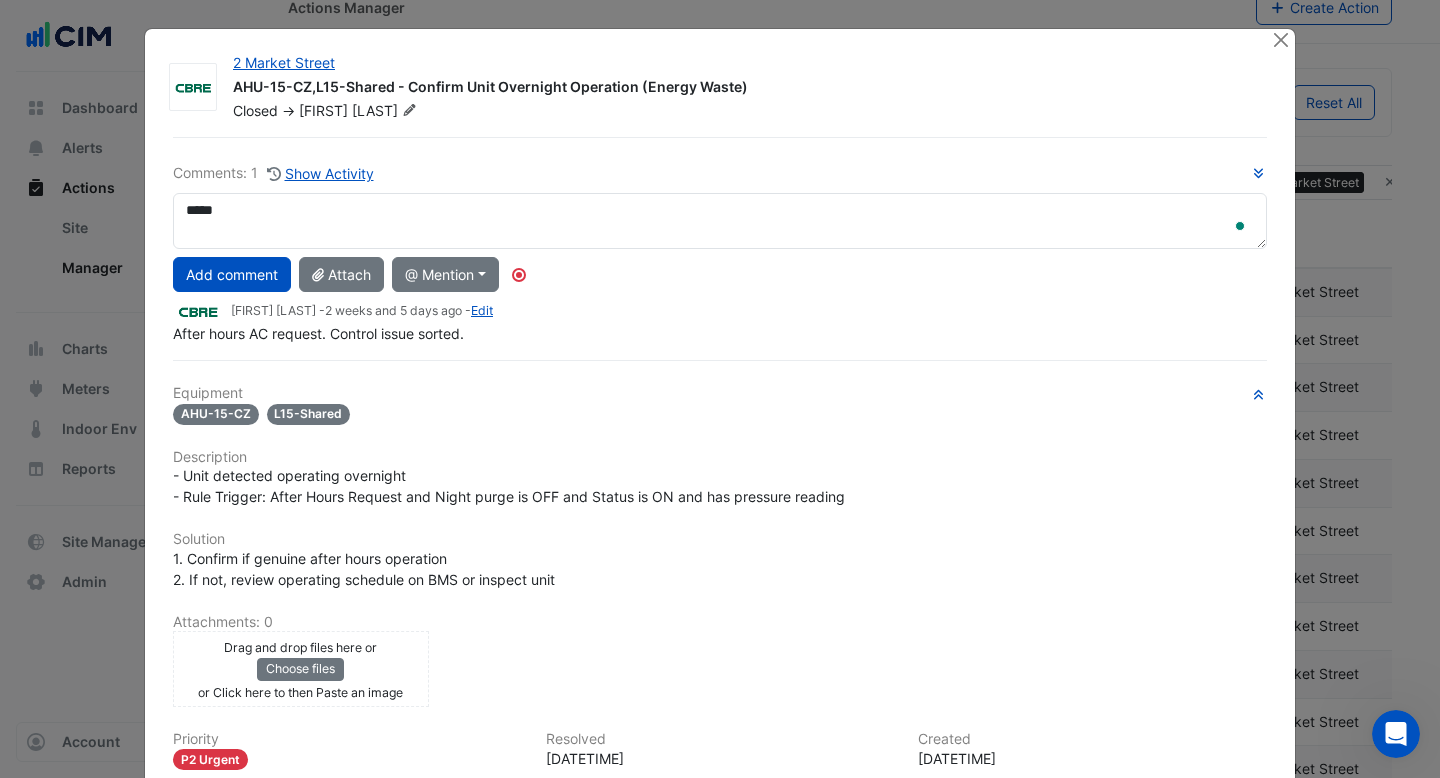 scroll, scrollTop: 0, scrollLeft: 0, axis: both 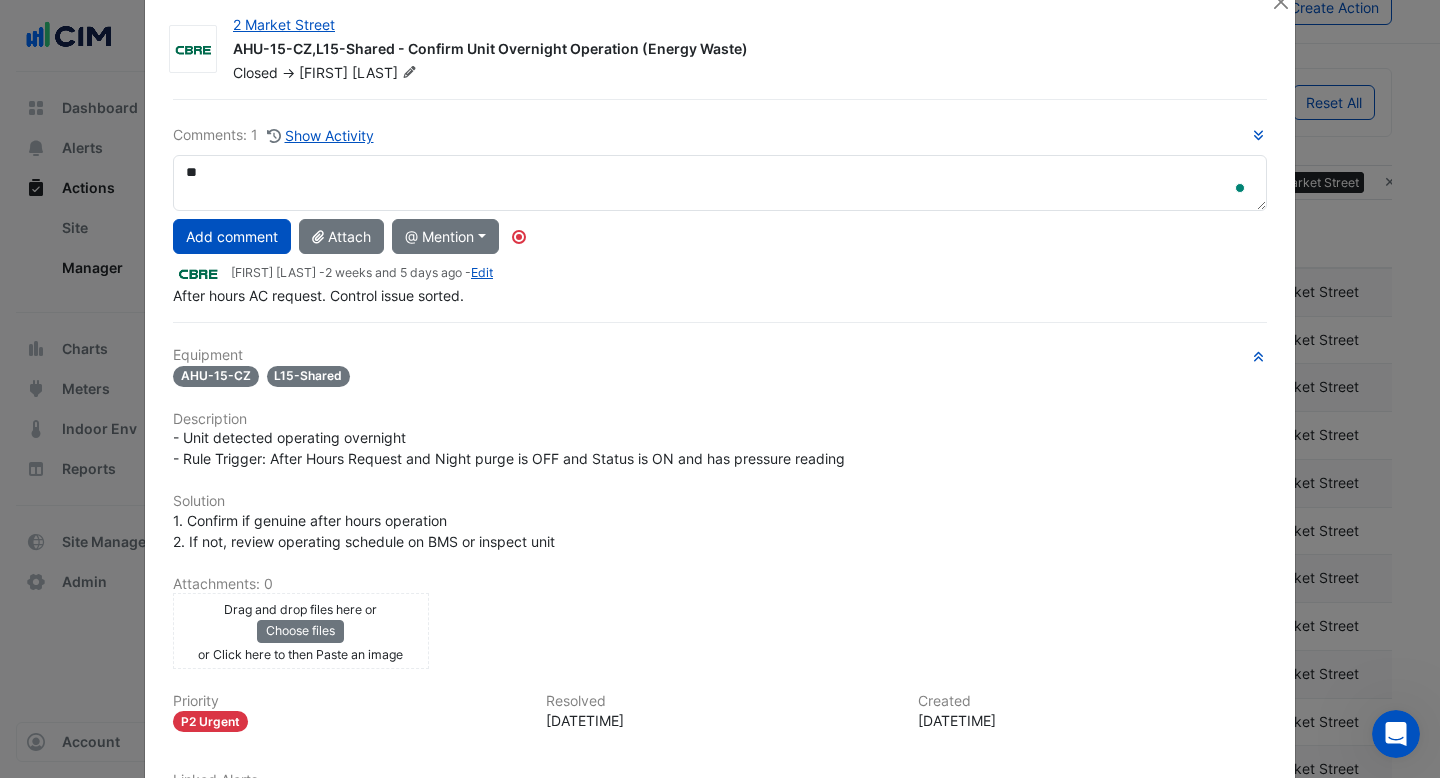 type on "*" 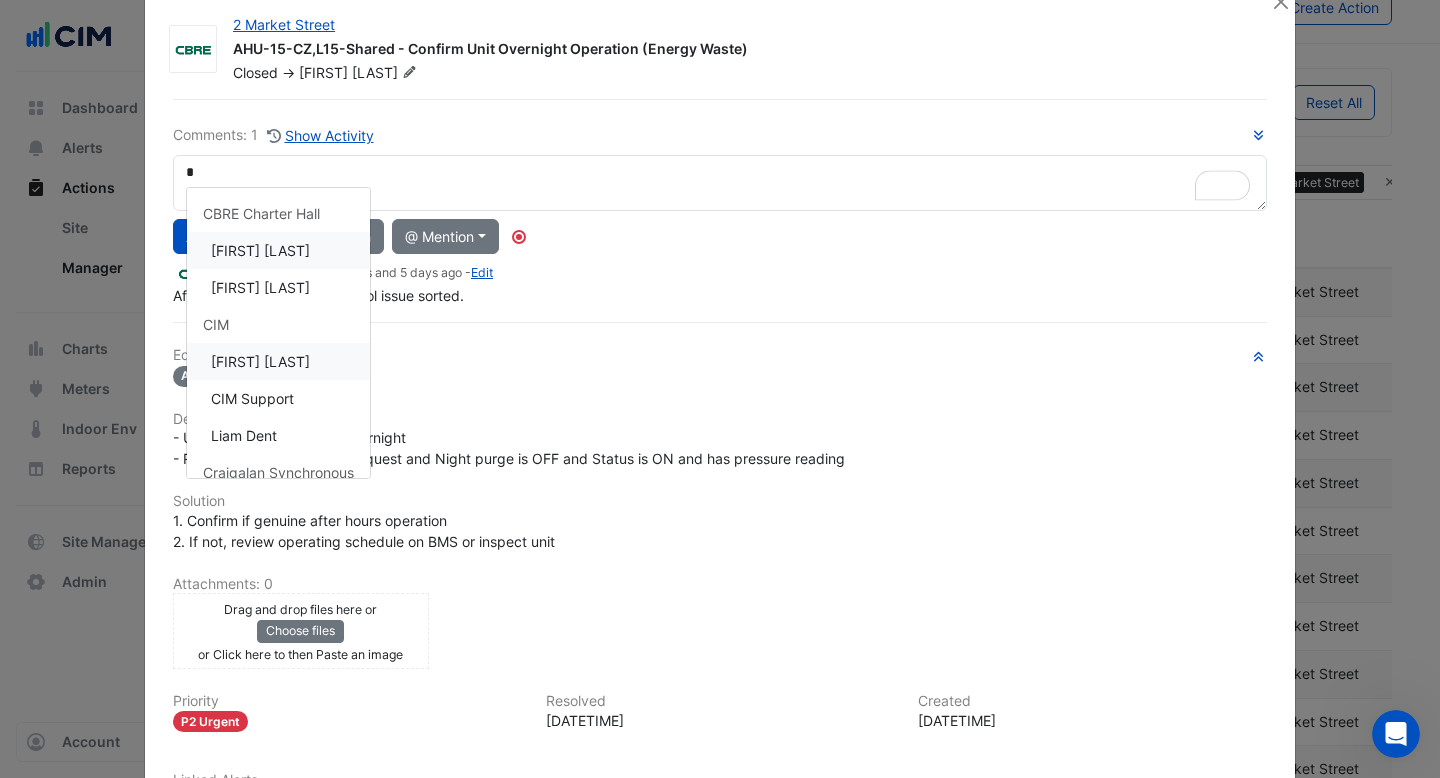 scroll, scrollTop: 114, scrollLeft: 0, axis: vertical 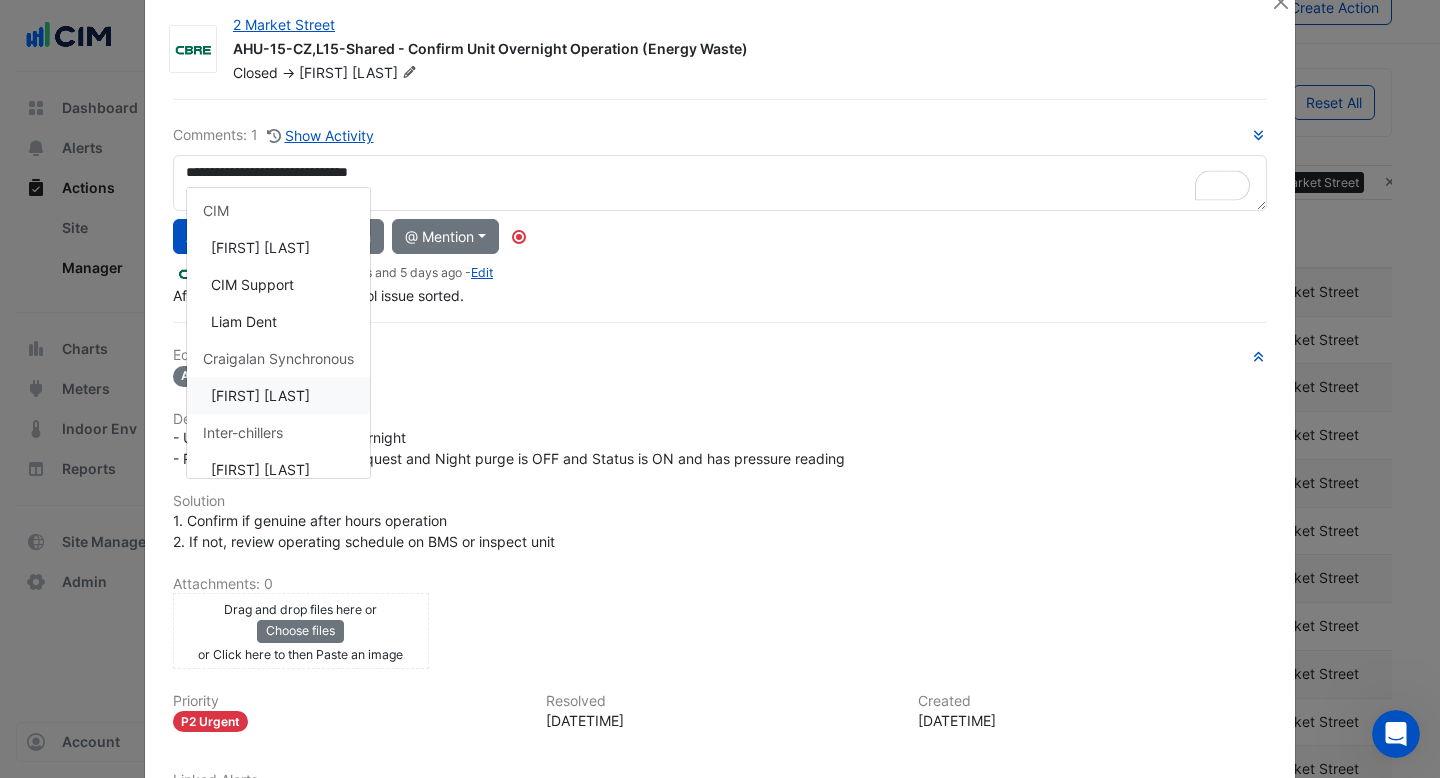 click on "**********" 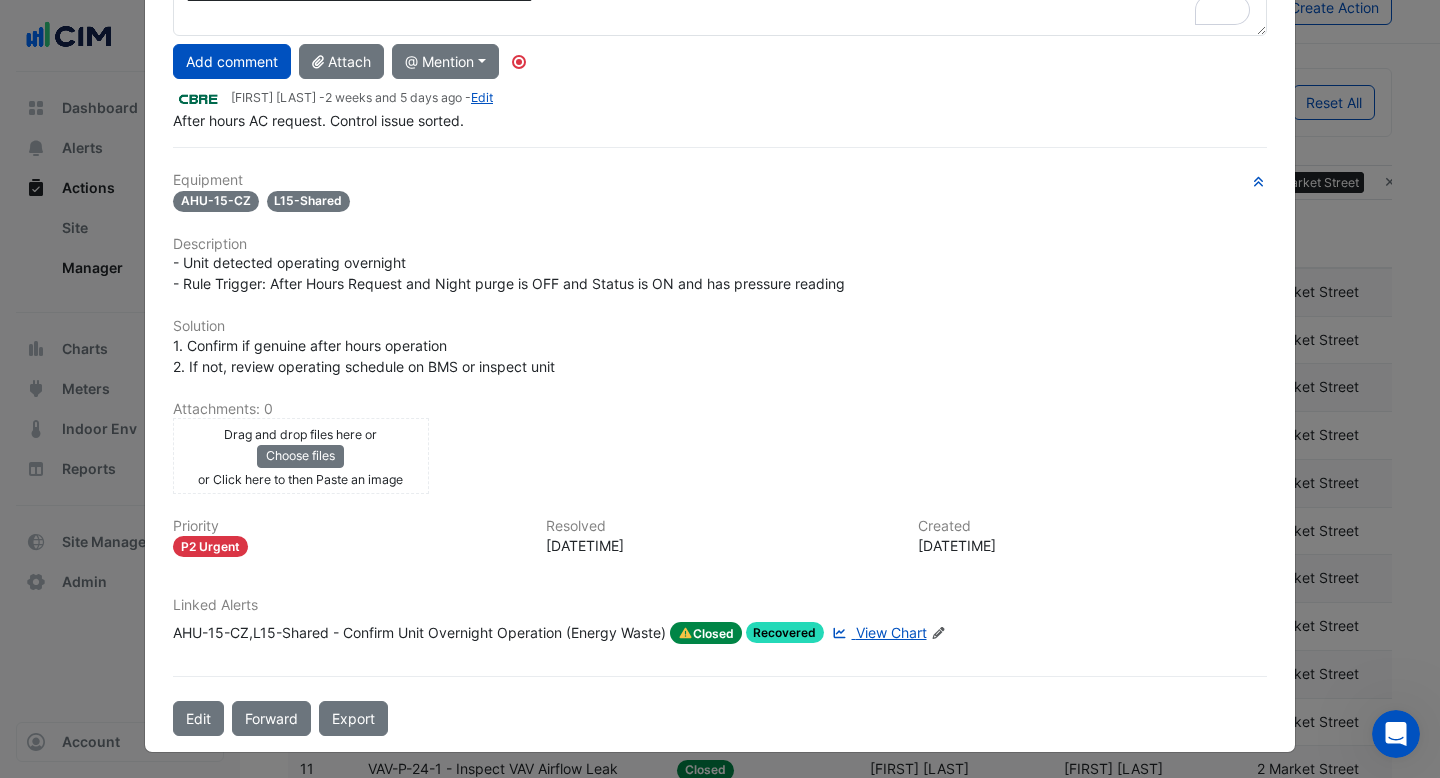 scroll, scrollTop: 0, scrollLeft: 0, axis: both 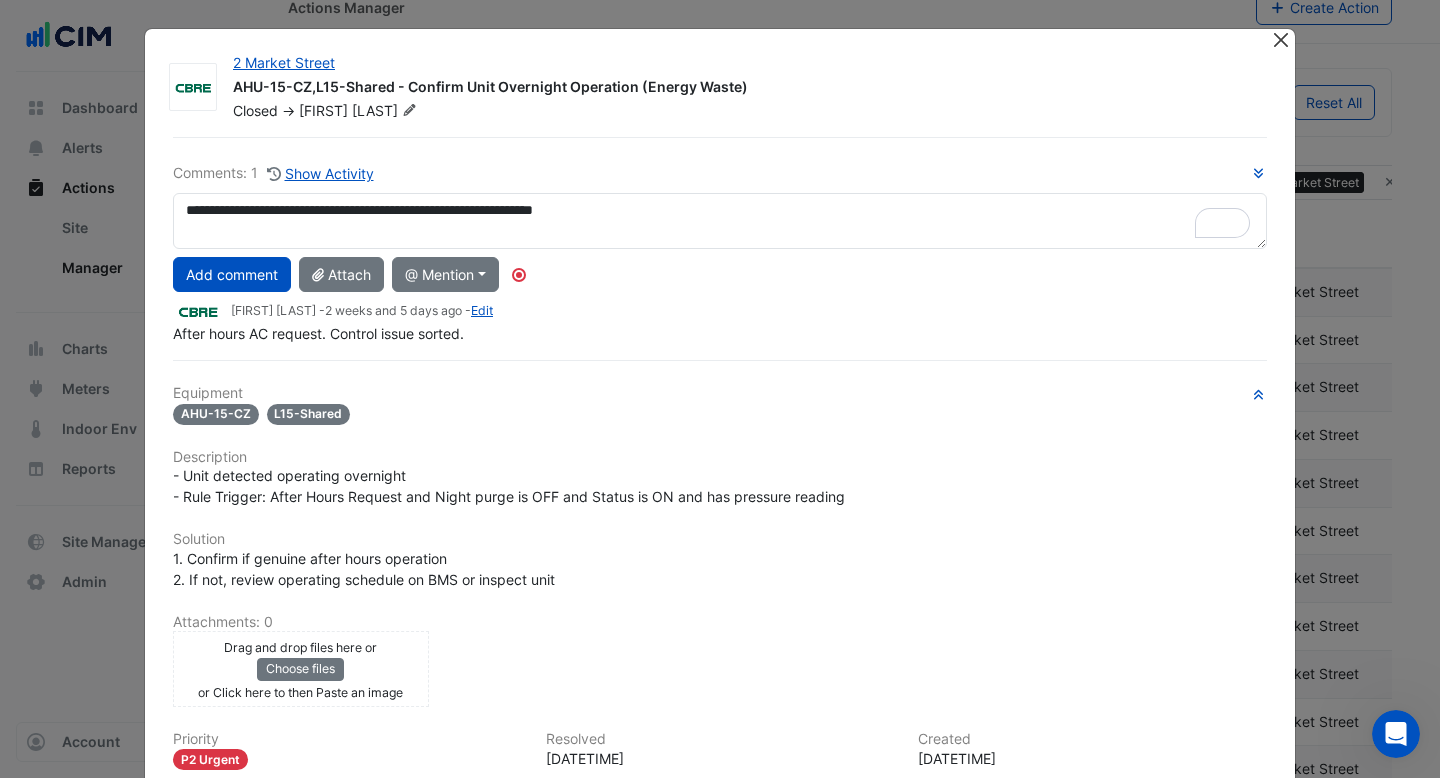 type on "**********" 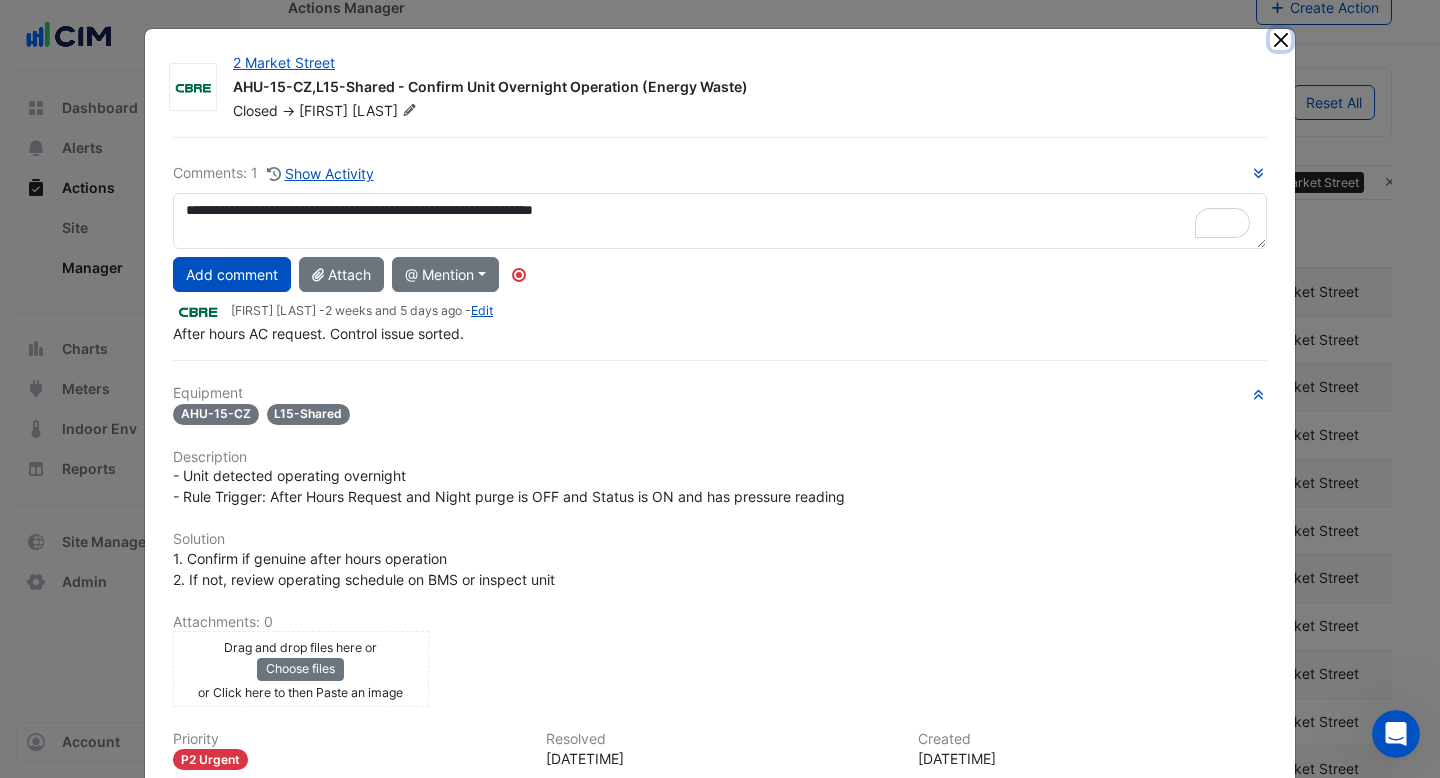 click 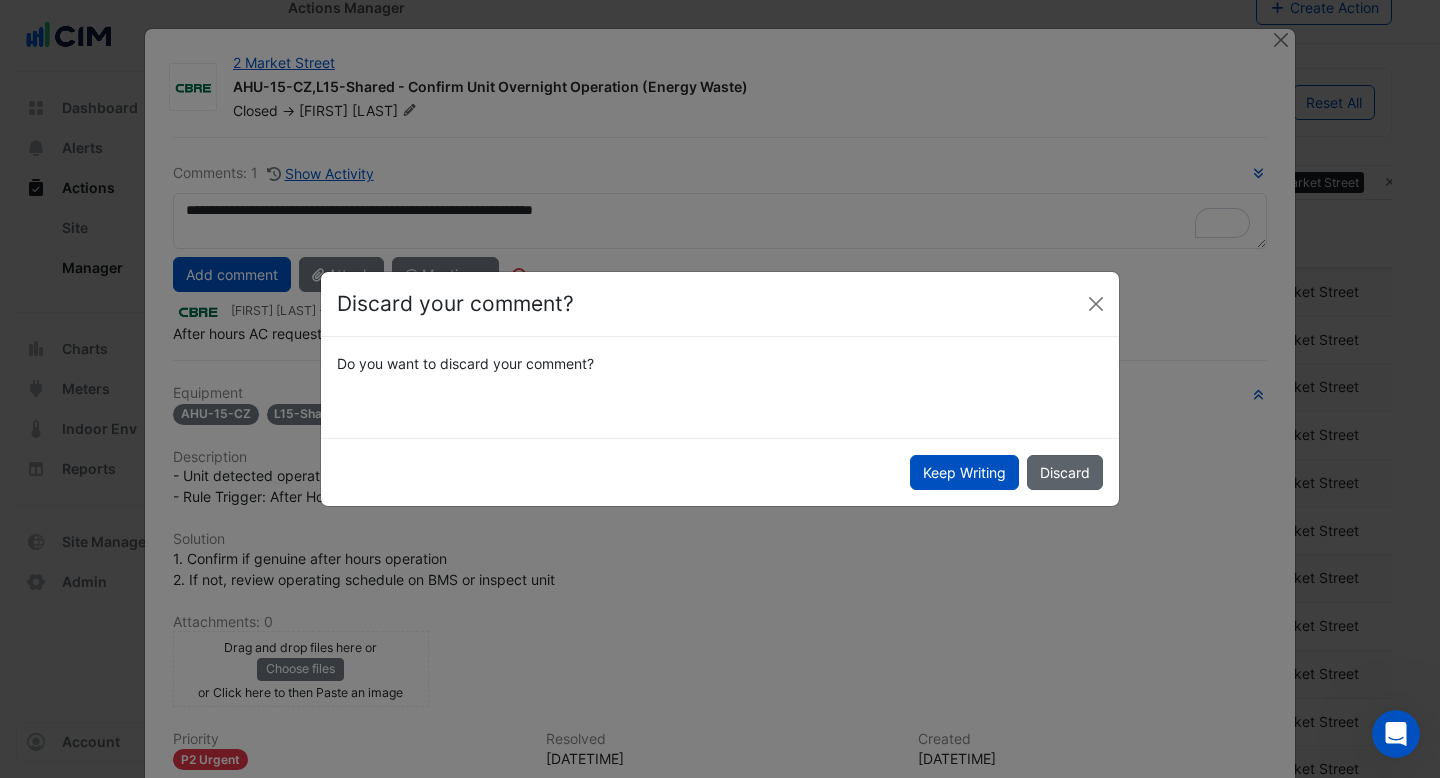 click on "Discard" 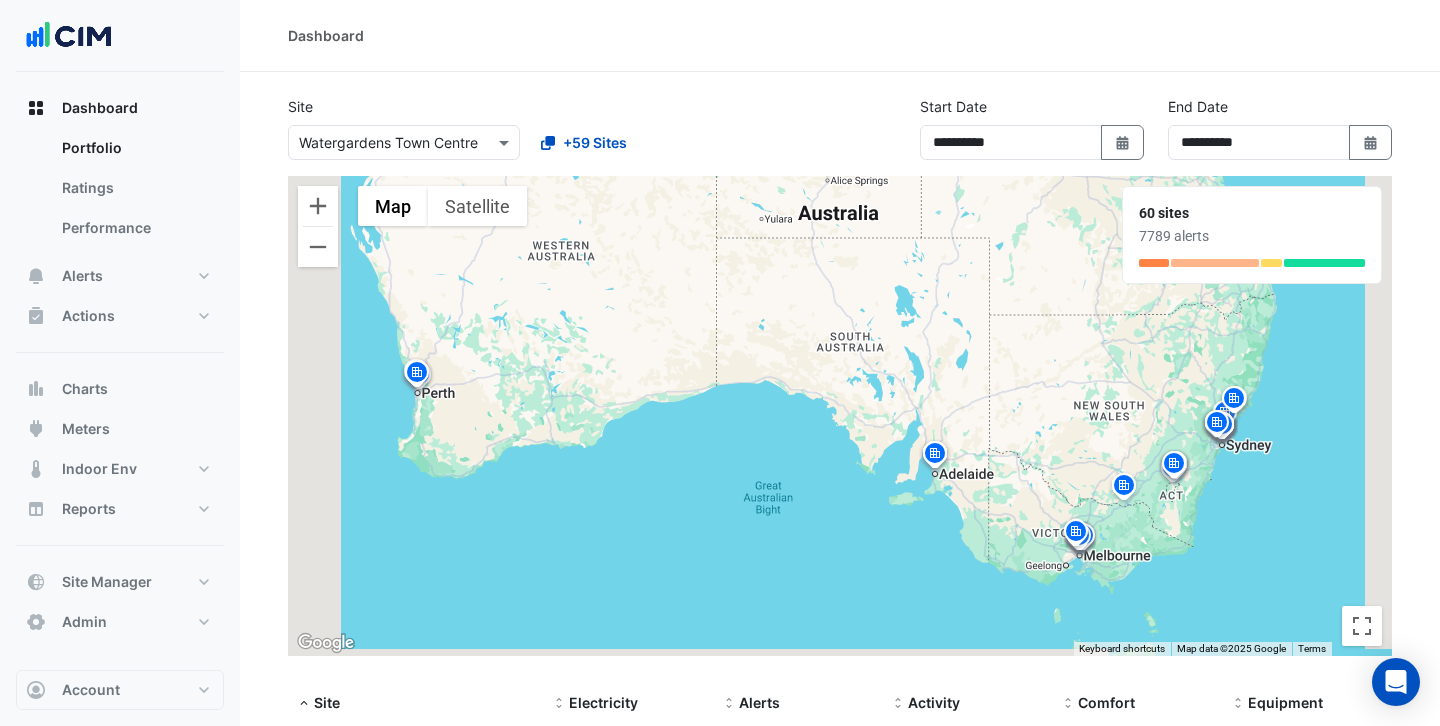 select on "***" 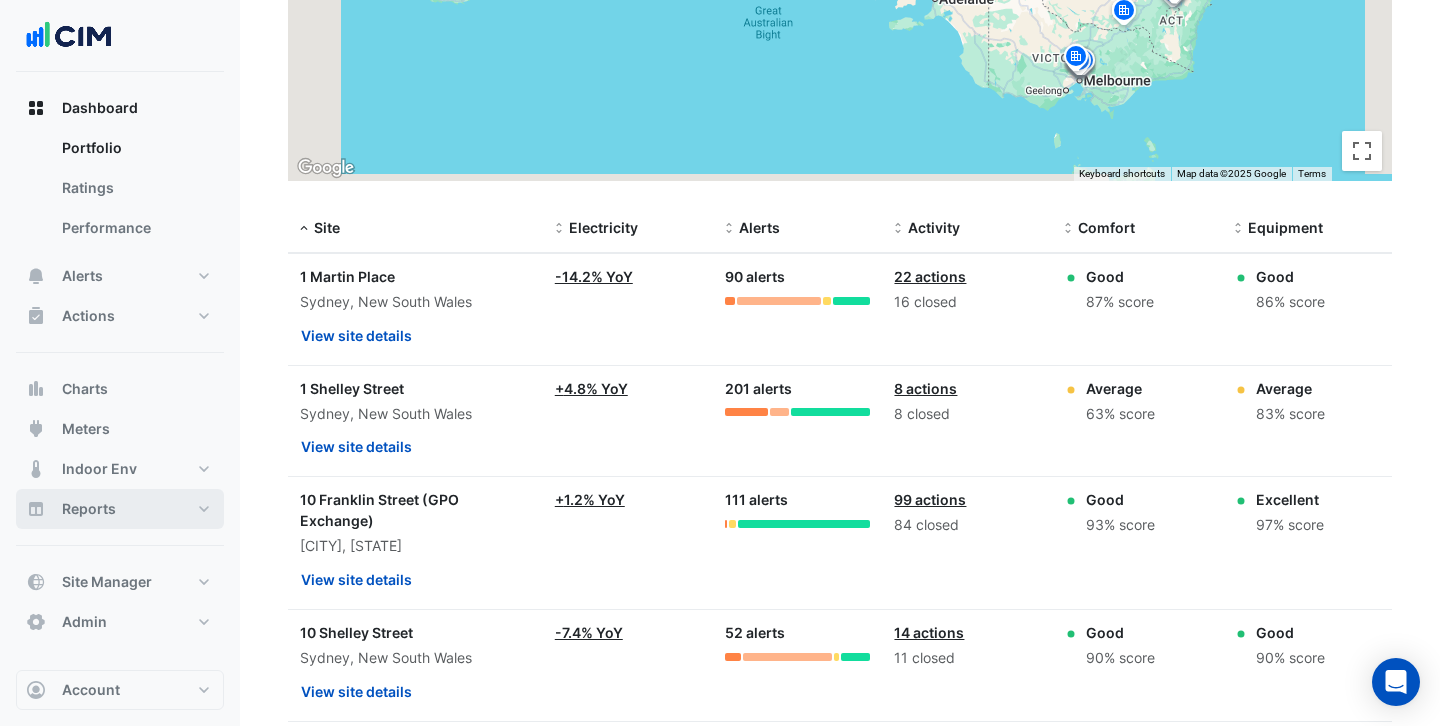 scroll, scrollTop: 475, scrollLeft: 0, axis: vertical 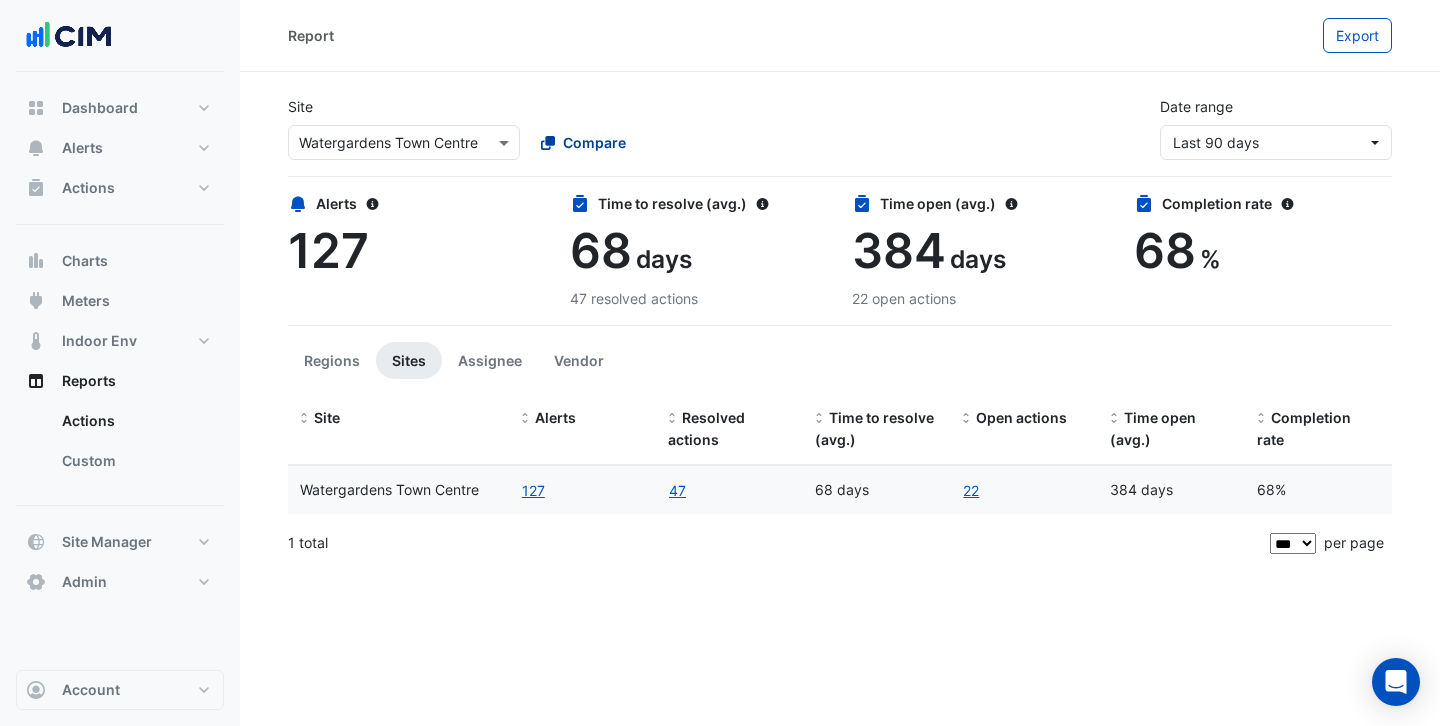 click on "Compare" at bounding box center (594, 142) 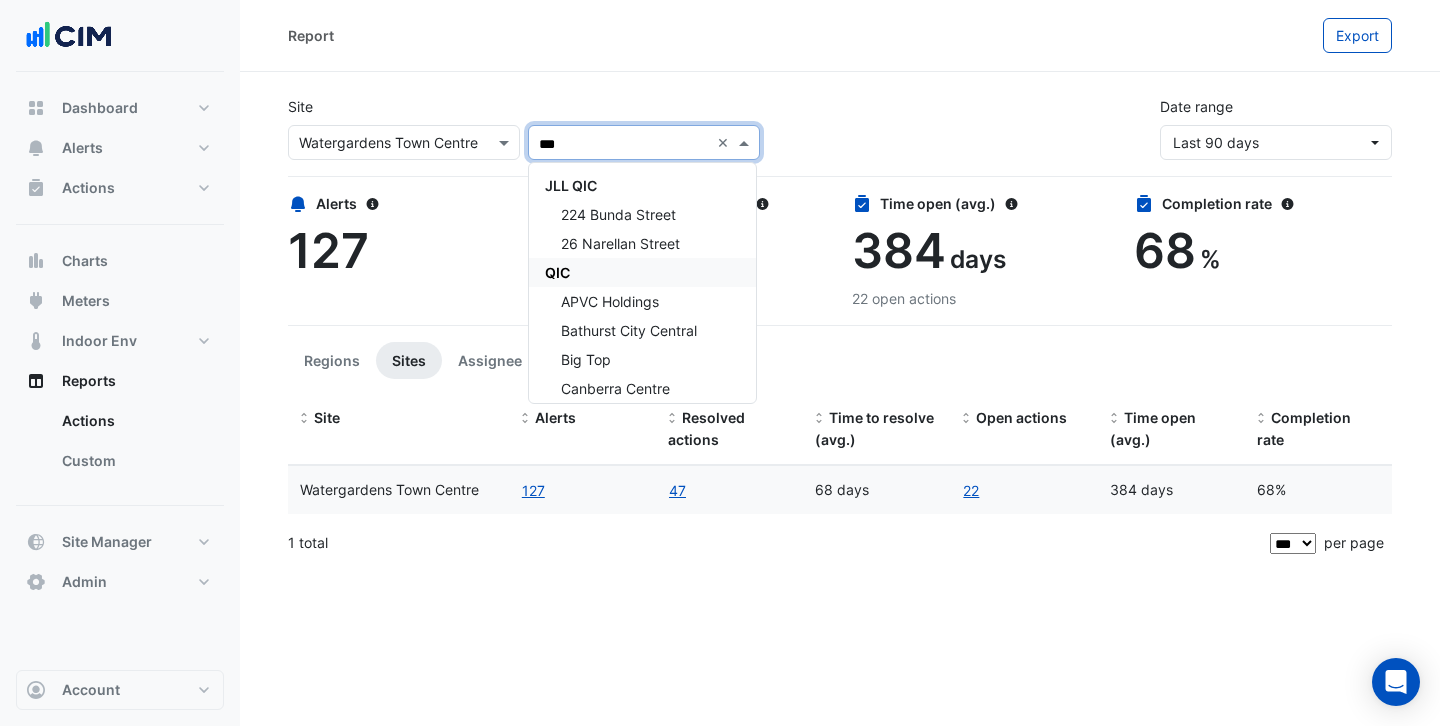 click on "QIC" at bounding box center [642, 272] 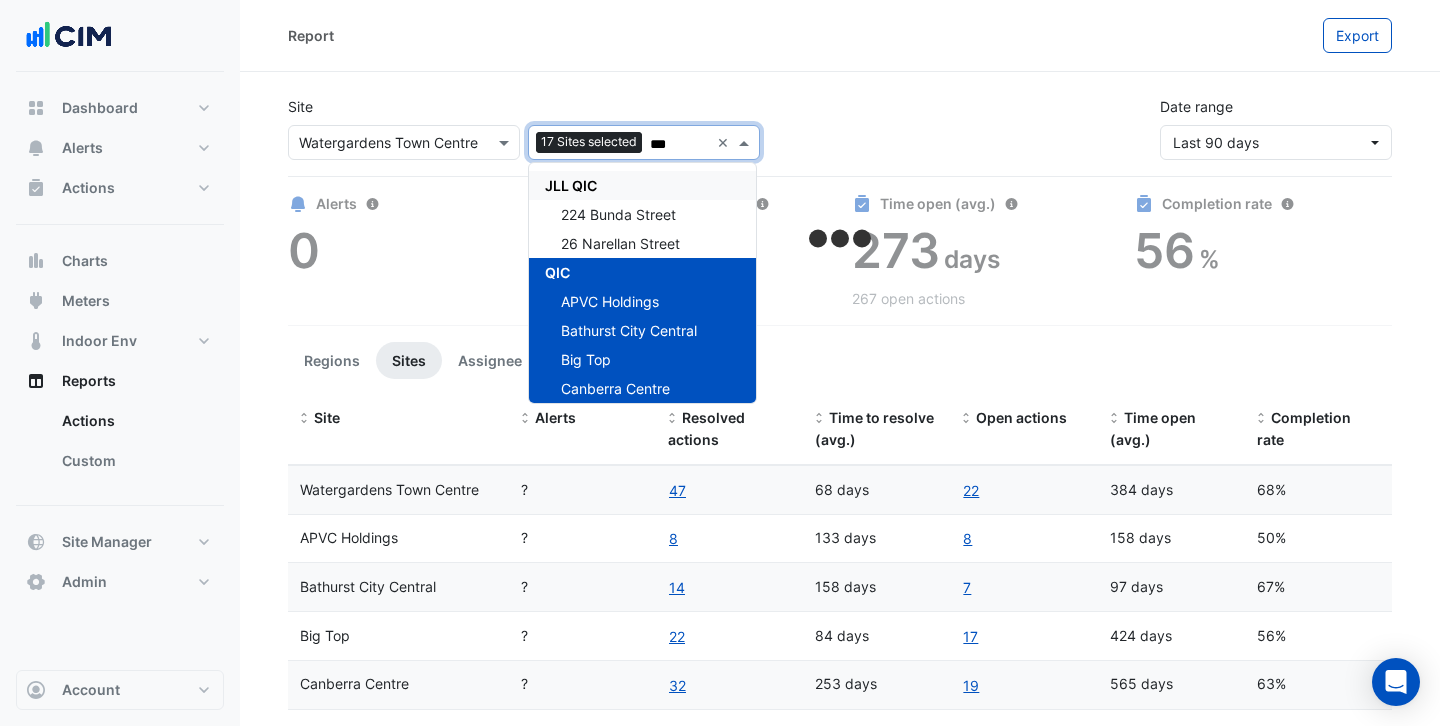 type on "***" 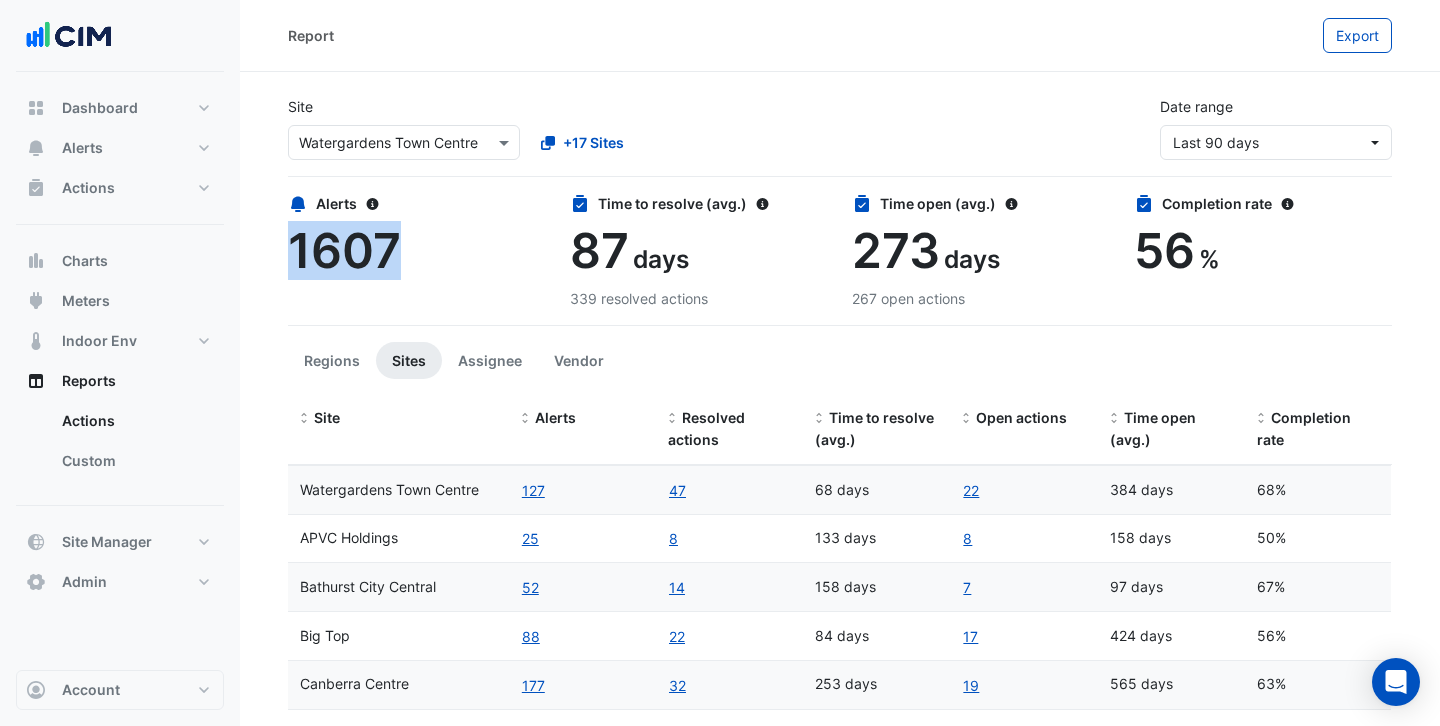 drag, startPoint x: 397, startPoint y: 259, endPoint x: 292, endPoint y: 260, distance: 105.00476 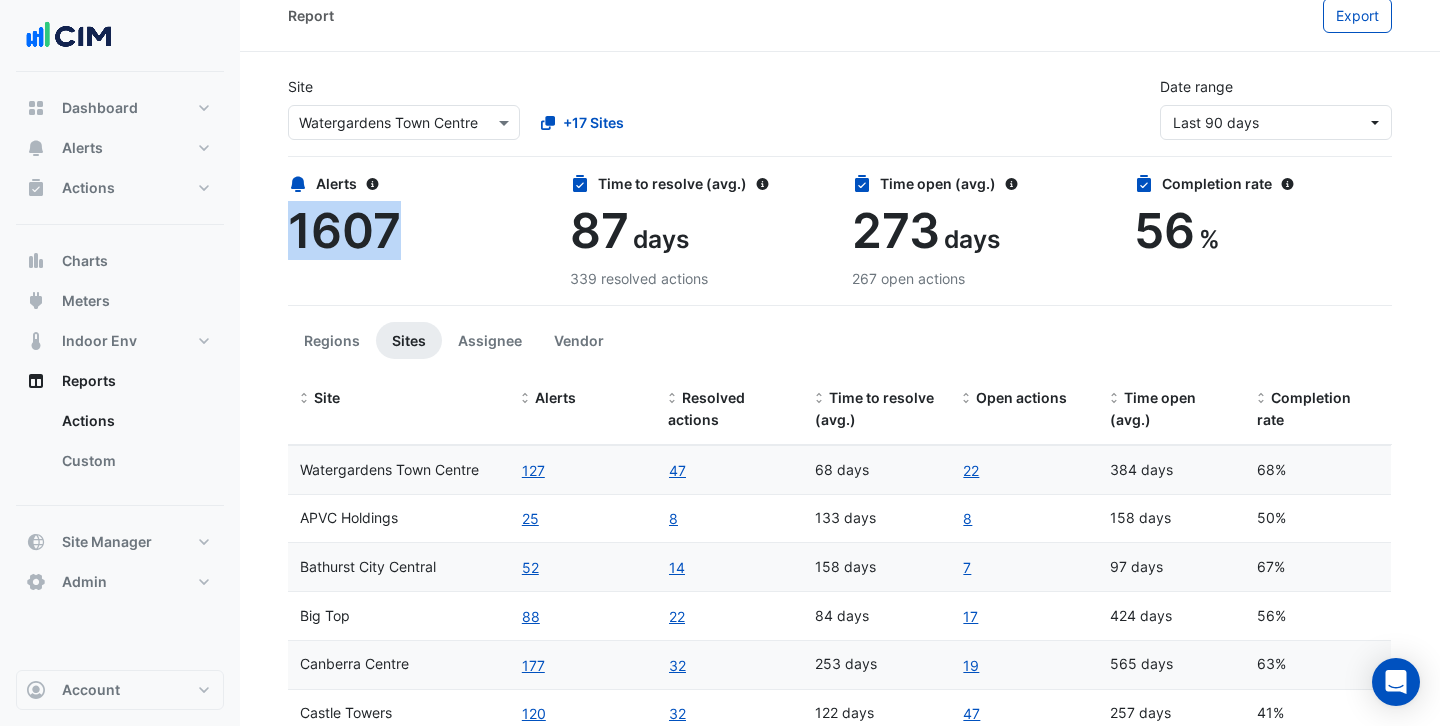 scroll, scrollTop: 23, scrollLeft: 0, axis: vertical 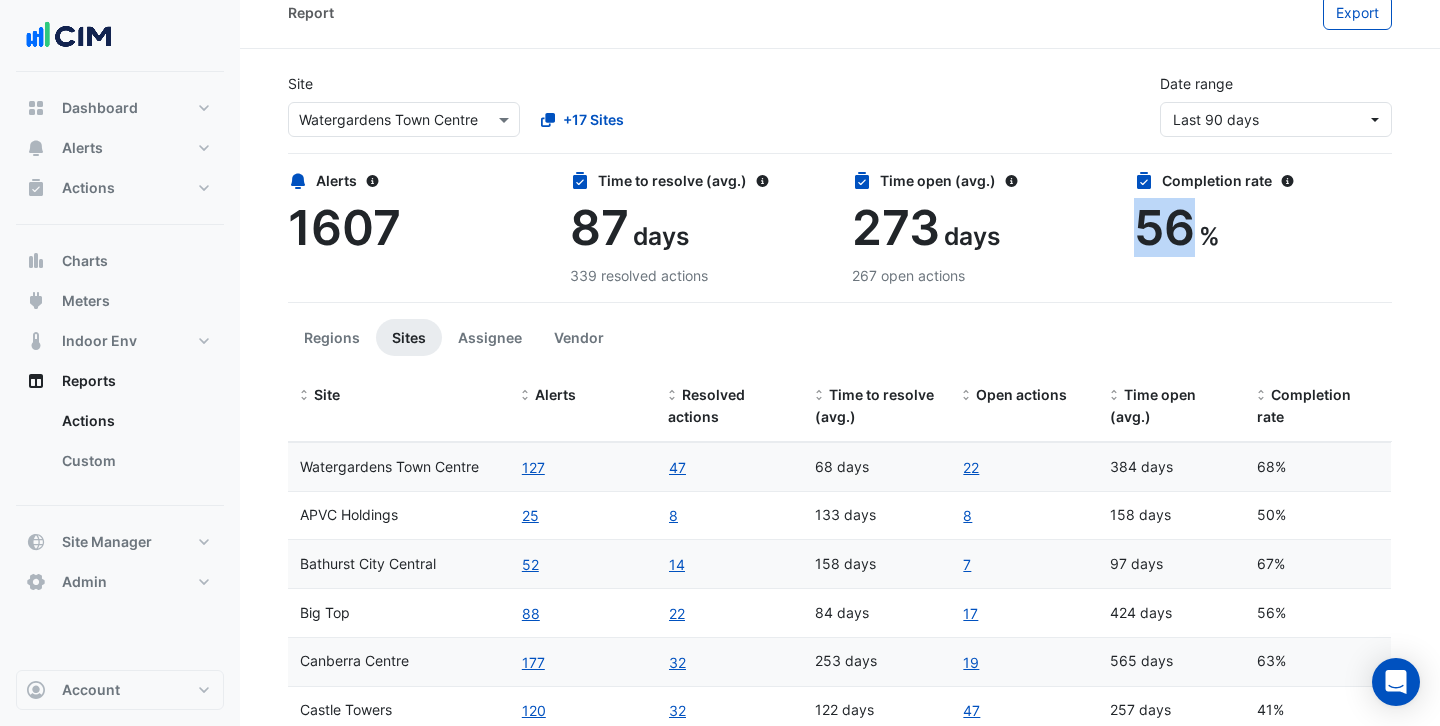 drag, startPoint x: 1189, startPoint y: 229, endPoint x: 1144, endPoint y: 229, distance: 45 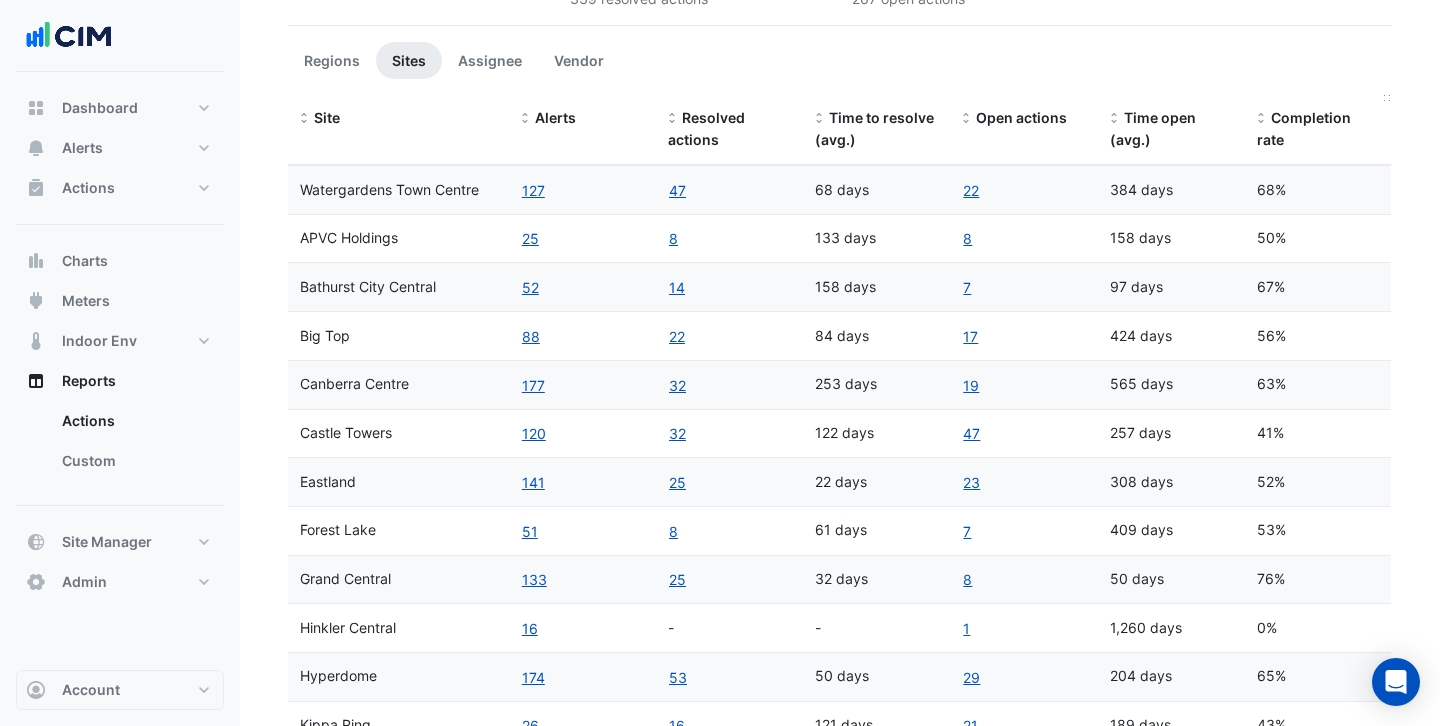 click on "Completion rate" at bounding box center (1304, 129) 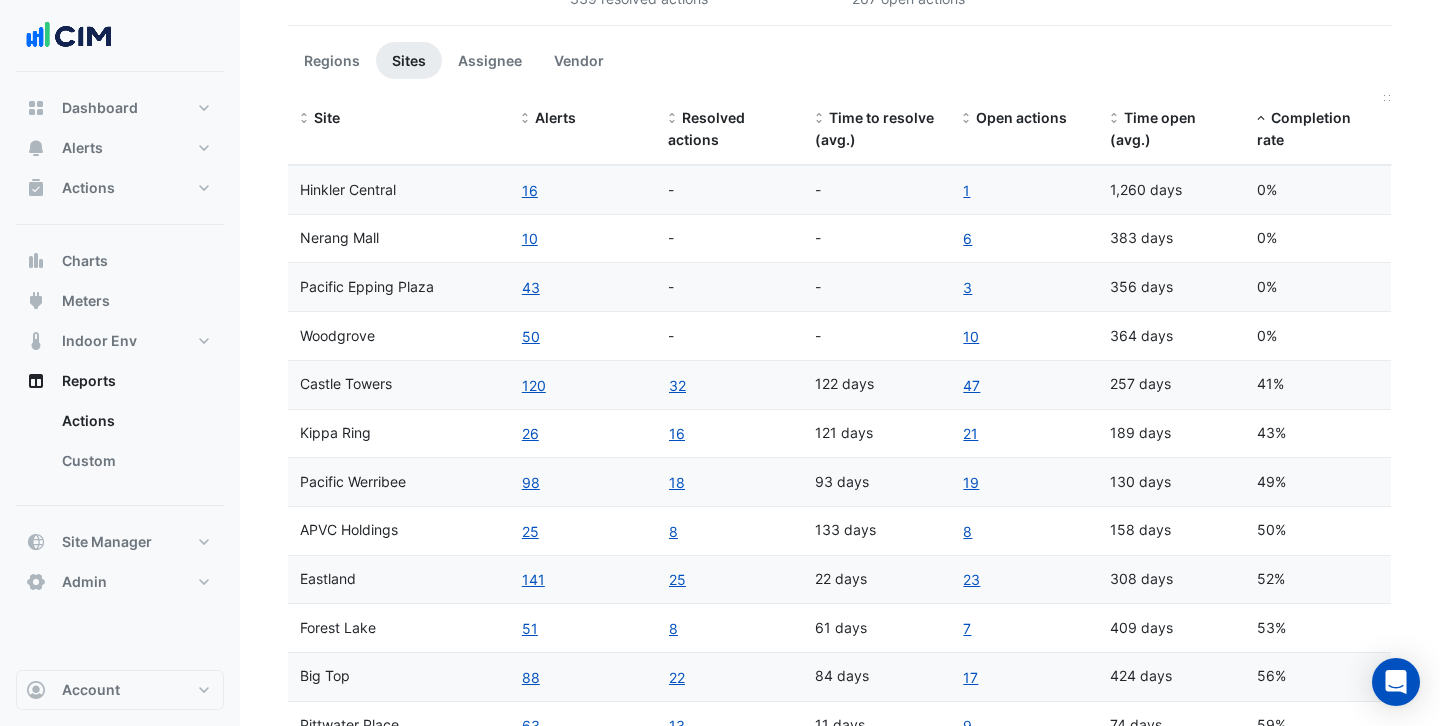 click on "Completion rate" at bounding box center [1304, 129] 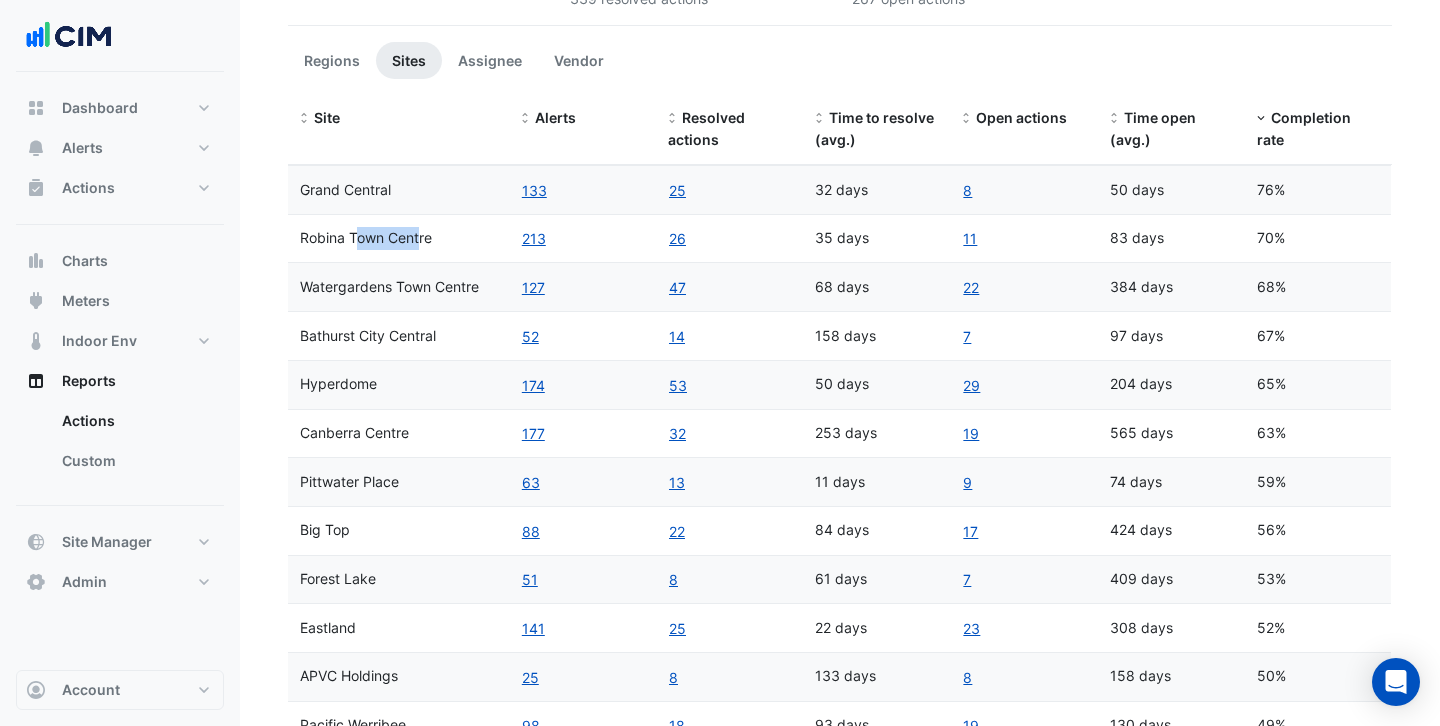 drag, startPoint x: 419, startPoint y: 233, endPoint x: 310, endPoint y: 233, distance: 109 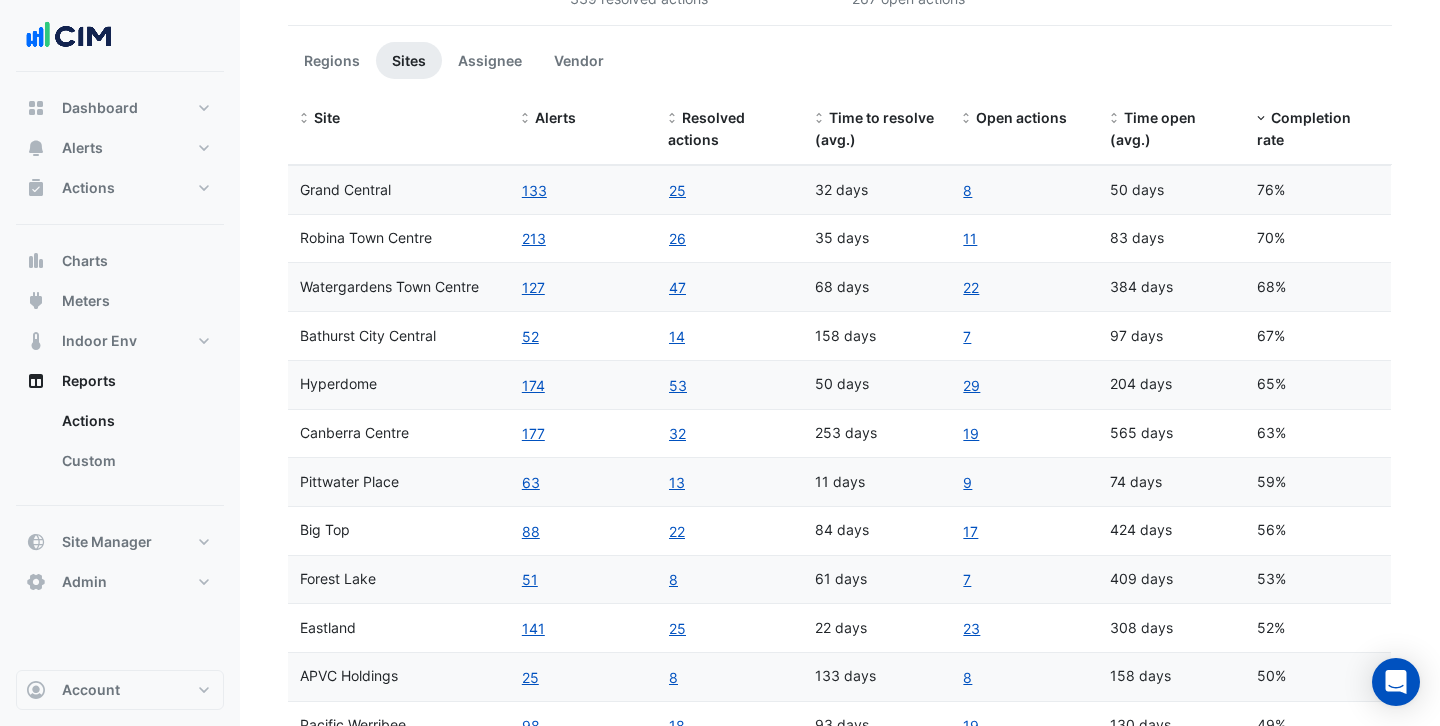 click on "213" 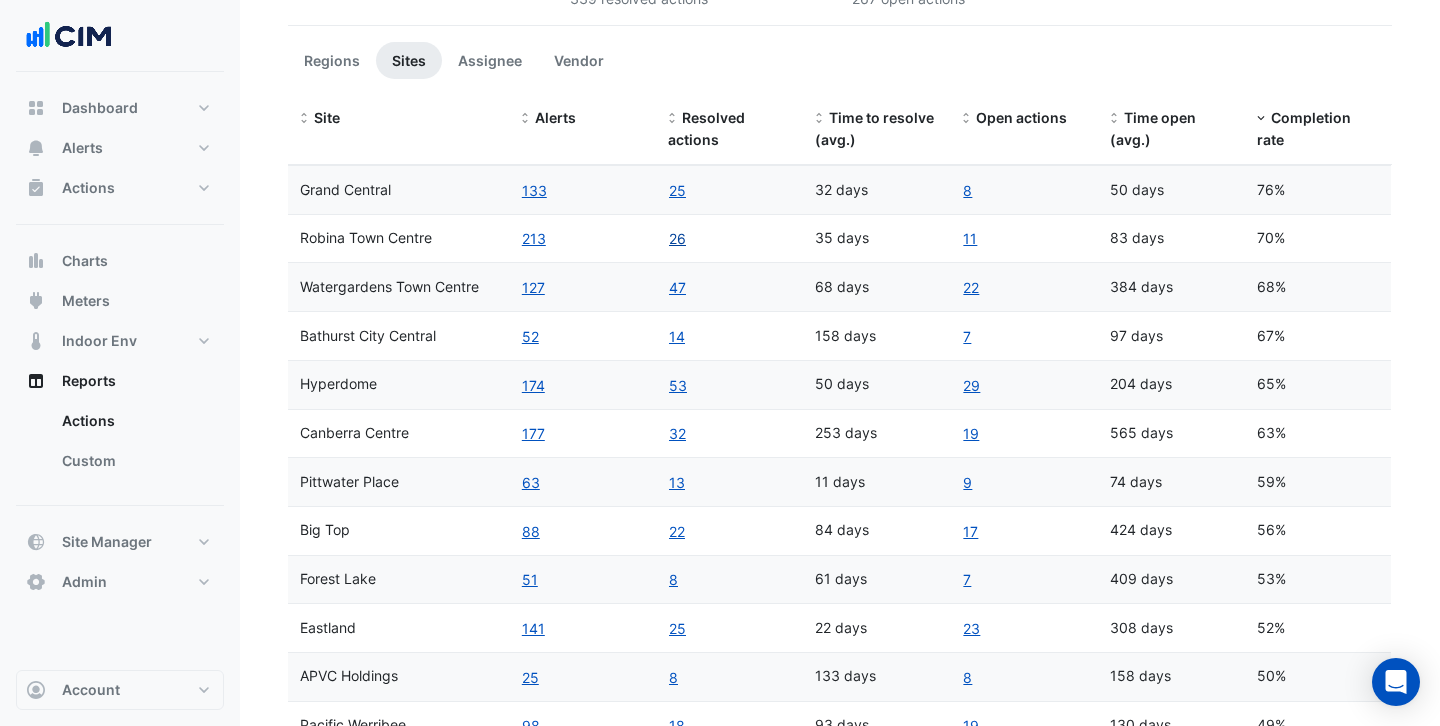 click on "26" 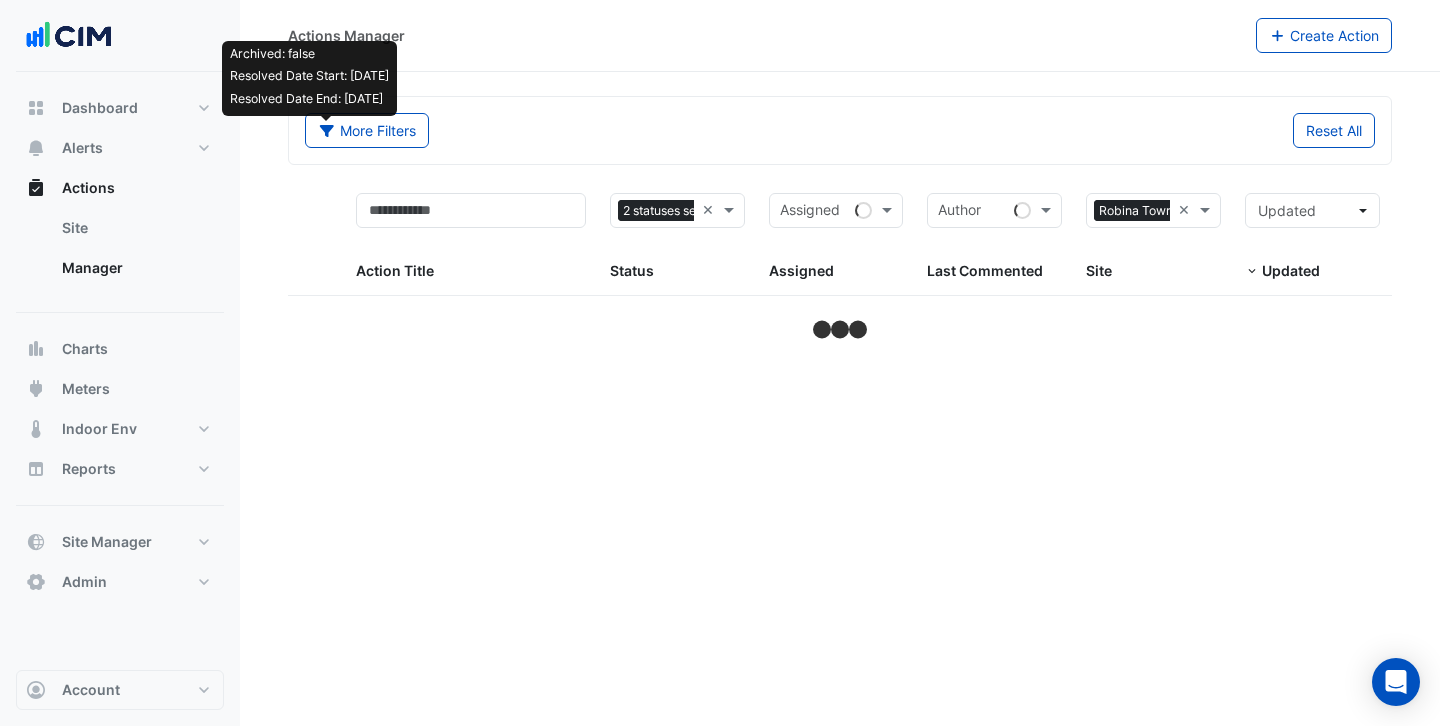 scroll, scrollTop: 0, scrollLeft: 0, axis: both 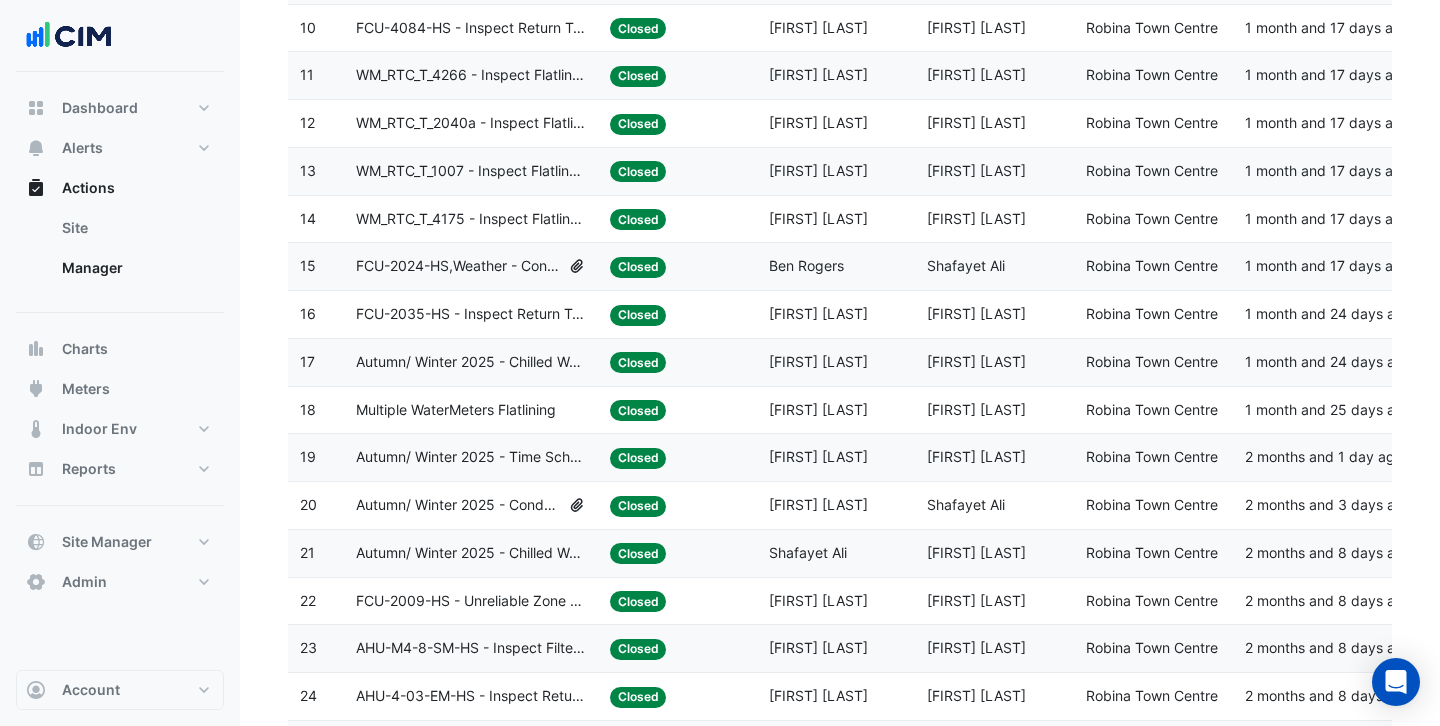 click on "Autumn/ Winter 2025 - Chilled Water System Lockout [BEEP]" 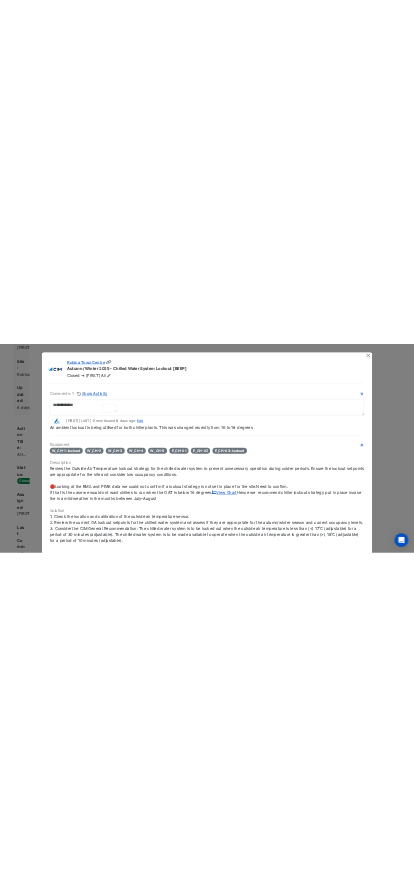 scroll, scrollTop: 701, scrollLeft: 0, axis: vertical 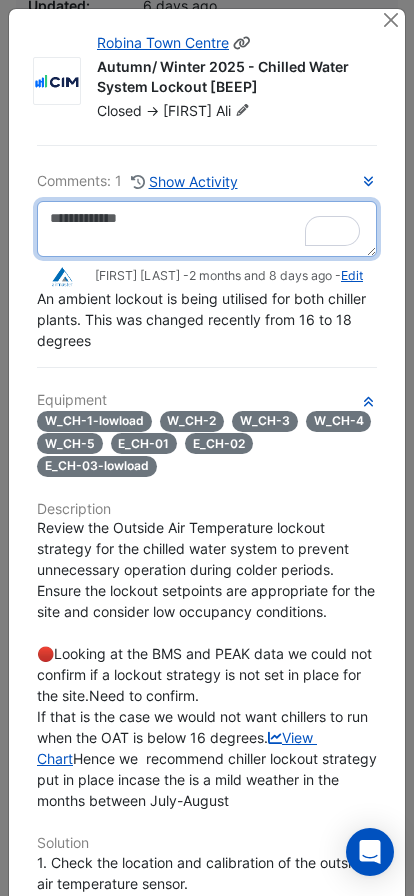 click at bounding box center [207, 229] 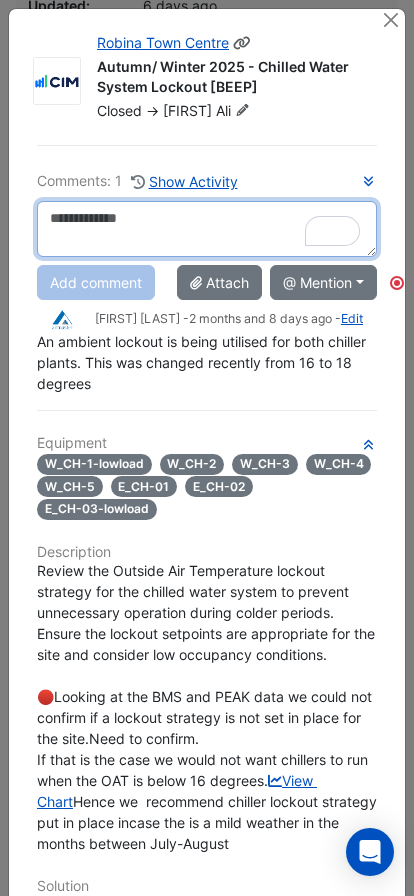 click at bounding box center (207, 229) 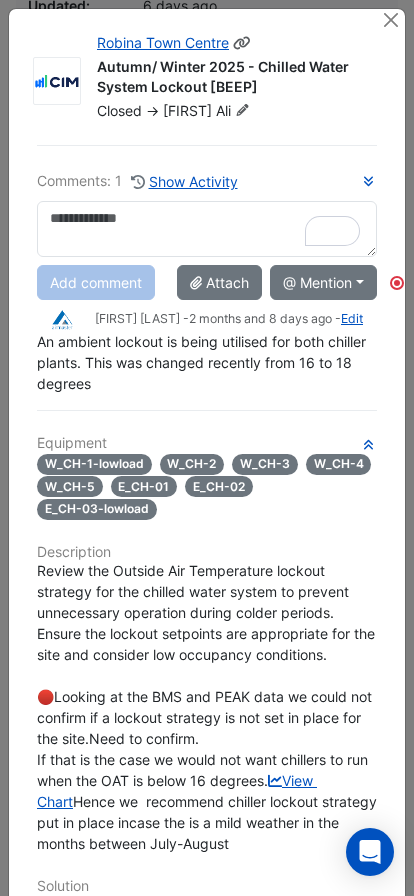 click 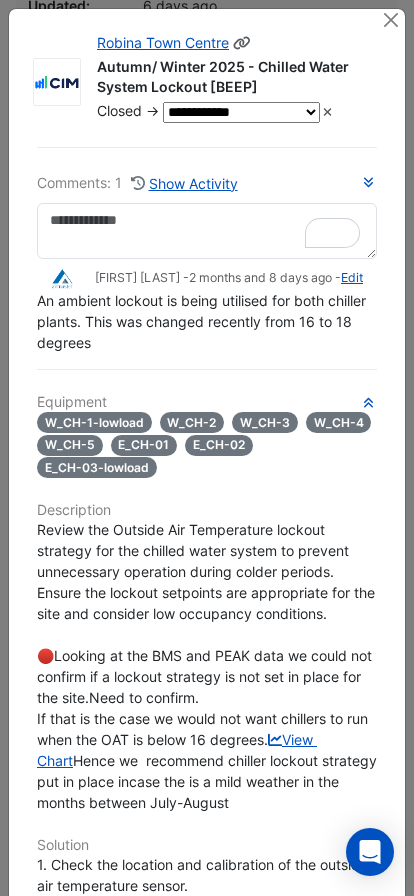 click on "**********" 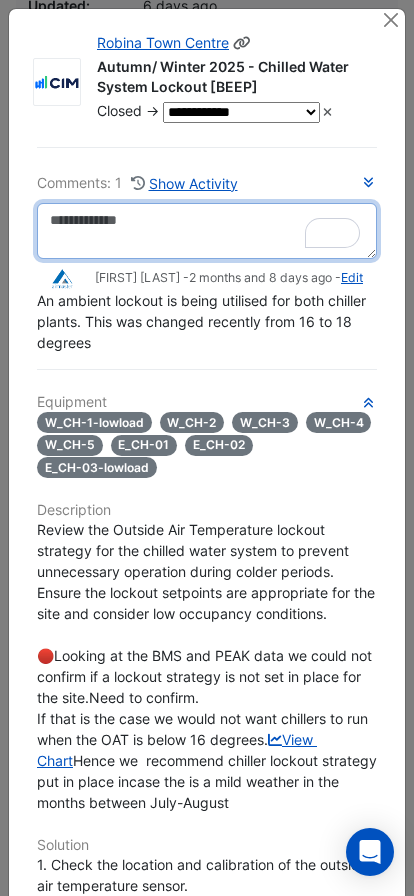 click at bounding box center (207, 231) 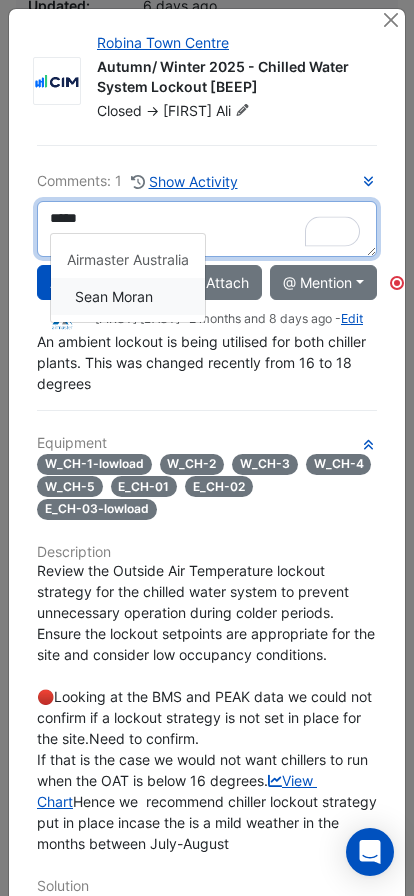 click on "Comments: 1
Show Activity
*****
Airmaster Australia
Sean Moran
Add comment
Attach
@ Mention
Airmaster Australia
Alister Cawthorne
Allan Balfe
Donald Too
Glen Mackley
Greg Broad
Jake Rohweder
CIM" 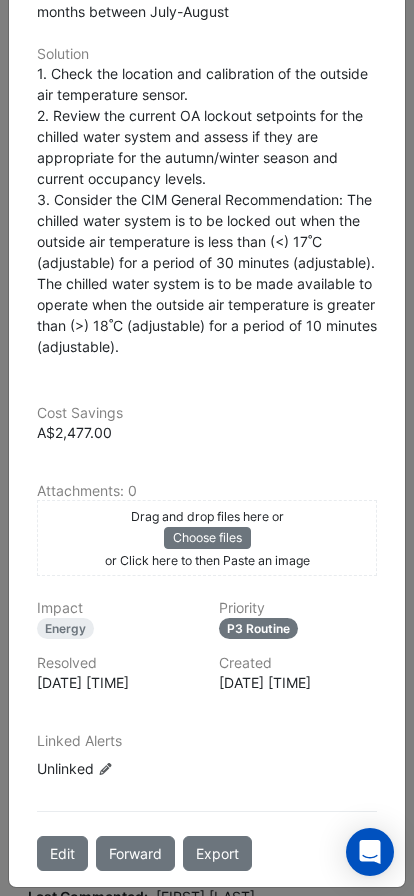 scroll, scrollTop: 0, scrollLeft: 0, axis: both 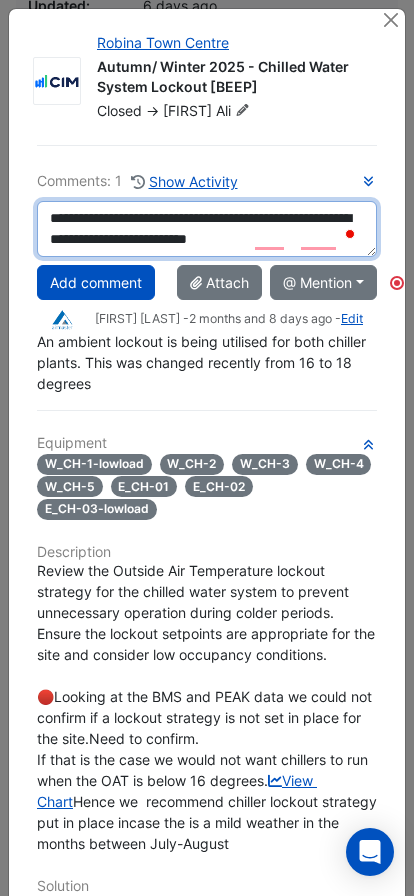 type on "**********" 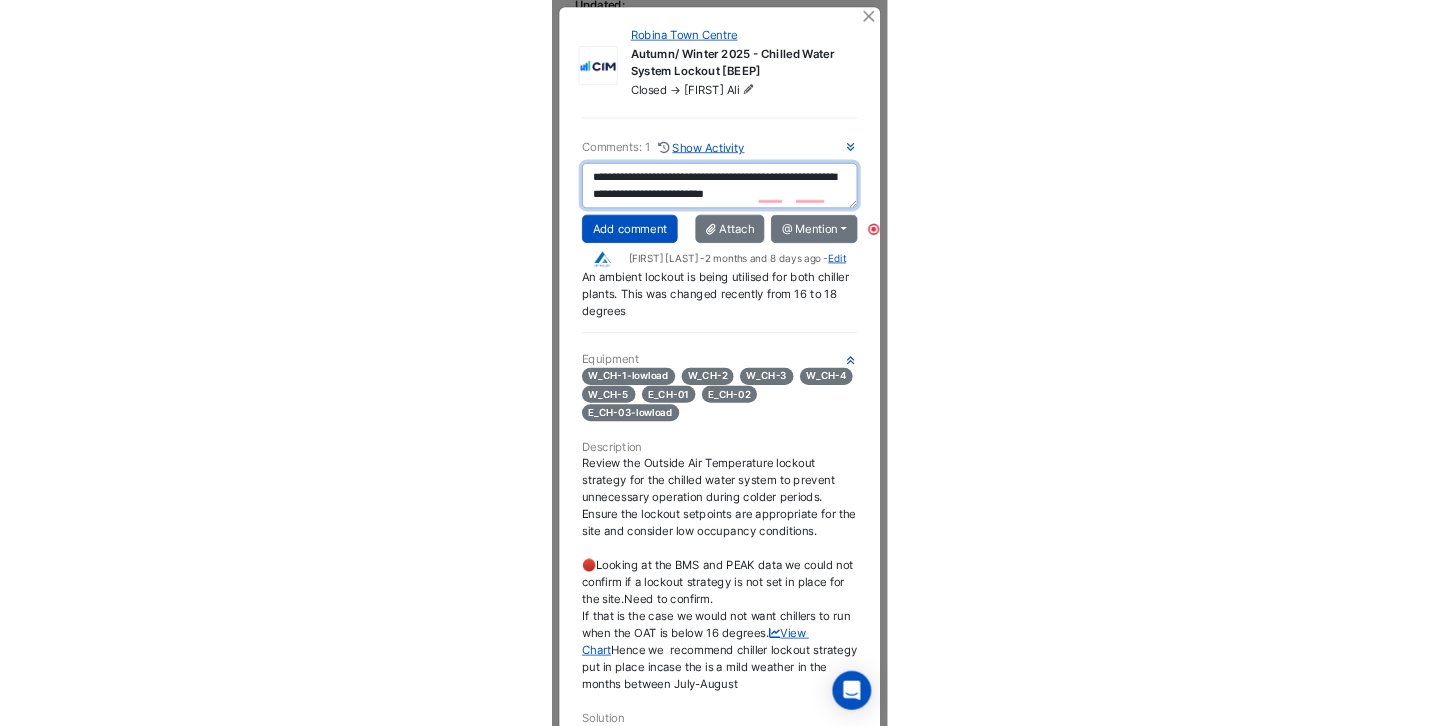 scroll, scrollTop: 722, scrollLeft: 0, axis: vertical 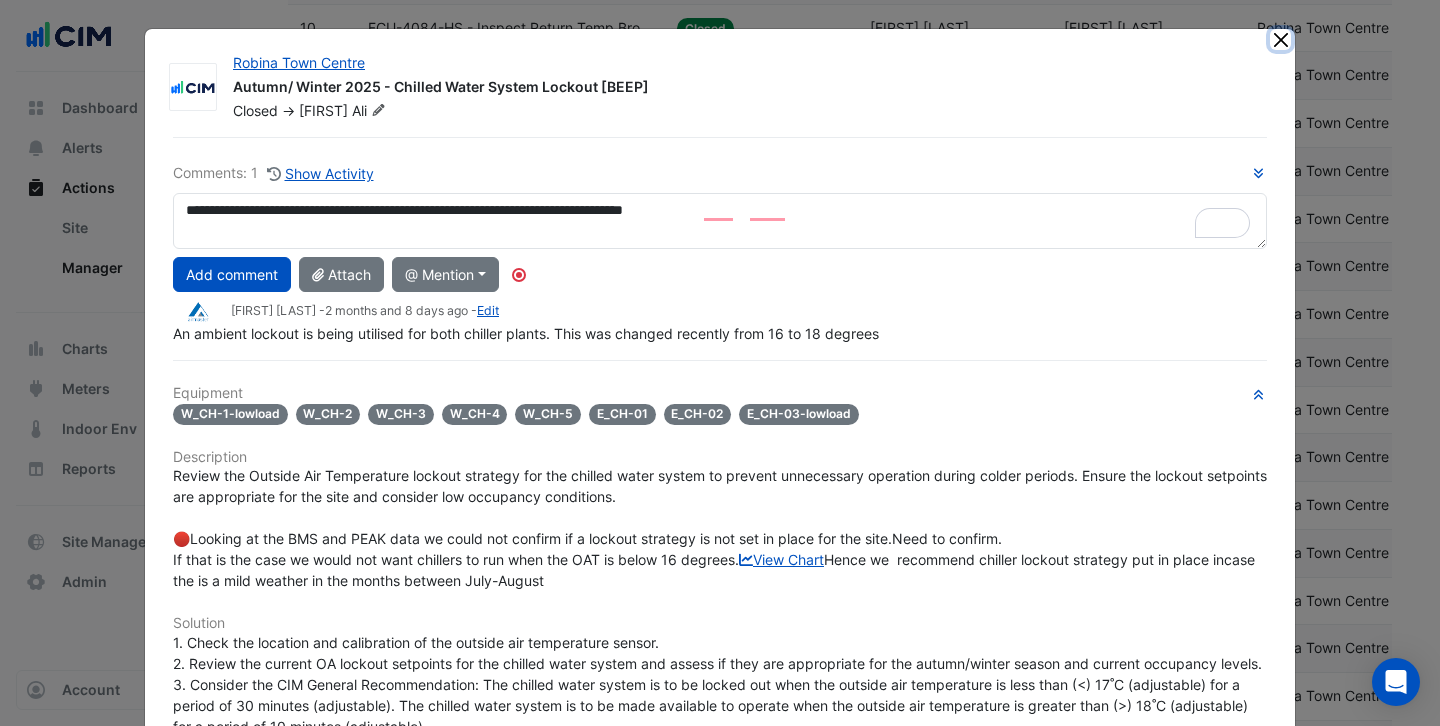 click 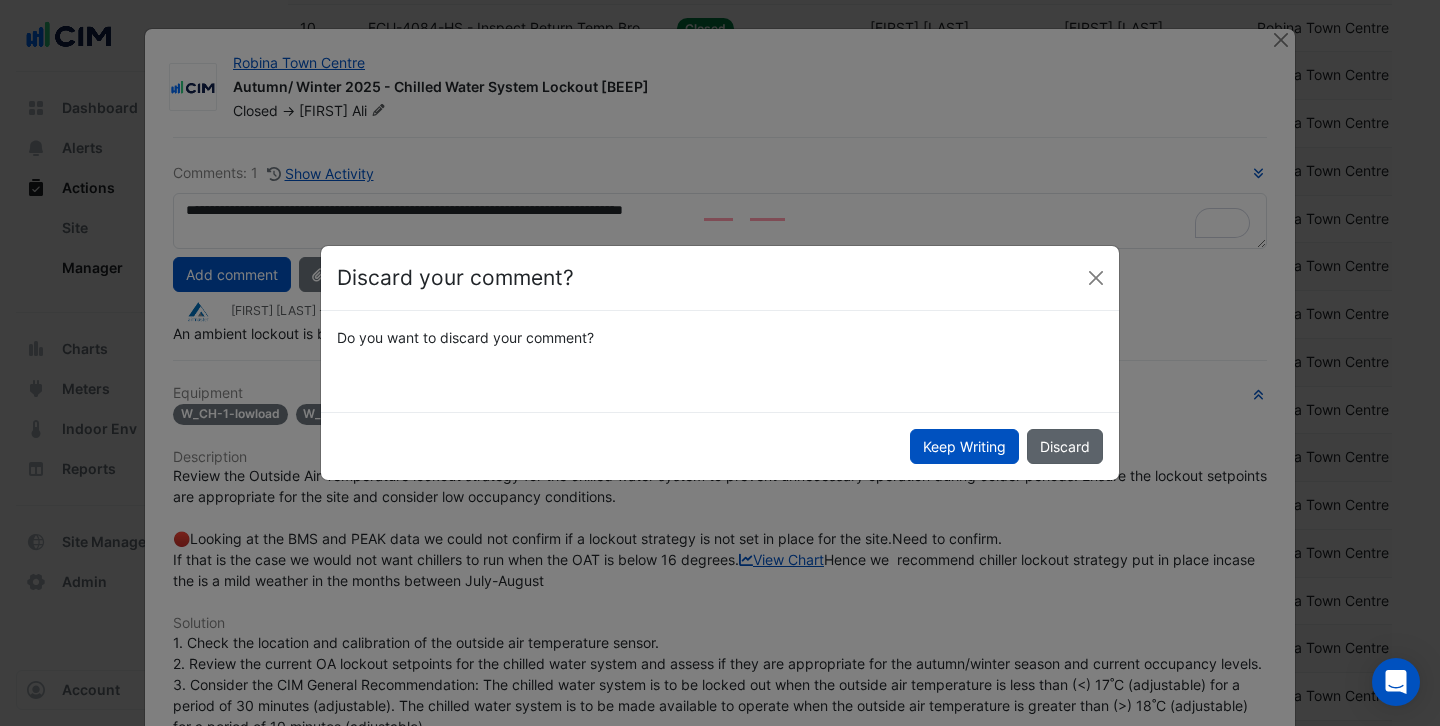 click on "Discard" 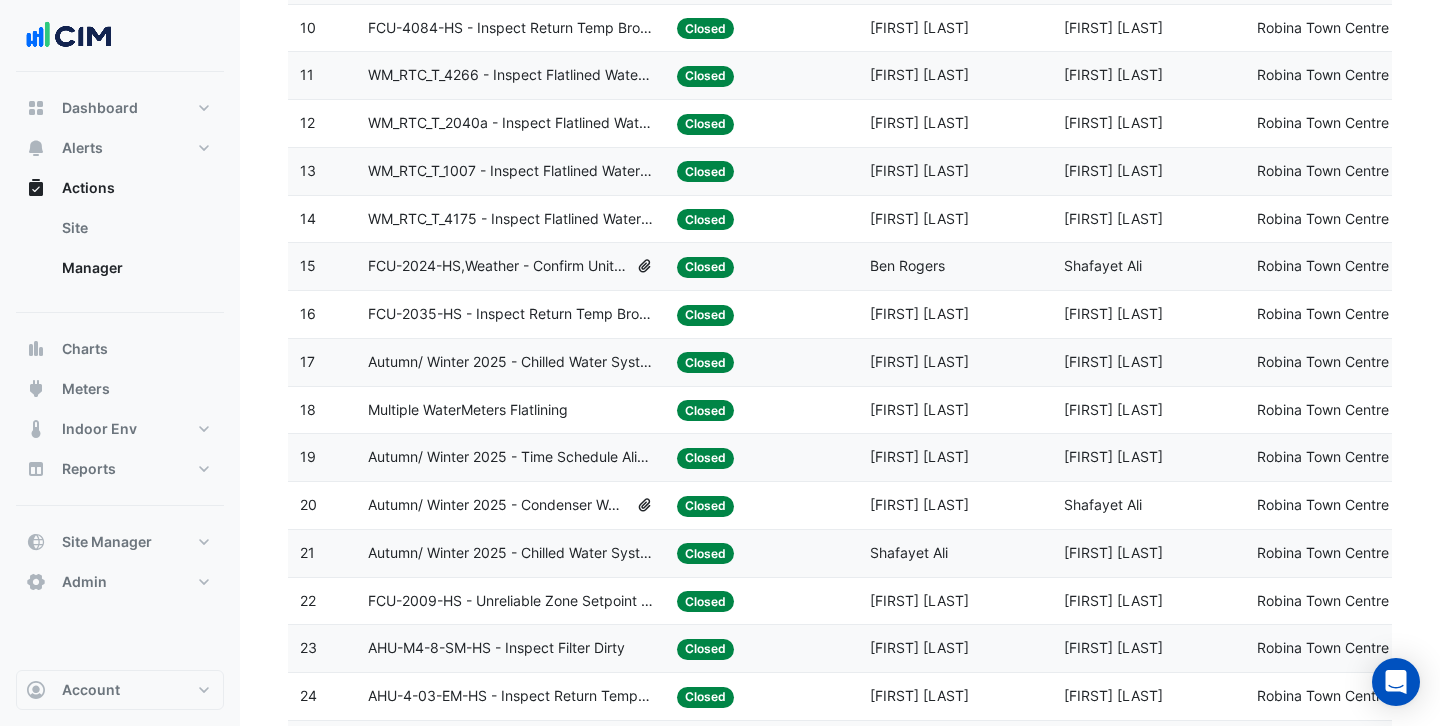 click on "FCU-2035-HS - Inspect Return Temp Broken Sensor" 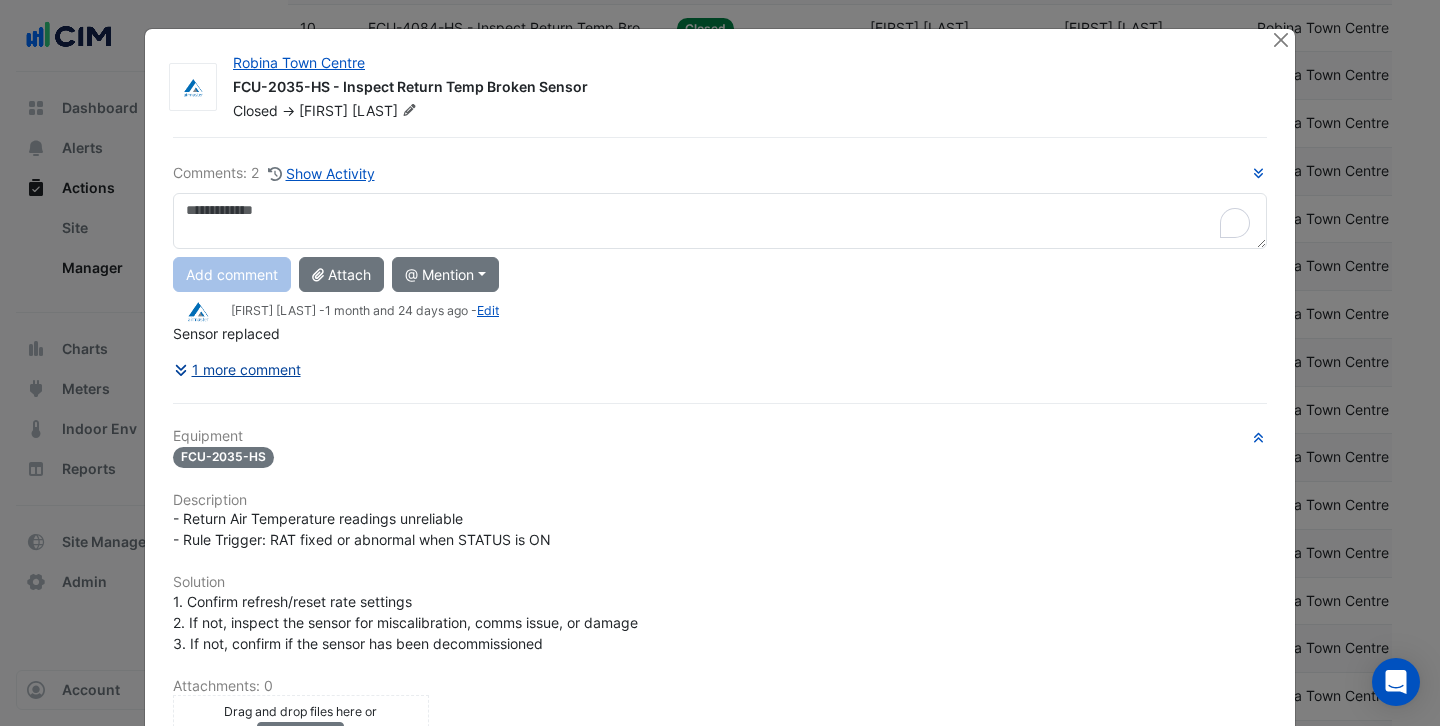 click on "1 more comment" 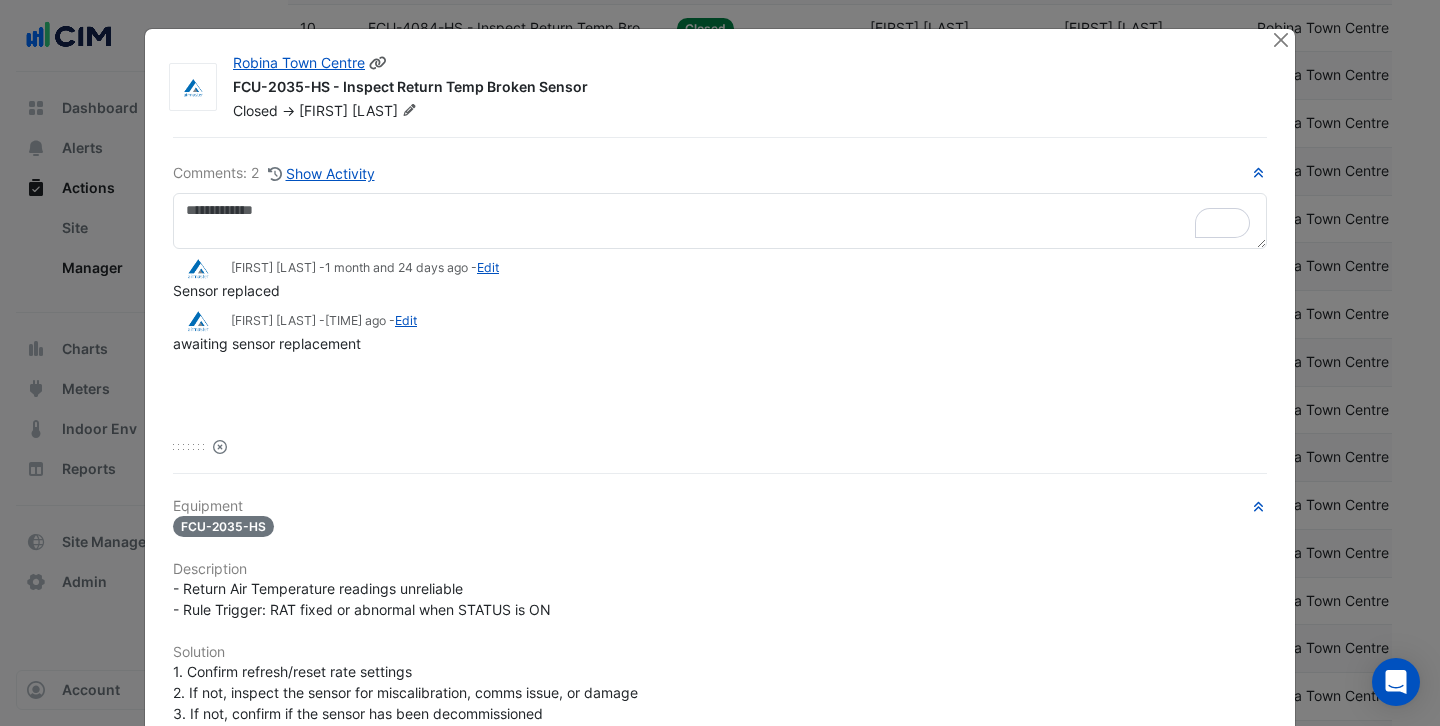 drag, startPoint x: 238, startPoint y: 87, endPoint x: 523, endPoint y: 81, distance: 285.06314 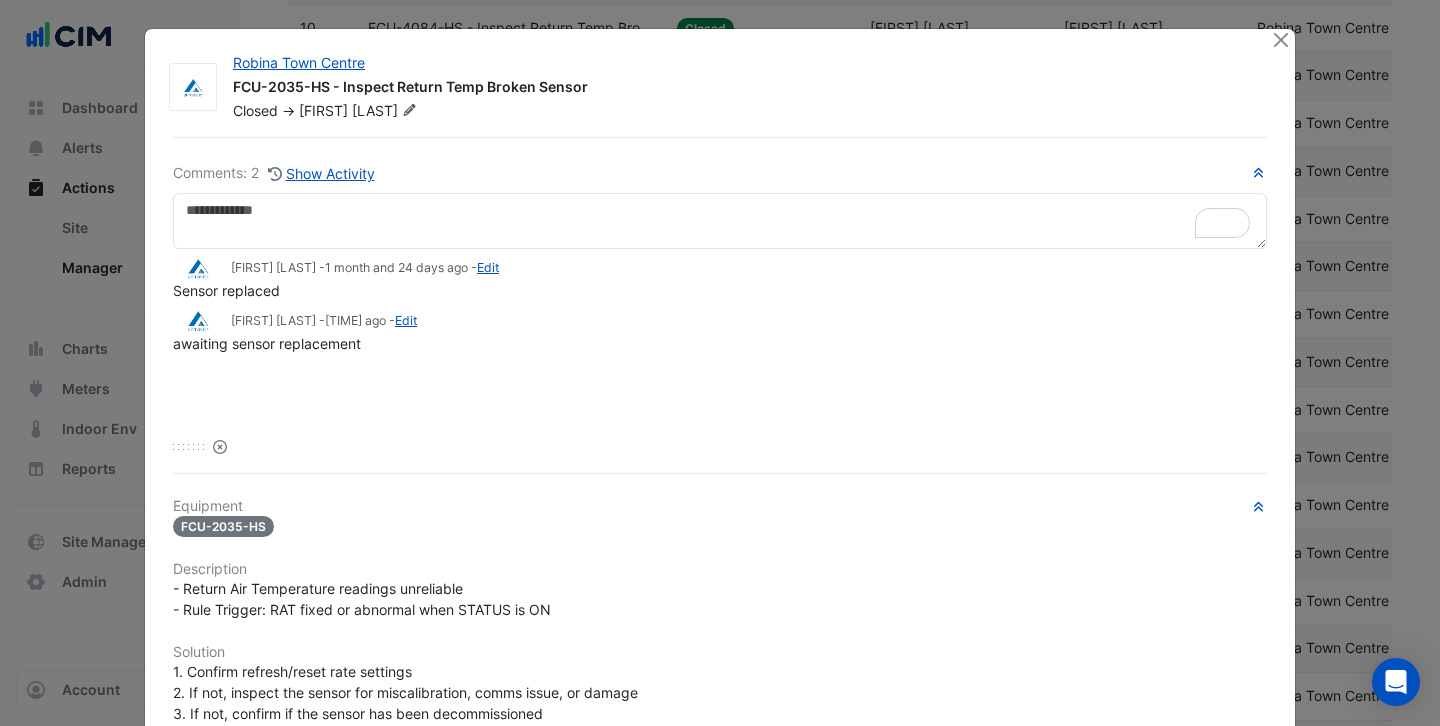 drag, startPoint x: 365, startPoint y: 321, endPoint x: 351, endPoint y: 321, distance: 14 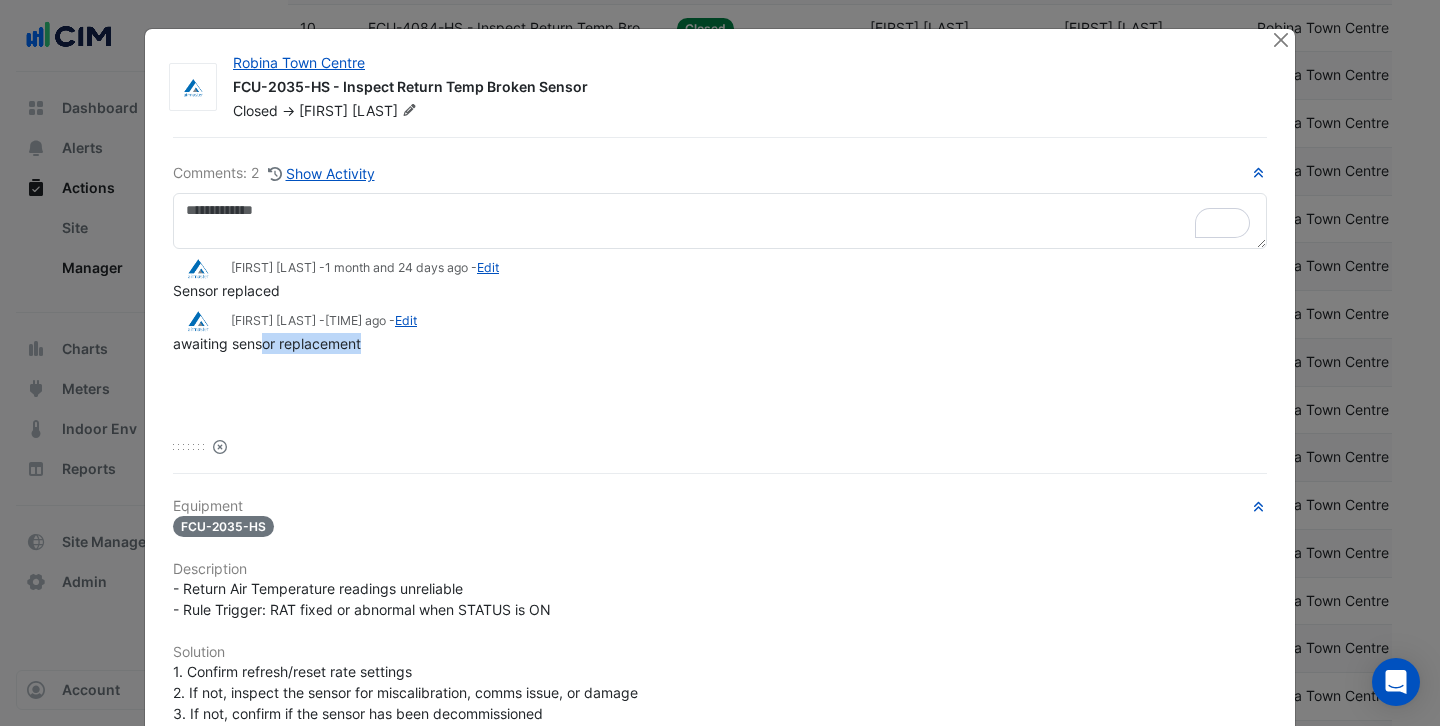 drag, startPoint x: 364, startPoint y: 338, endPoint x: 239, endPoint y: 338, distance: 125 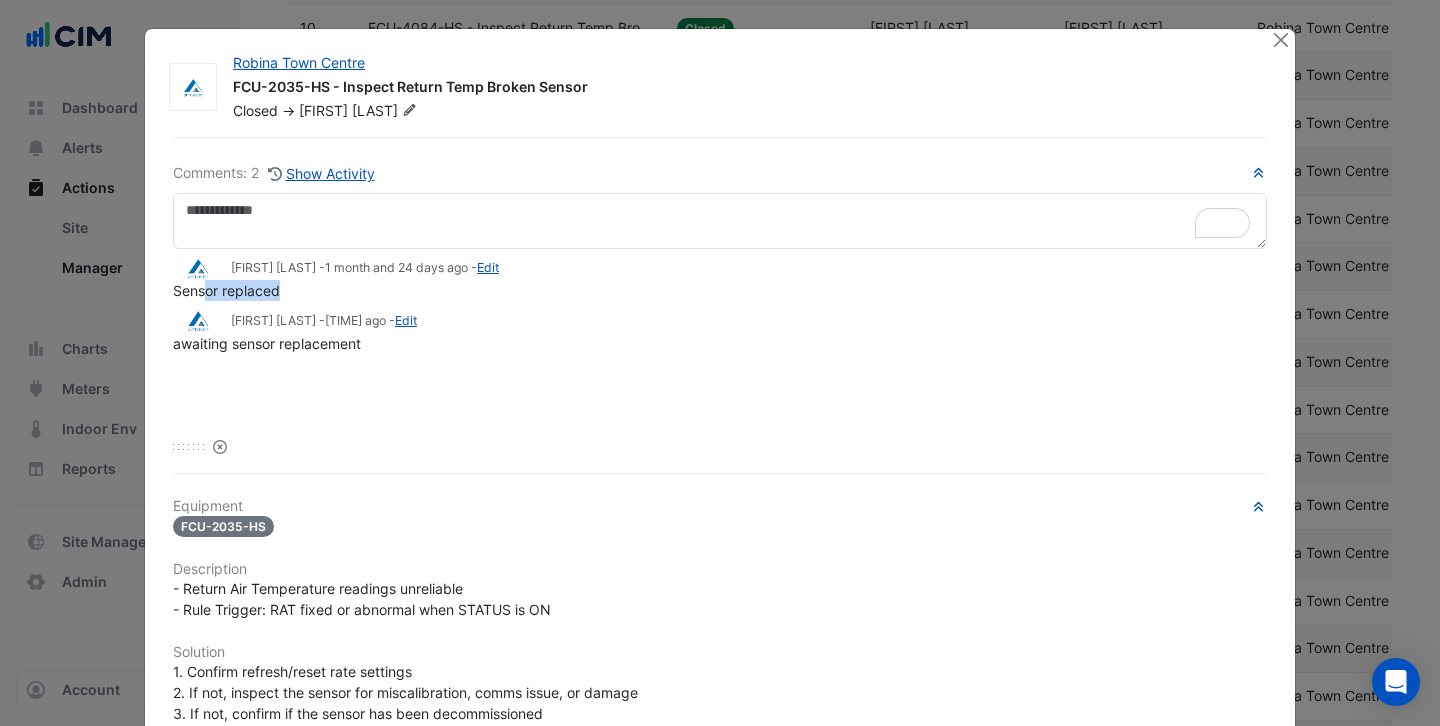 drag, startPoint x: 294, startPoint y: 297, endPoint x: 191, endPoint y: 293, distance: 103.077644 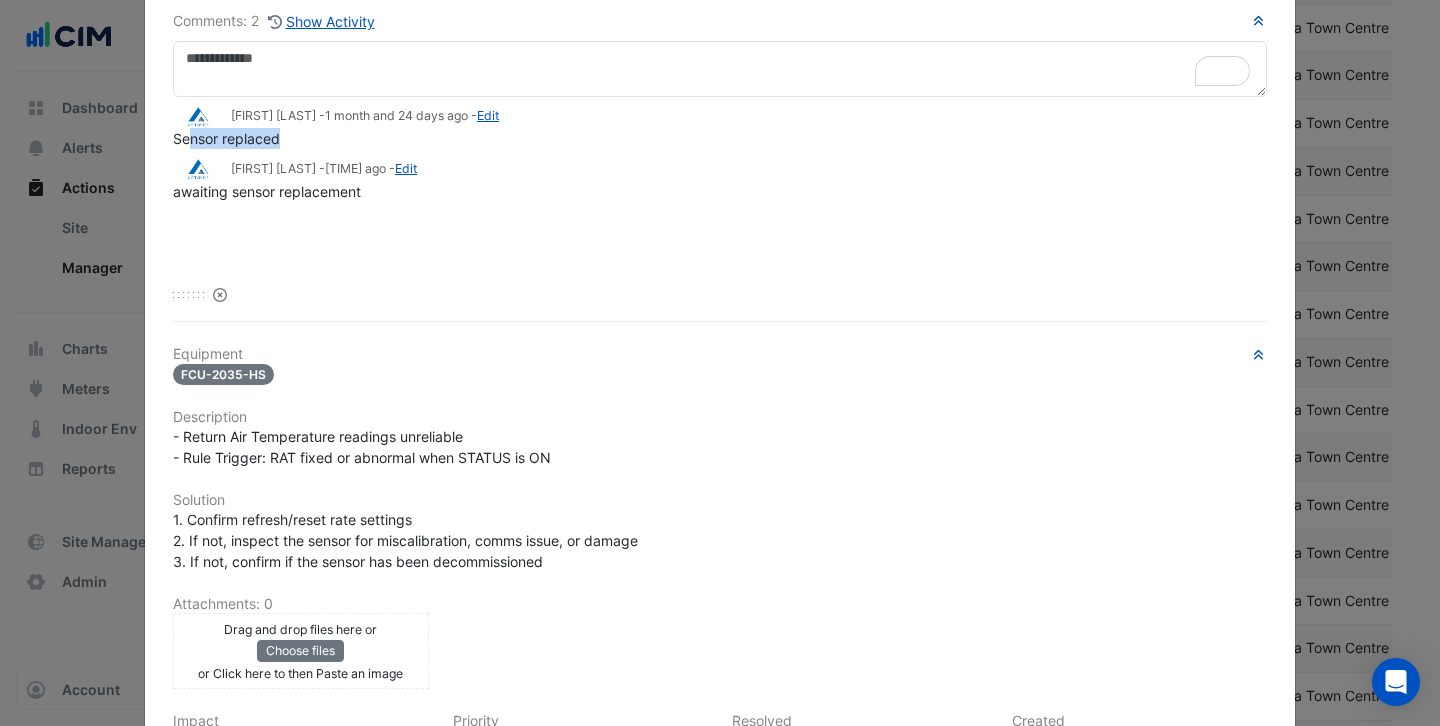 scroll, scrollTop: 365, scrollLeft: 0, axis: vertical 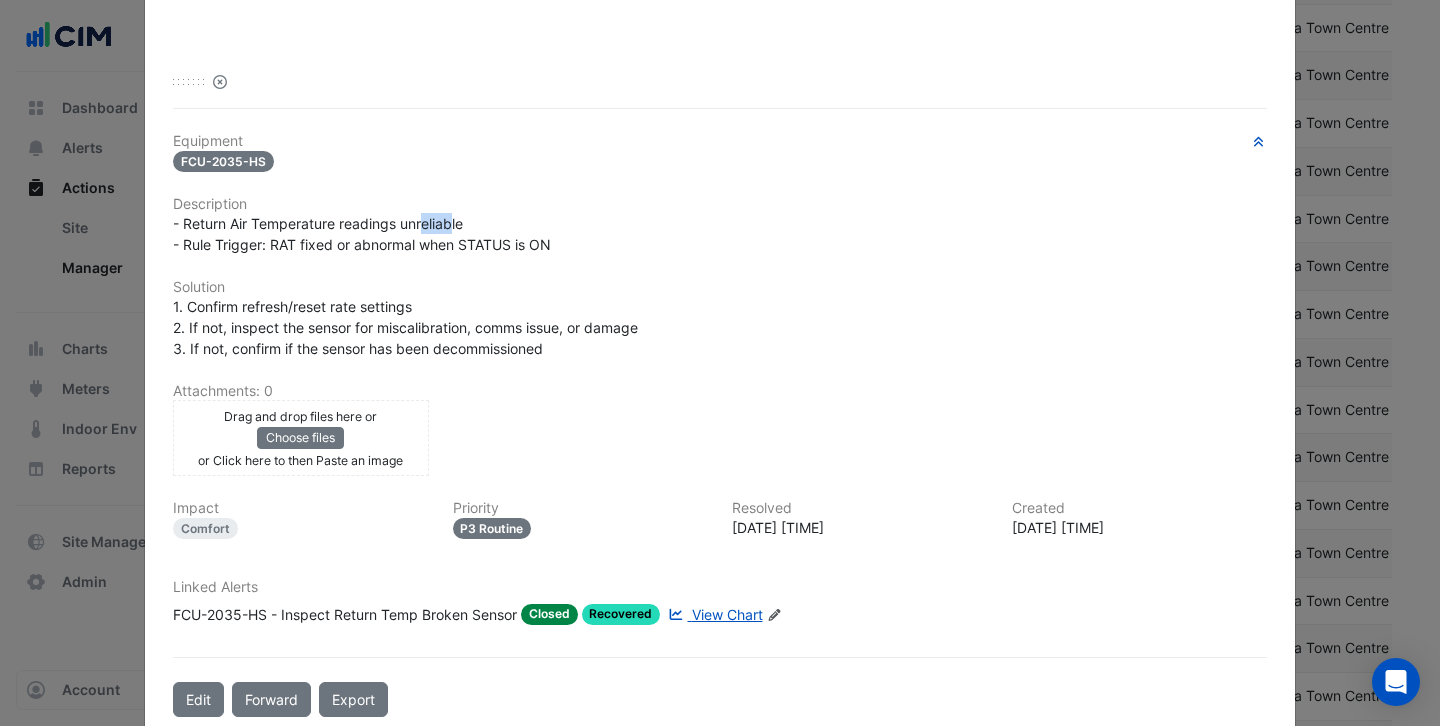 drag, startPoint x: 455, startPoint y: 221, endPoint x: 420, endPoint y: 221, distance: 35 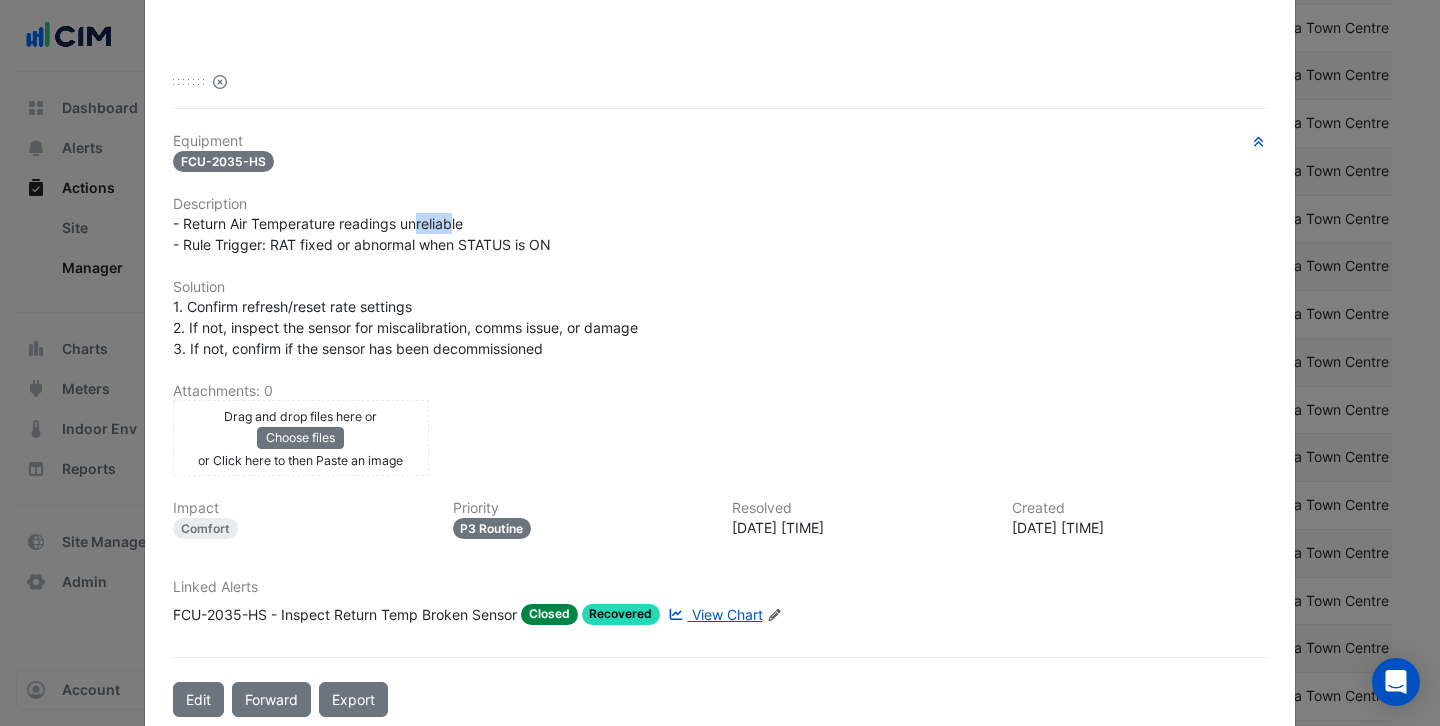 scroll, scrollTop: 398, scrollLeft: 0, axis: vertical 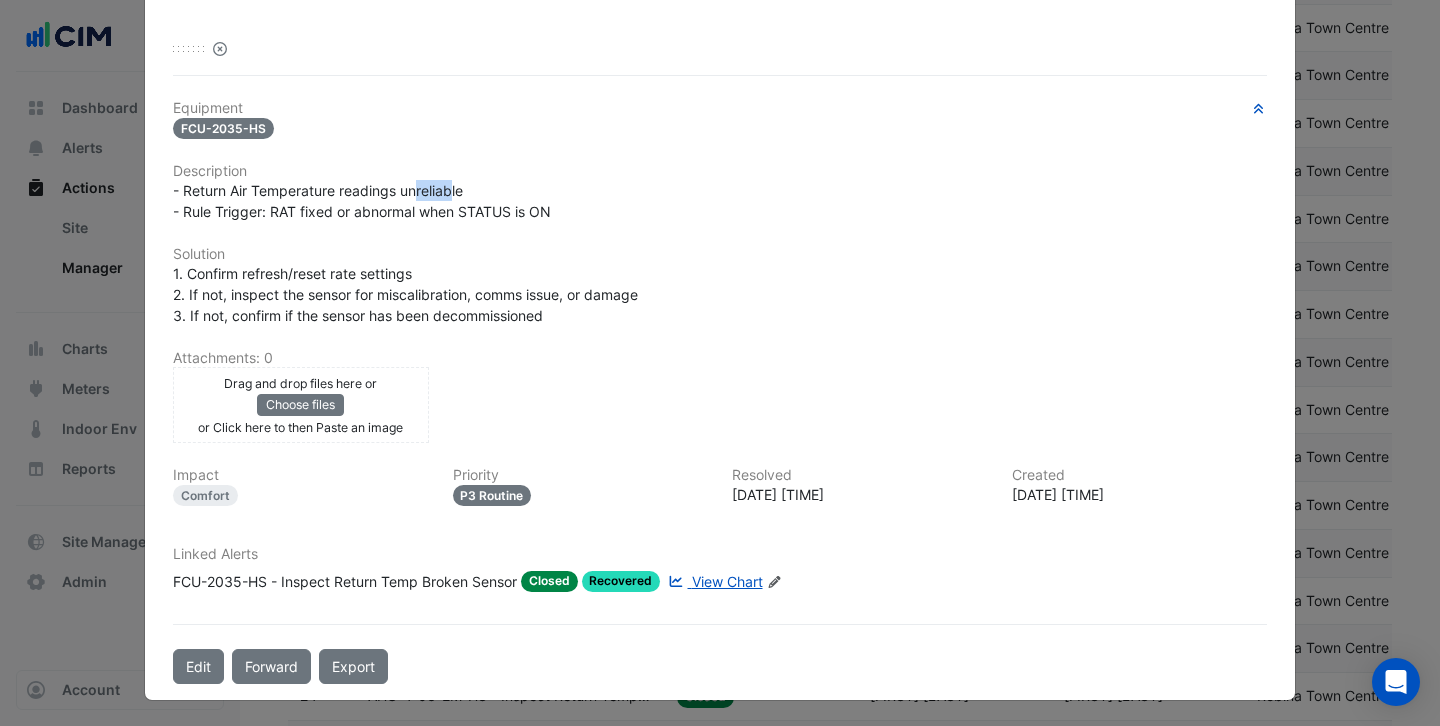 click on "View Chart" 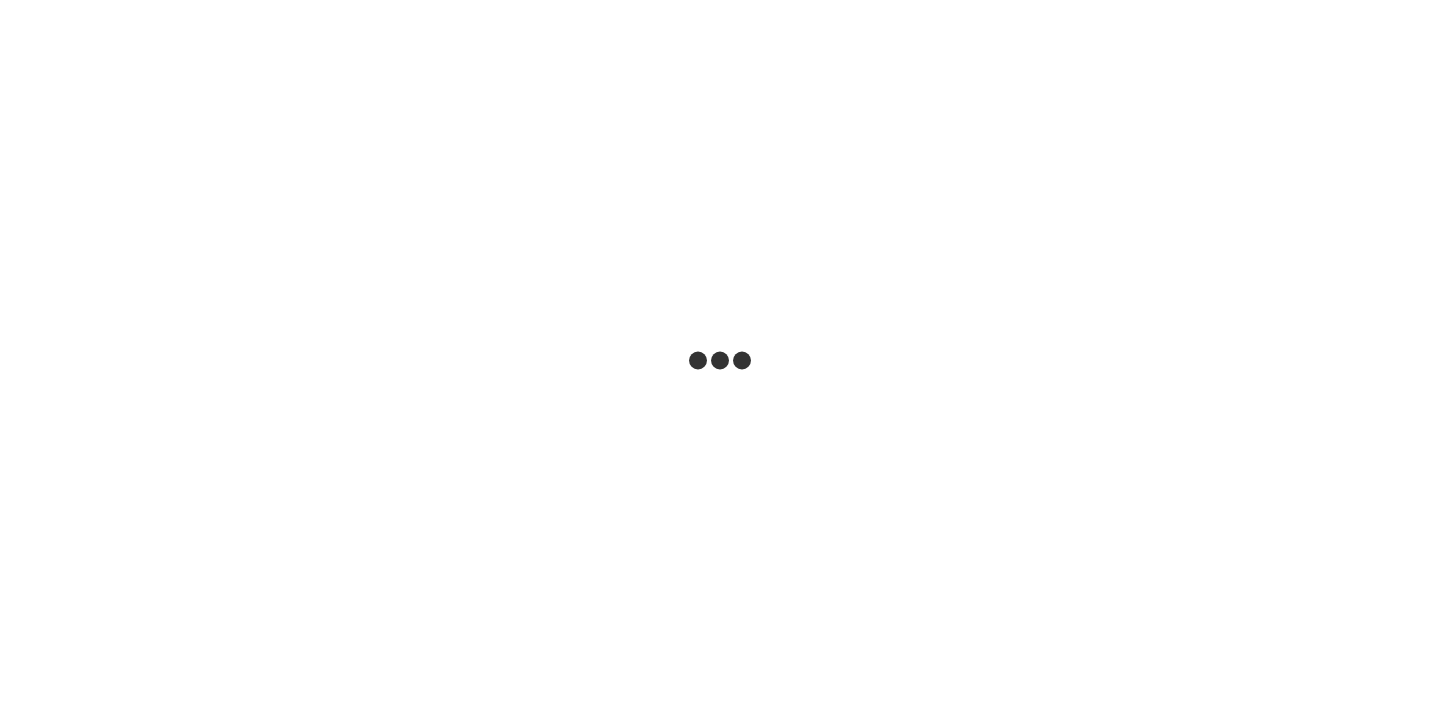 scroll, scrollTop: 0, scrollLeft: 0, axis: both 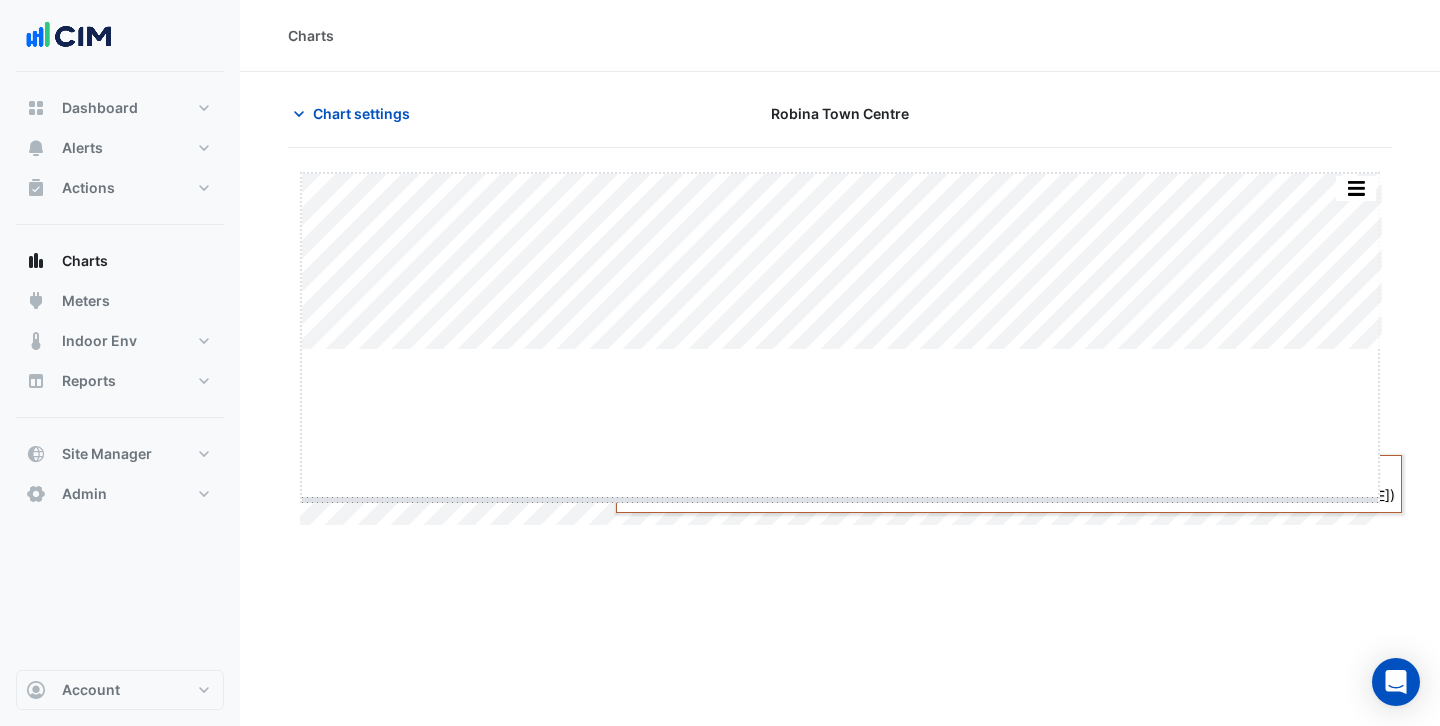 drag, startPoint x: 840, startPoint y: 351, endPoint x: 833, endPoint y: 446, distance: 95.257545 